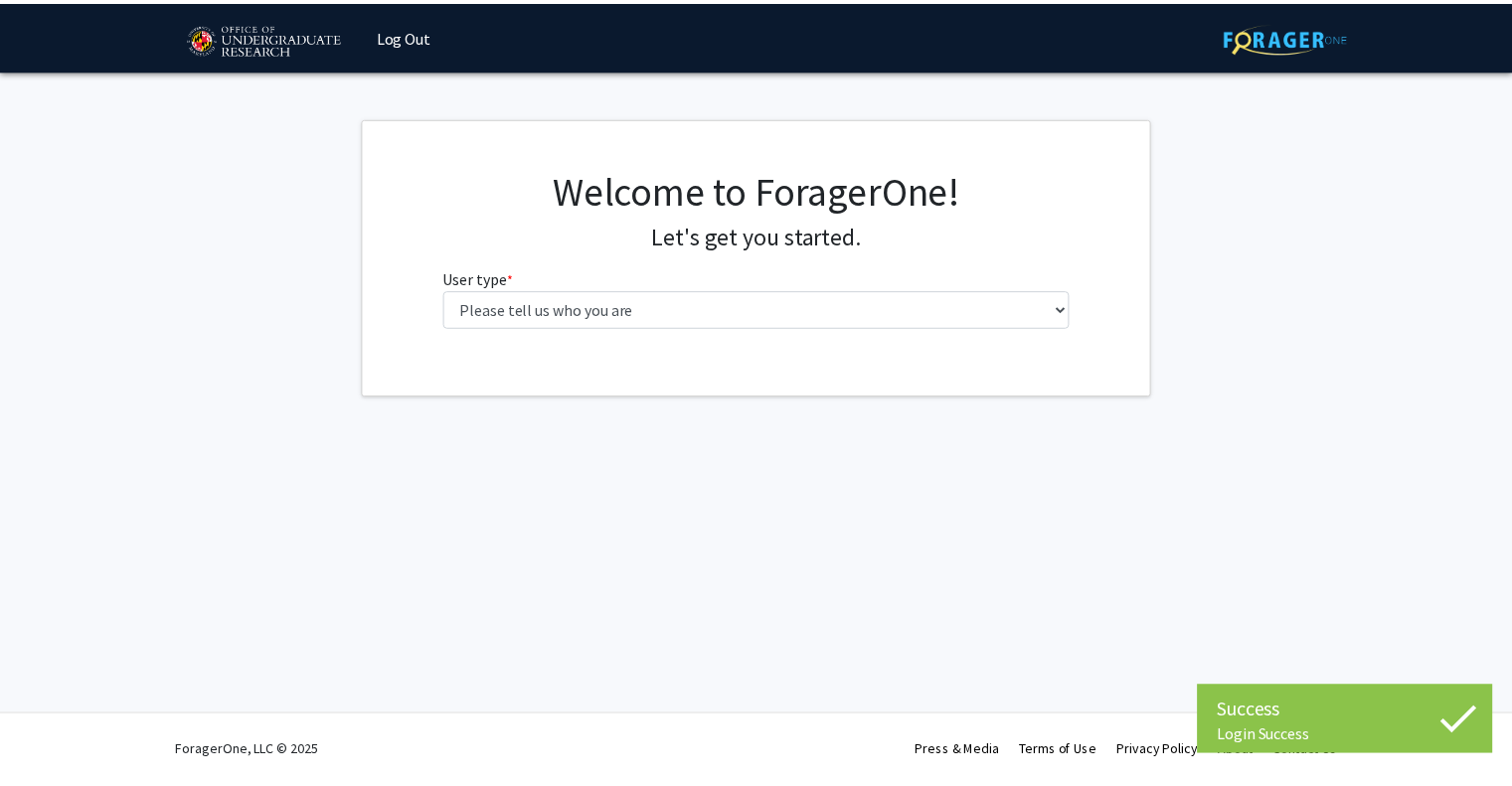 scroll, scrollTop: 0, scrollLeft: 0, axis: both 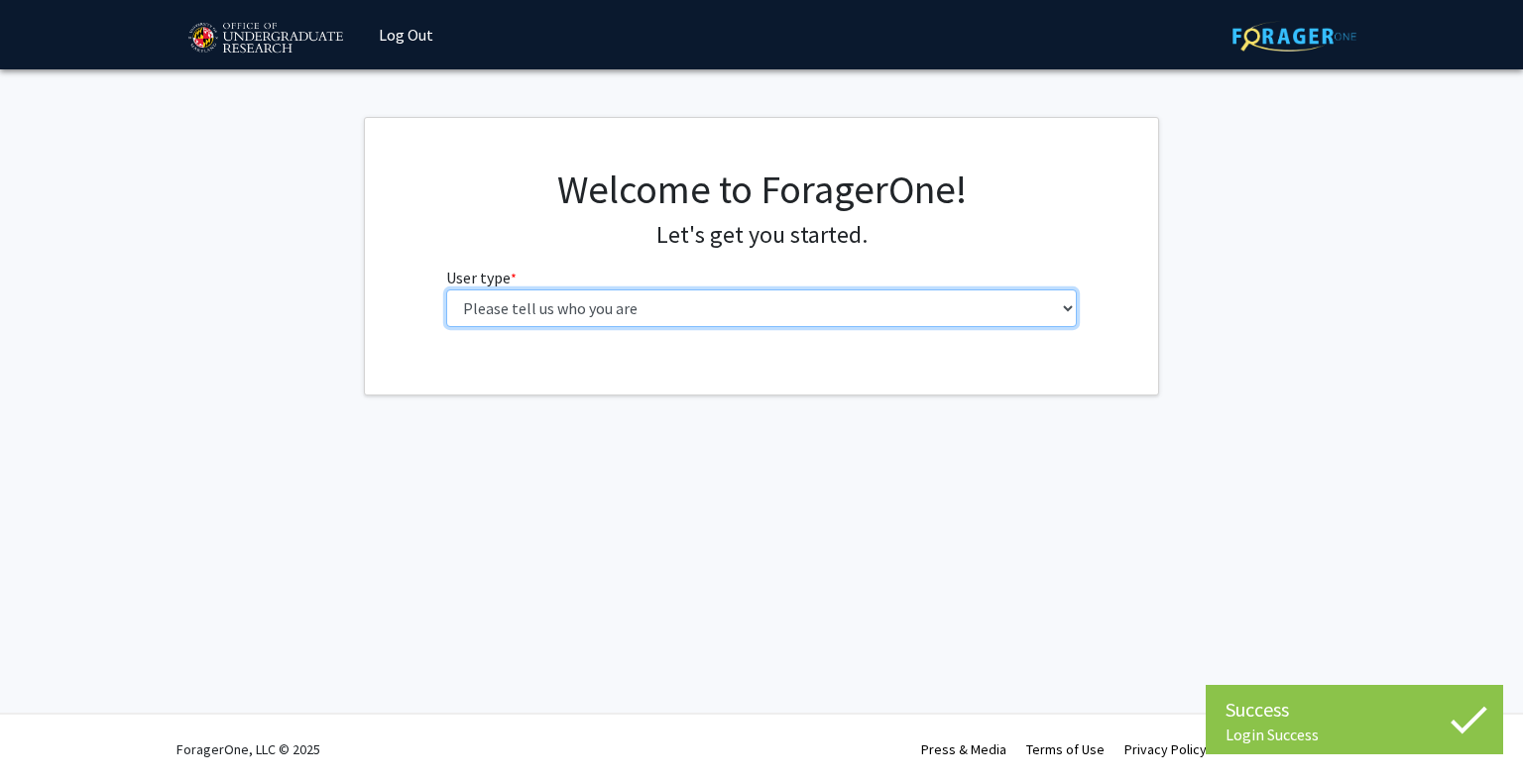 click on "Please tell us who you are  Undergraduate Student   Master's Student   Doctoral Candidate (PhD, MD, DMD, PharmD, etc.)   Postdoctoral Researcher / Research Staff / Medical Resident / Medical Fellow   Faculty   Administrative Staff" at bounding box center (762, 308) 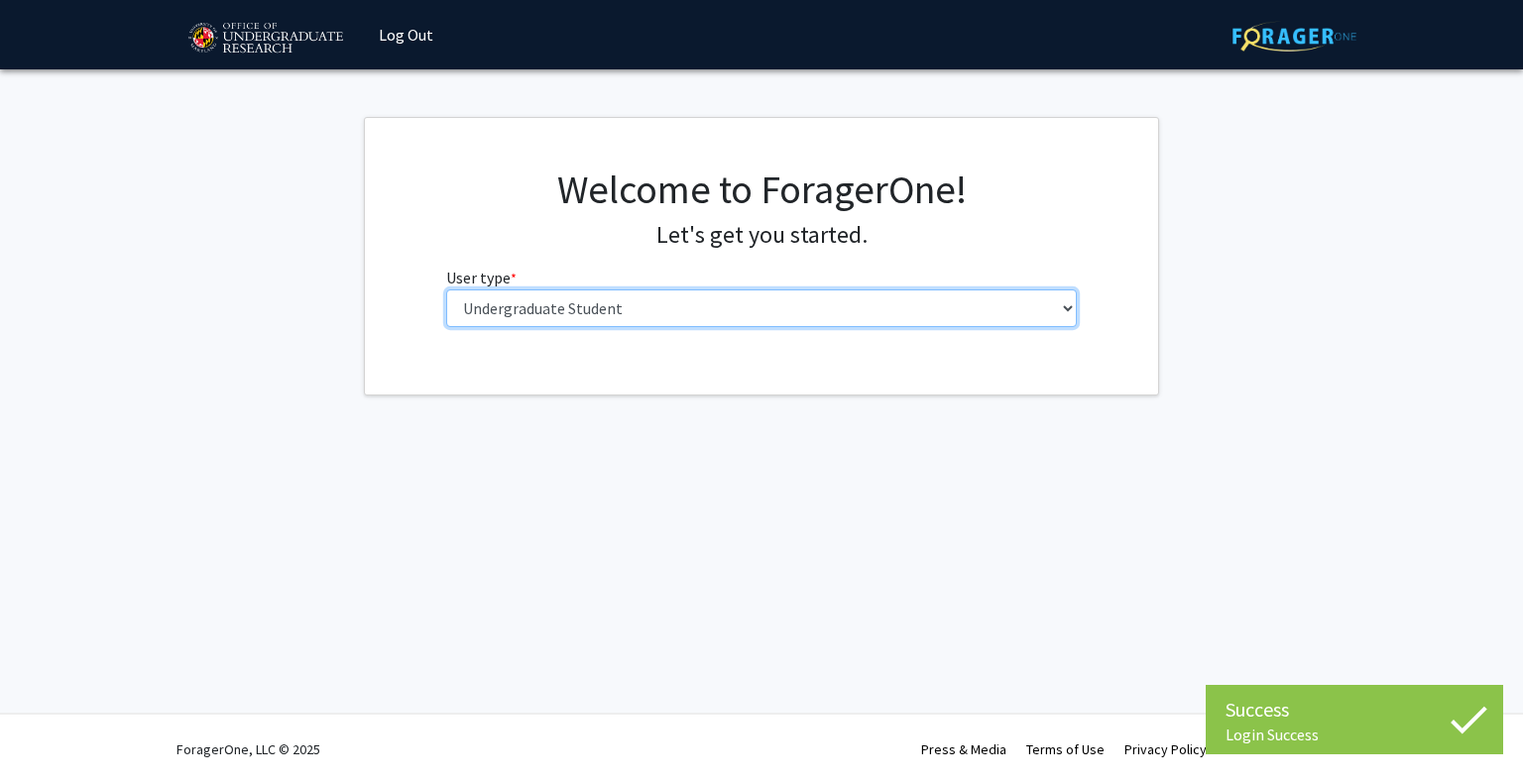 click on "Please tell us who you are  Undergraduate Student   Master's Student   Doctoral Candidate (PhD, MD, DMD, PharmD, etc.)   Postdoctoral Researcher / Research Staff / Medical Resident / Medical Fellow   Faculty   Administrative Staff" at bounding box center [762, 308] 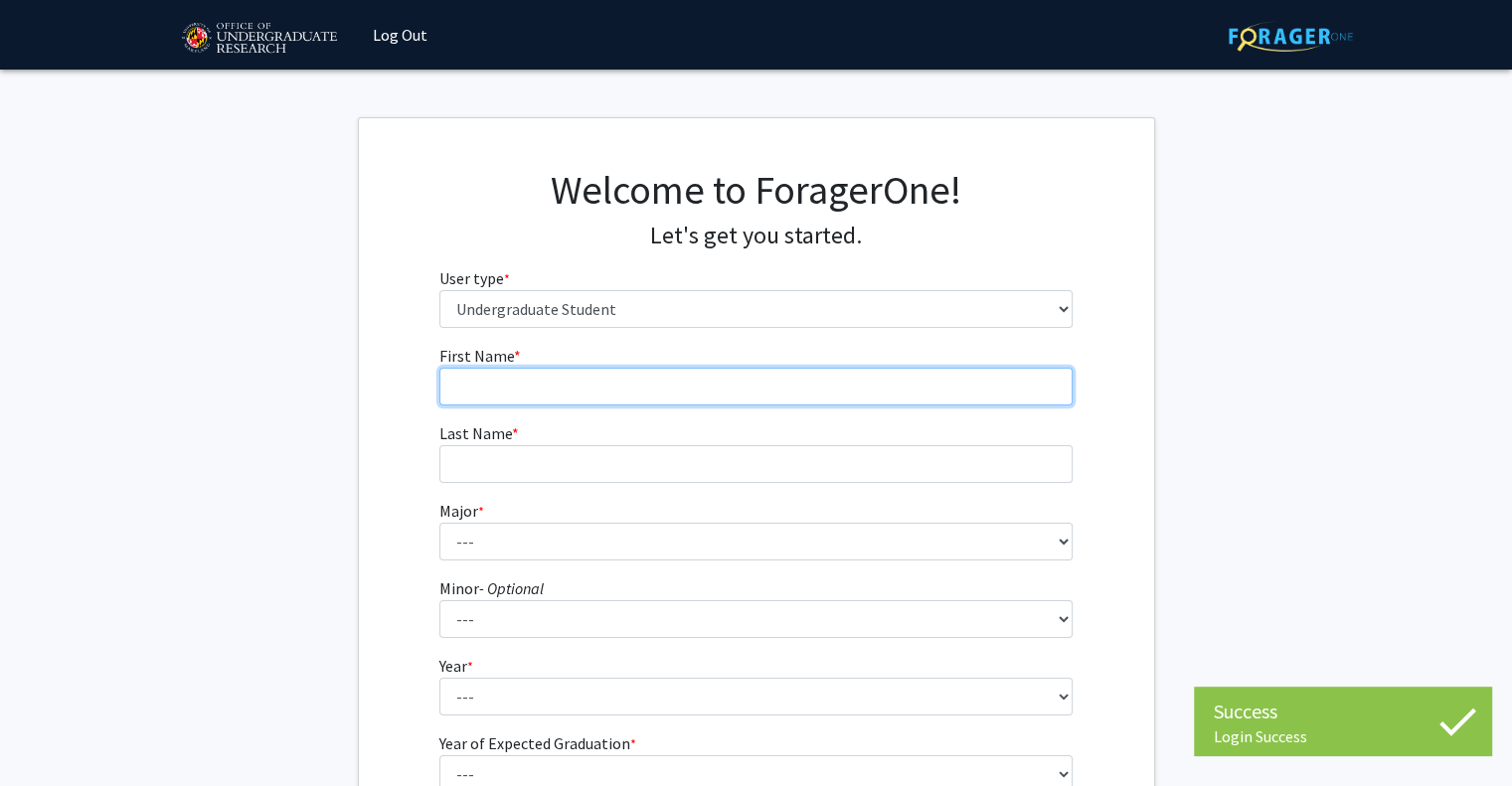 click on "First Name * required" at bounding box center [756, 387] 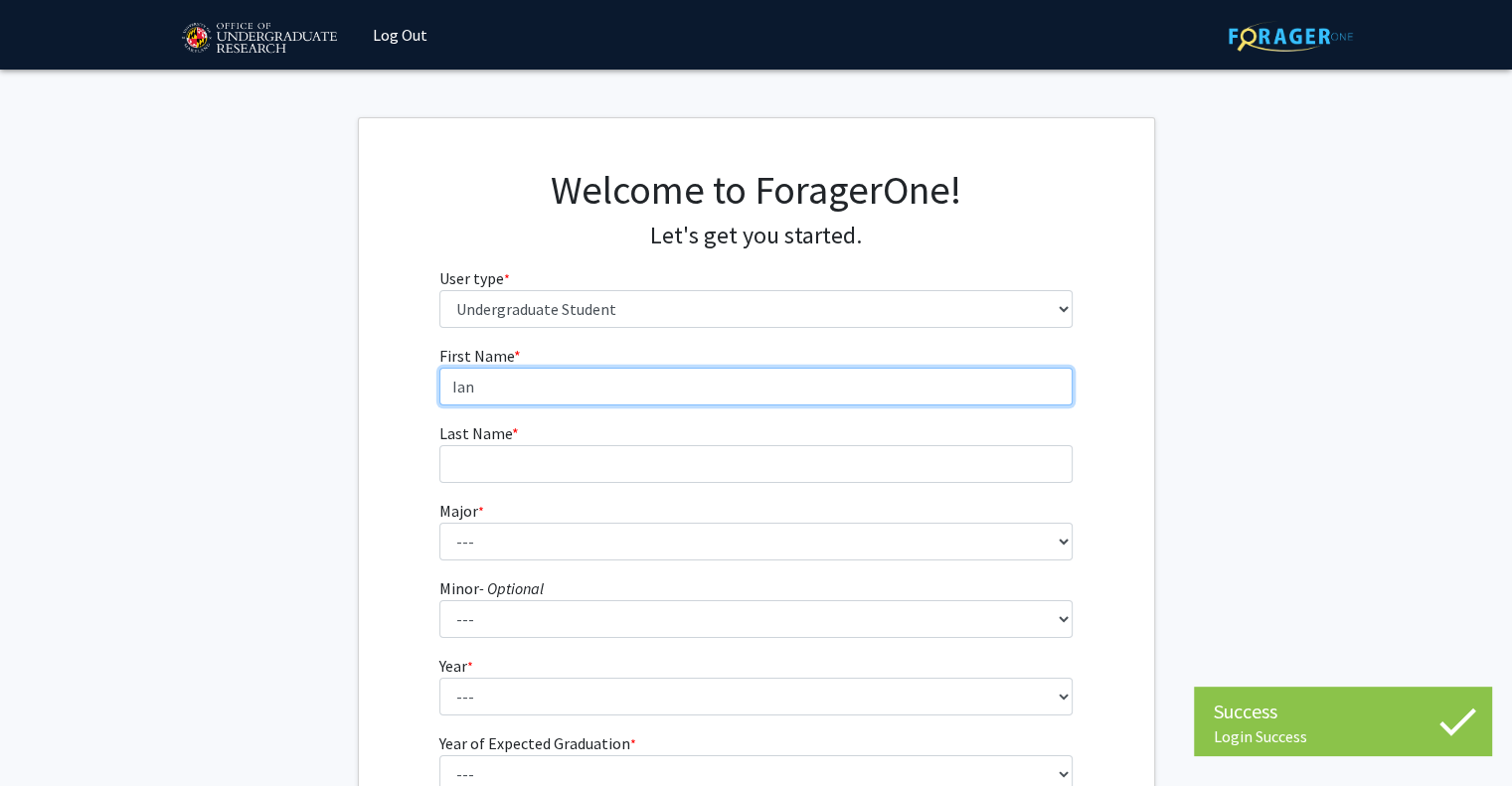 type on "Ian" 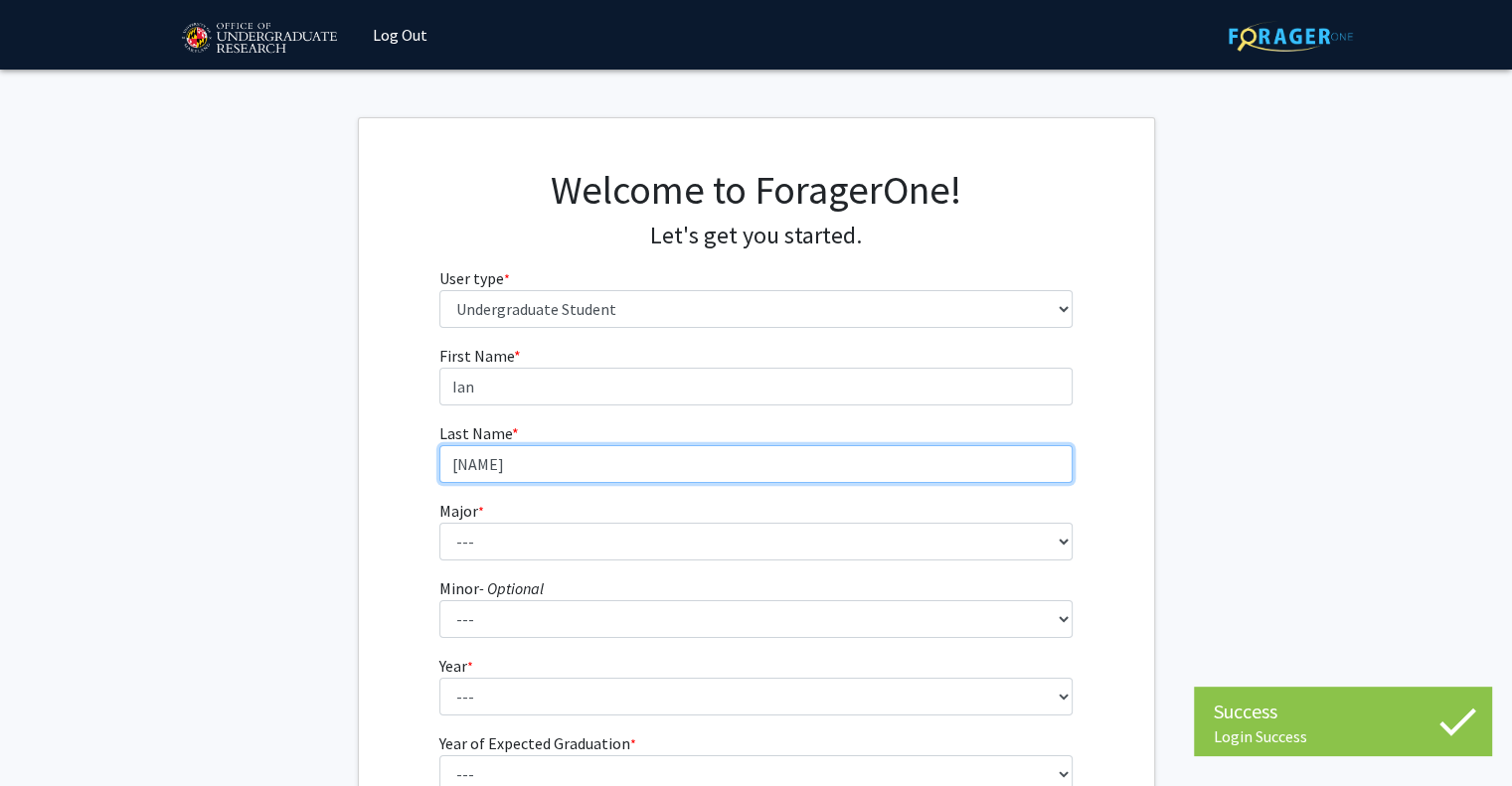 type on "Susswein" 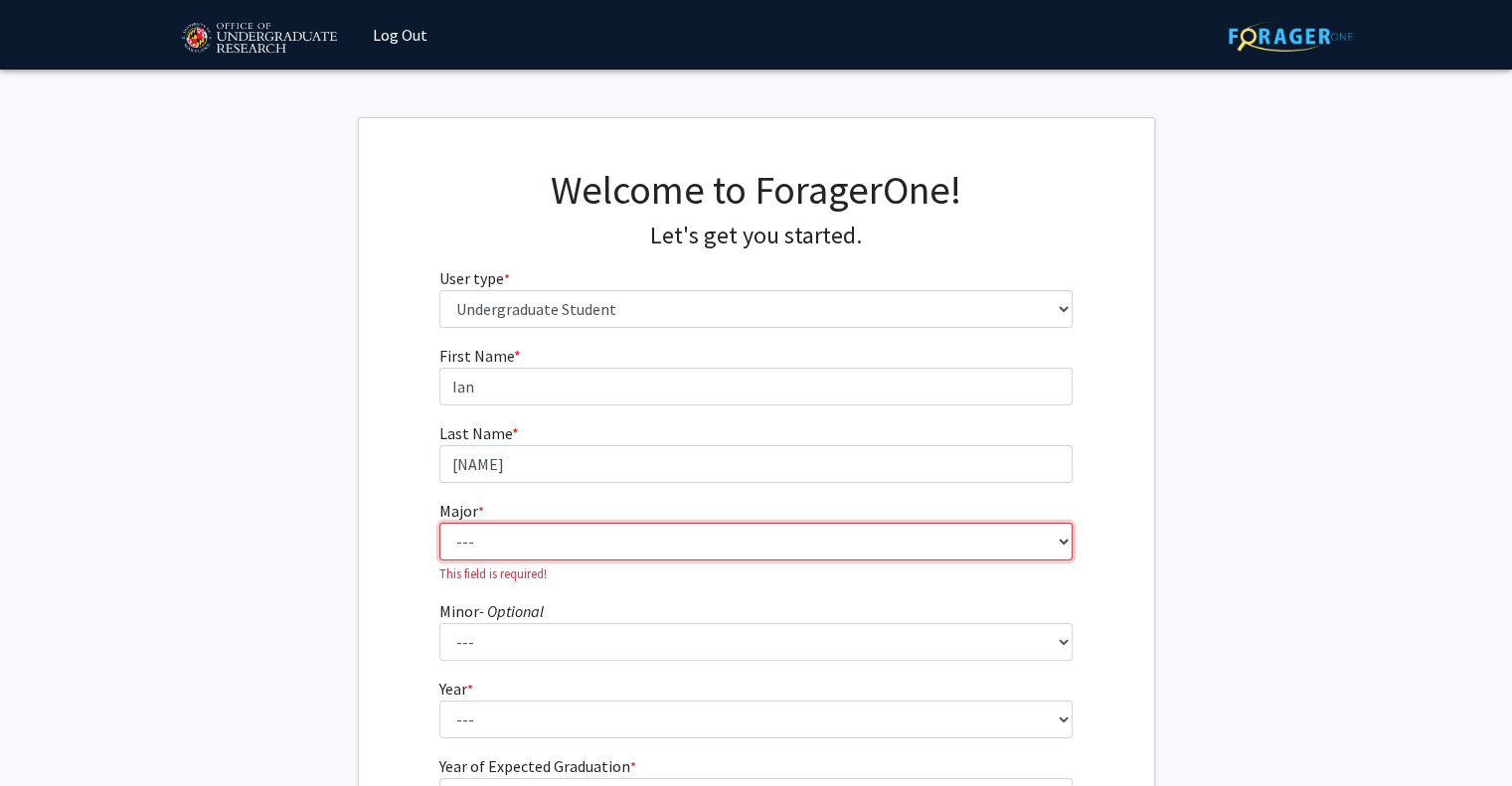 click on "---  Accounting   Aerospace Engineering   African American and Africana Studies   Agricultural and Resource Economics   Agricultural Science and Technology   American Studies   Animal Sciences   Anthropology   Arabic Studies   Architecture   Art History   Astronomy   Atmospheric and Oceanic Science   Biochemistry   Biocomputational Engineering   Bioengineering   Biological Sciences   Central European, Russian and Eurasian Studies   Chemical Engineering   Chemistry   Chinese   Cinema and Media Studies   Cinema and Media Studies   Civil Engineering   Classical Languages and Literatures   Communication   Computer Engineering   Computer Science   Criminology and Criminal Justice   Cyber-Physical Systems Engineering   Dance   Early Childhood/Early Childhood Special Education   Economics   Electrical Engineering   Elementary Education   Elementary/Middle Special Education   English Language and Literature   Environmental Science and Policy   Environmental Science and Technology   Family Science   Finance   Geology" at bounding box center [756, 542] 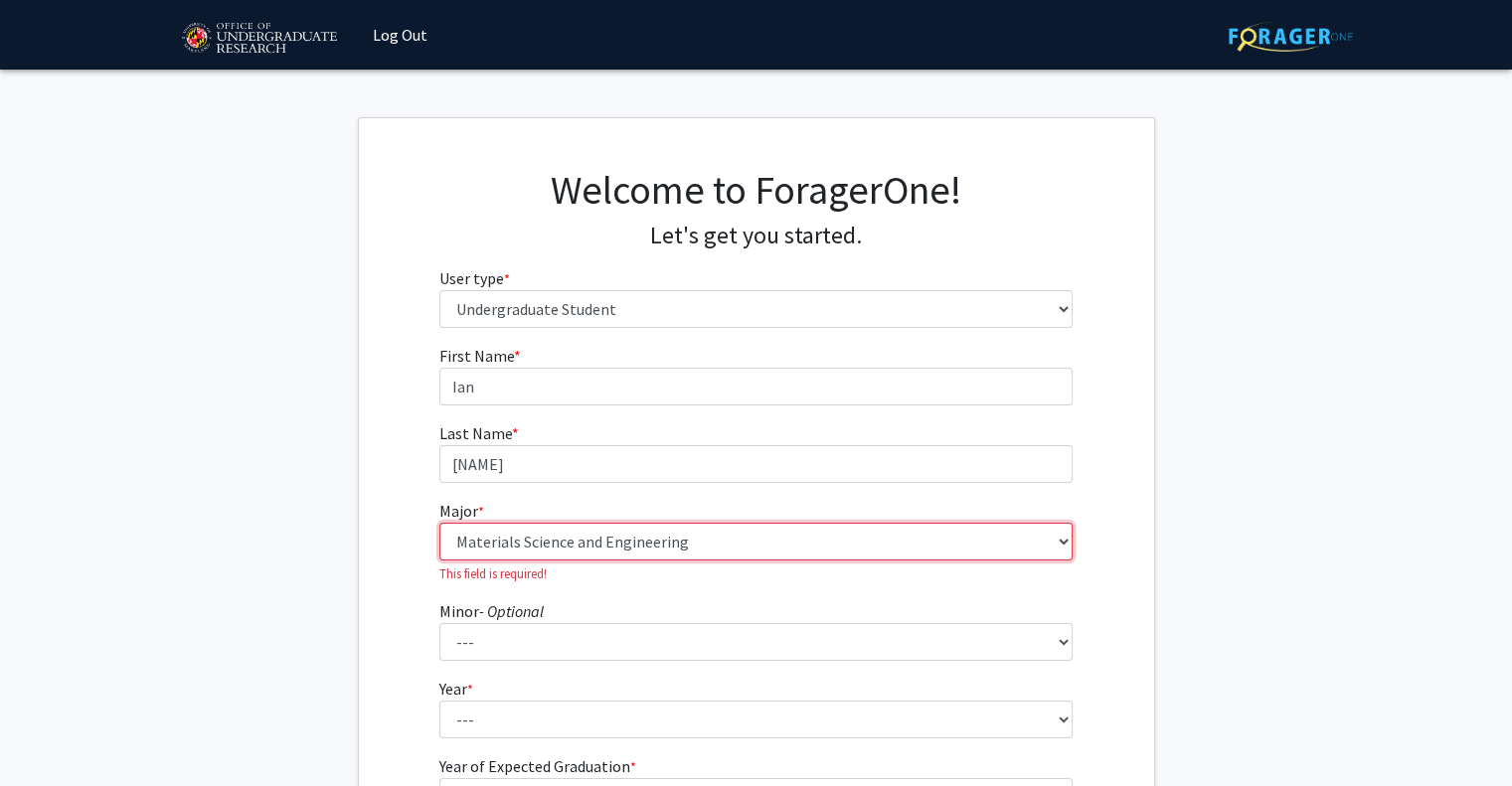 click on "---  Accounting   Aerospace Engineering   African American and Africana Studies   Agricultural and Resource Economics   Agricultural Science and Technology   American Studies   Animal Sciences   Anthropology   Arabic Studies   Architecture   Art History   Astronomy   Atmospheric and Oceanic Science   Biochemistry   Biocomputational Engineering   Bioengineering   Biological Sciences   Central European, Russian and Eurasian Studies   Chemical Engineering   Chemistry   Chinese   Cinema and Media Studies   Cinema and Media Studies   Civil Engineering   Classical Languages and Literatures   Communication   Computer Engineering   Computer Science   Criminology and Criminal Justice   Cyber-Physical Systems Engineering   Dance   Early Childhood/Early Childhood Special Education   Economics   Electrical Engineering   Elementary Education   Elementary/Middle Special Education   English Language and Literature   Environmental Science and Policy   Environmental Science and Technology   Family Science   Finance   Geology" at bounding box center (756, 542) 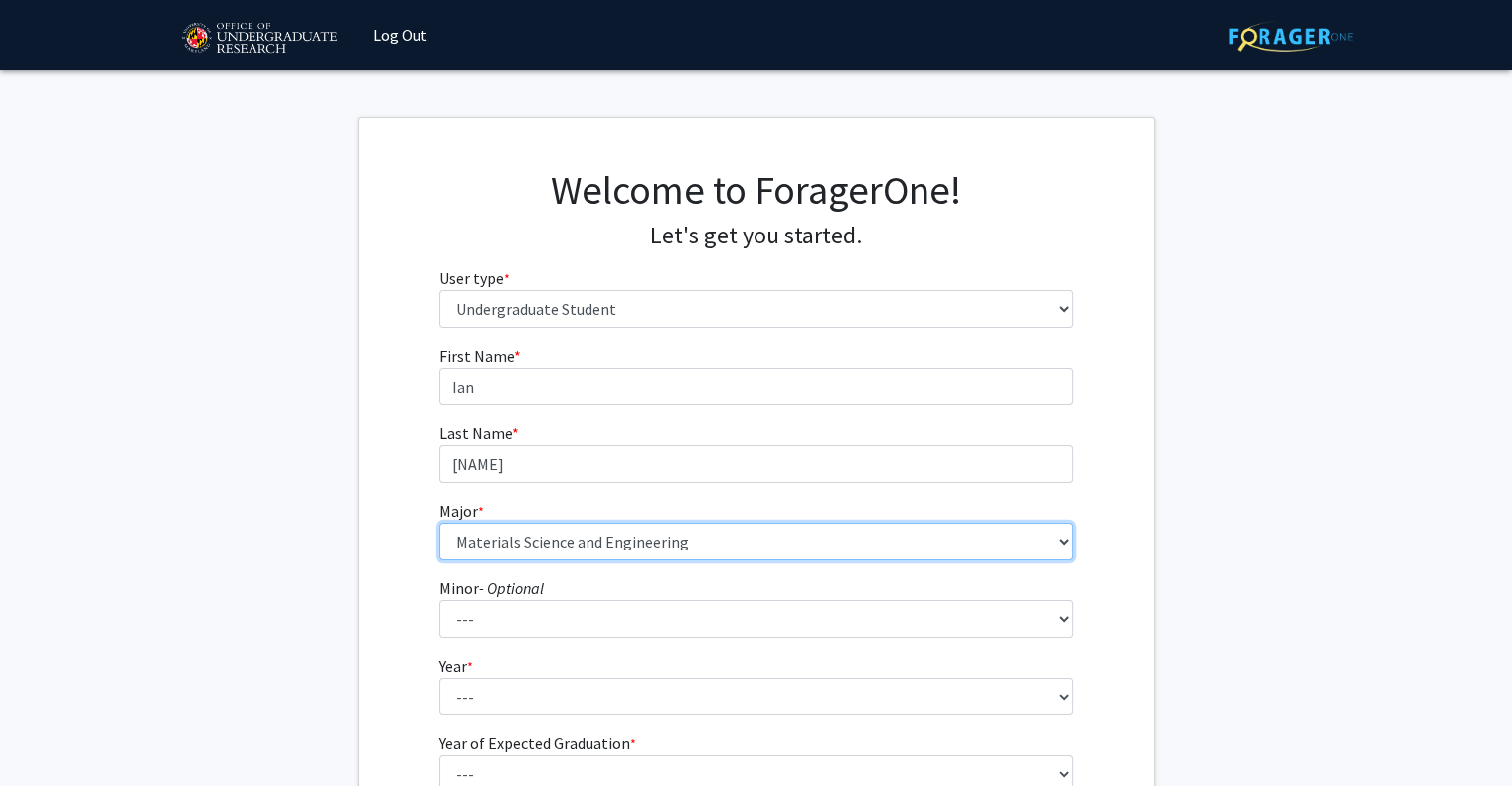 scroll, scrollTop: 138, scrollLeft: 0, axis: vertical 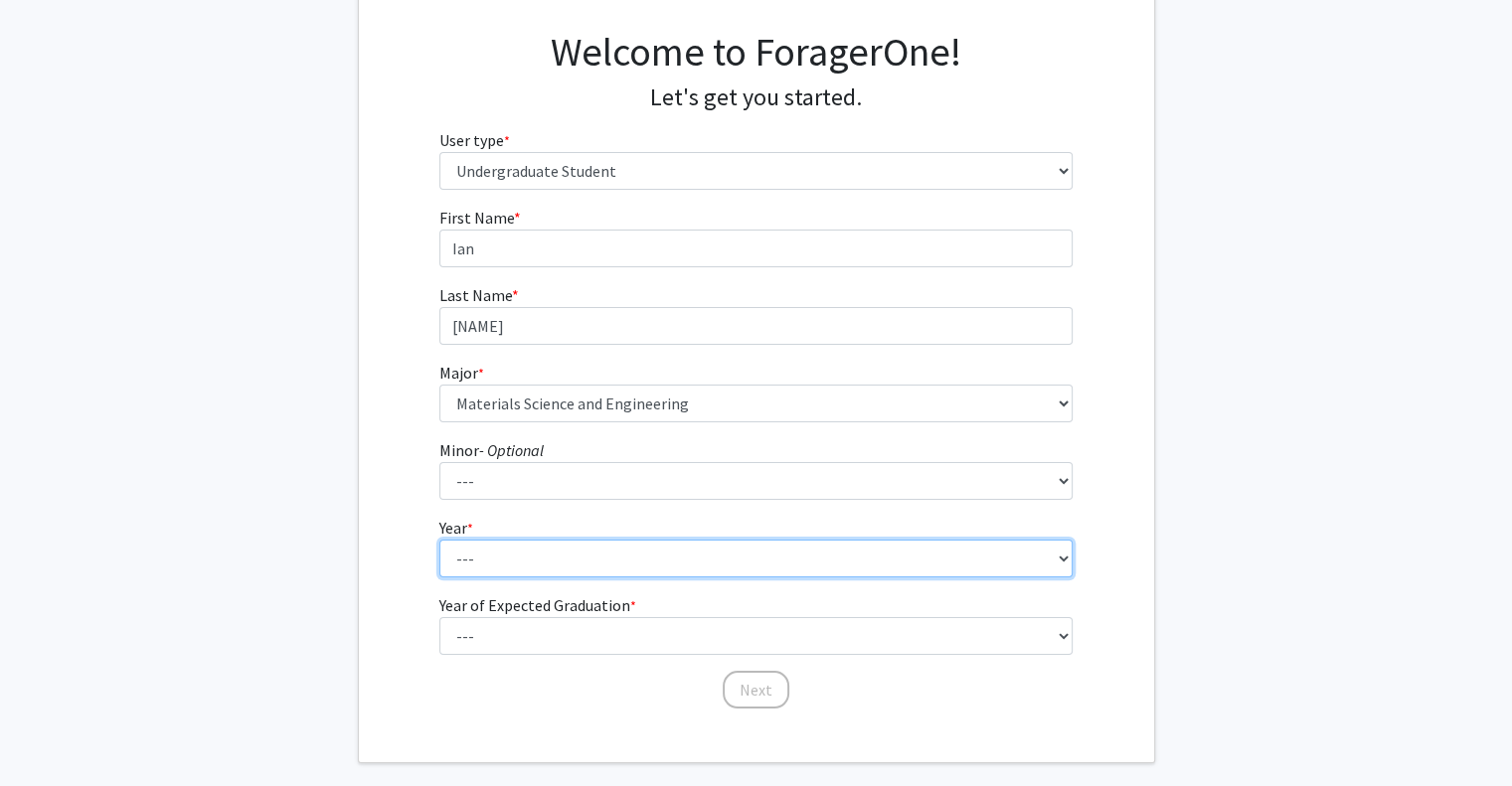click on "---  First-year   Sophomore   Junior   Senior   Postbaccalaureate Certificate" at bounding box center (756, 558) 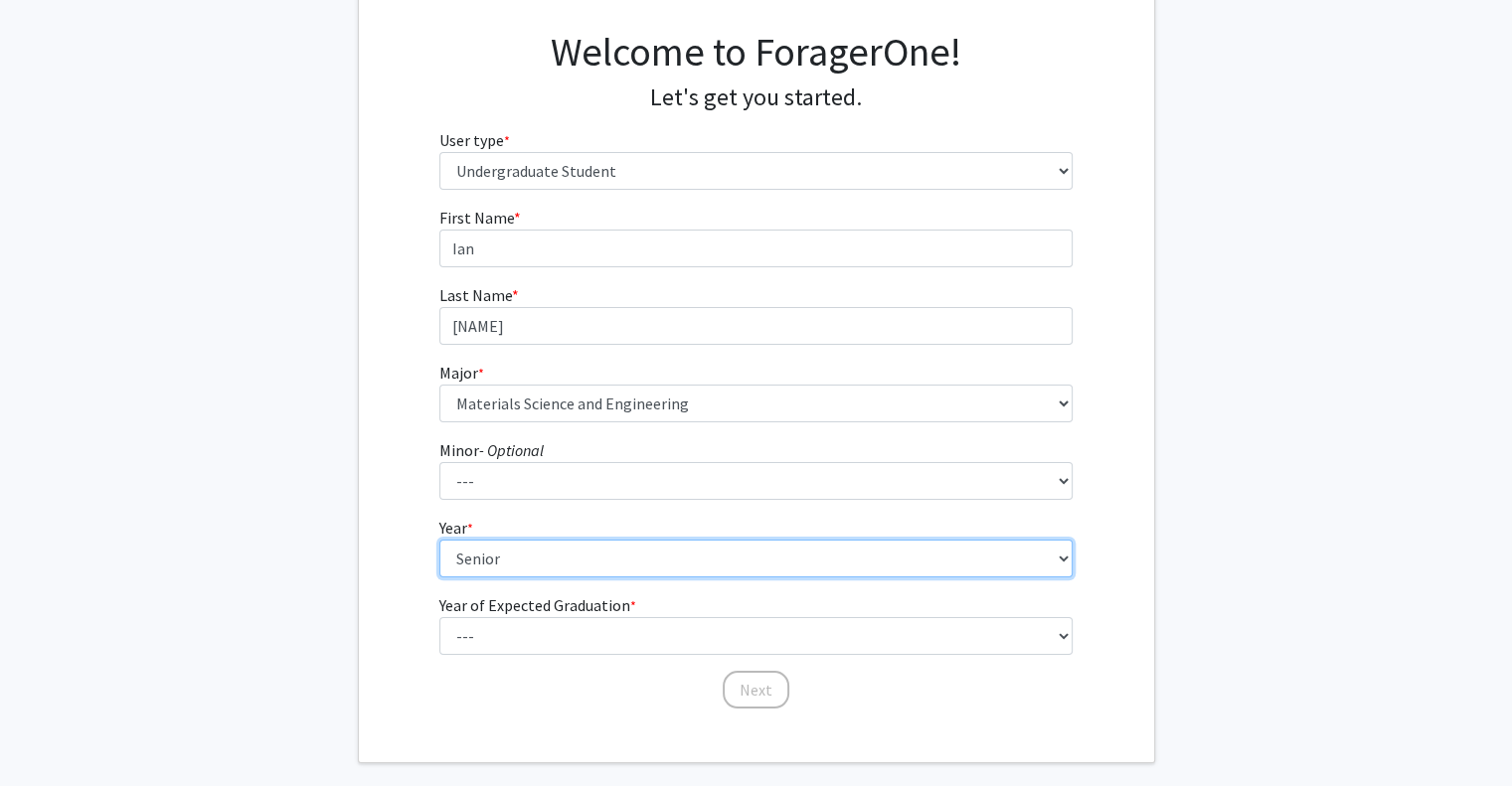 click on "---  First-year   Sophomore   Junior   Senior   Postbaccalaureate Certificate" at bounding box center [756, 558] 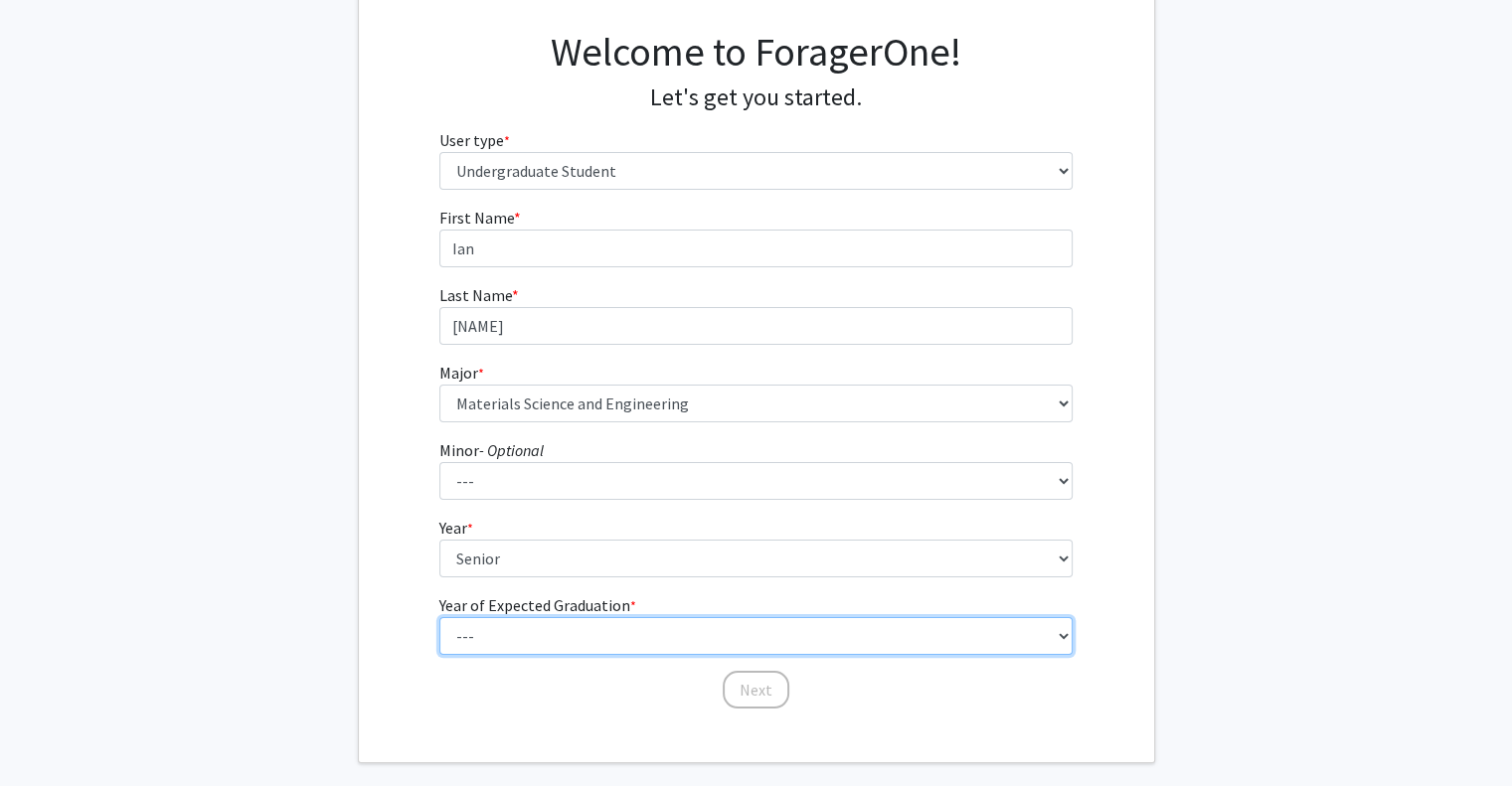 click on "---  2025   2026   2027   2028   2029   2030   2031   2032   2033   2034" at bounding box center (756, 636) 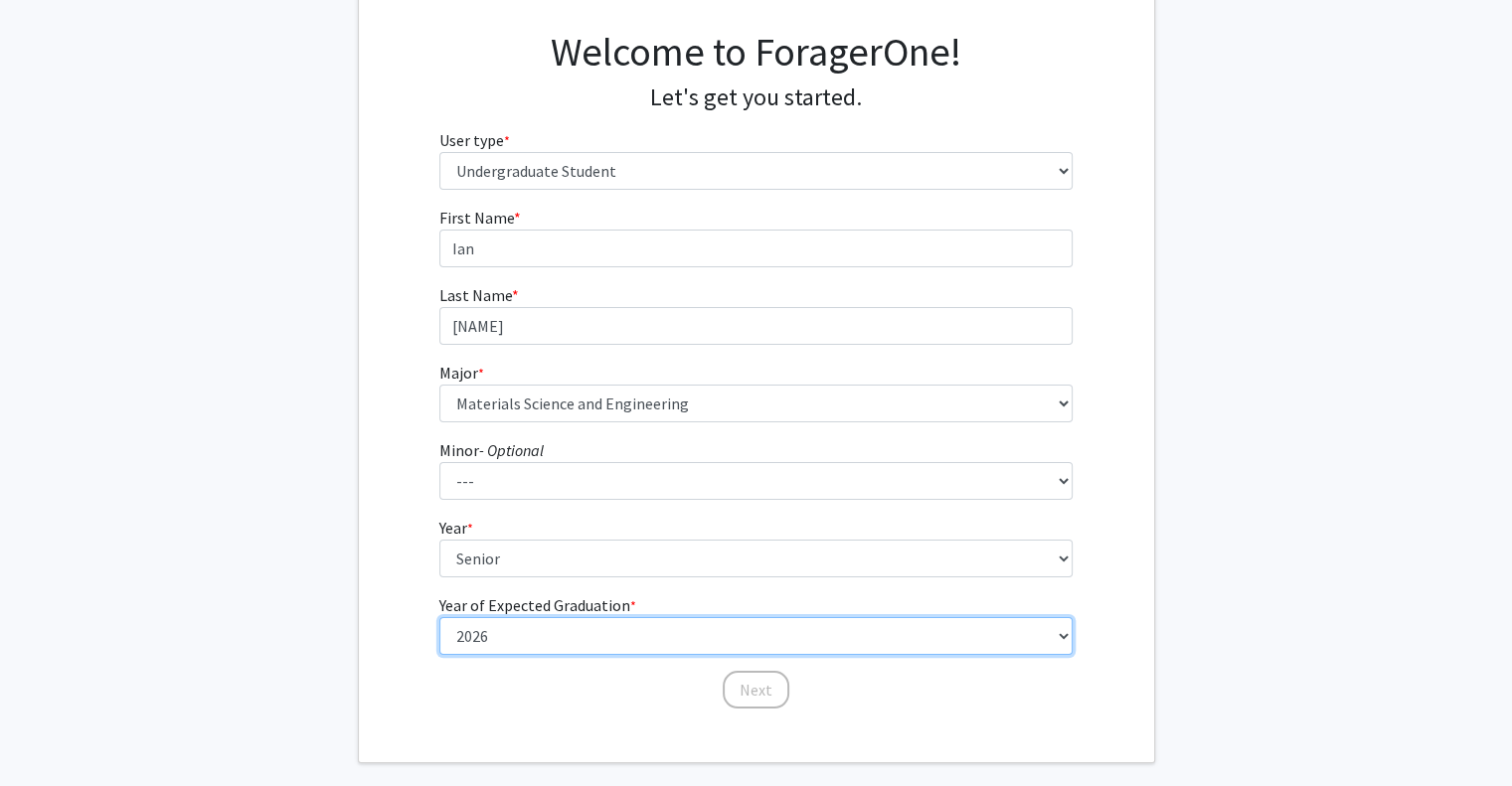 click on "---  2025   2026   2027   2028   2029   2030   2031   2032   2033   2034" at bounding box center [756, 636] 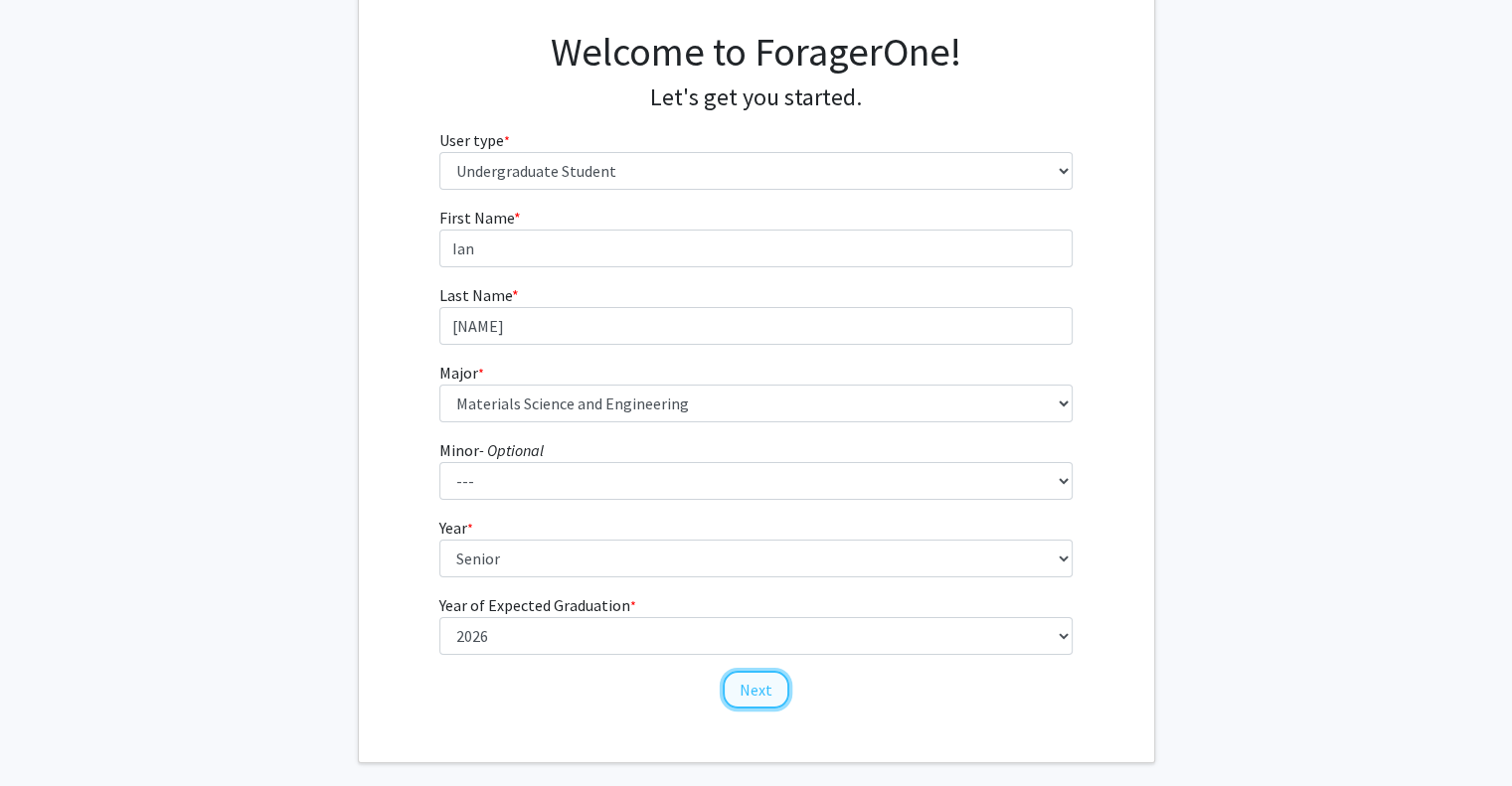 click on "Next" 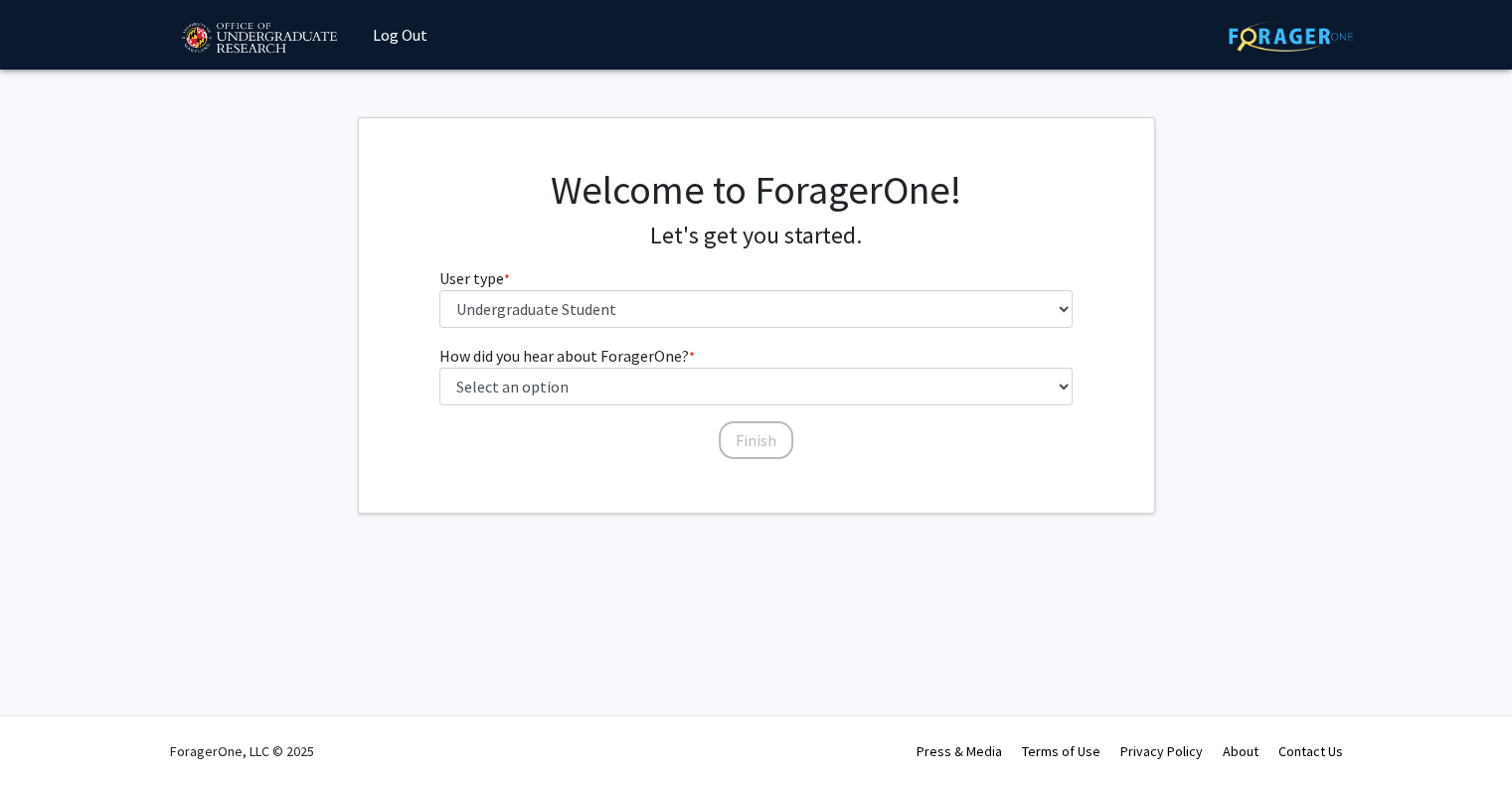 scroll, scrollTop: 0, scrollLeft: 0, axis: both 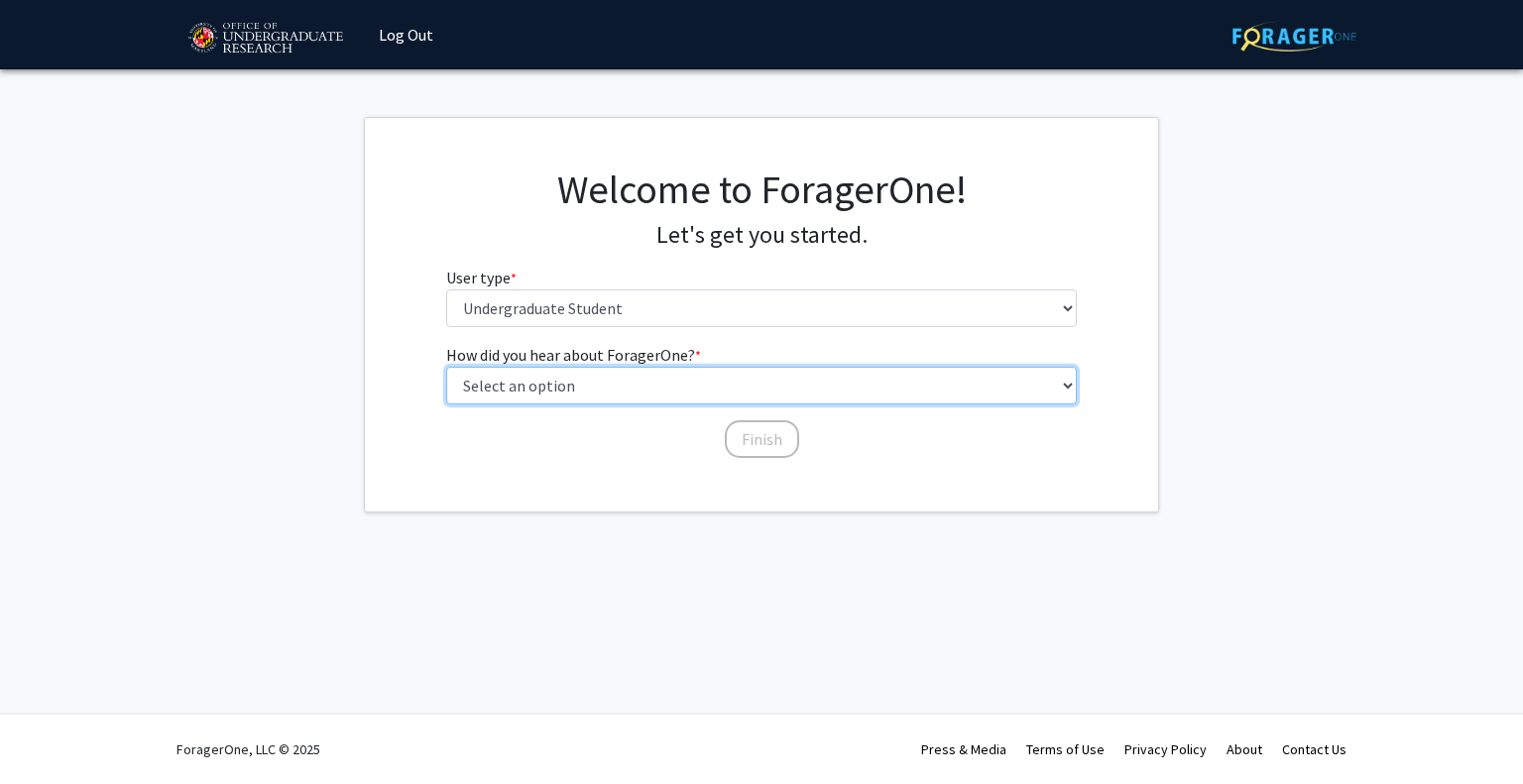 click on "Select an option  Peer/student recommendation   Faculty/staff recommendation   University website   University email or newsletter   Other" at bounding box center (762, 386) 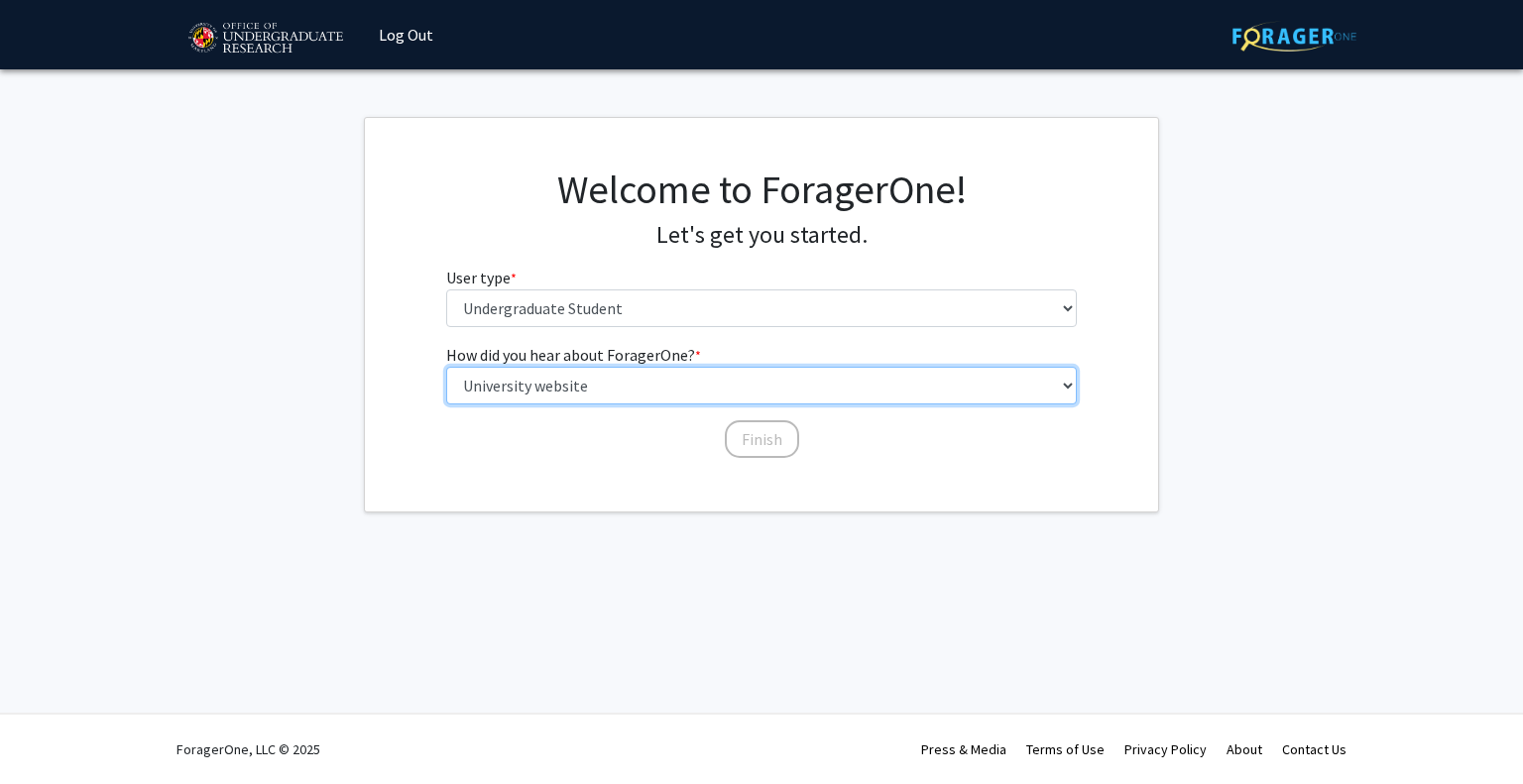 click on "Select an option  Peer/student recommendation   Faculty/staff recommendation   University website   University email or newsletter   Other" at bounding box center [762, 386] 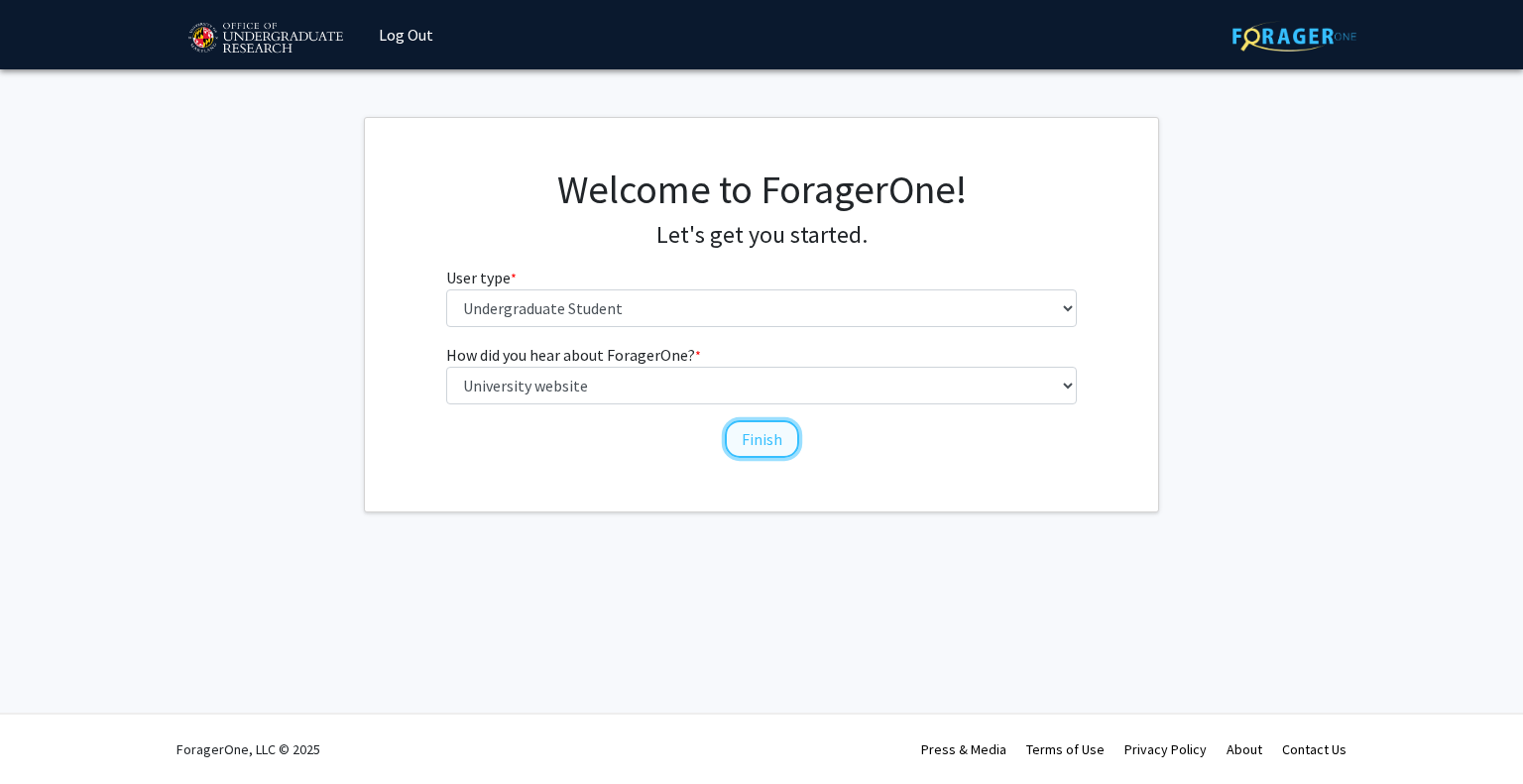 click on "Finish" 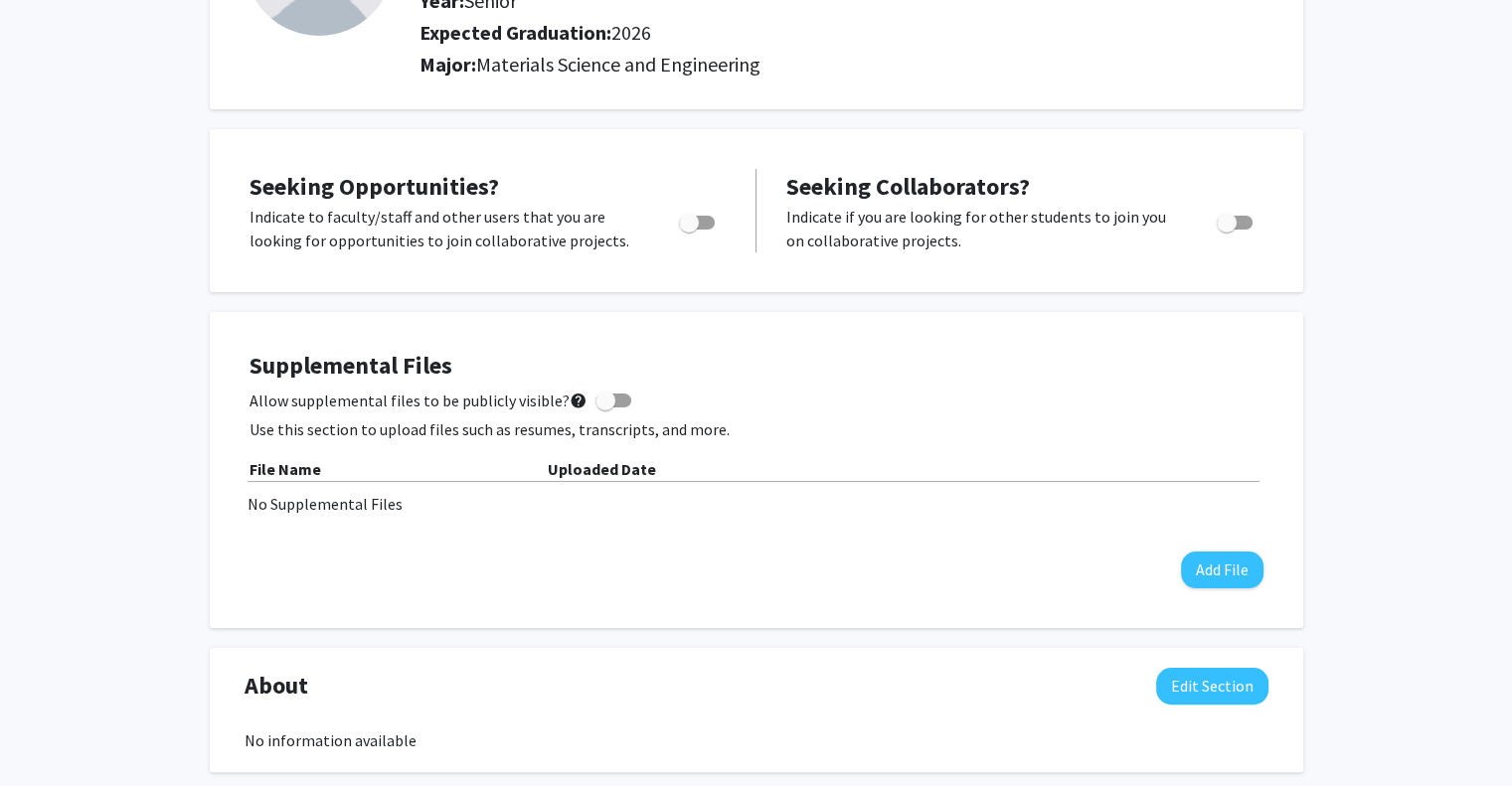 scroll, scrollTop: 0, scrollLeft: 0, axis: both 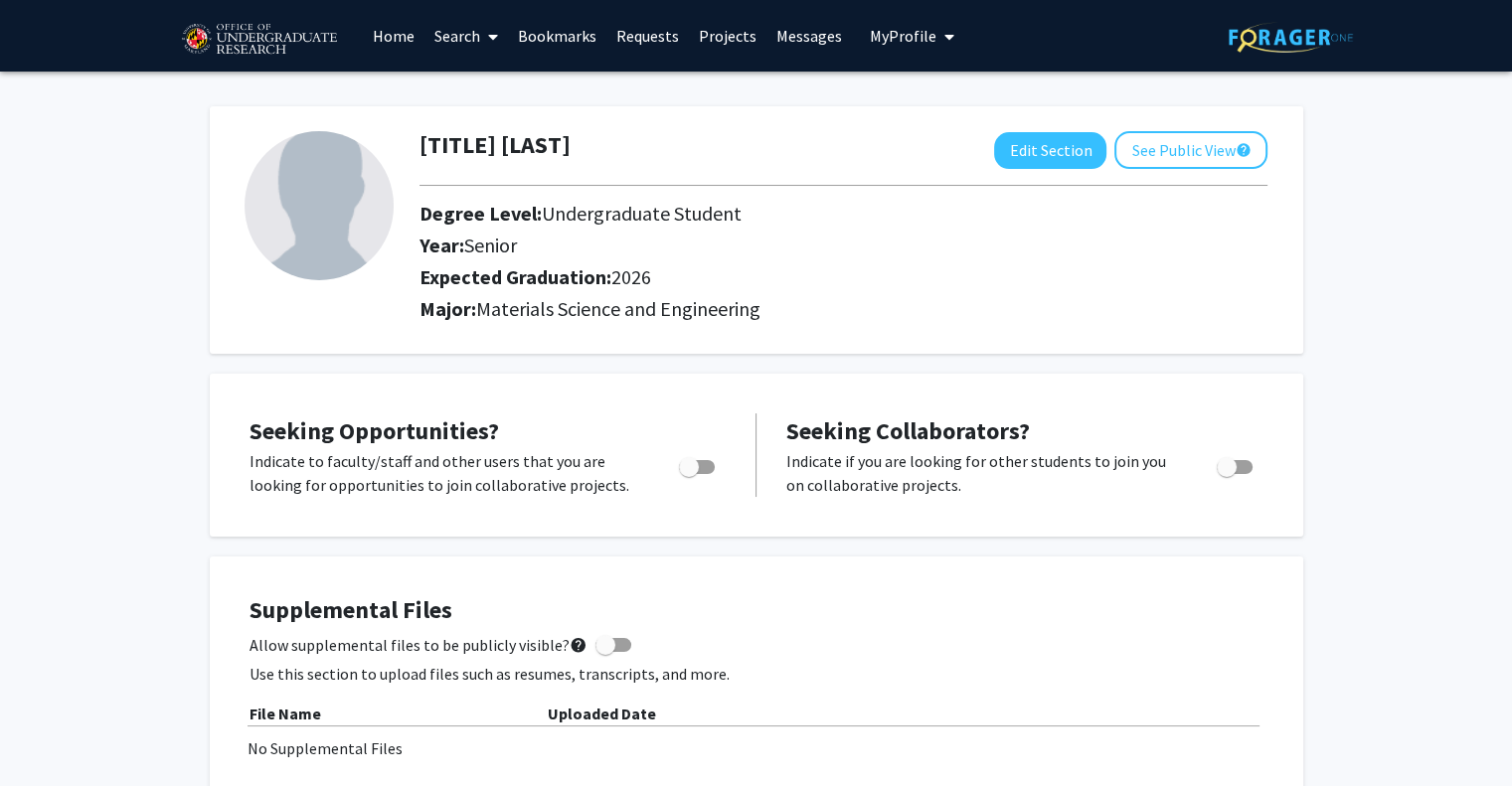 click on "Search" at bounding box center (466, 36) 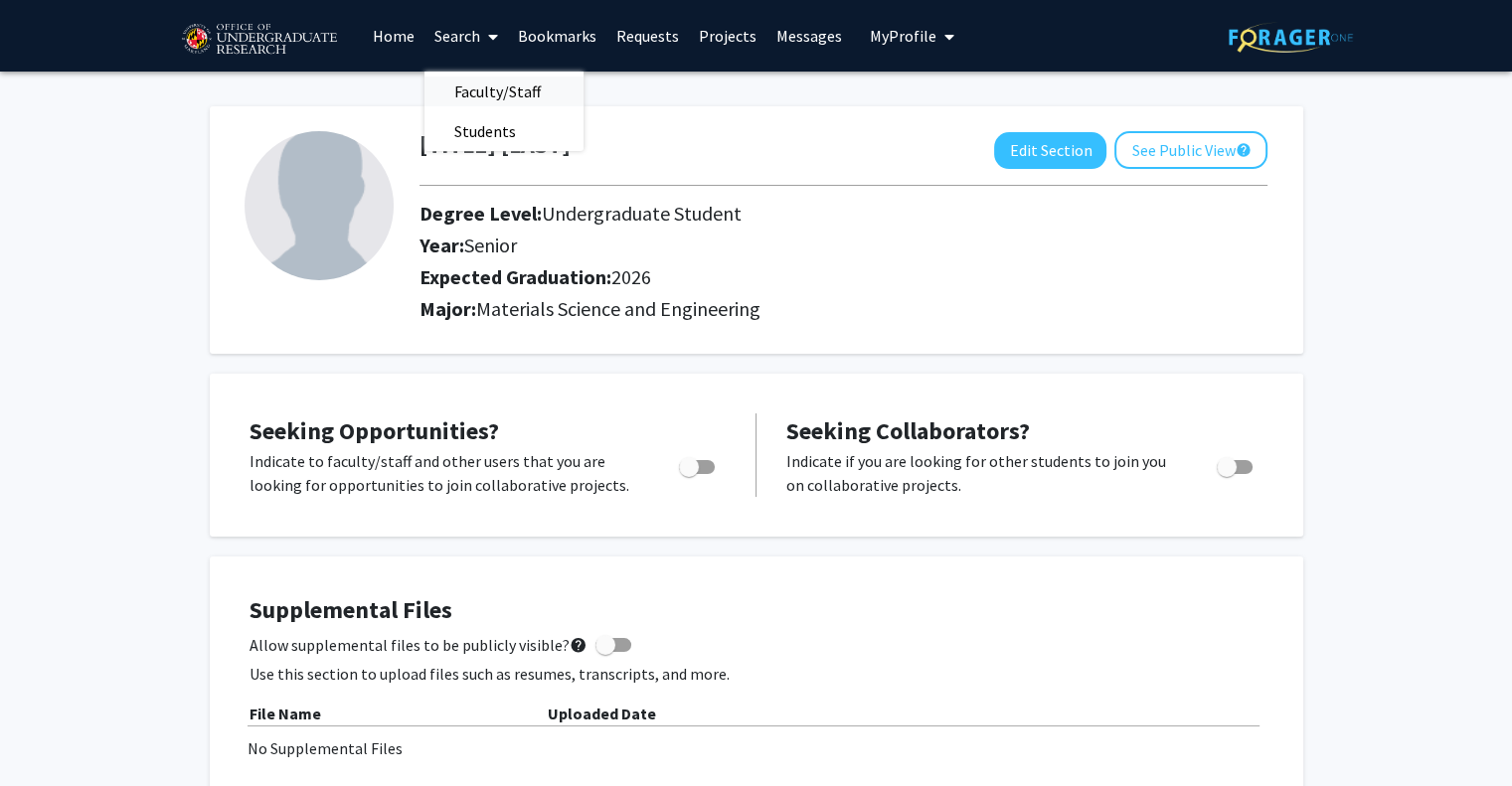 click on "Faculty/Staff" at bounding box center (497, 91) 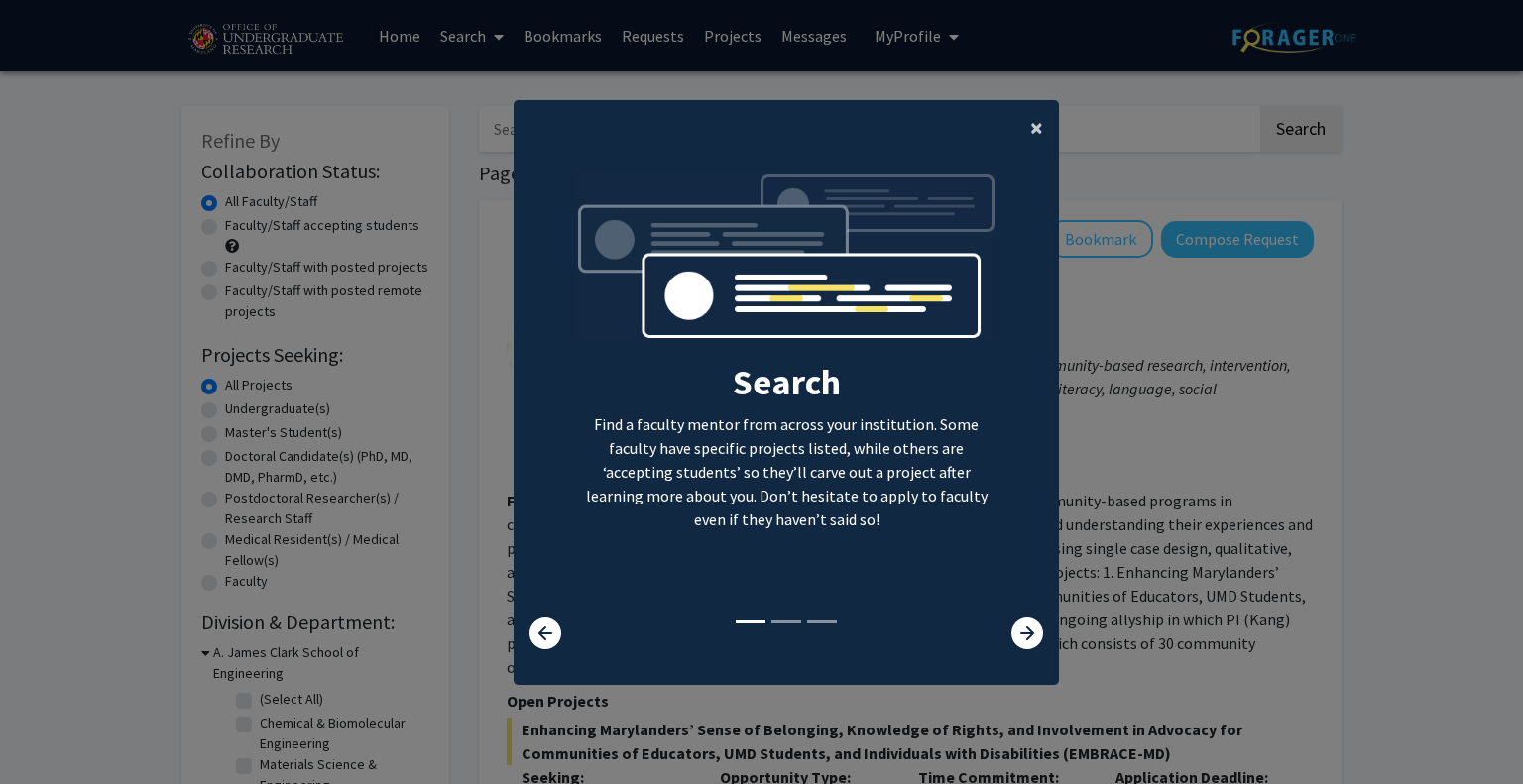click on "×" 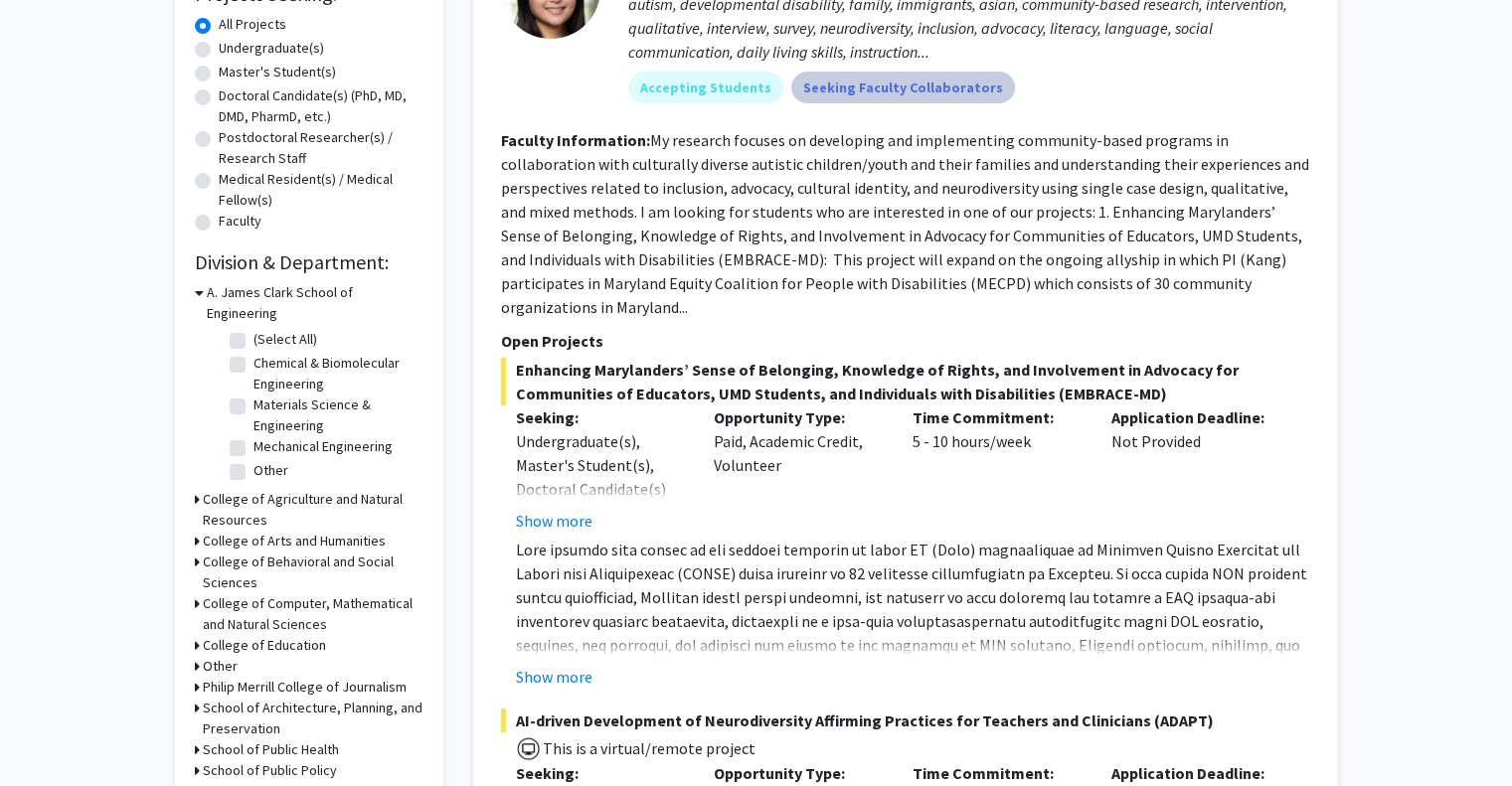 scroll, scrollTop: 360, scrollLeft: 0, axis: vertical 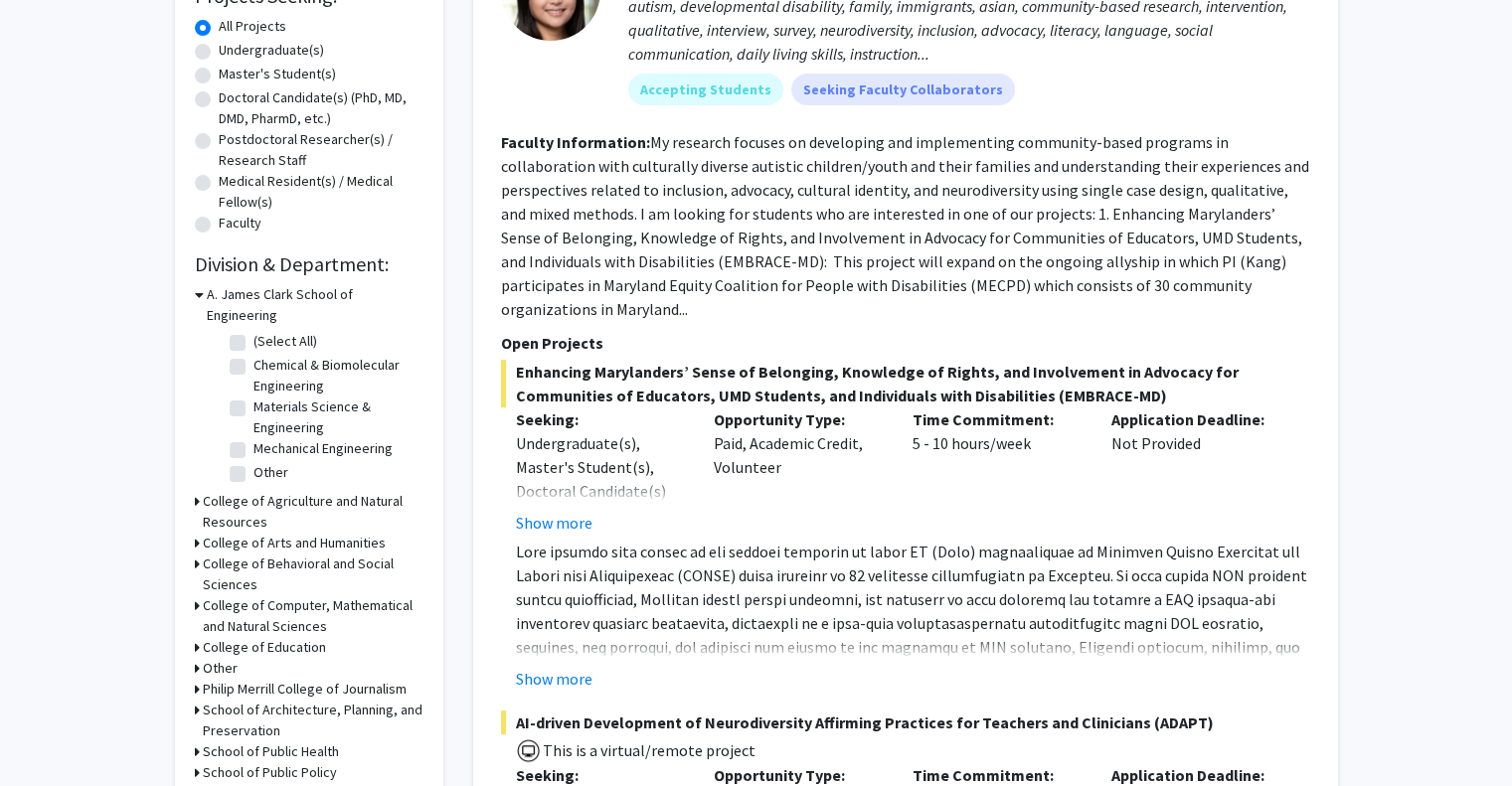 click on "Materials Science & Engineering" 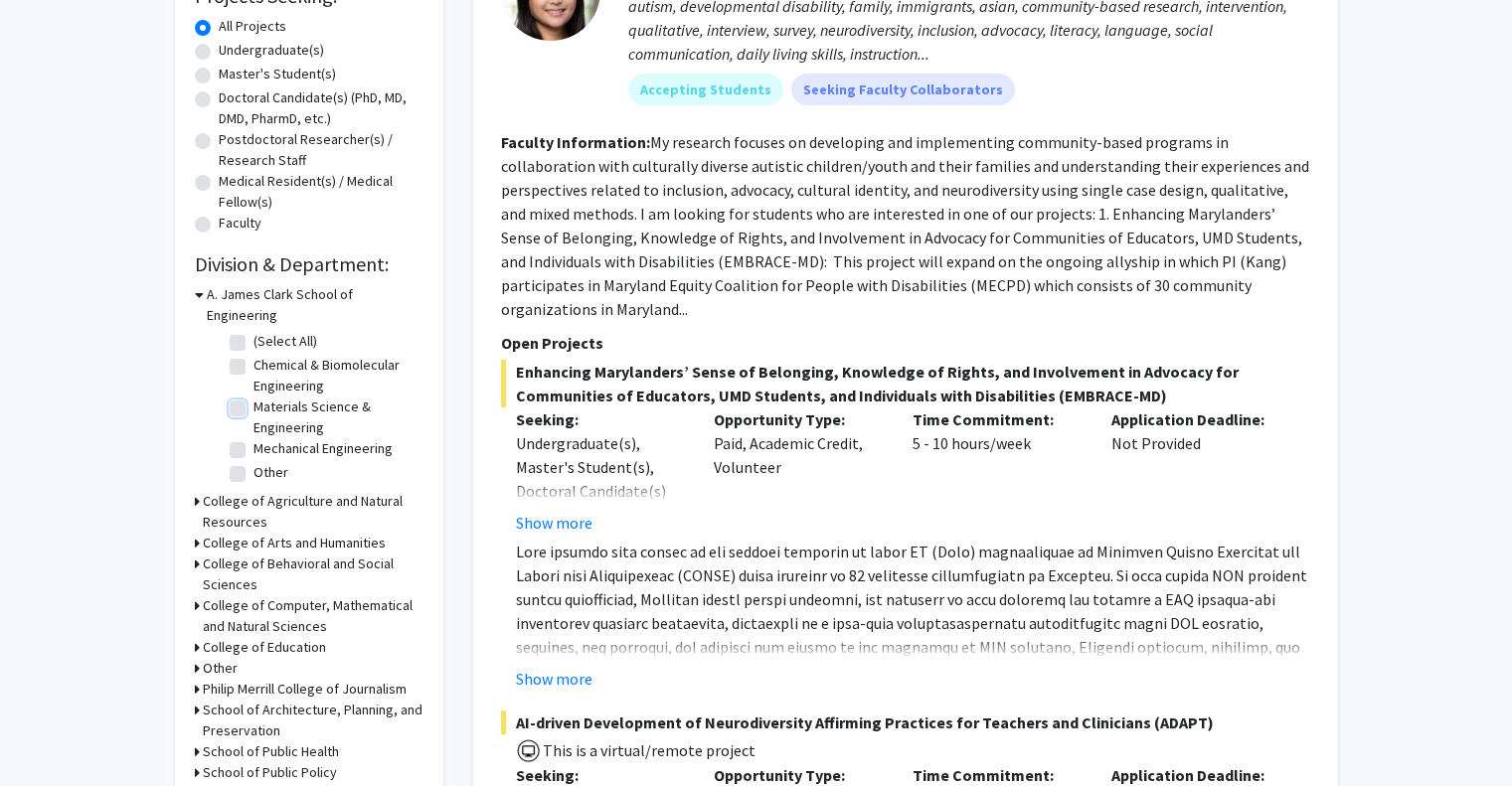 click on "Materials Science & Engineering" at bounding box center [259, 402] 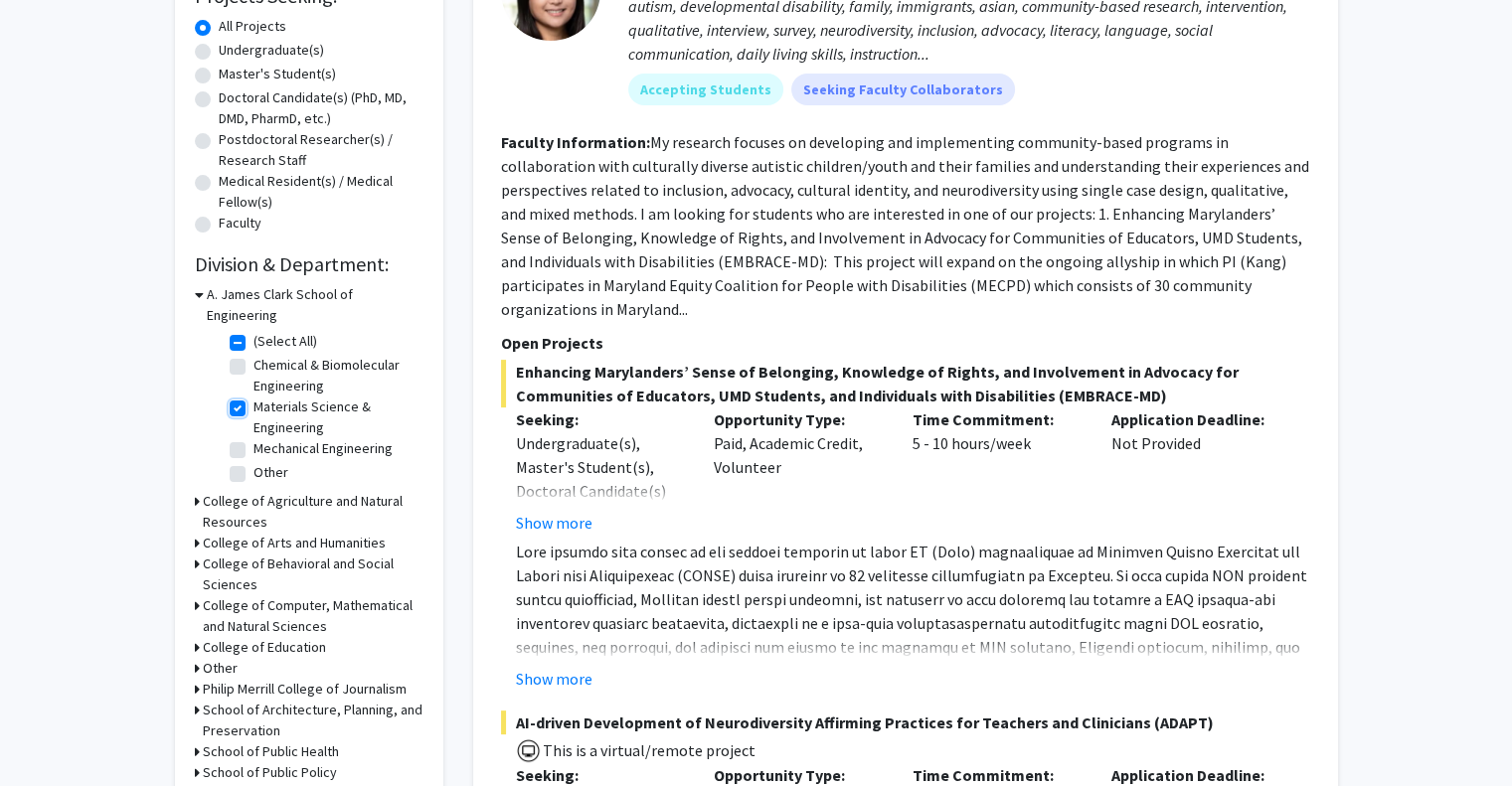checkbox on "true" 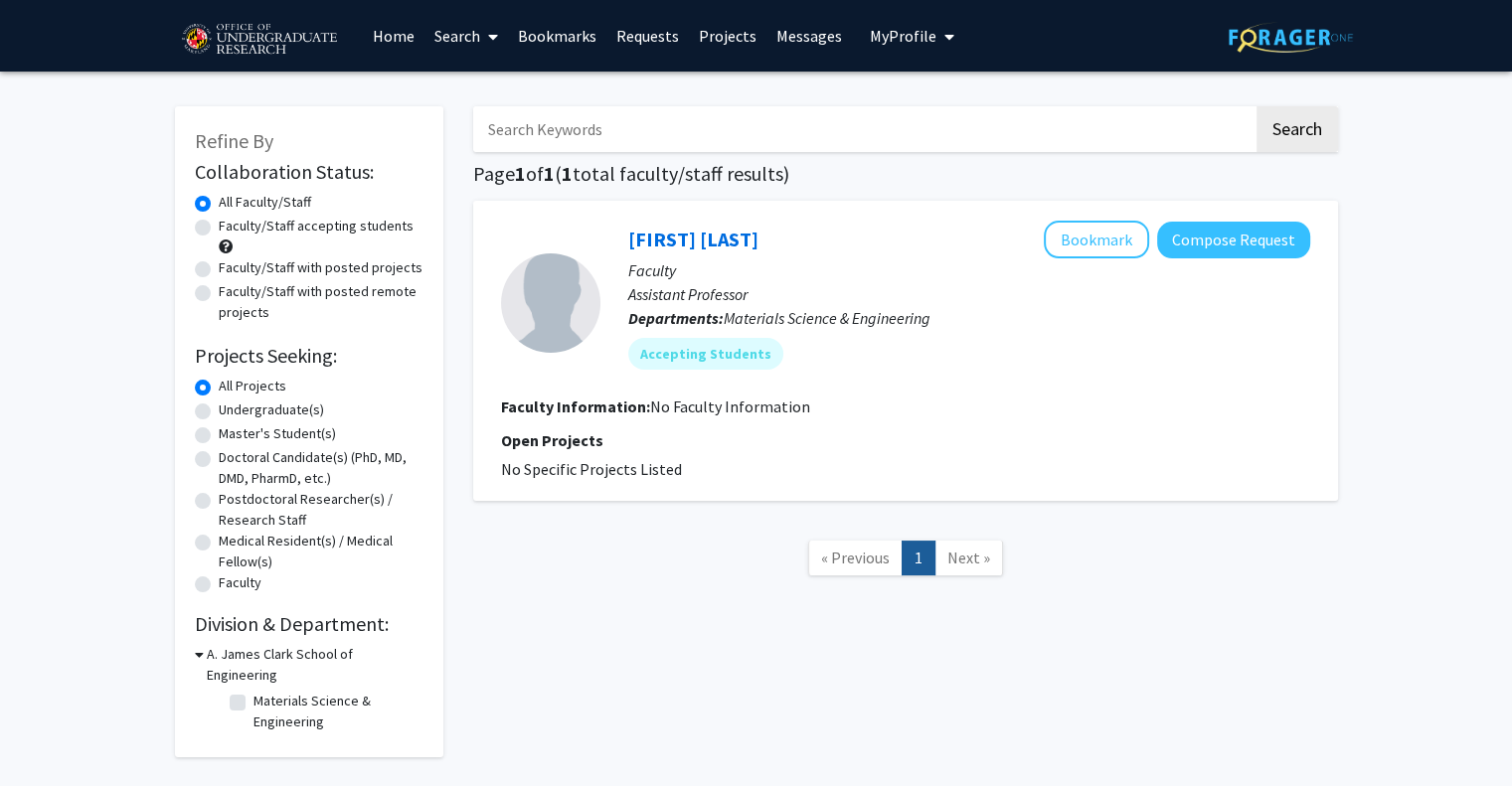 checkbox on "false" 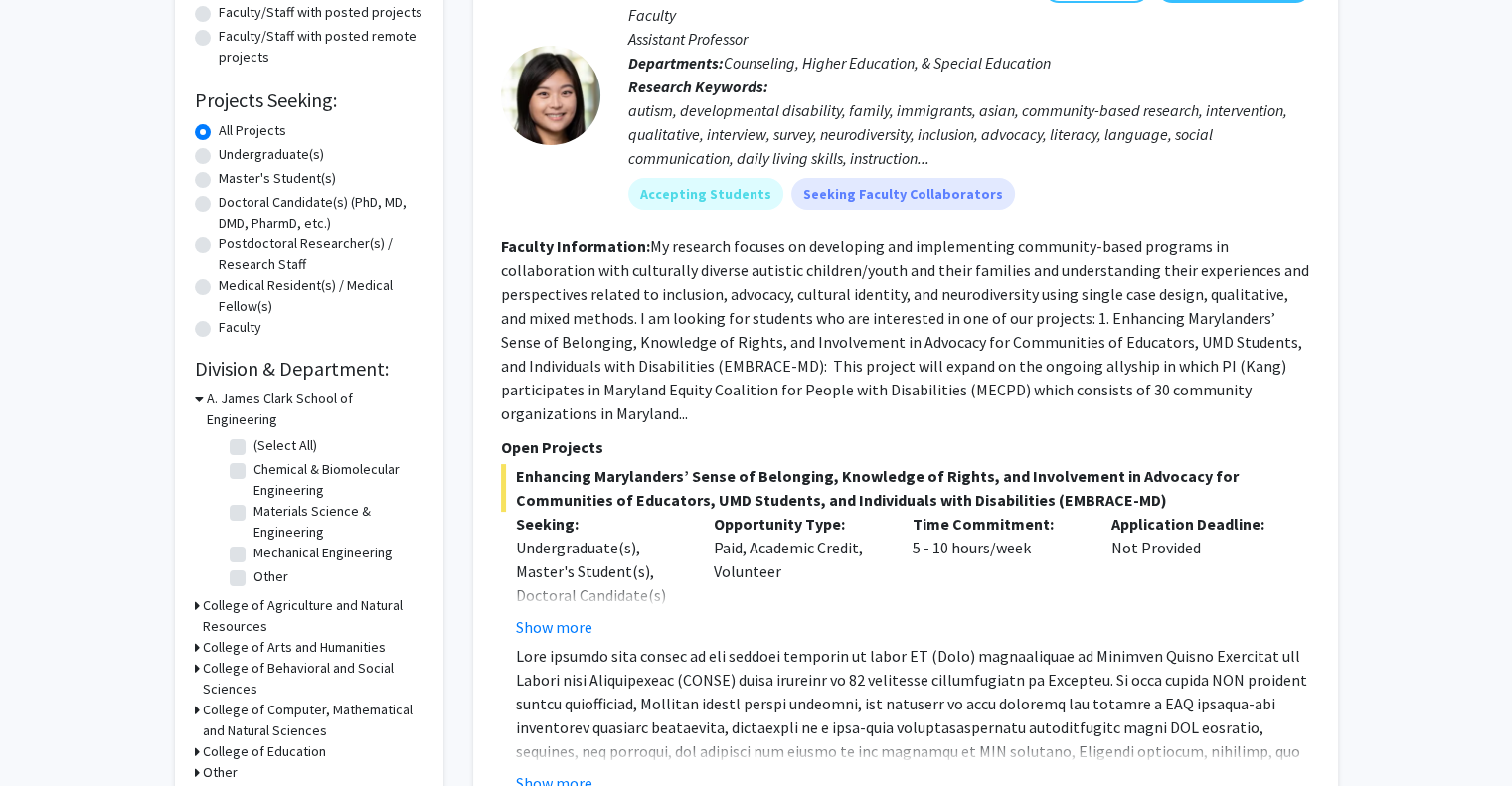 scroll, scrollTop: 258, scrollLeft: 0, axis: vertical 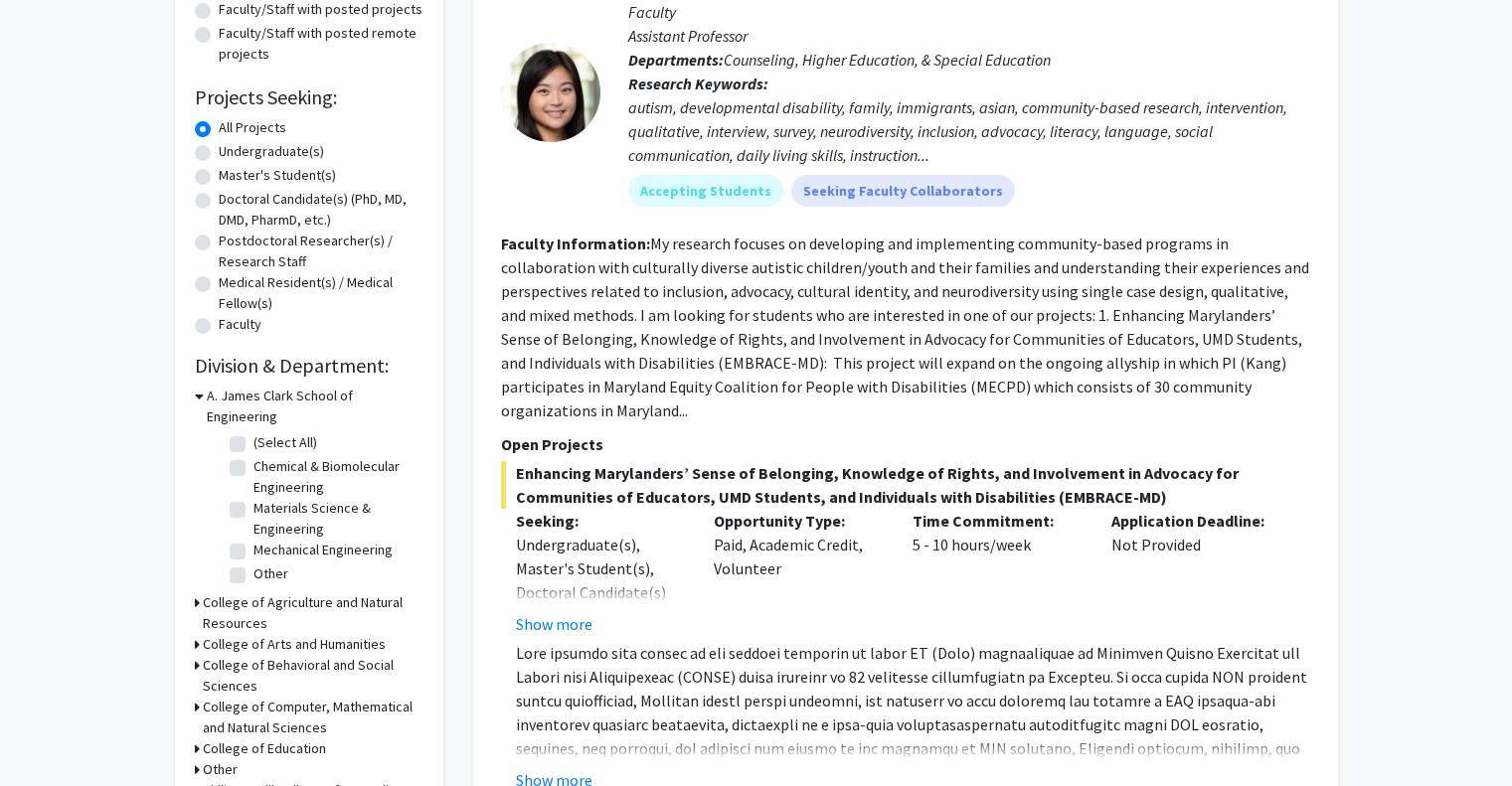 click on "Mechanical Engineering" 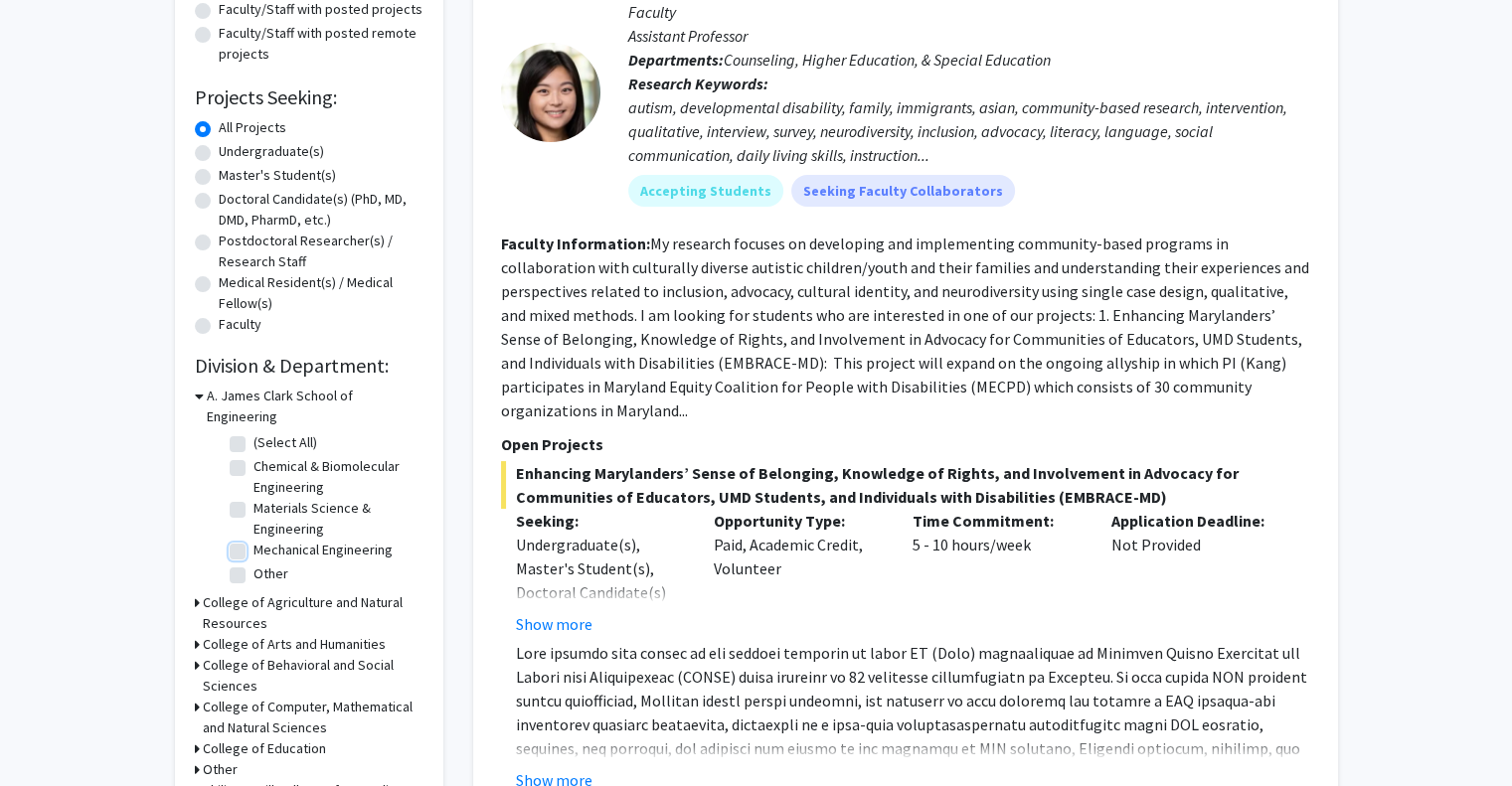 click on "Mechanical Engineering" at bounding box center [259, 546] 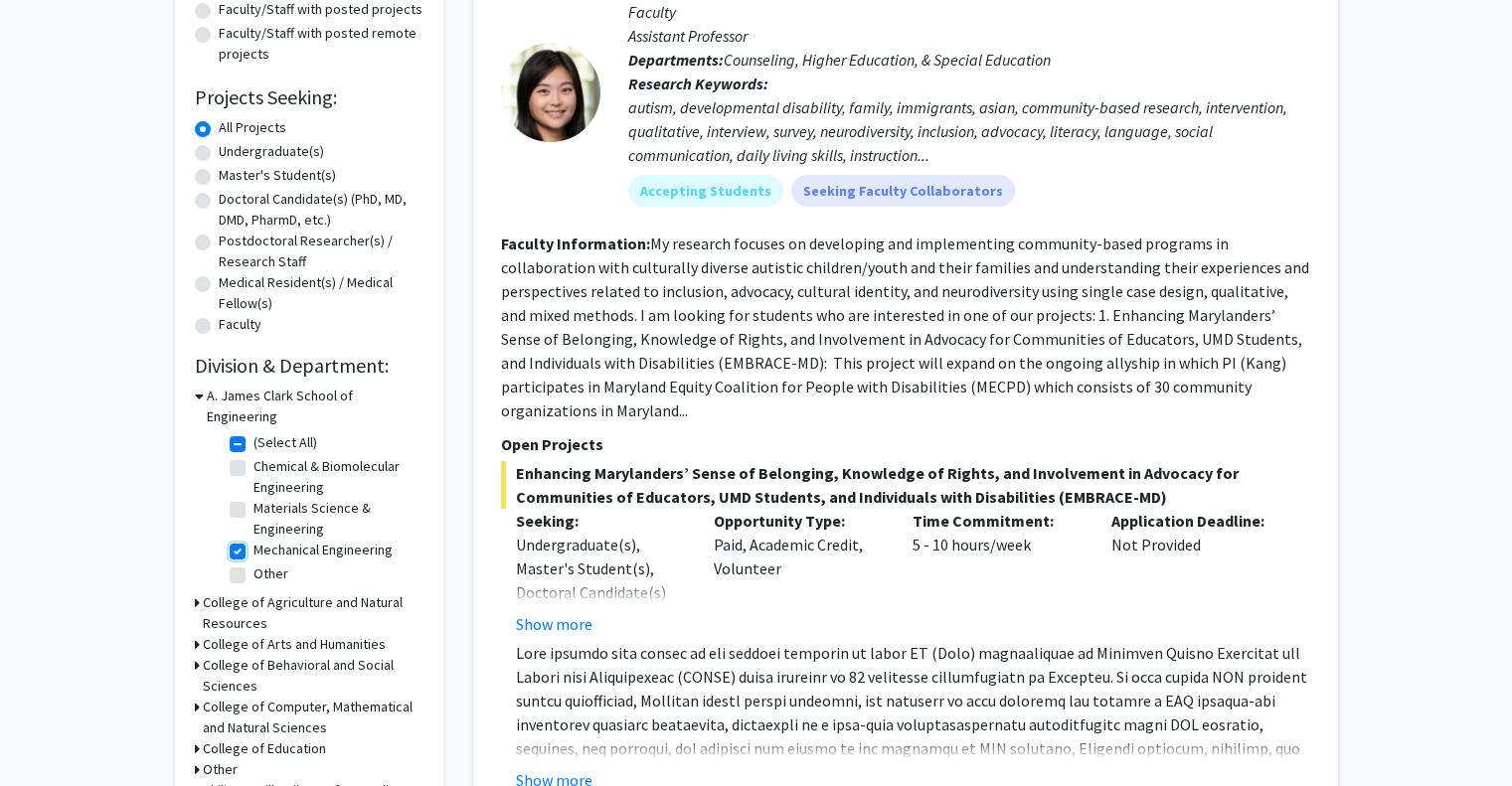 checkbox on "true" 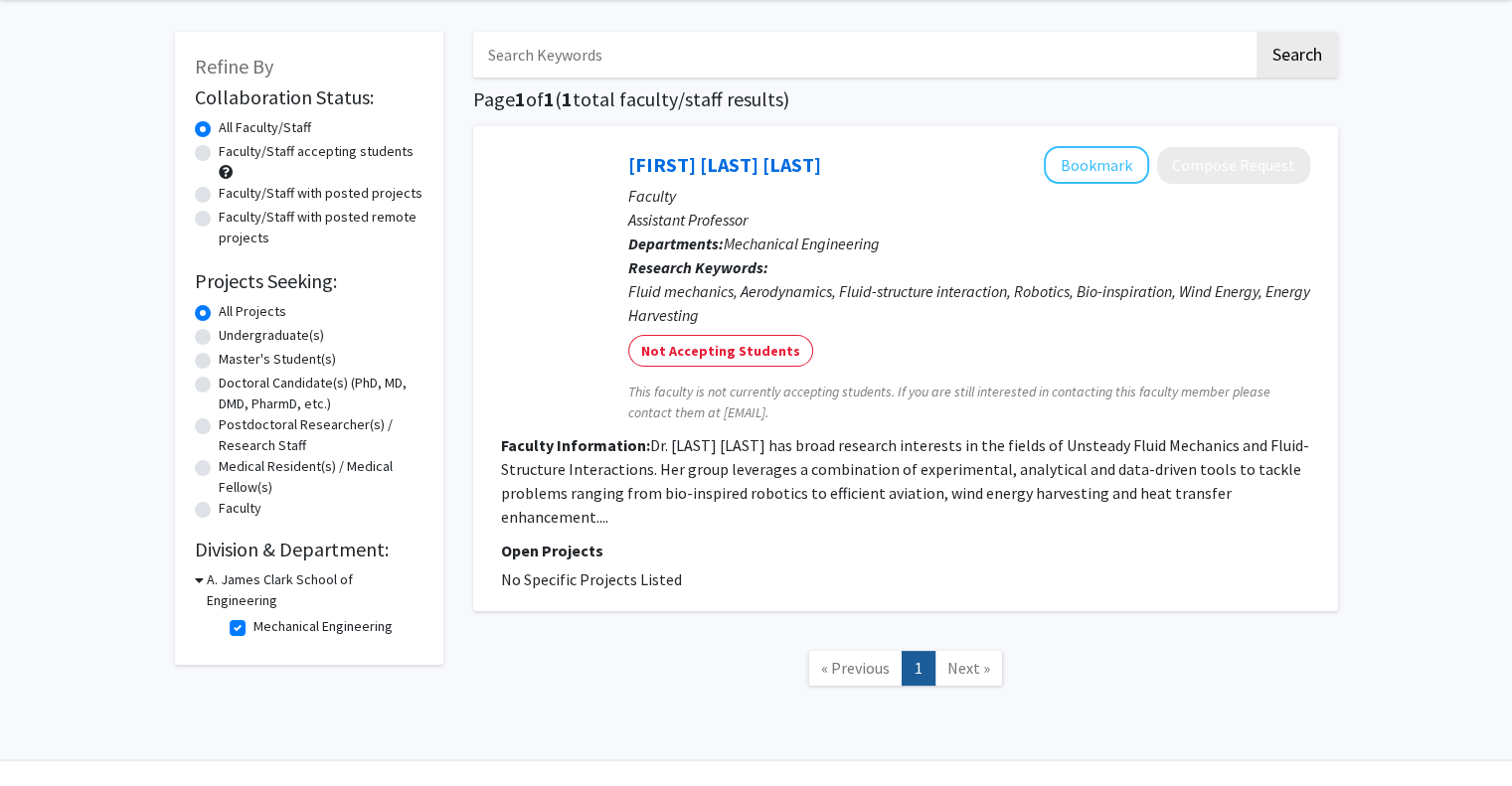 scroll, scrollTop: 94, scrollLeft: 0, axis: vertical 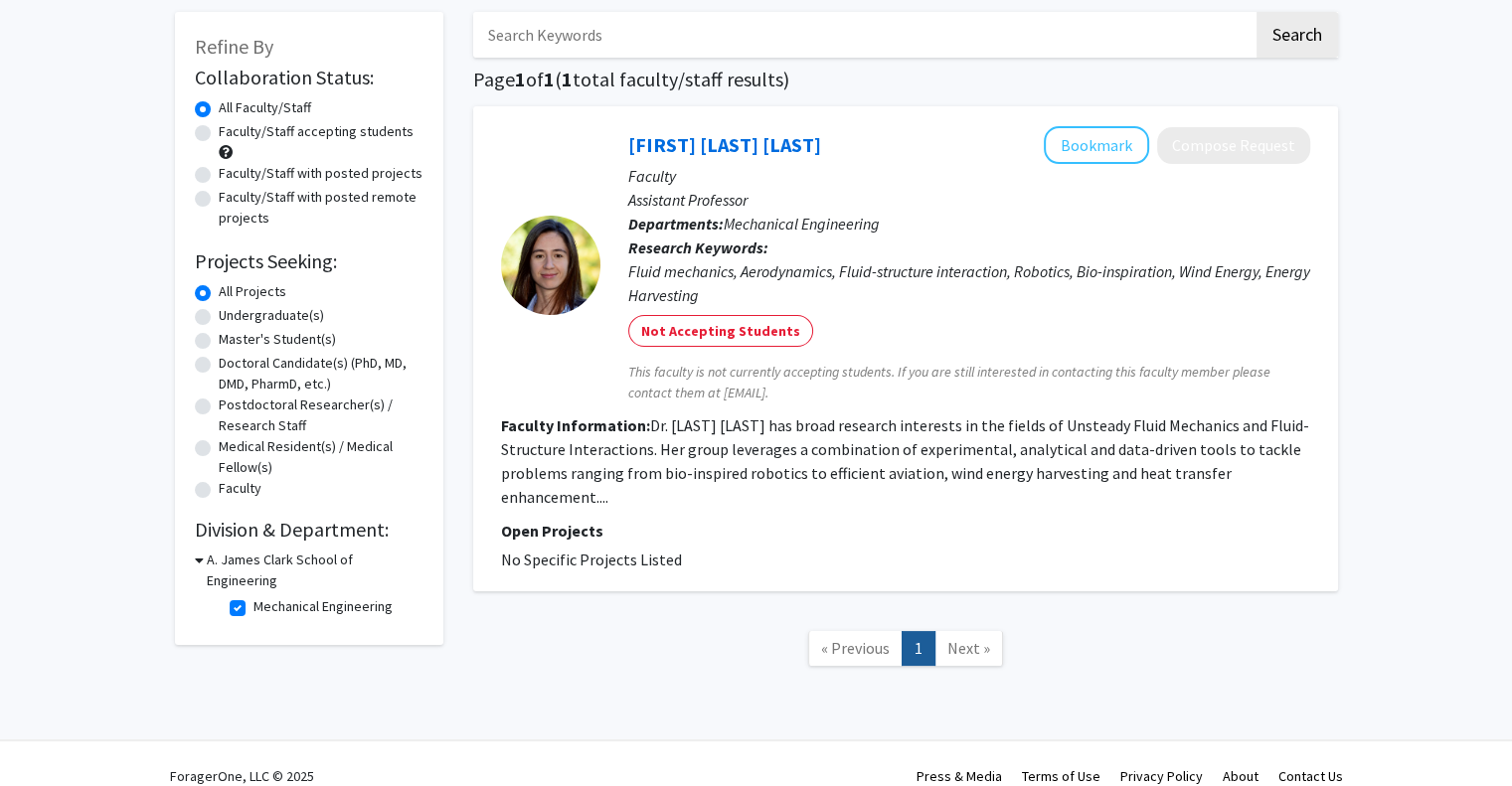 click on "Next »" 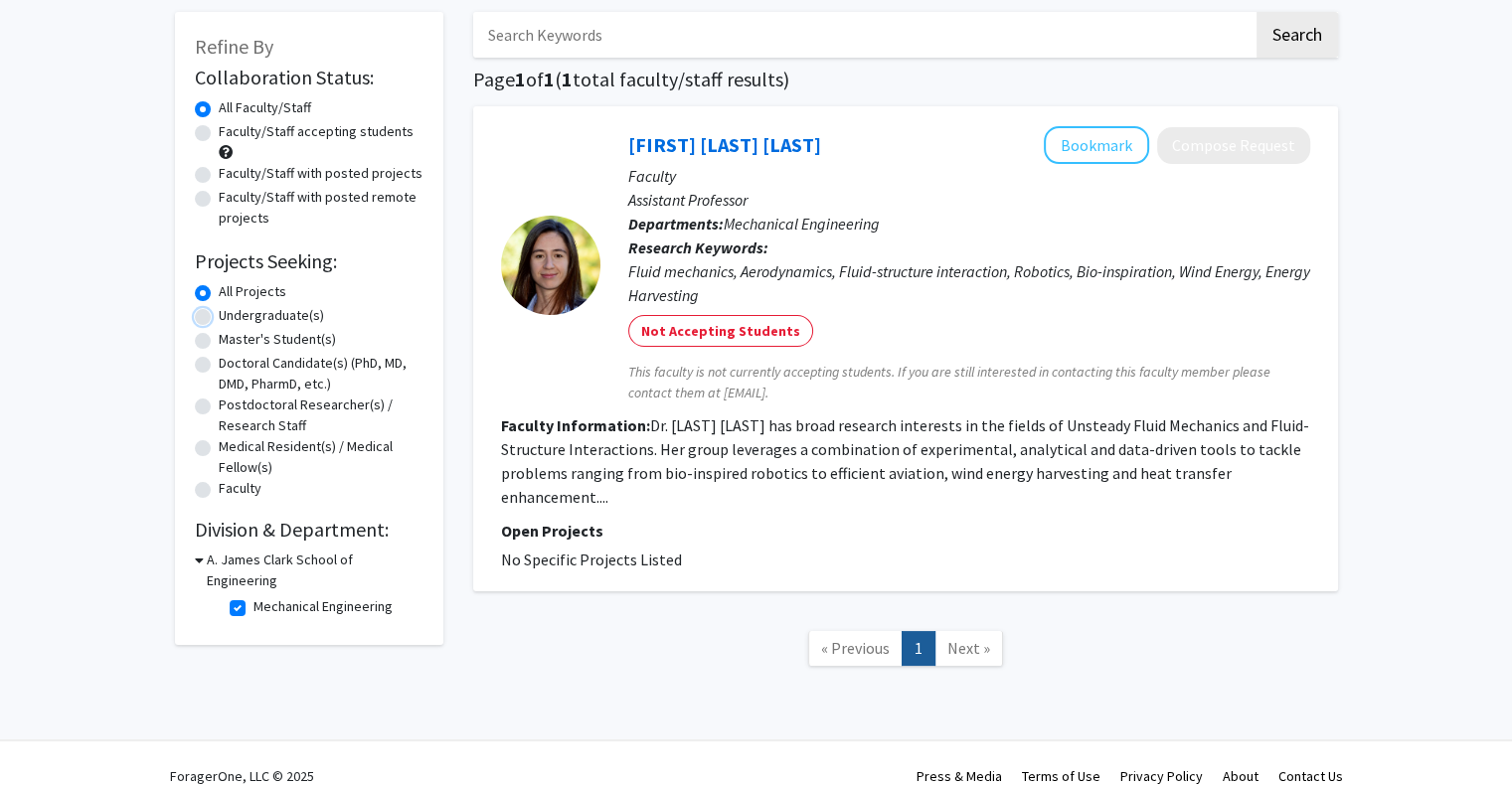 click on "Undergraduate(s)" at bounding box center [225, 311] 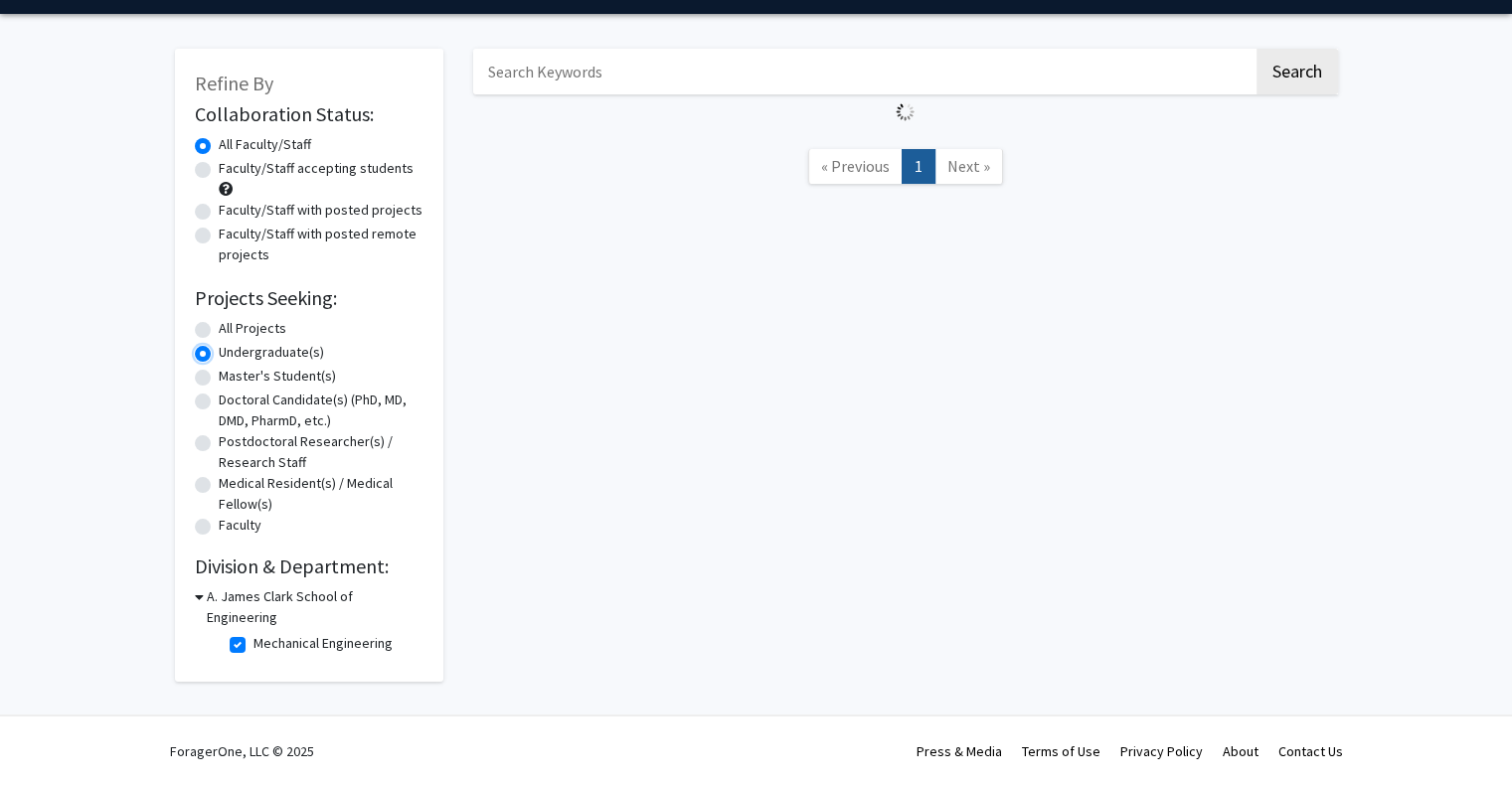 scroll, scrollTop: 0, scrollLeft: 0, axis: both 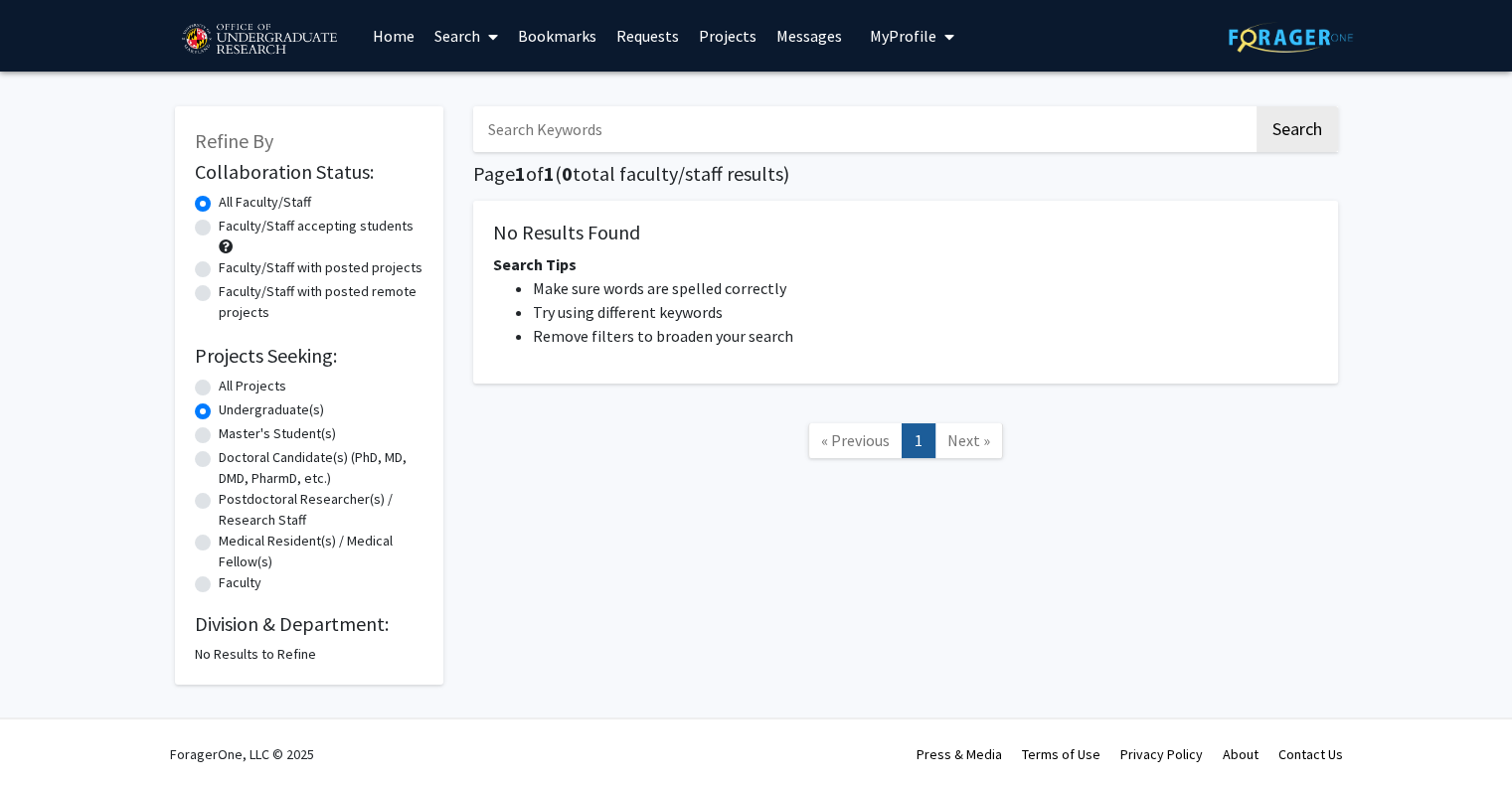 click on "All Projects" 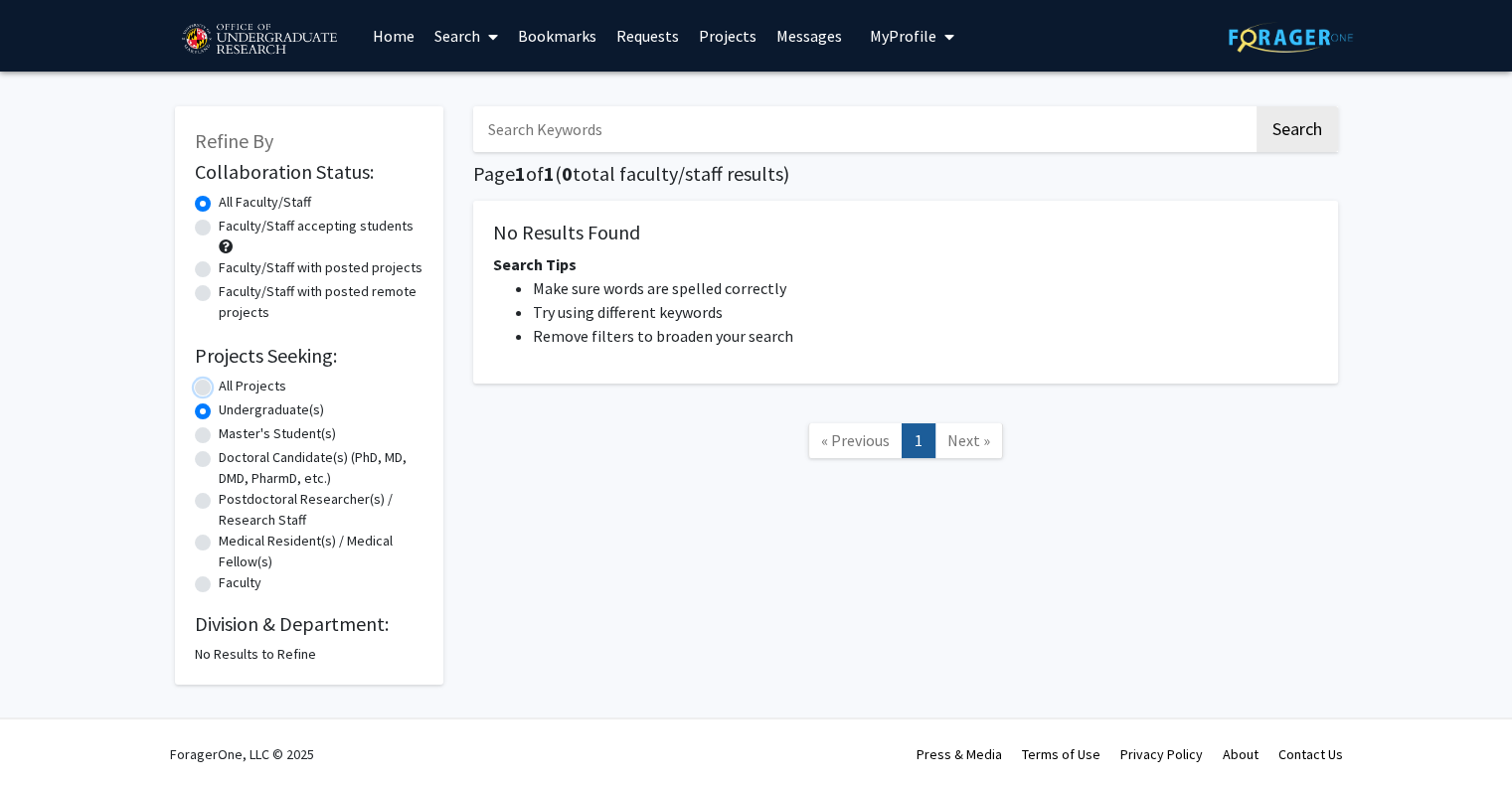 click on "All Projects" at bounding box center (225, 382) 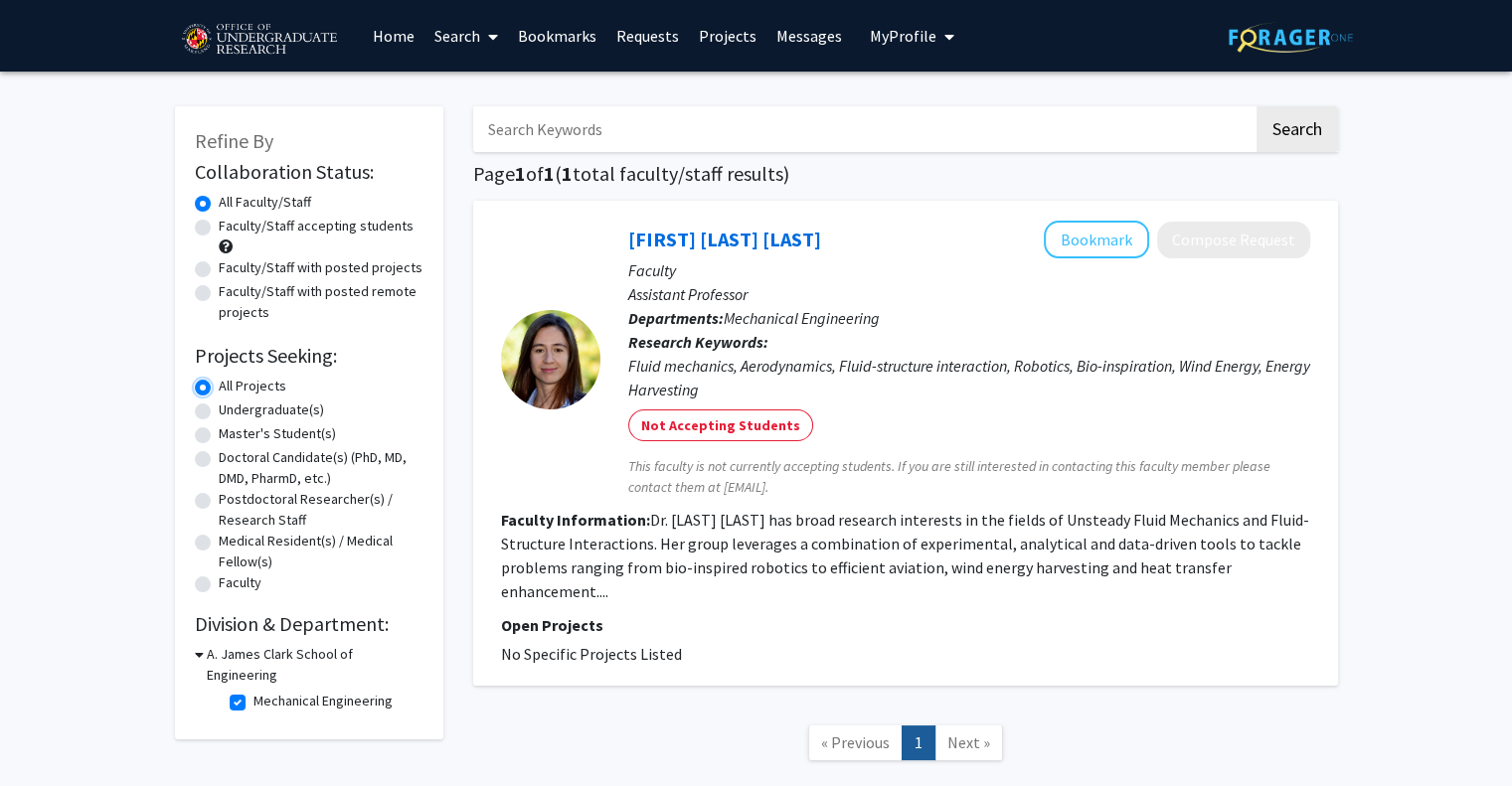 scroll, scrollTop: 118, scrollLeft: 0, axis: vertical 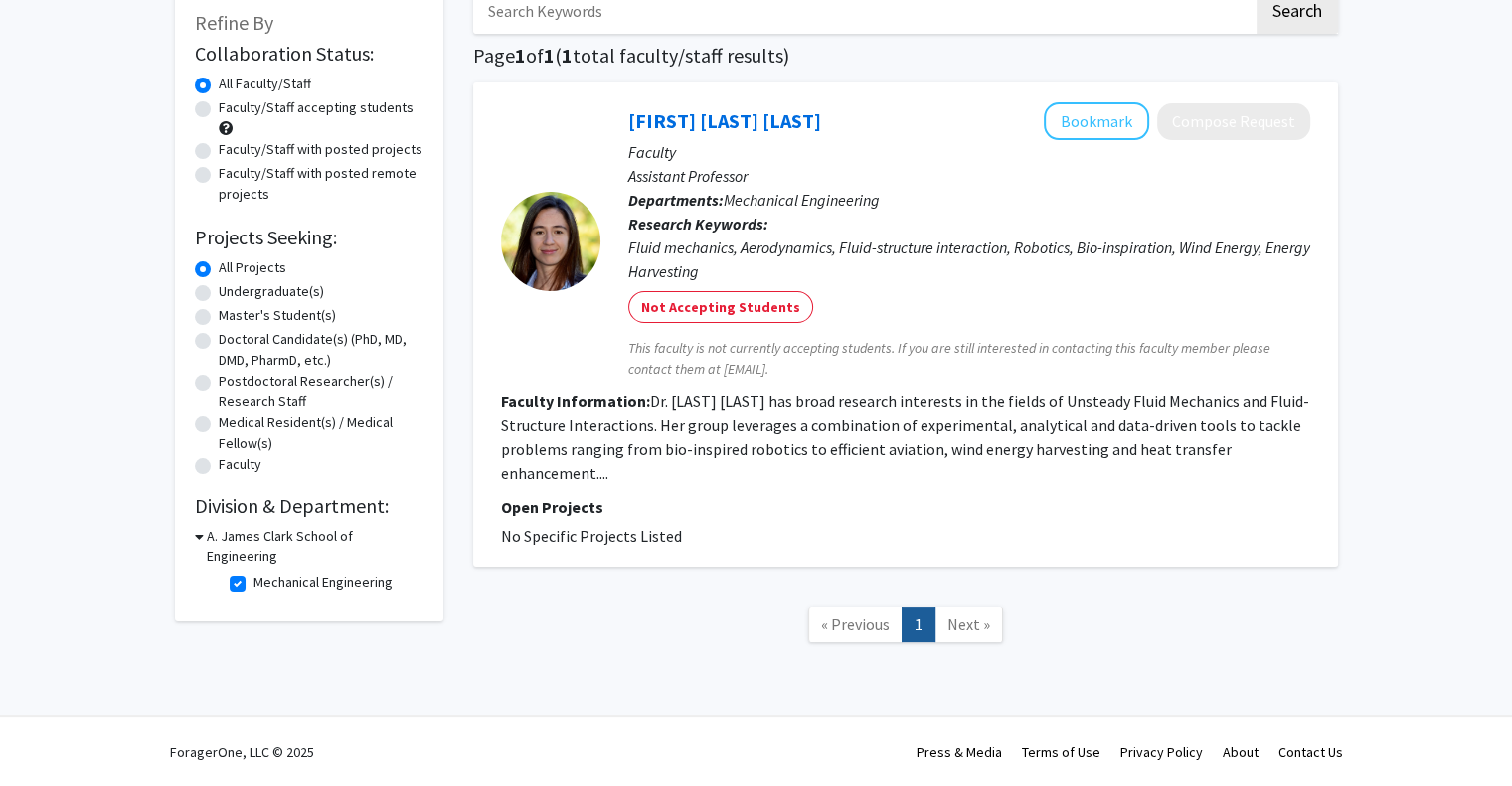 click on "« Previous" 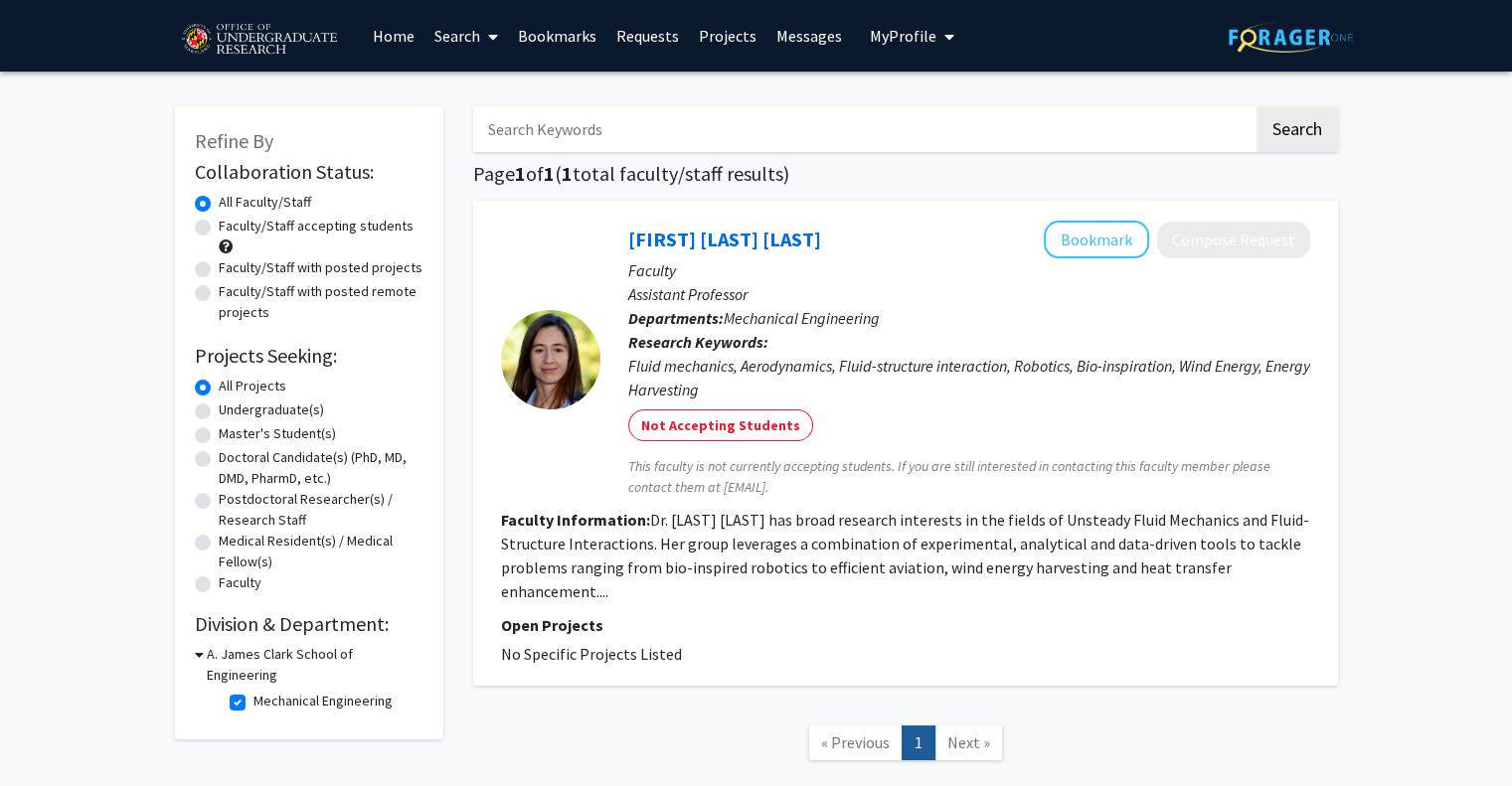 radio on "false" 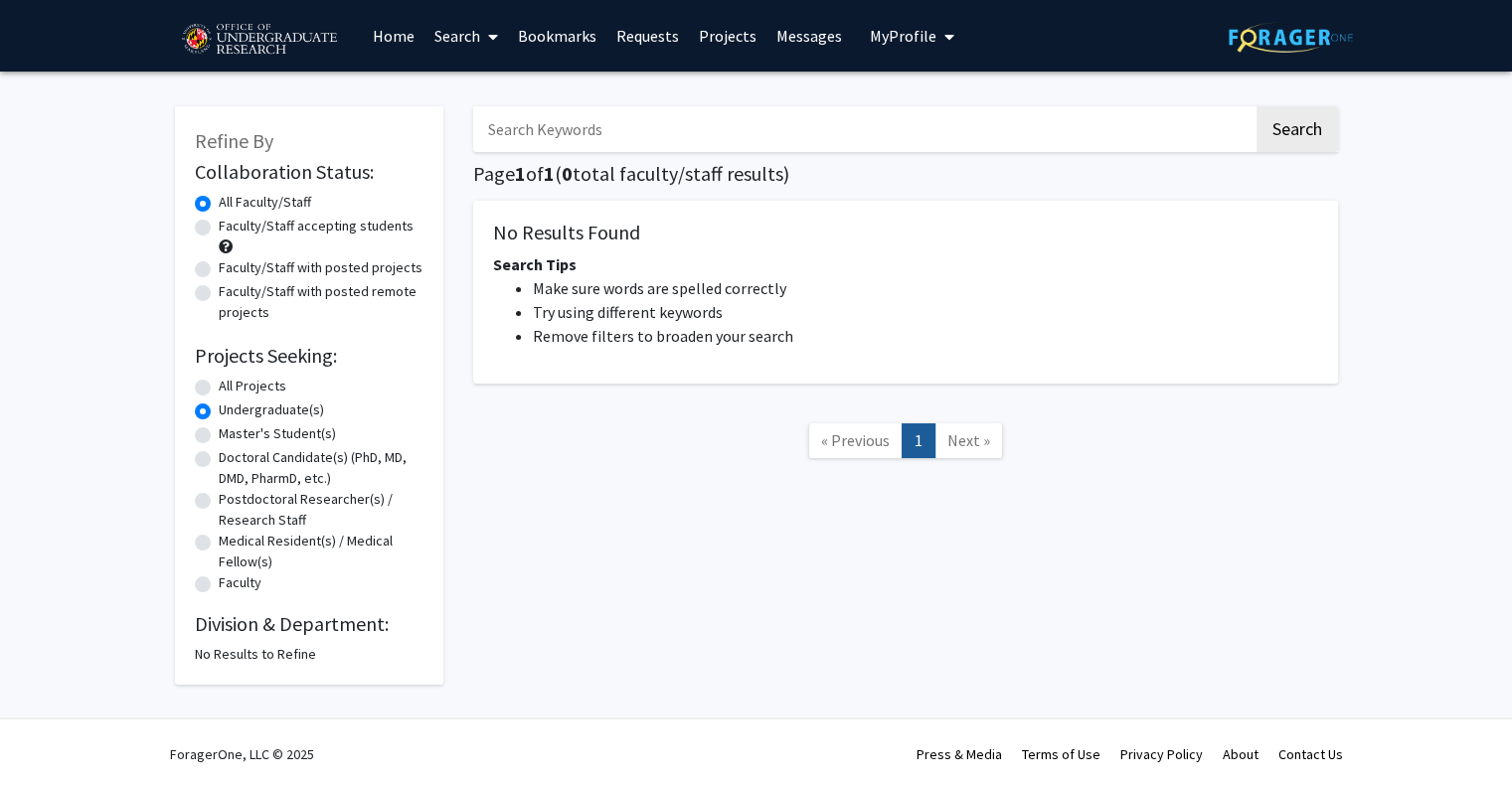 radio on "true" 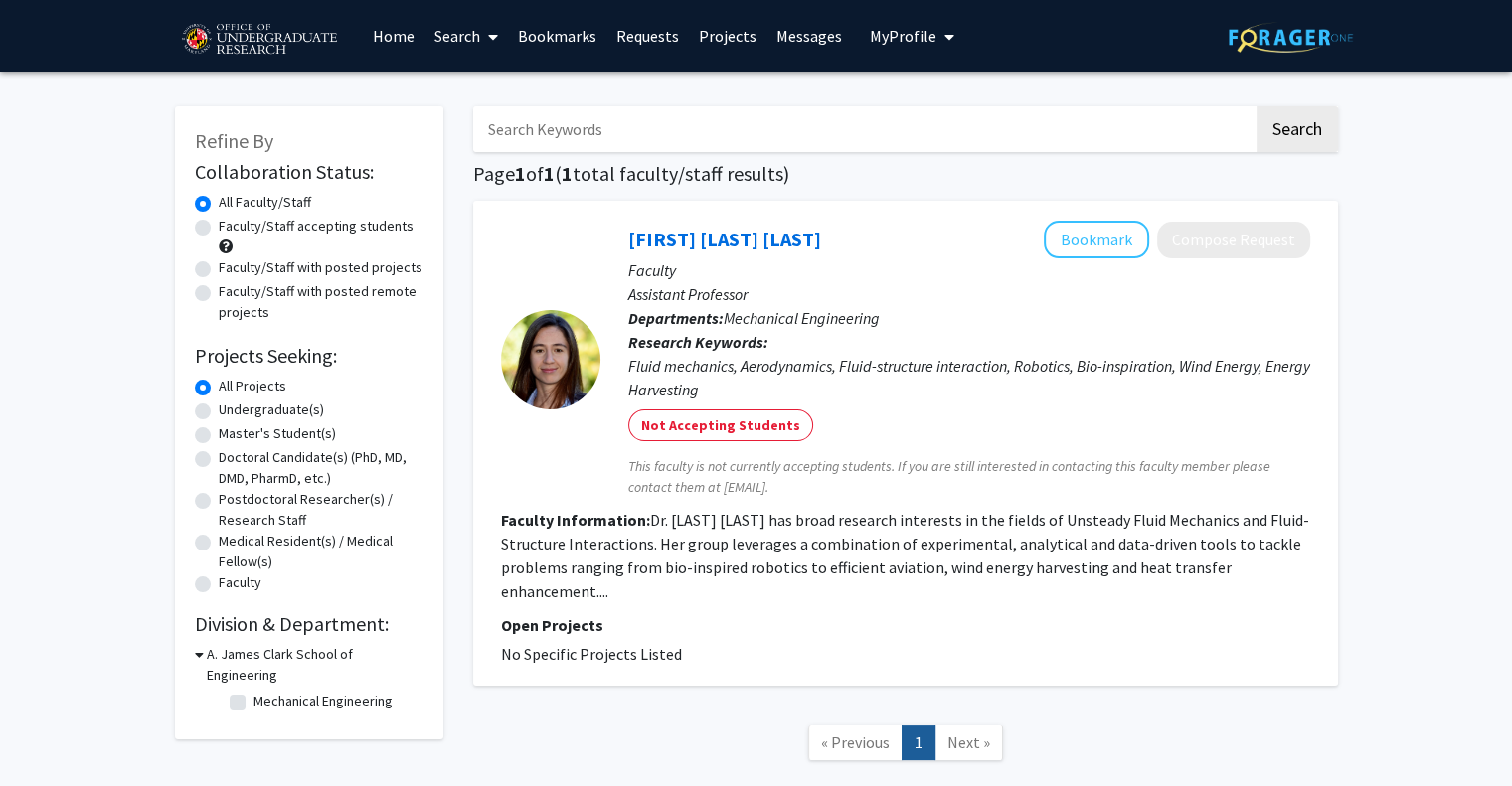 checkbox on "false" 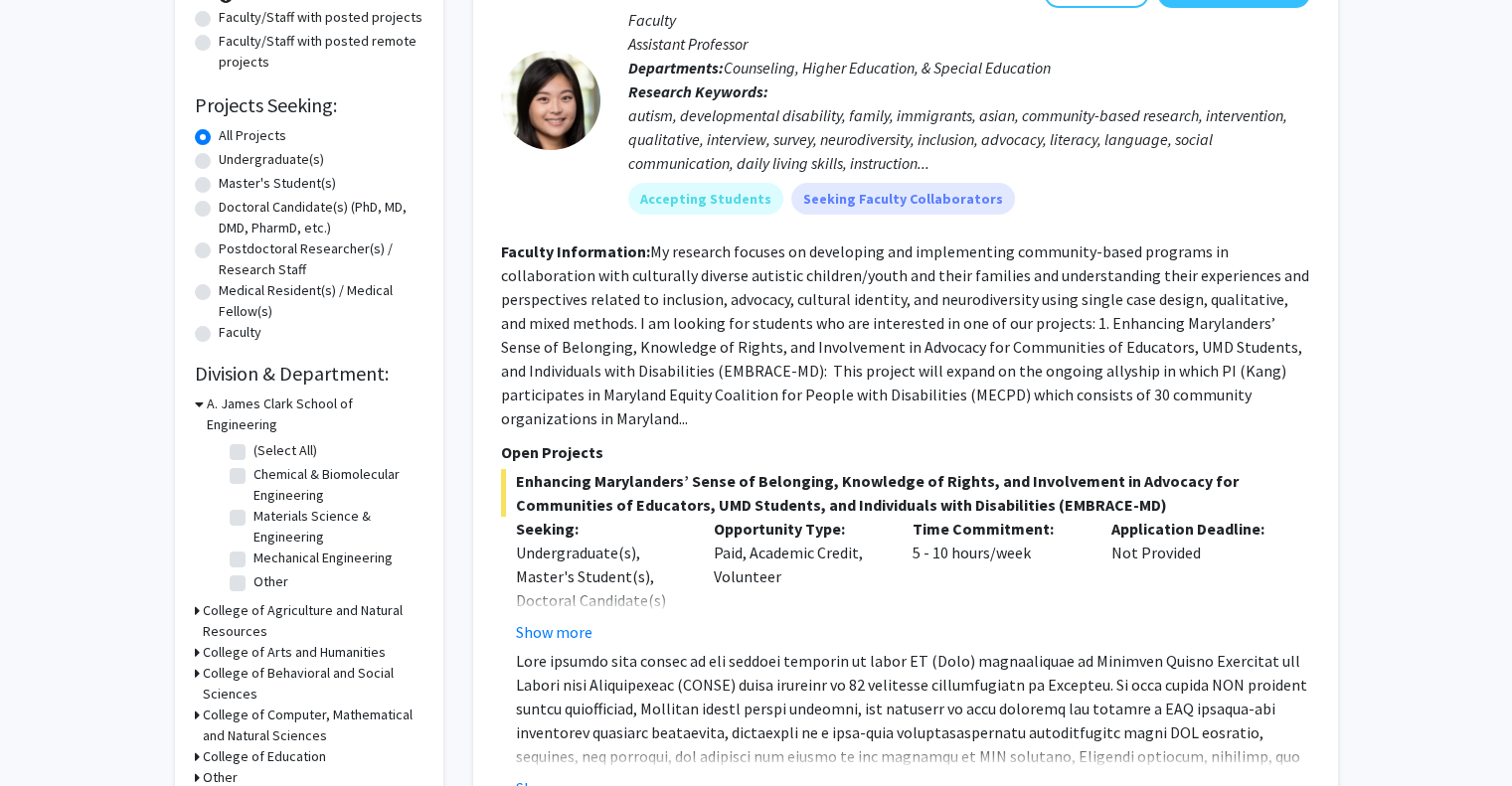 scroll, scrollTop: 249, scrollLeft: 0, axis: vertical 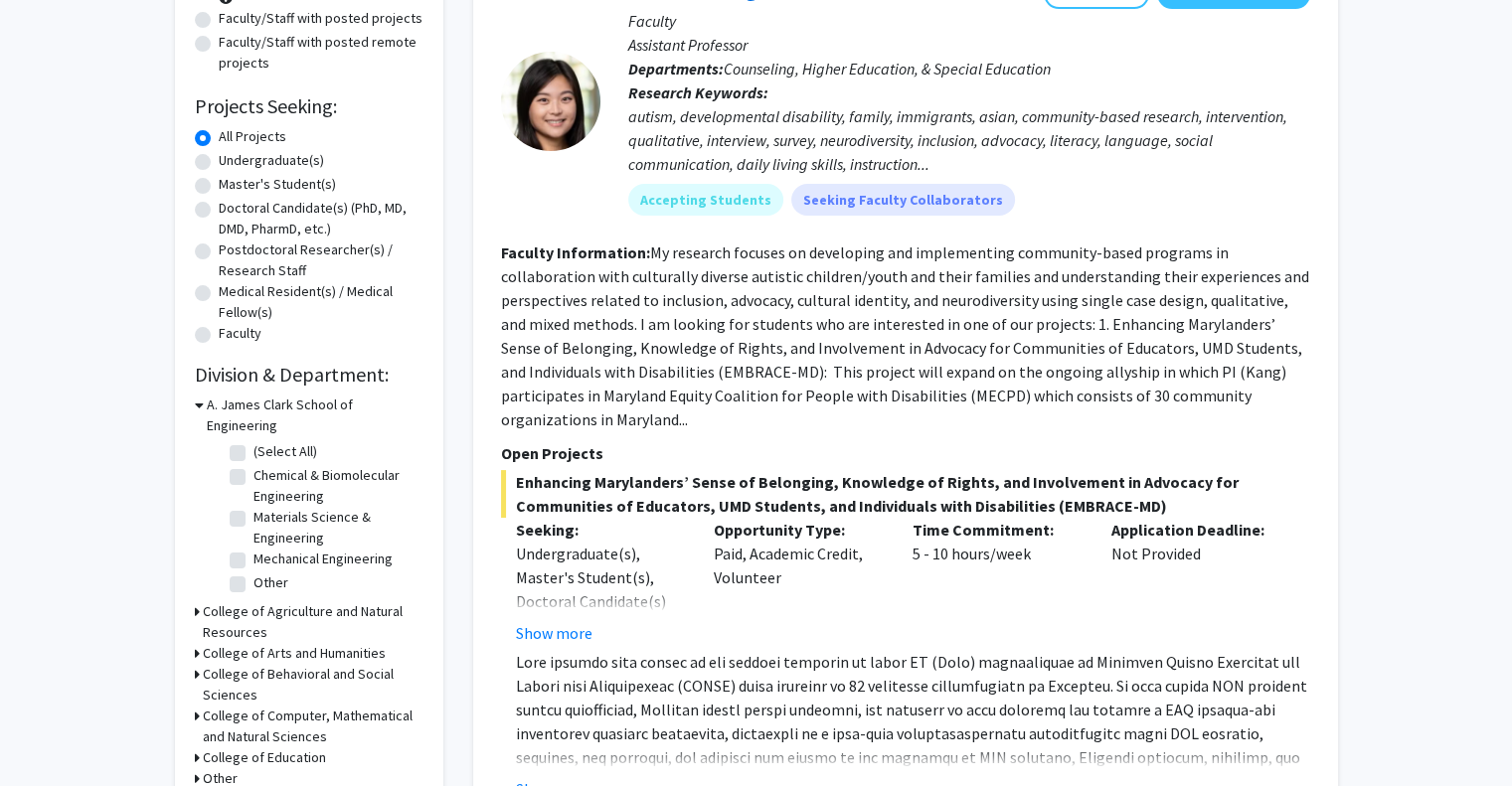 click on "(Select All)  (Select All)" 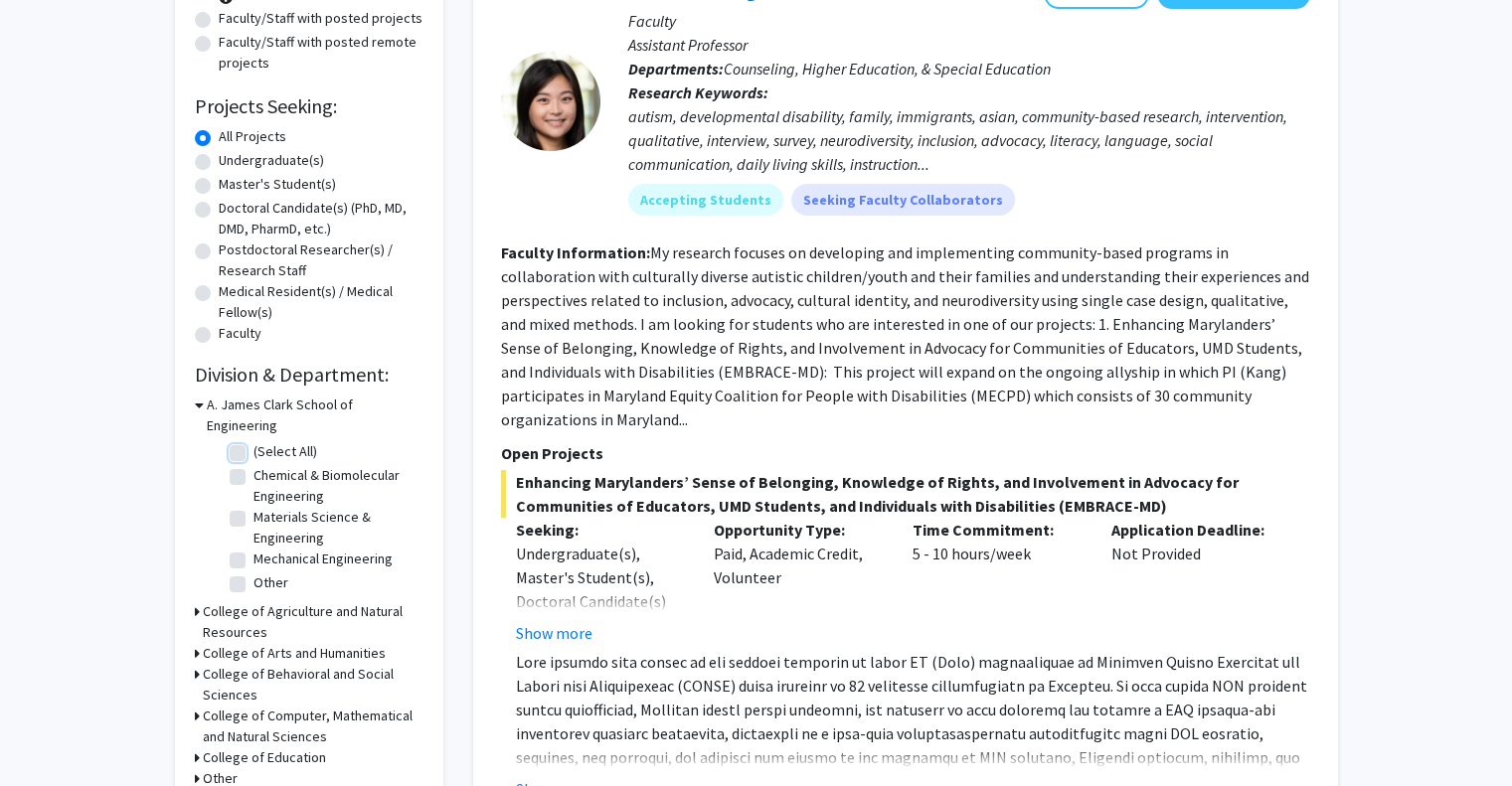 click on "(Select All)" at bounding box center (259, 447) 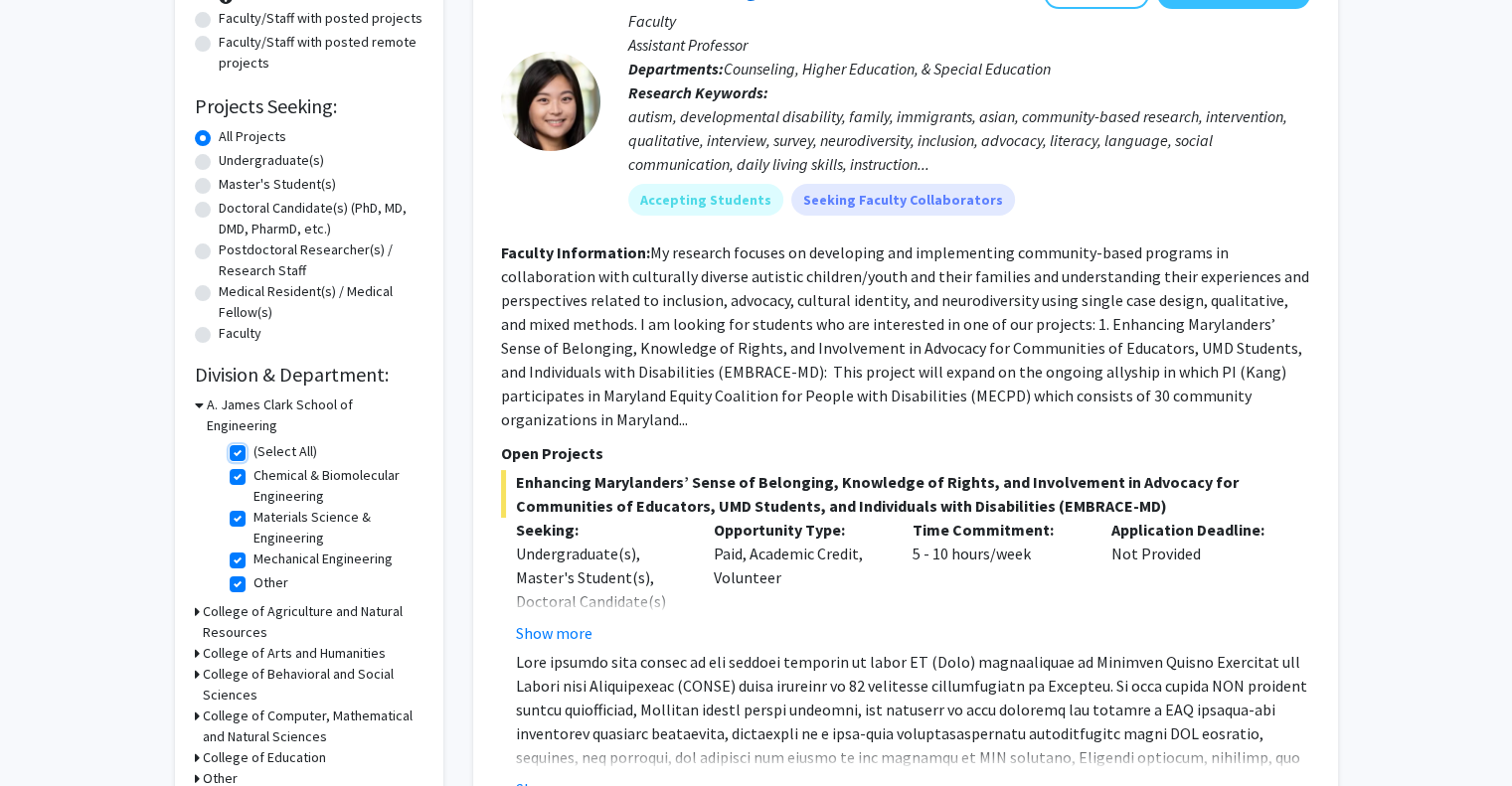 checkbox on "true" 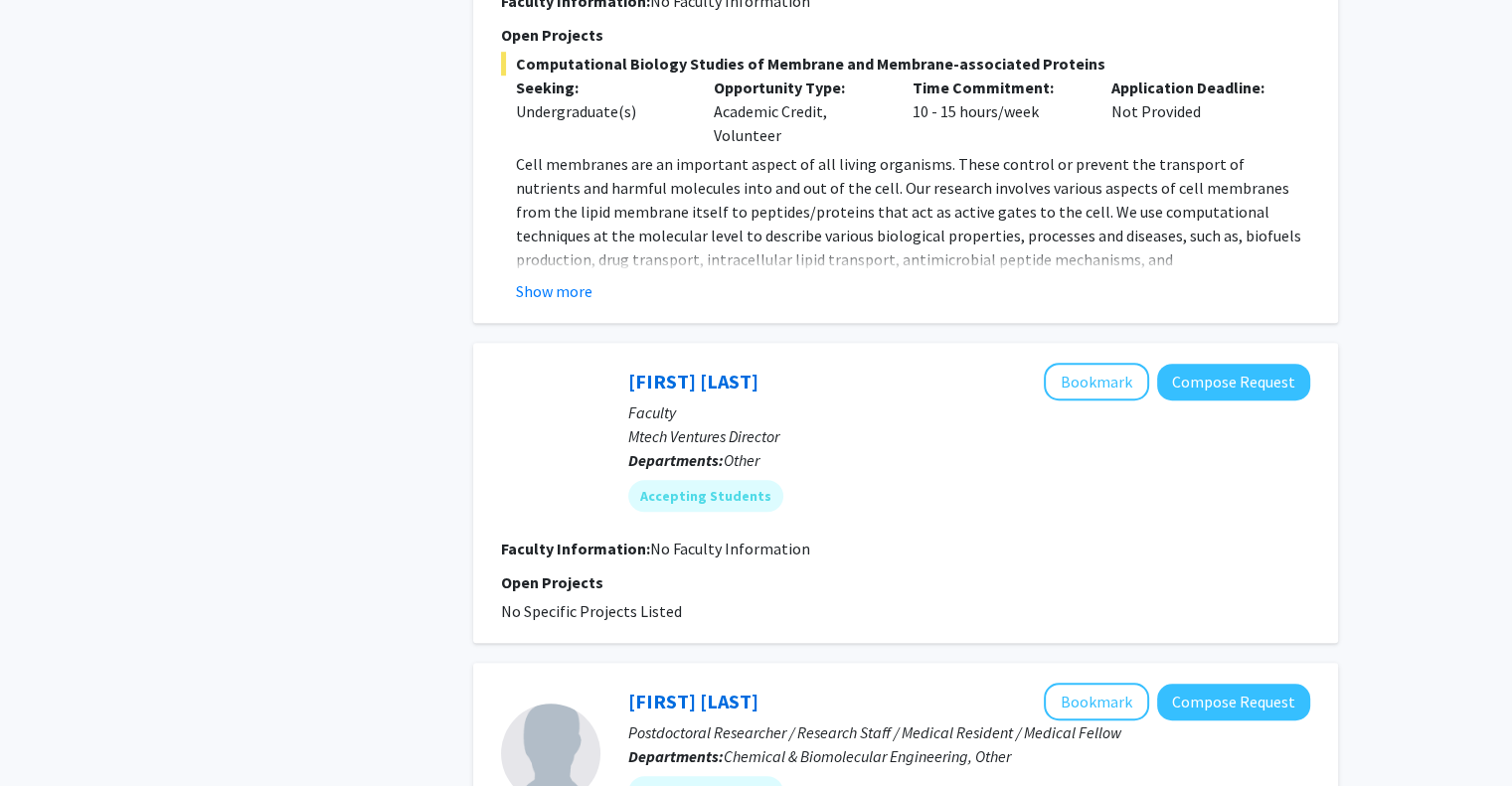 scroll, scrollTop: 1271, scrollLeft: 0, axis: vertical 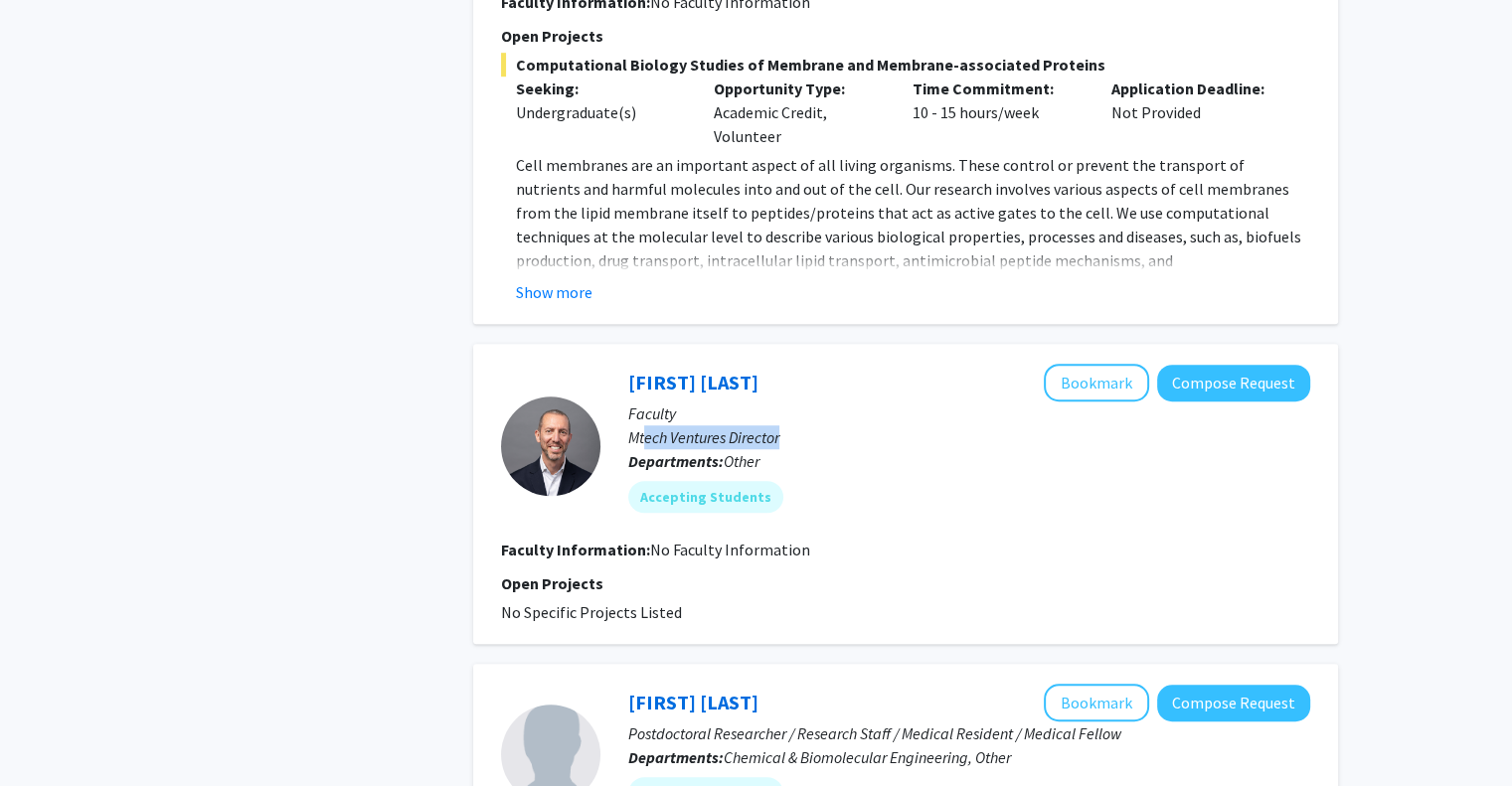 drag, startPoint x: 782, startPoint y: 438, endPoint x: 641, endPoint y: 438, distance: 141 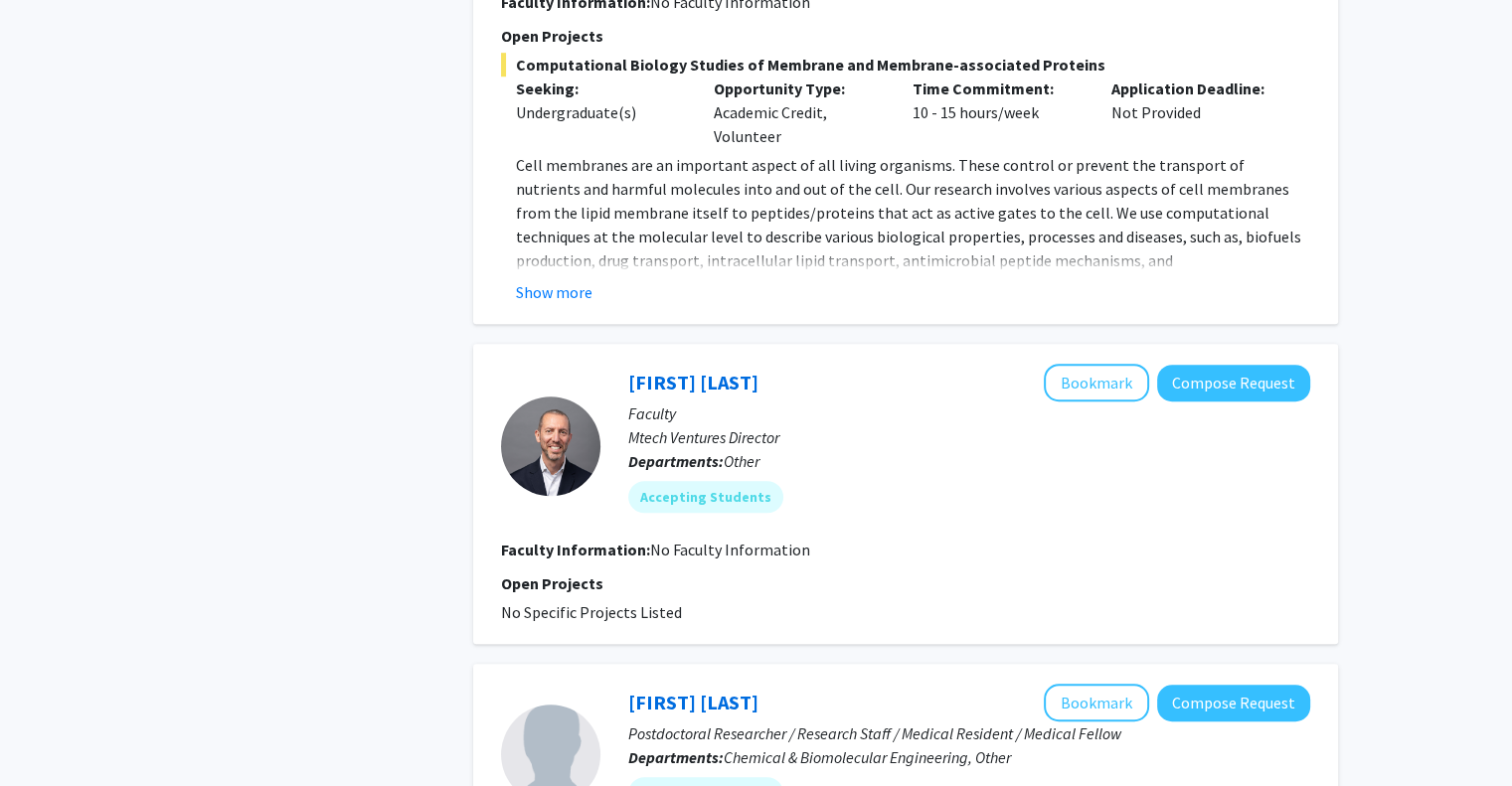 click on "Faculty" 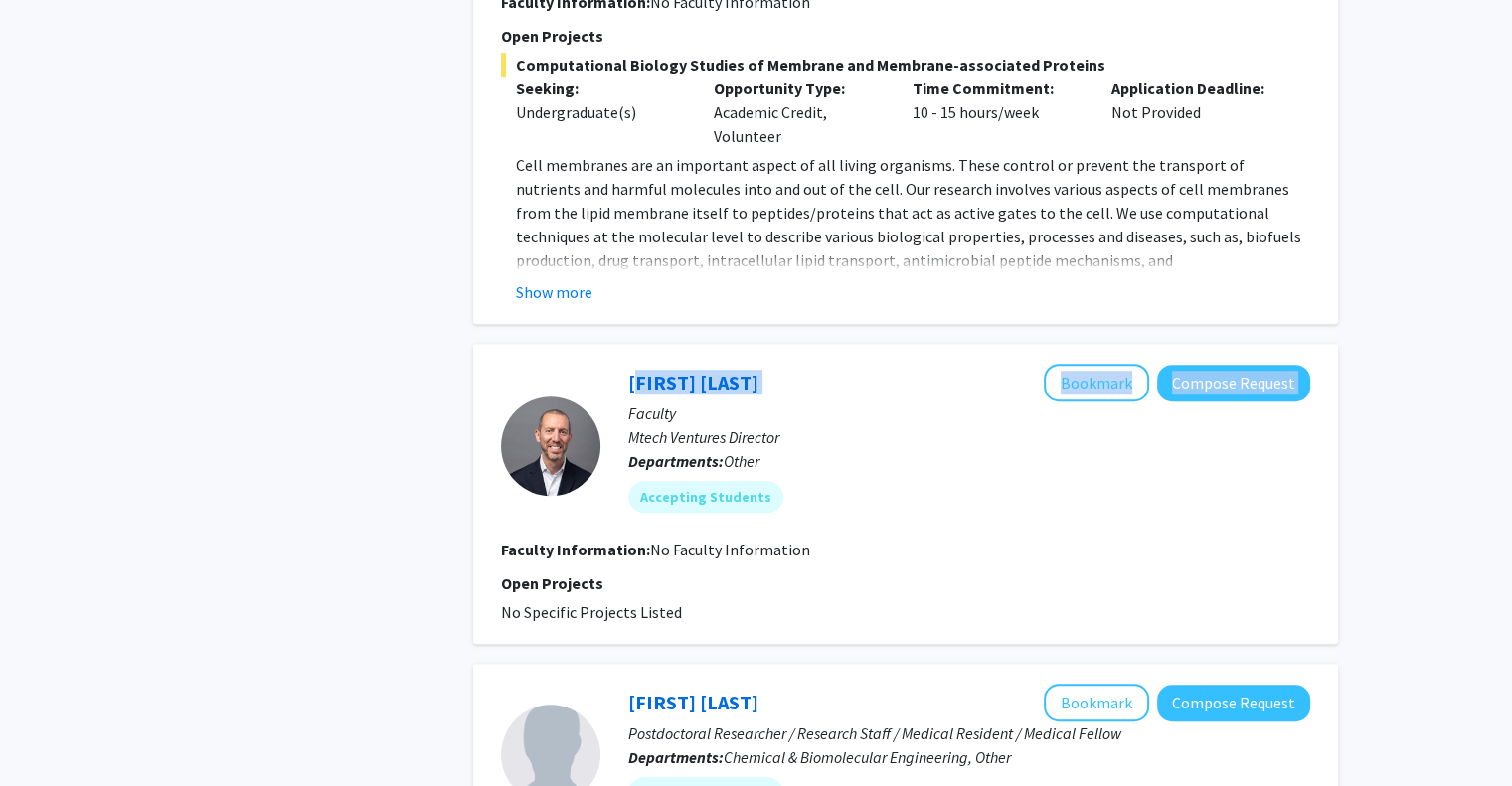 drag, startPoint x: 751, startPoint y: 391, endPoint x: 616, endPoint y: 377, distance: 135.72398 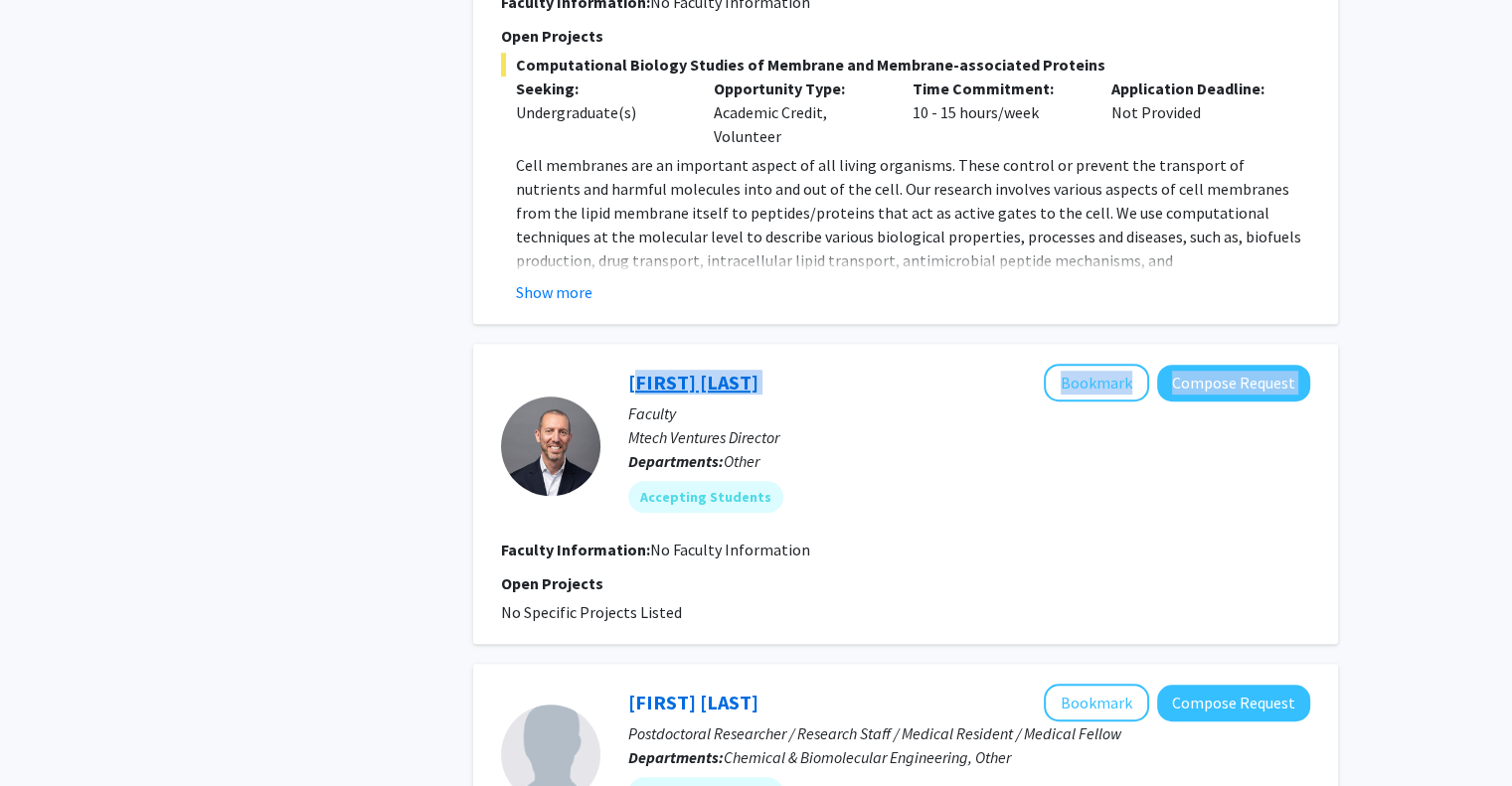click on "[FIRST] [LAST]" 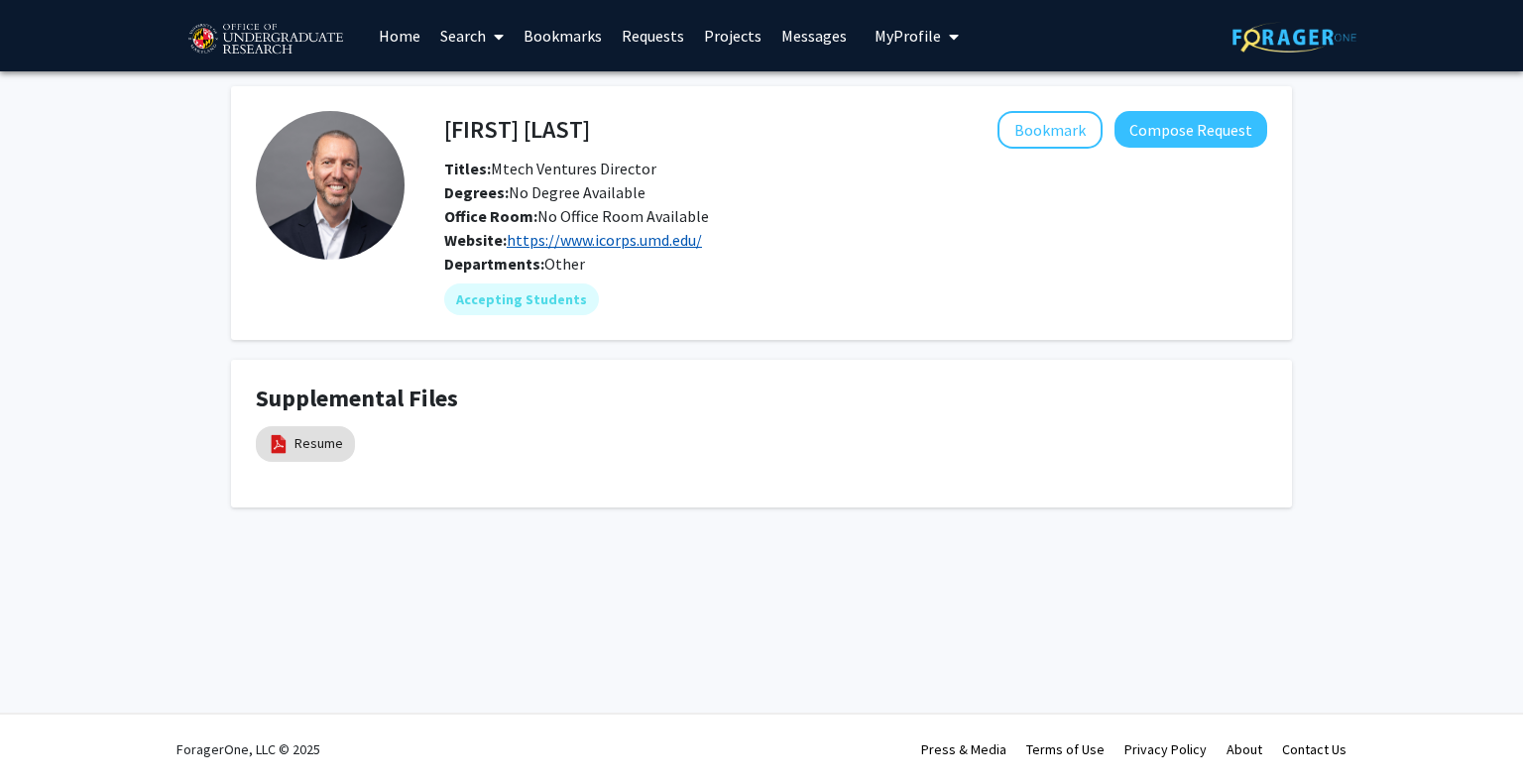 click on "https://www.icorps.umd.edu/" 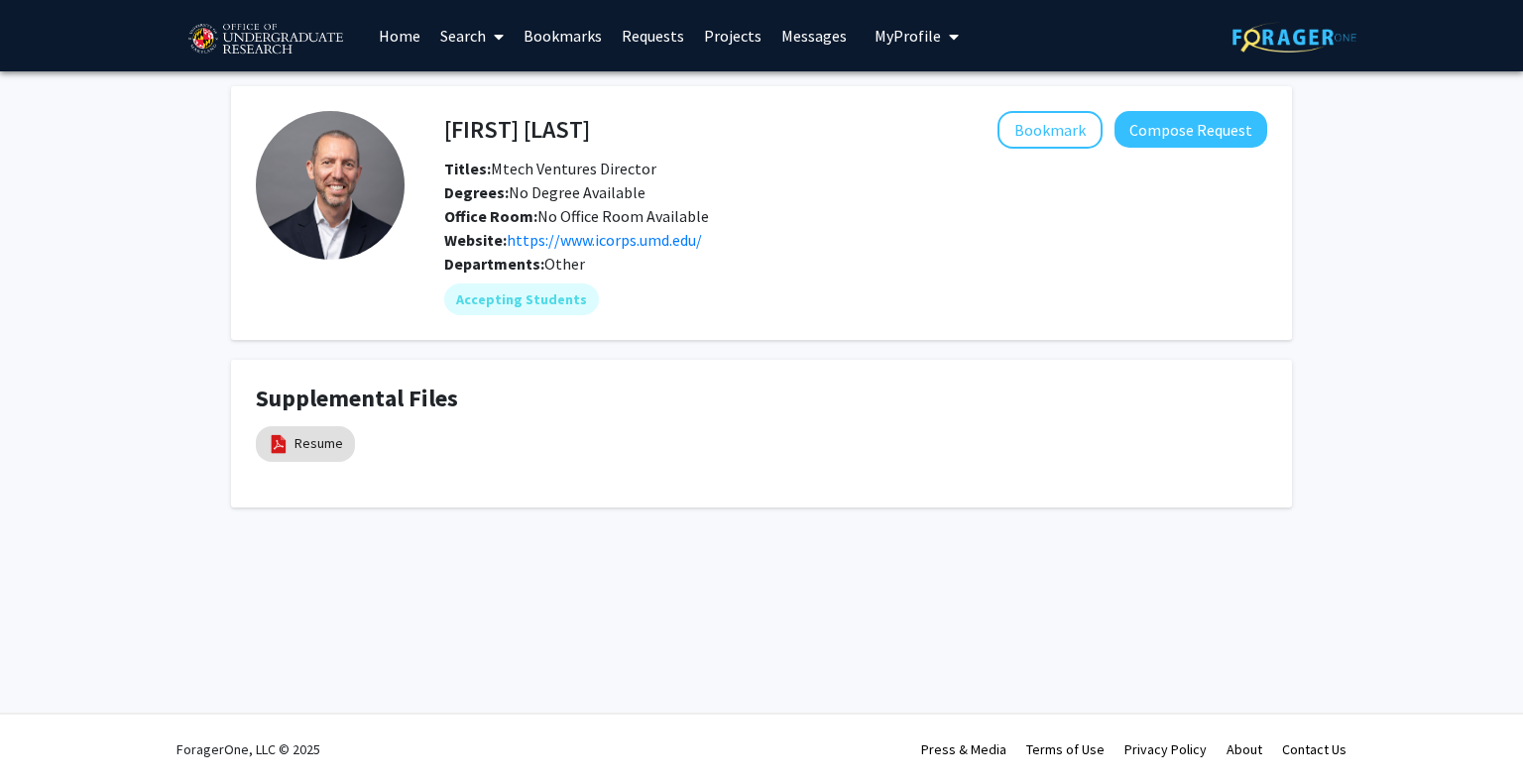 click on "Bookmark
Compose Request" 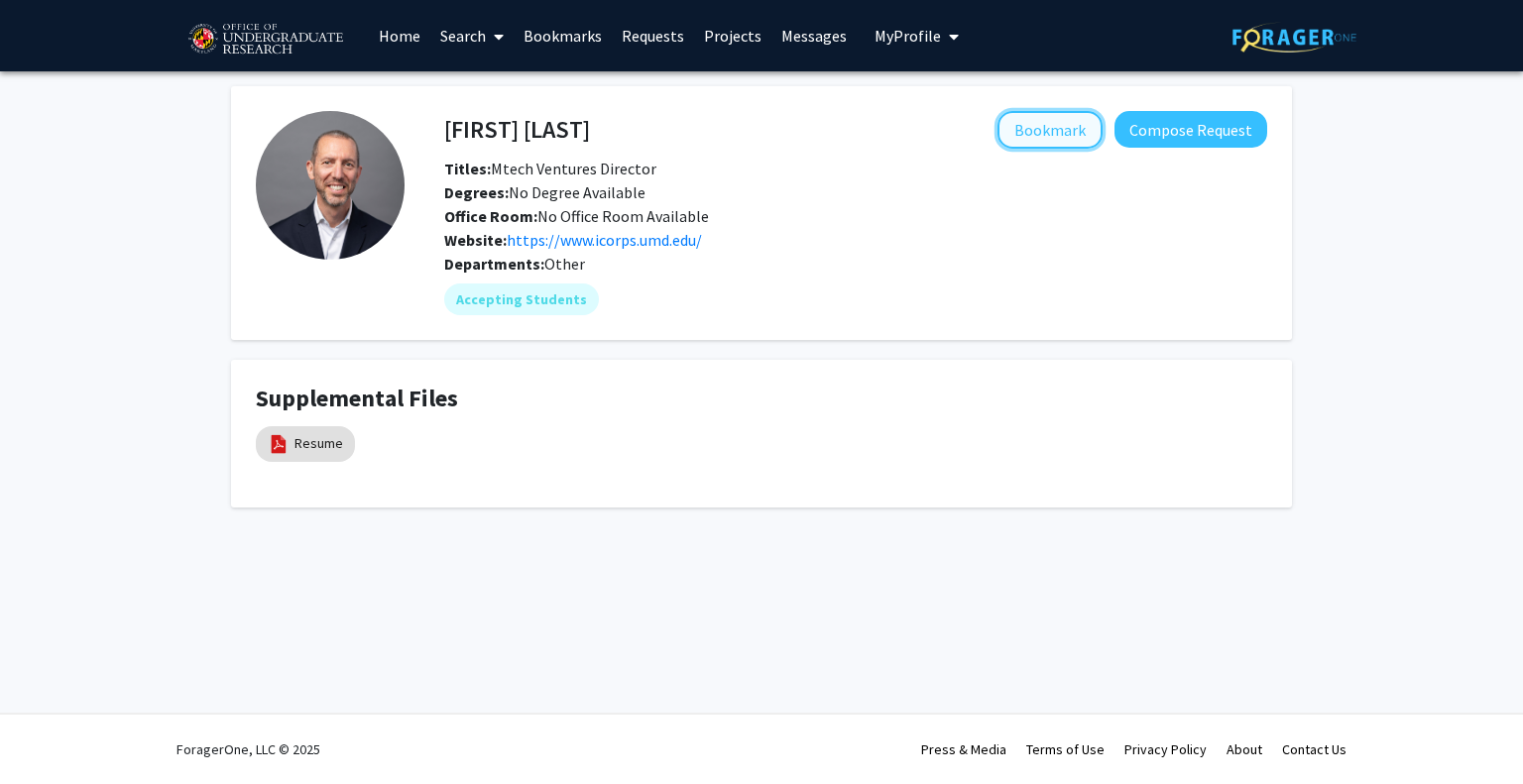 click on "Bookmark" 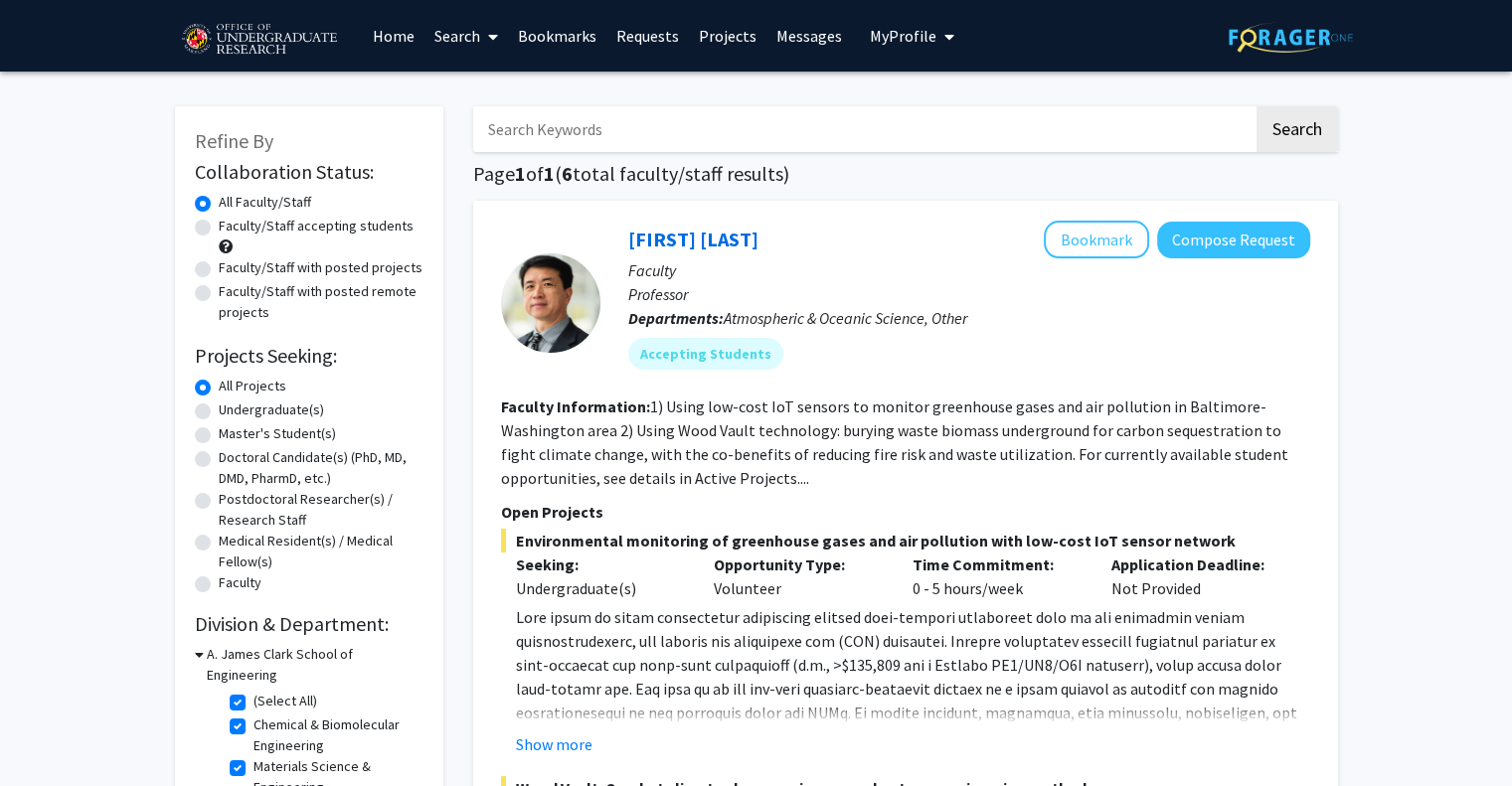 scroll, scrollTop: 346, scrollLeft: 0, axis: vertical 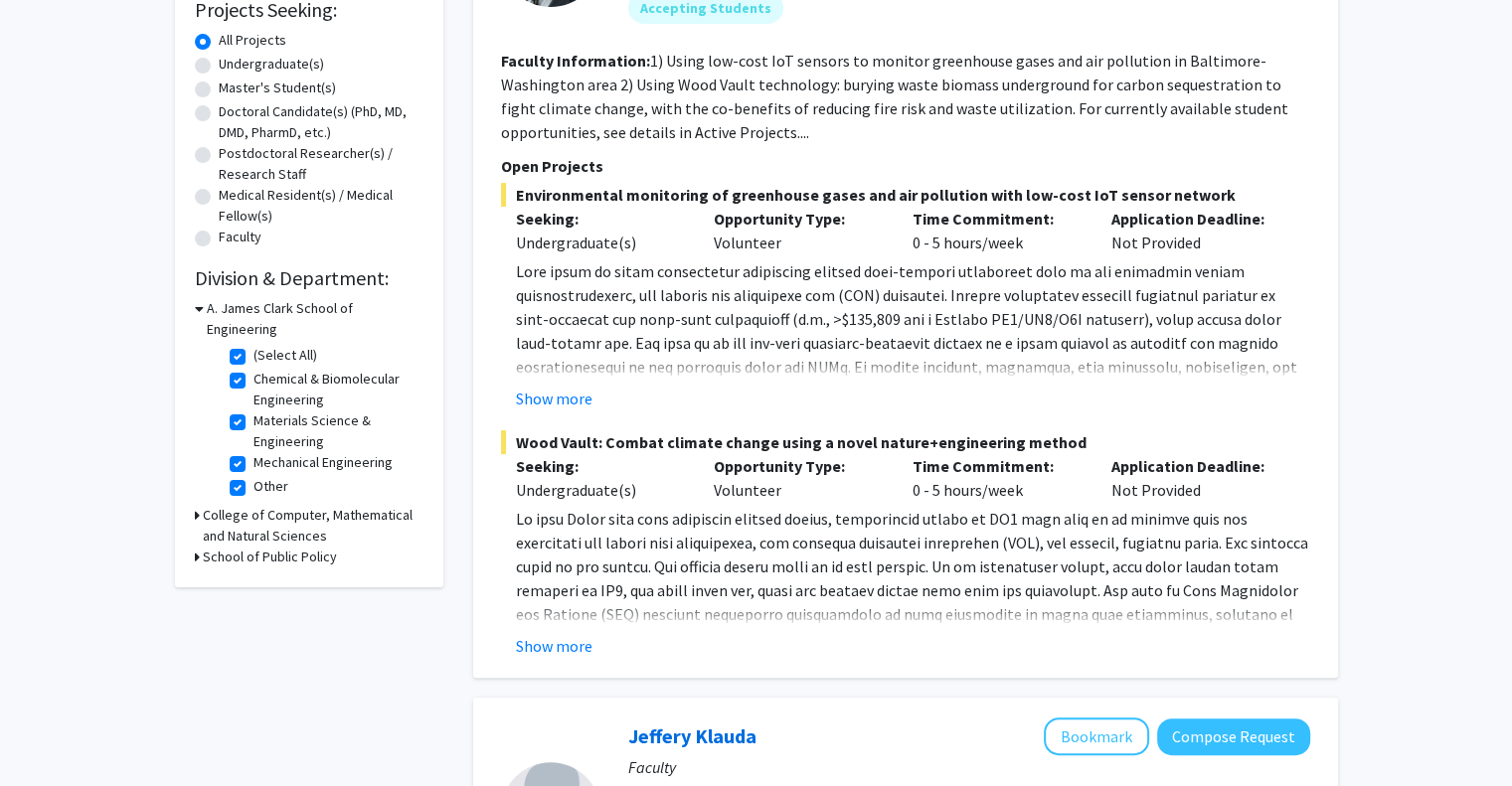 click on "School of Public Policy" at bounding box center (269, 556) 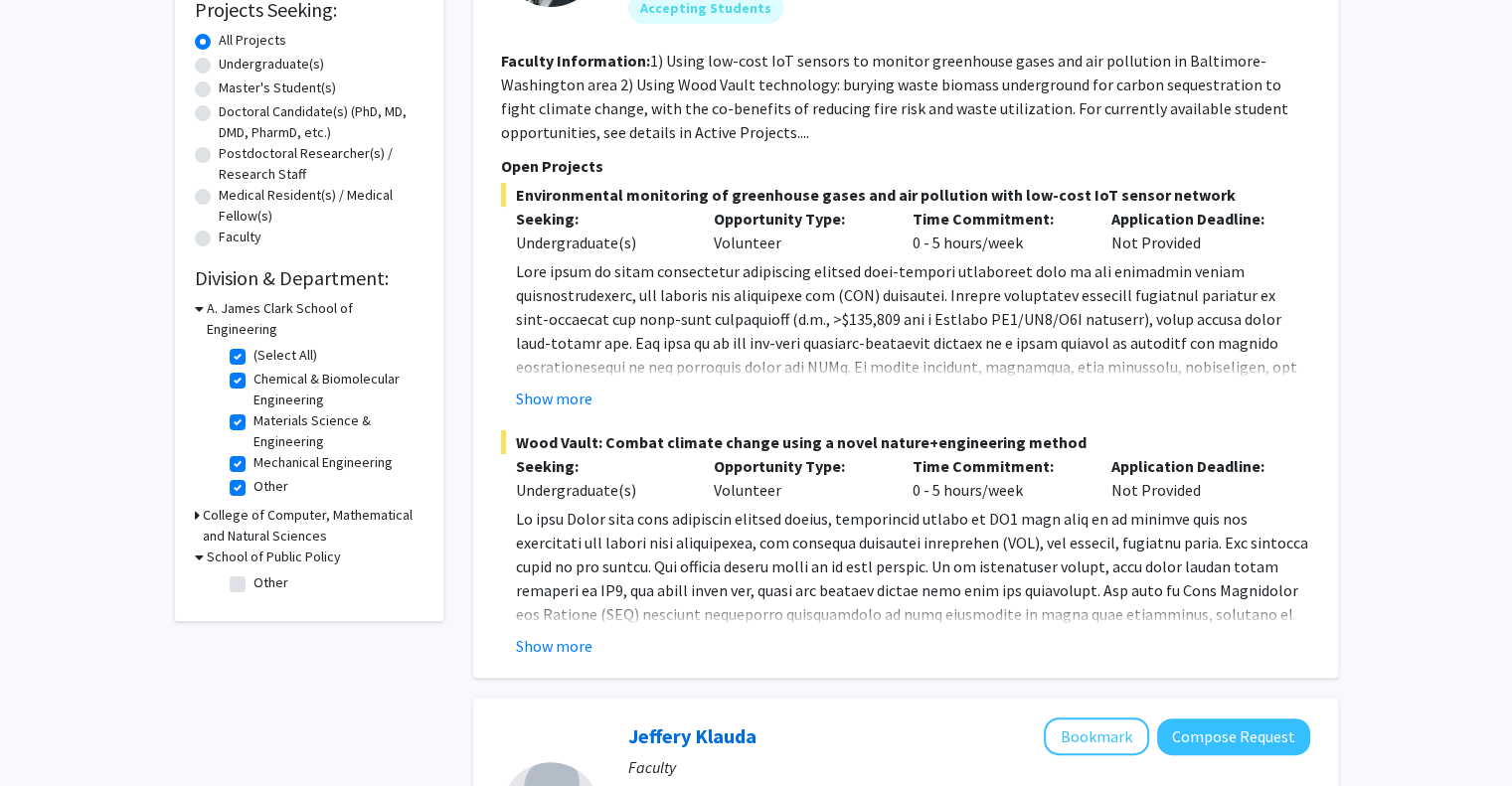 click on "Other" 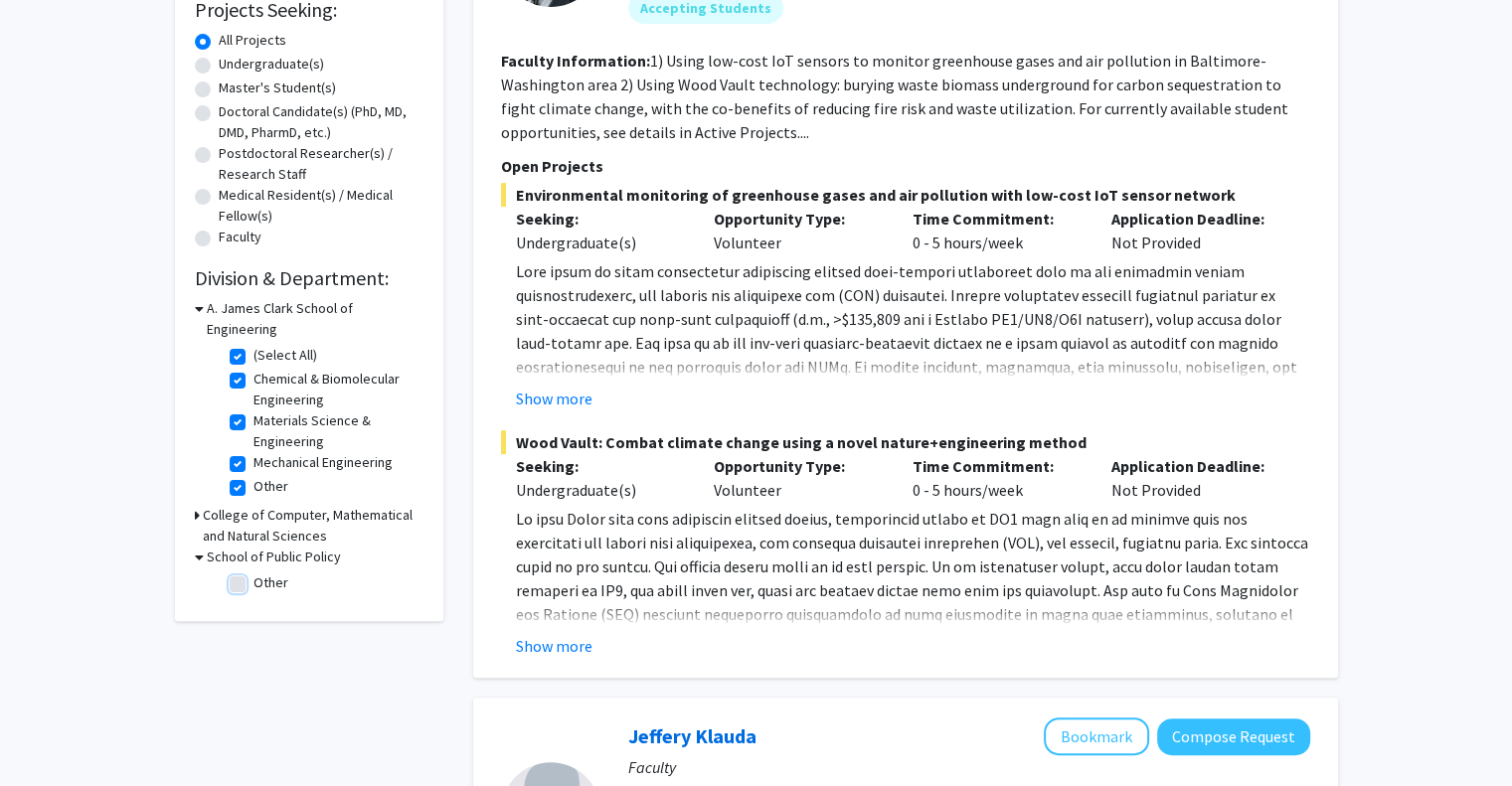 click on "Other" at bounding box center (259, 578) 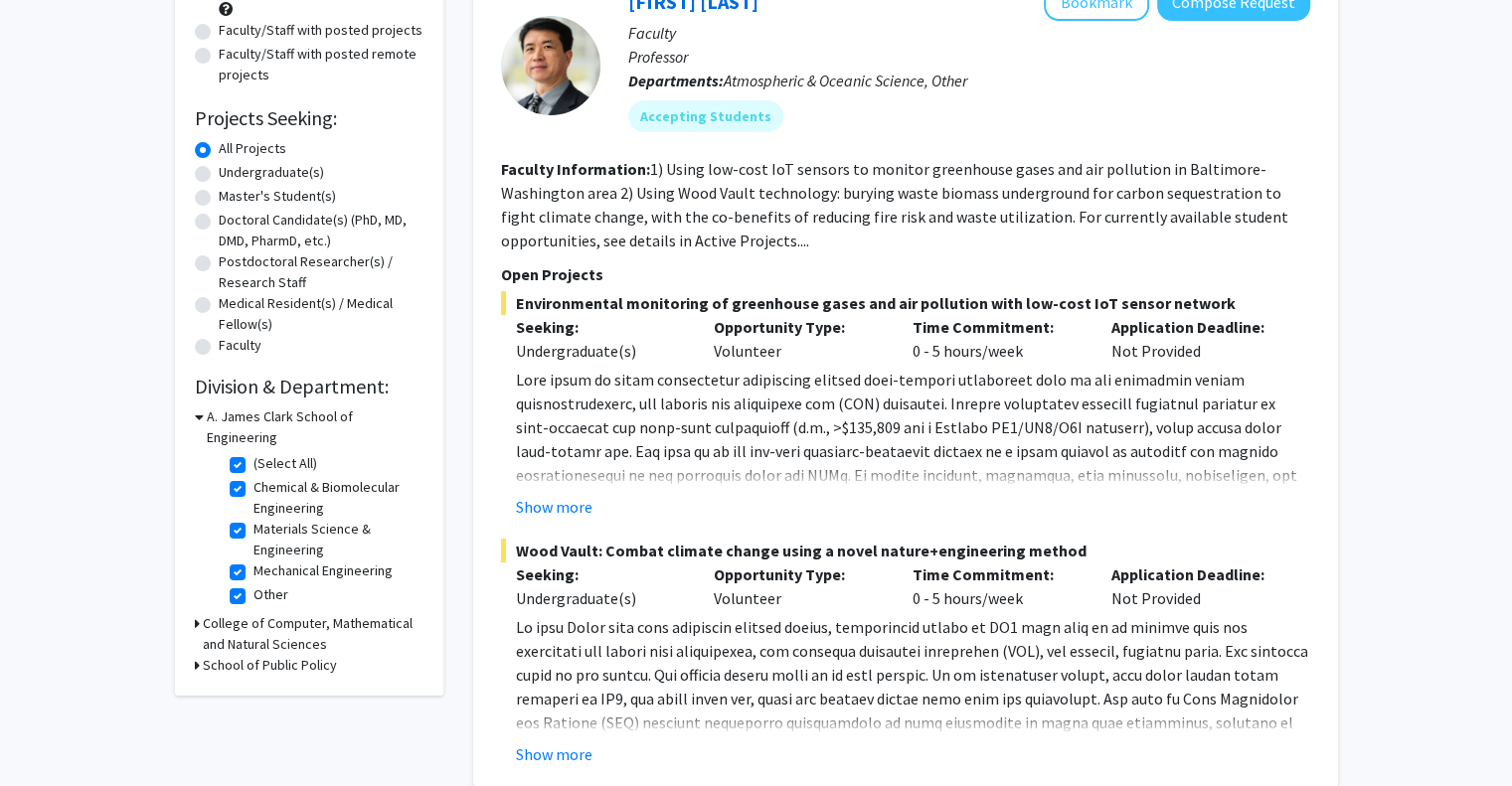 scroll, scrollTop: 429, scrollLeft: 0, axis: vertical 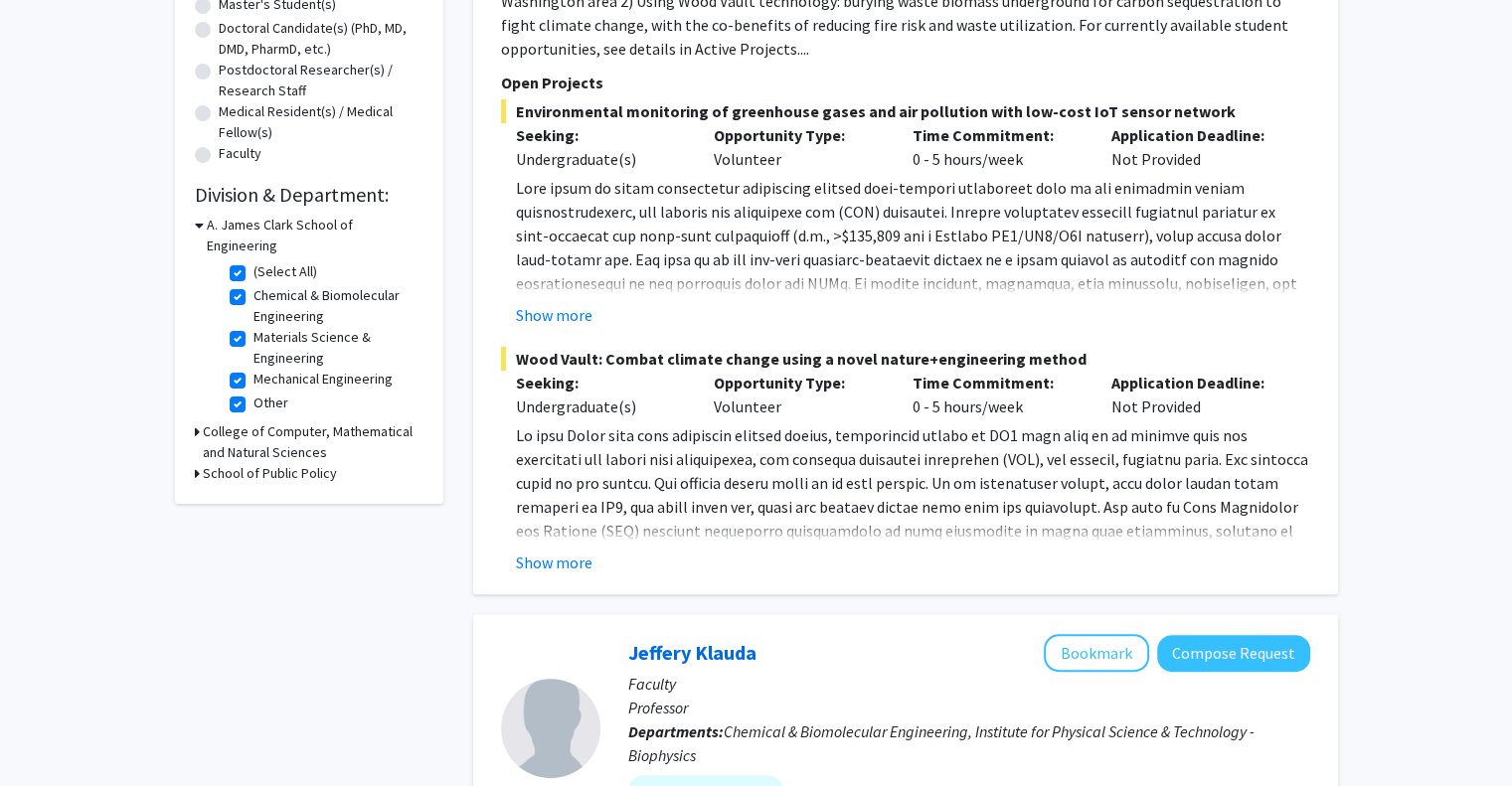 click on "School of Public Policy" at bounding box center (269, 473) 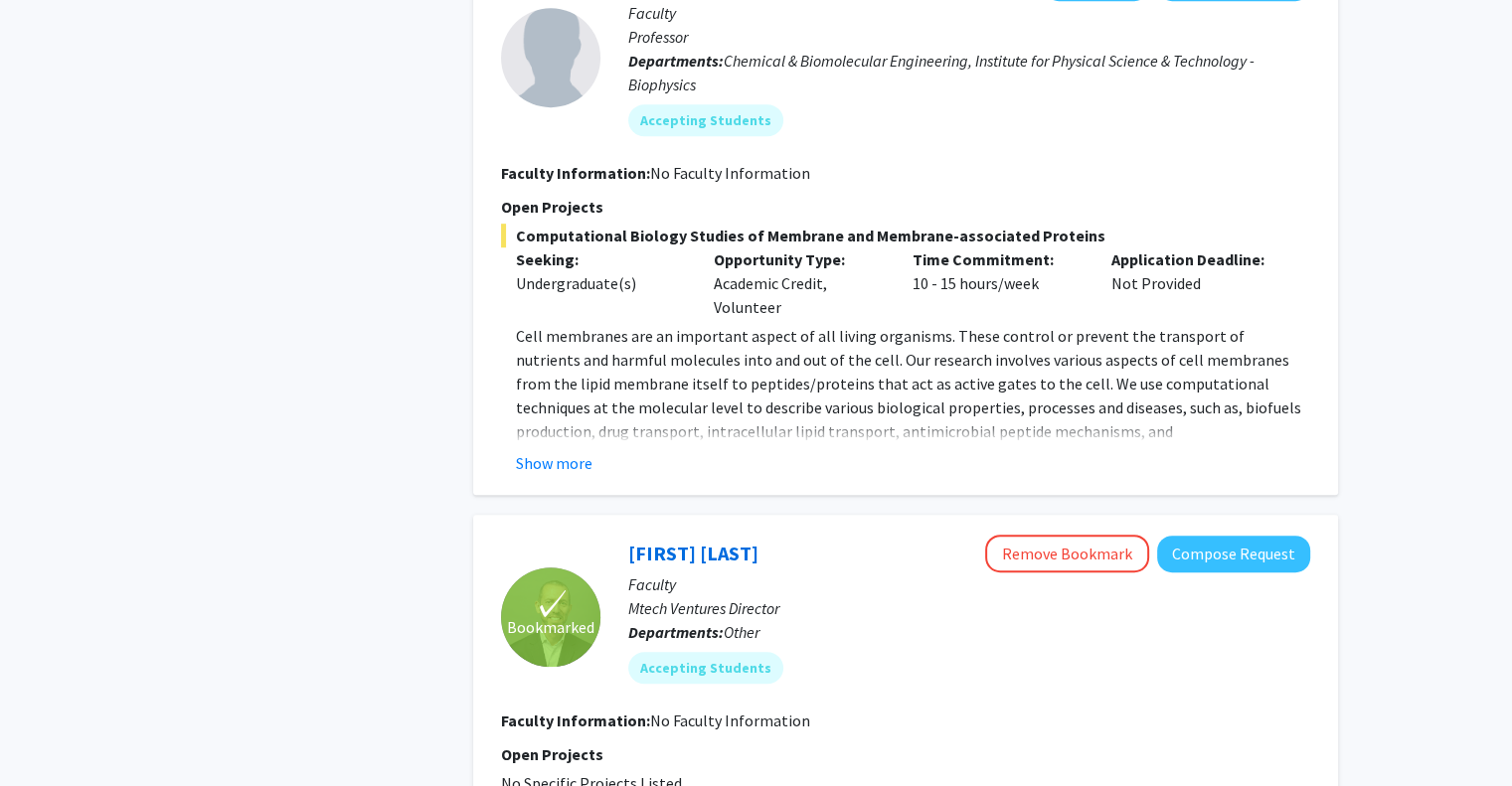 scroll, scrollTop: 1123, scrollLeft: 0, axis: vertical 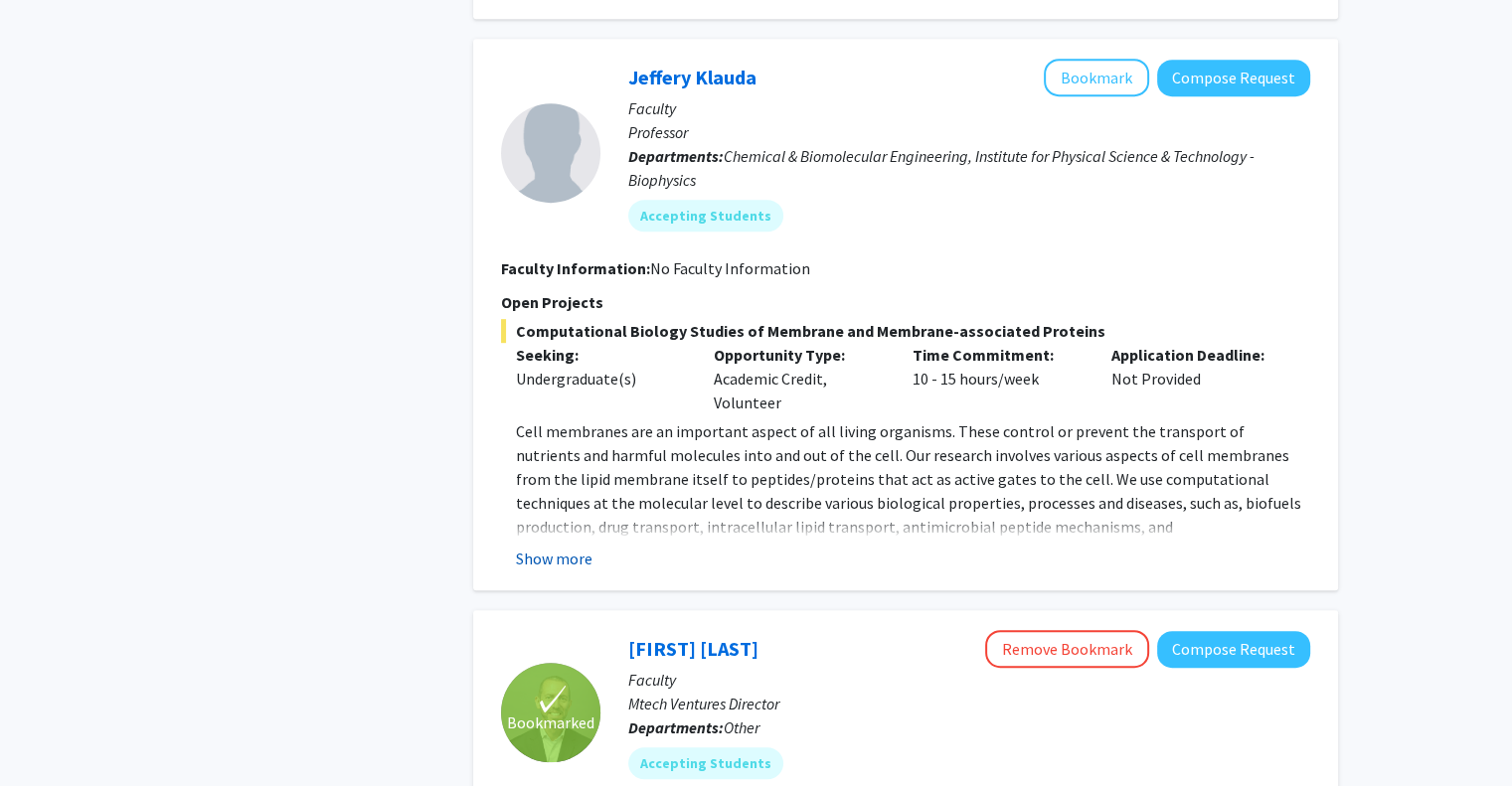 click on "Show more" 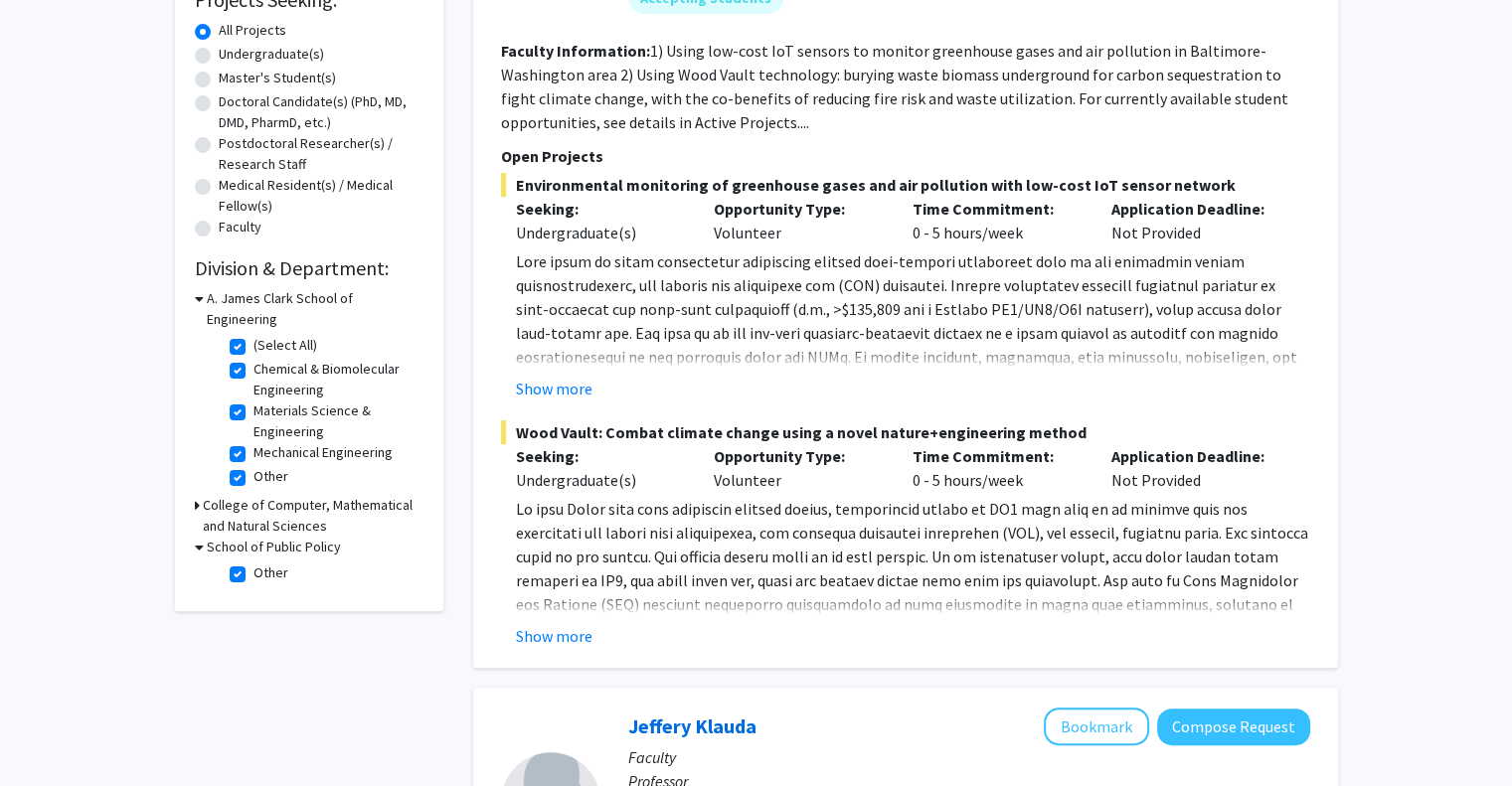 scroll, scrollTop: 357, scrollLeft: 0, axis: vertical 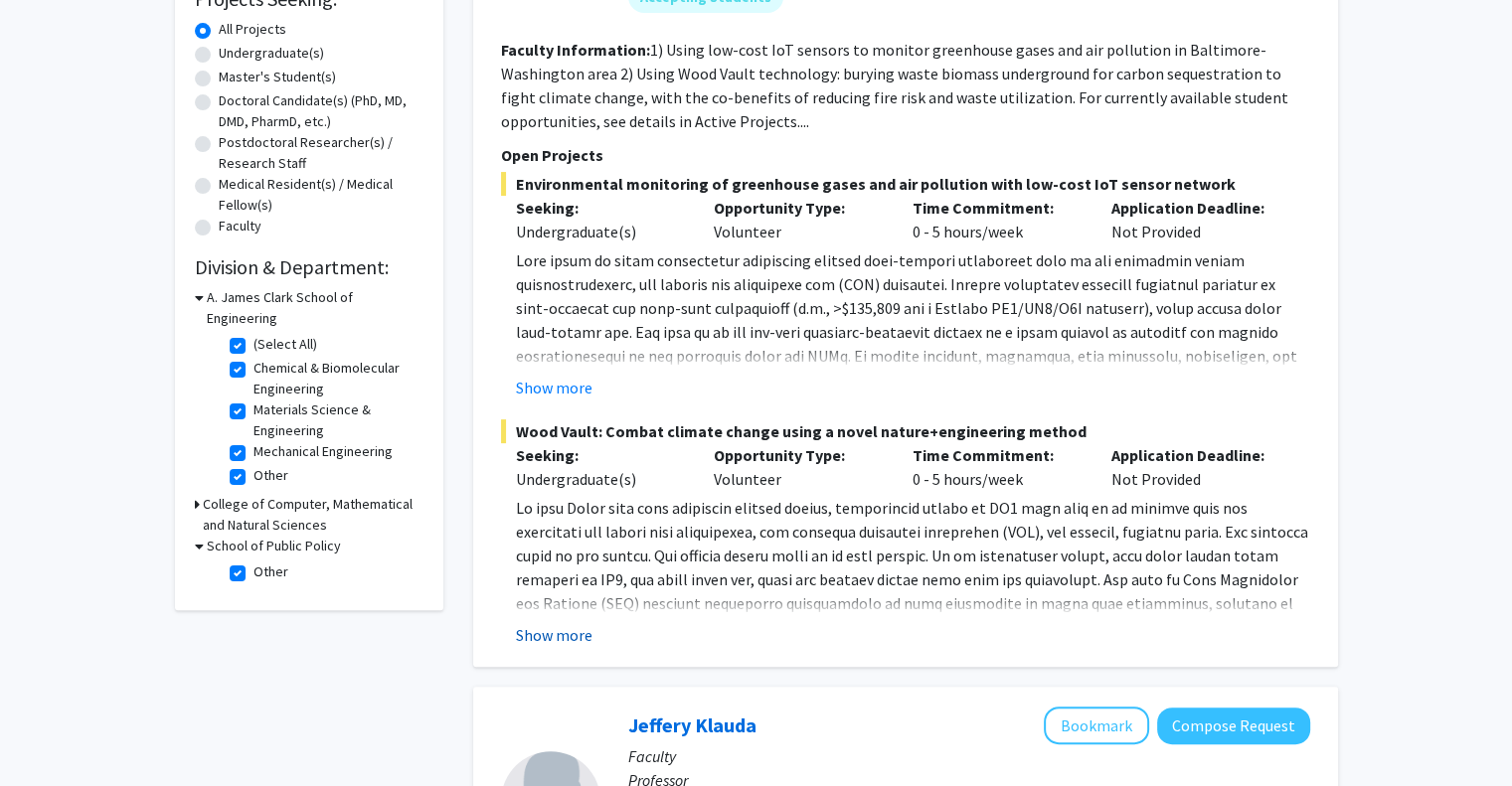 click on "Show more" 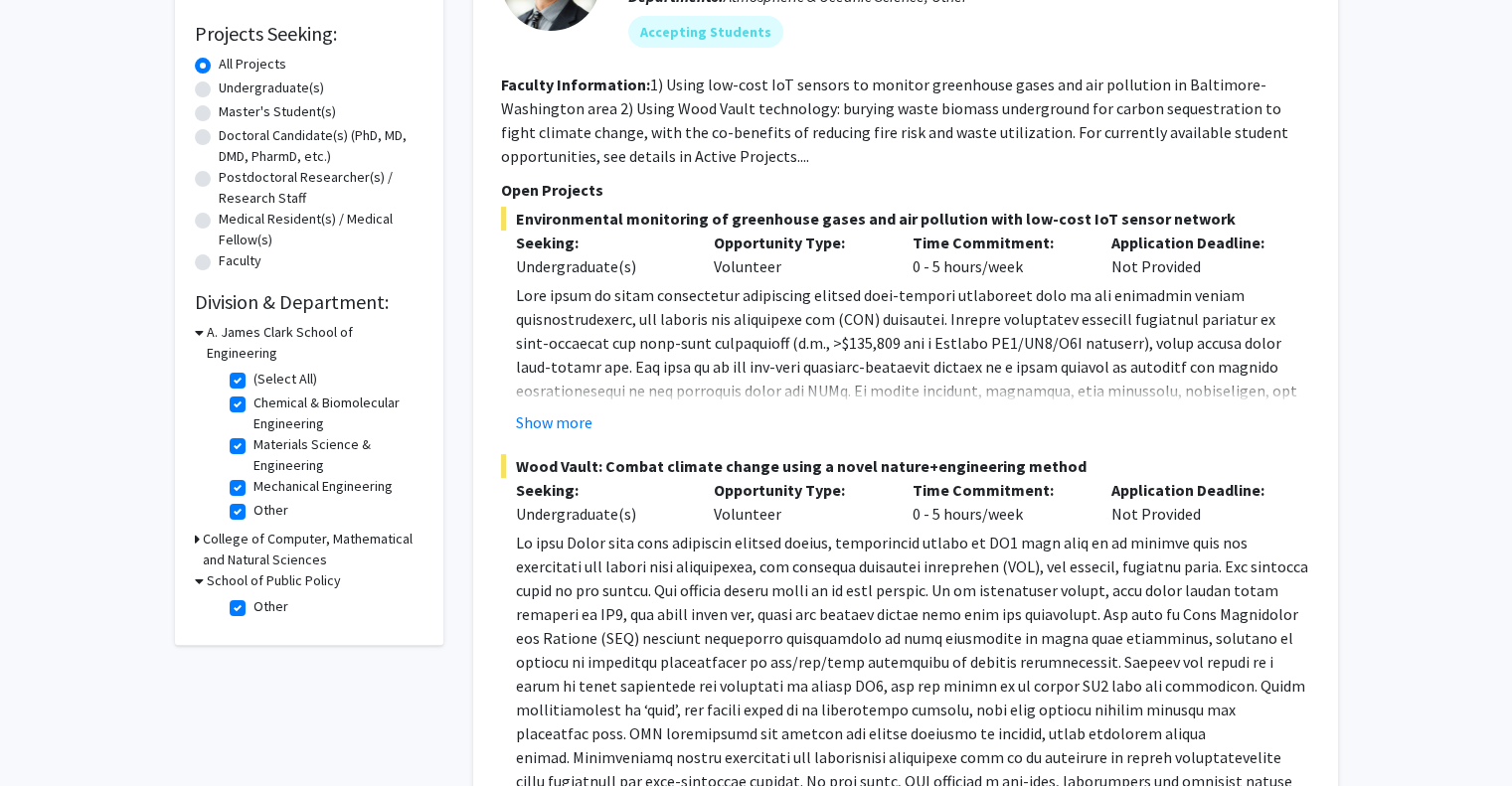 scroll, scrollTop: 427, scrollLeft: 0, axis: vertical 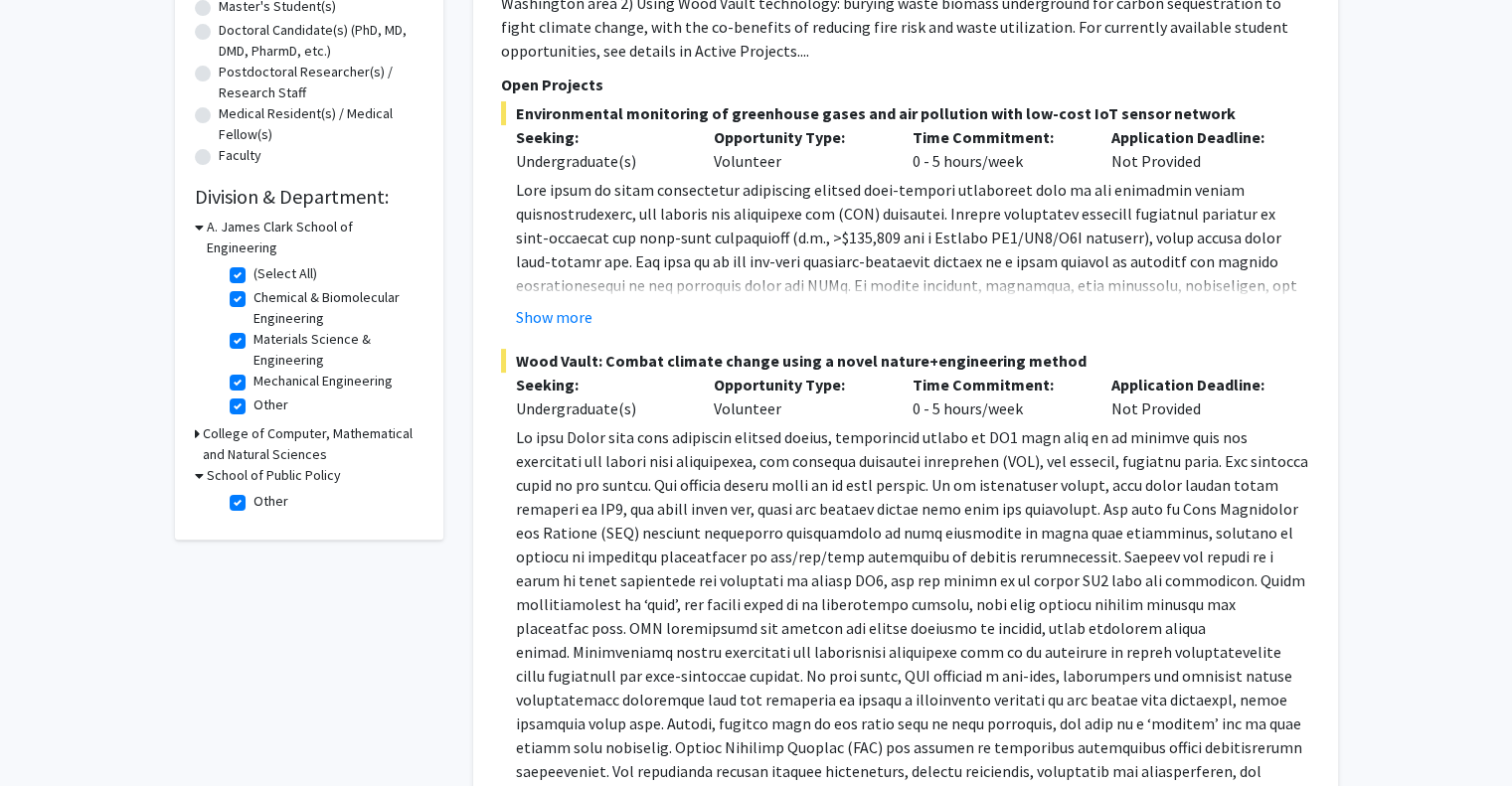 click on "College of Computer, Mathematical and Natural Sciences" at bounding box center (313, 444) 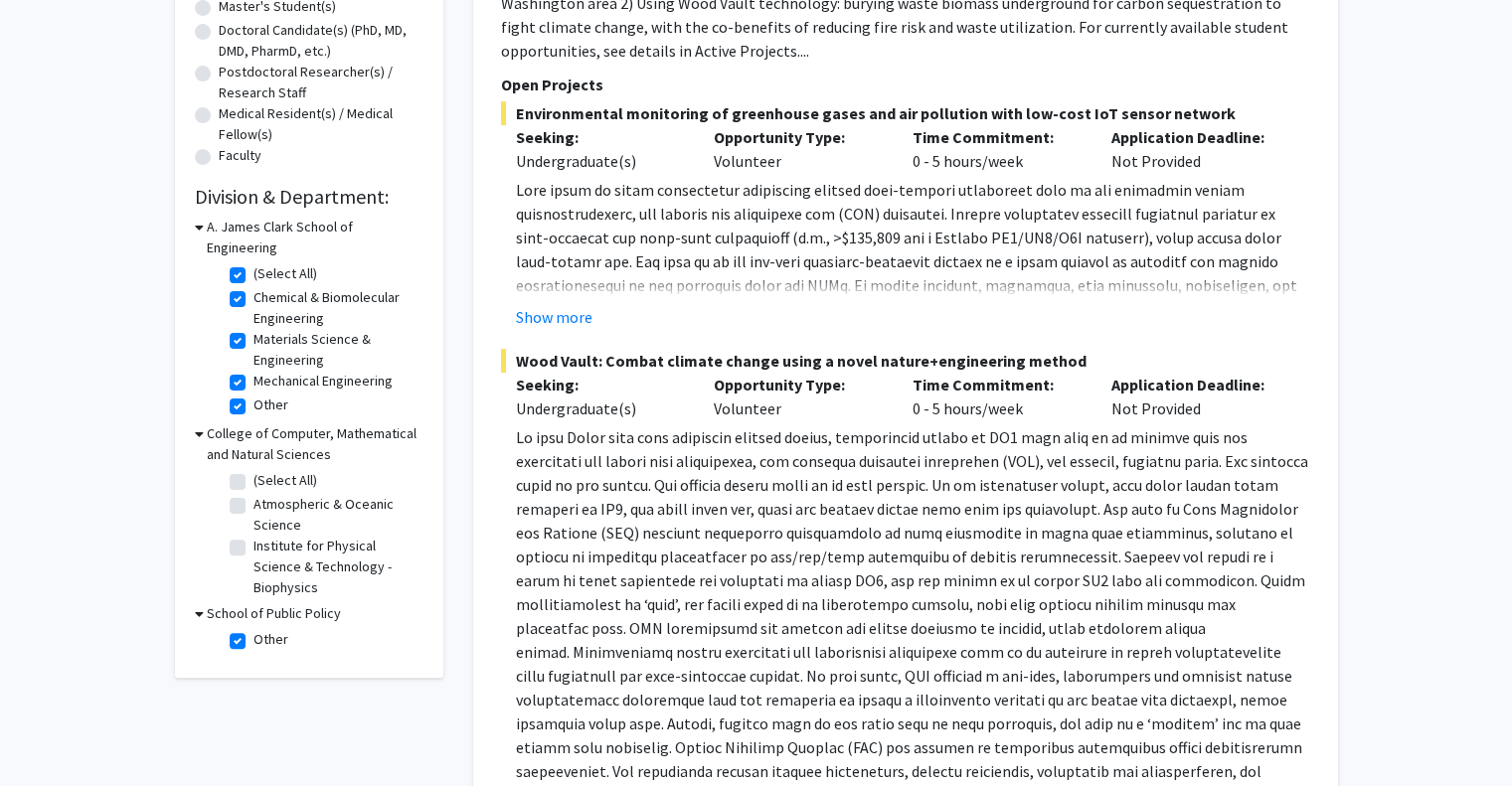 click on "College of Computer, Mathematical and Natural Sciences" at bounding box center [315, 444] 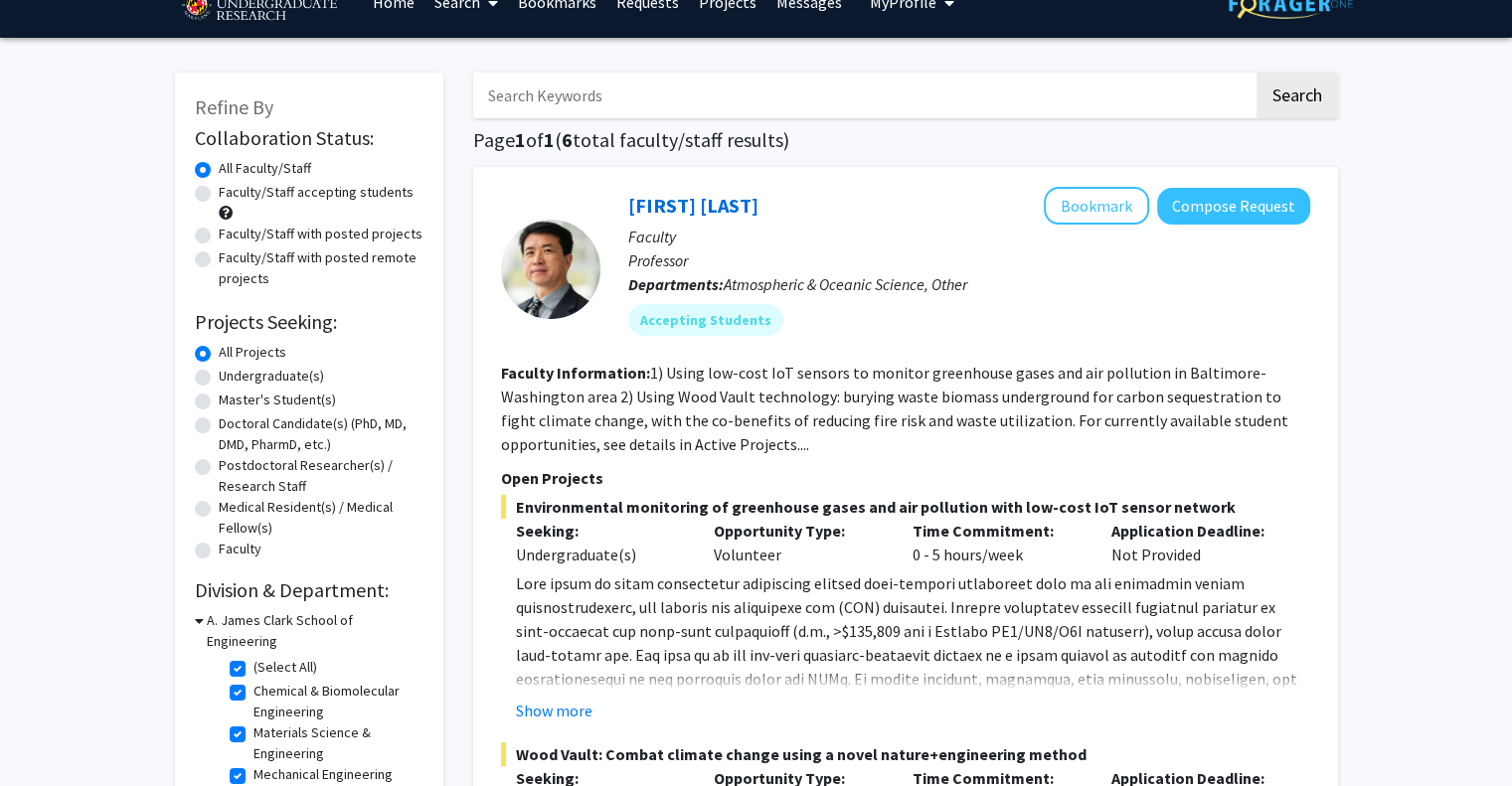 scroll, scrollTop: 0, scrollLeft: 0, axis: both 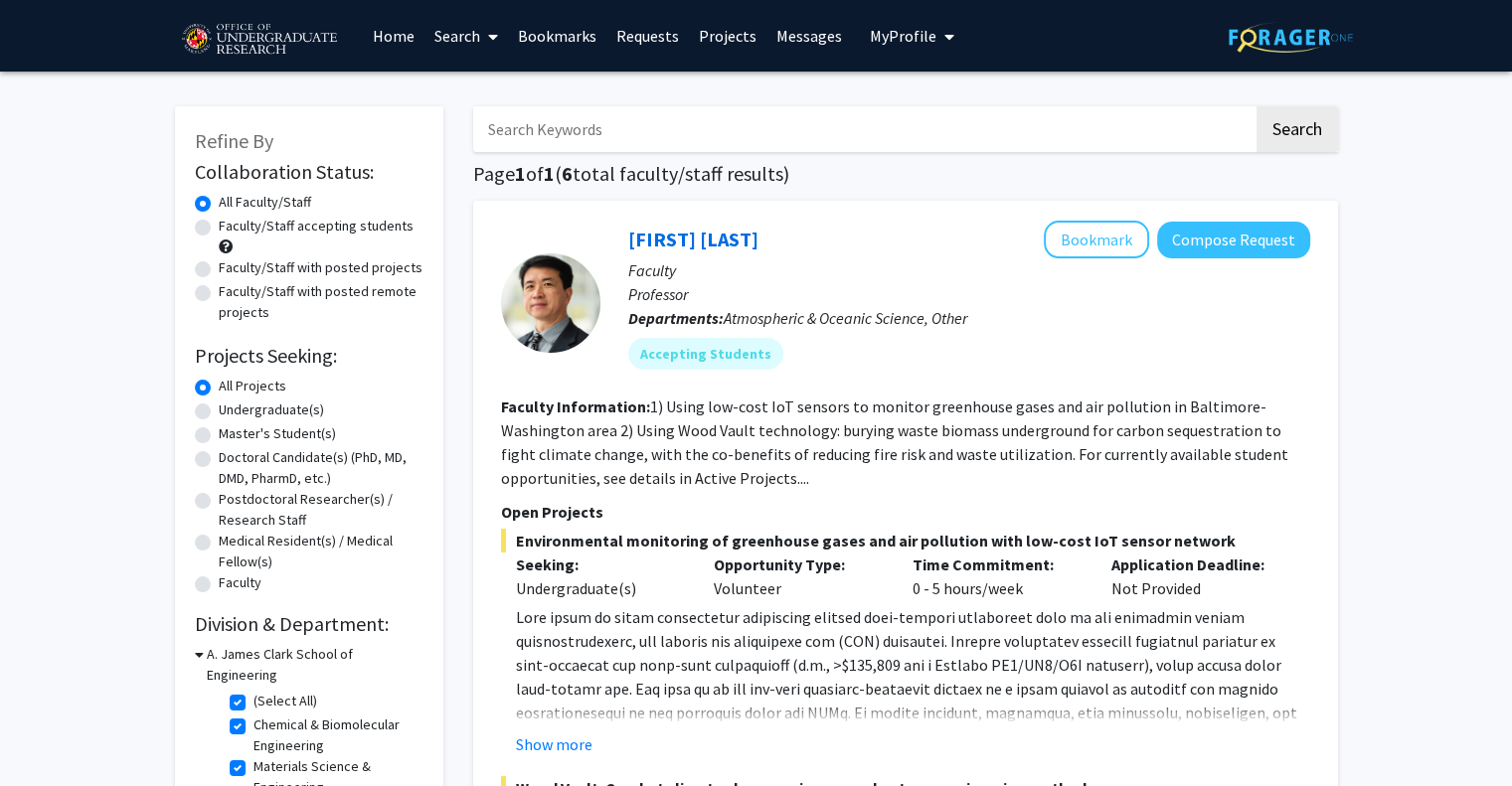 click on "Home" at bounding box center [394, 36] 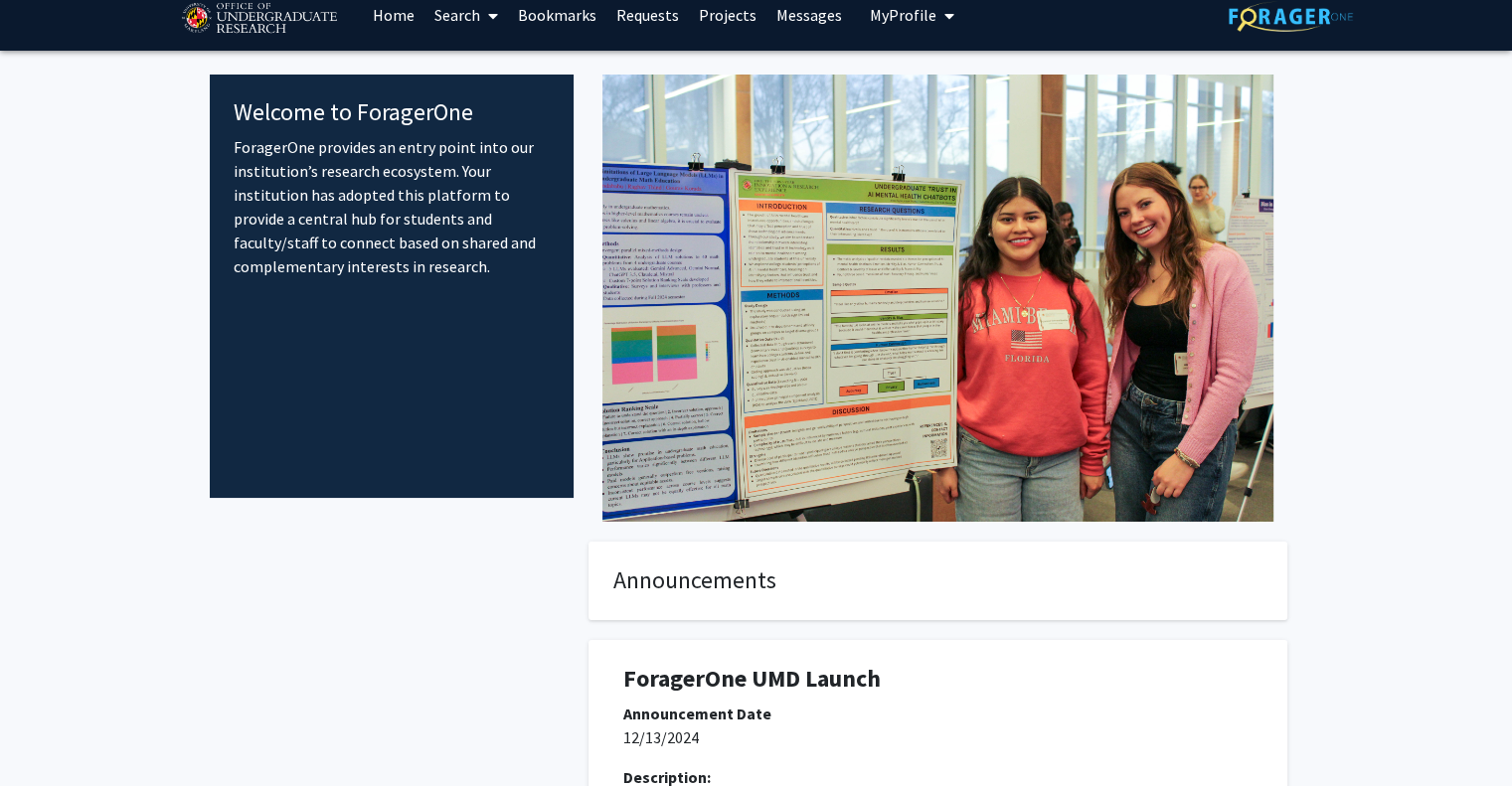 scroll, scrollTop: 0, scrollLeft: 0, axis: both 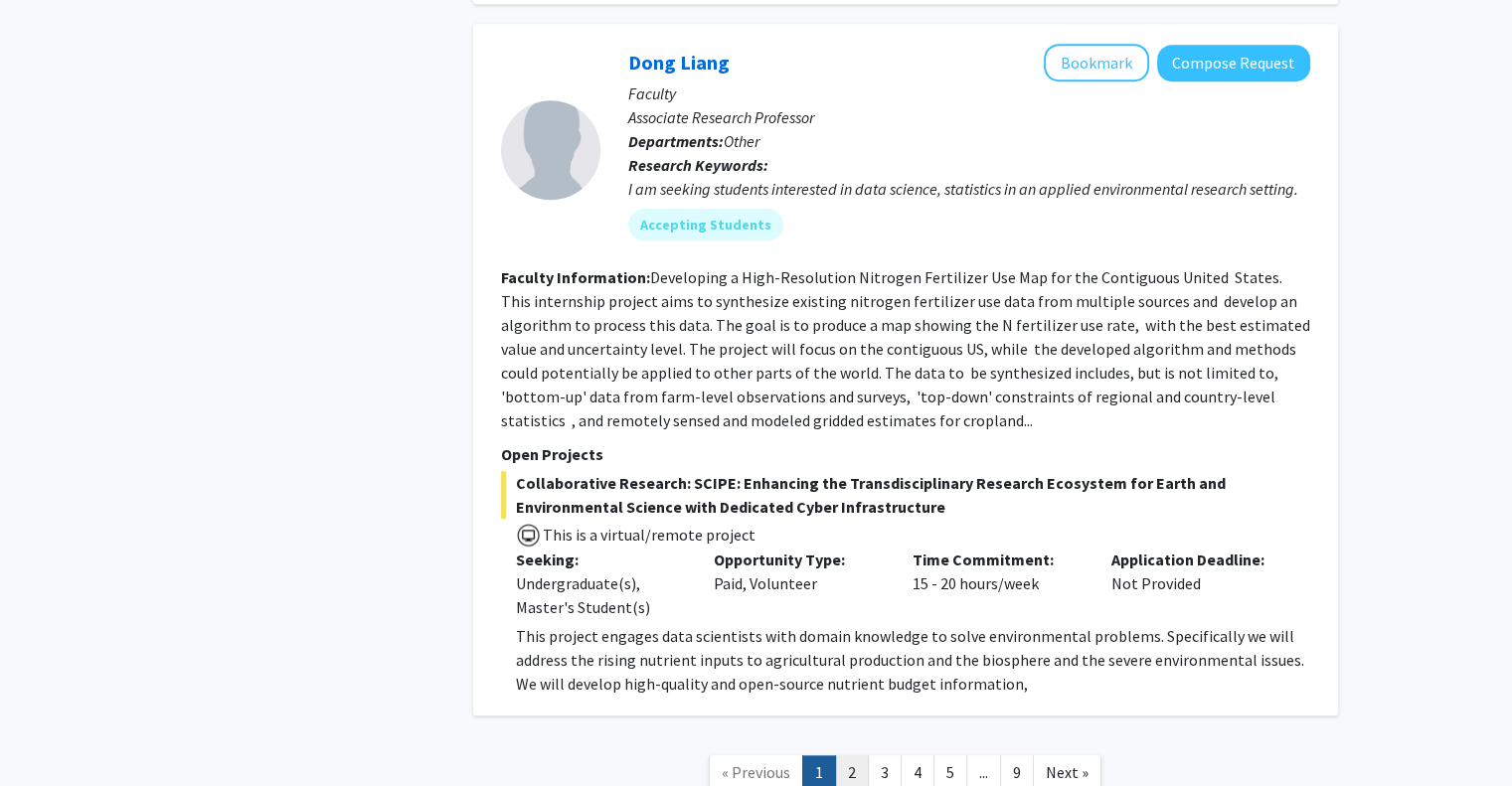 click on "2" 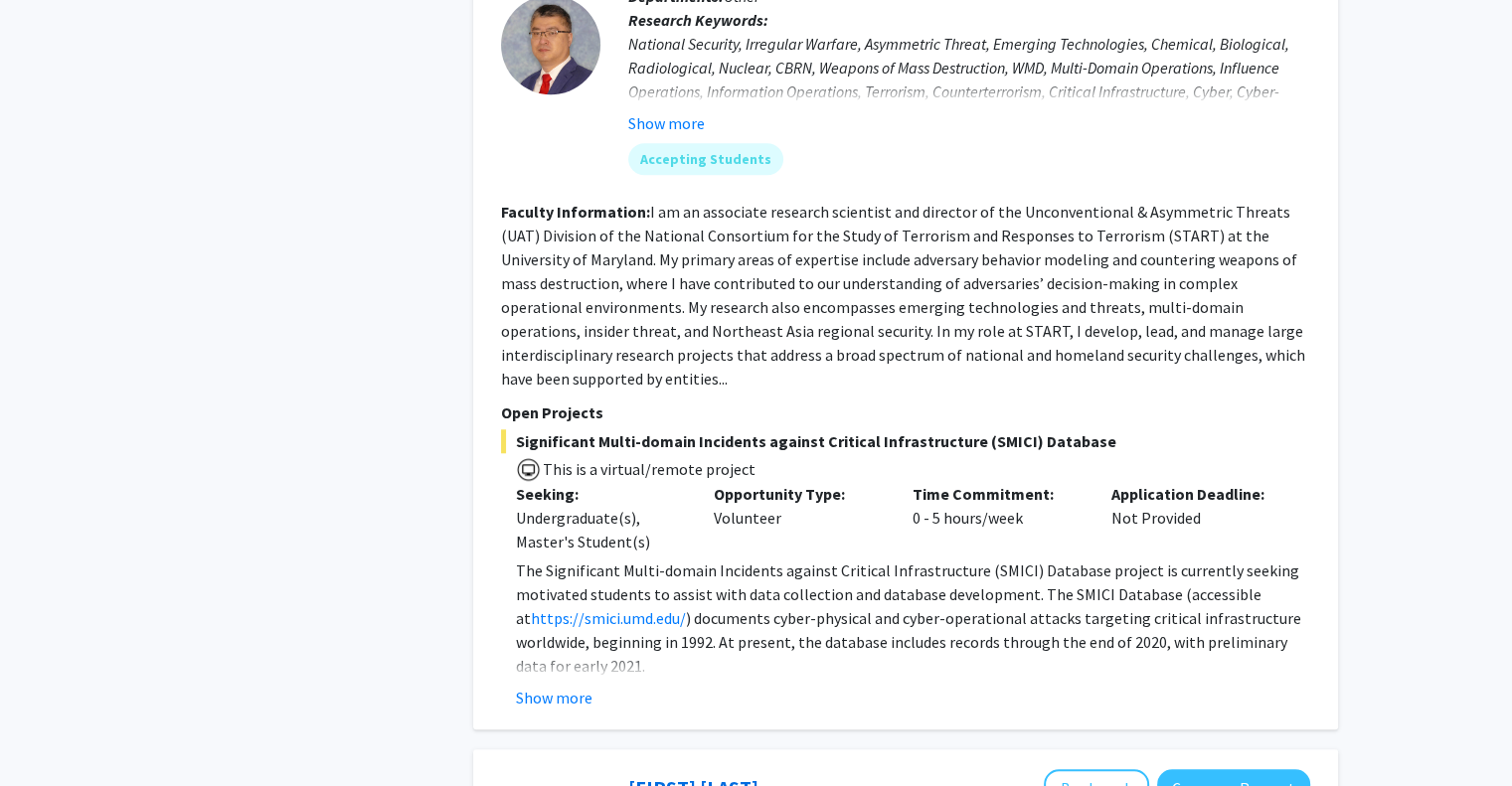 scroll, scrollTop: 1636, scrollLeft: 0, axis: vertical 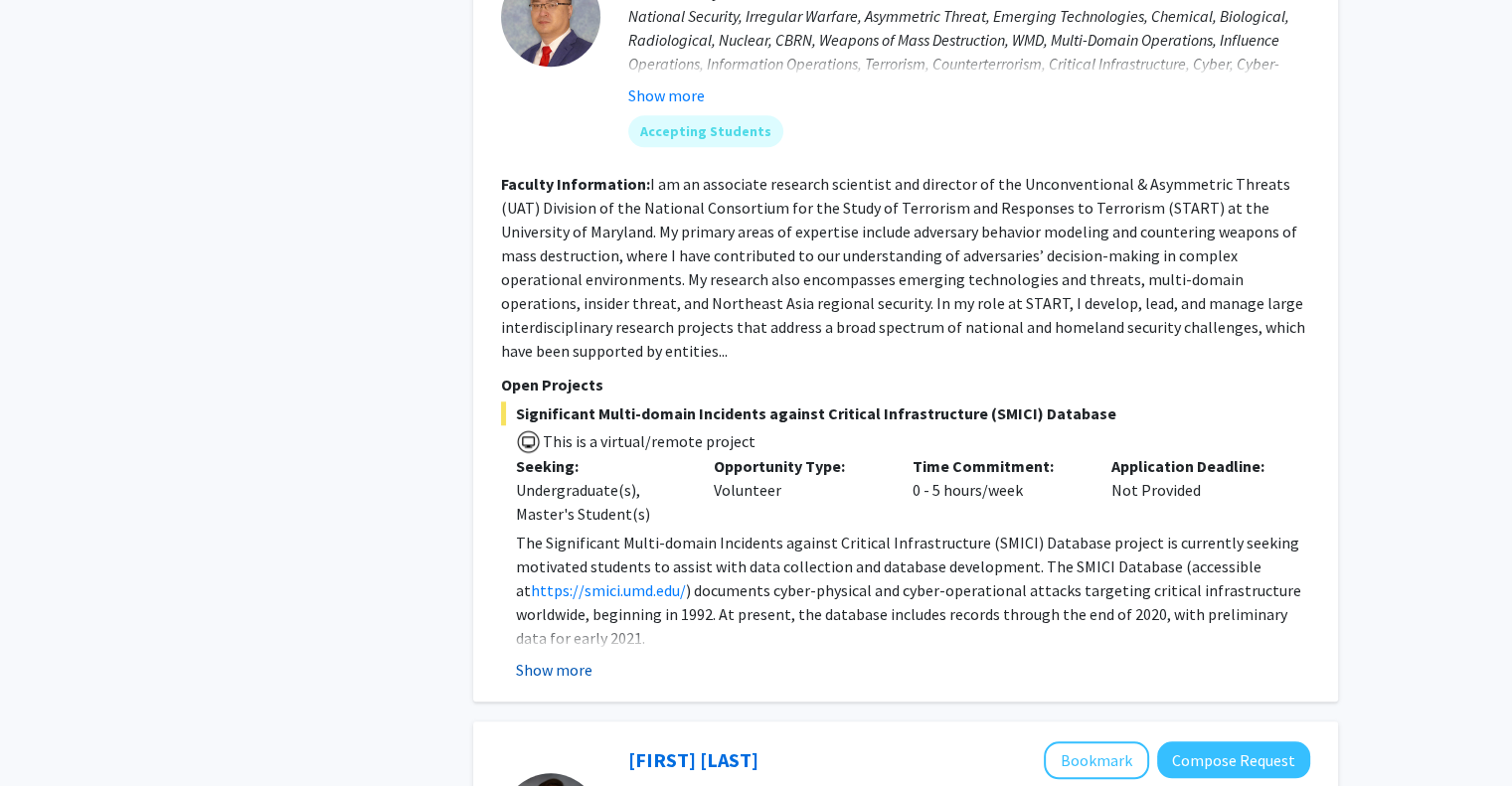 click on "Show more" 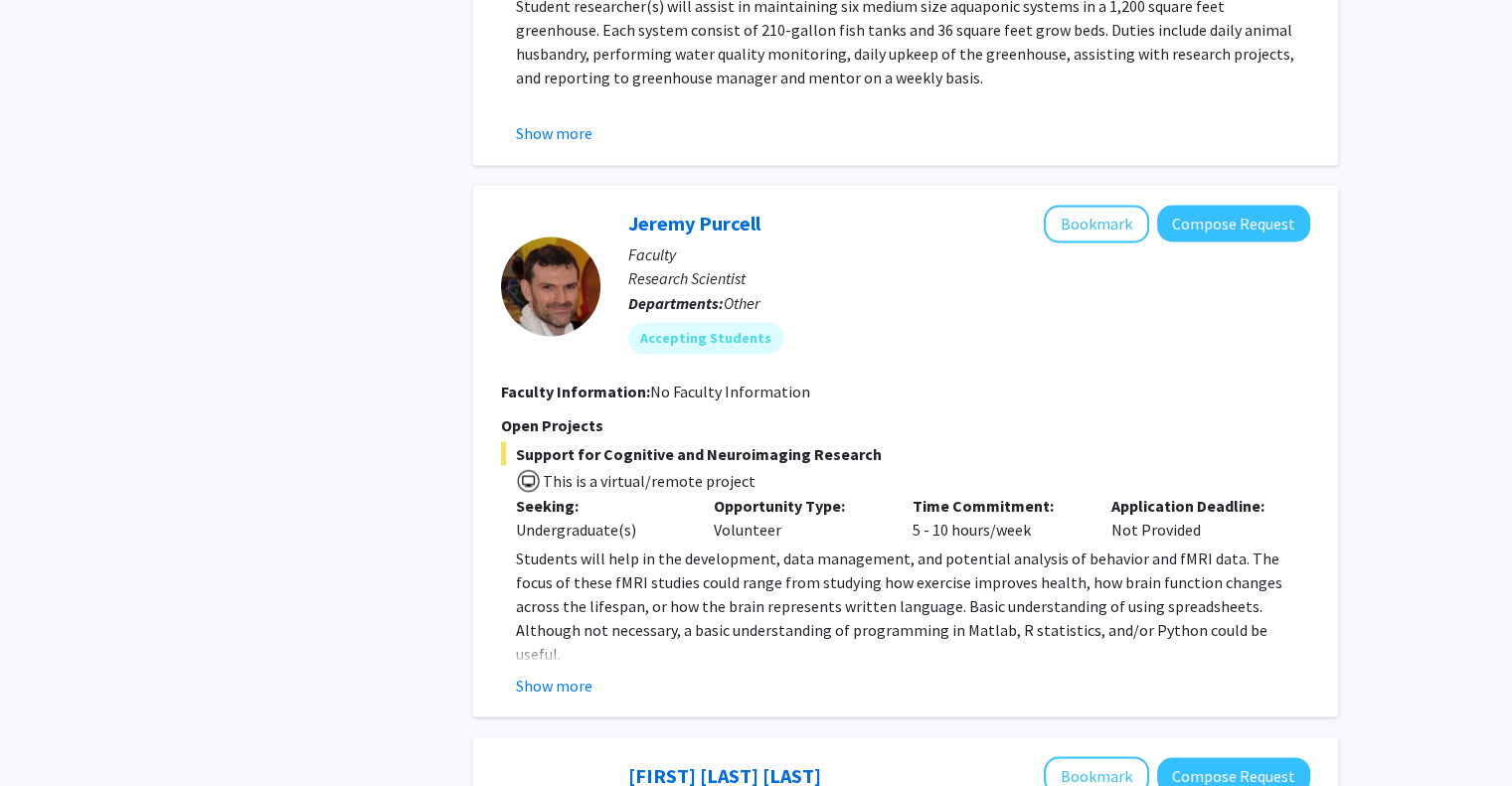 scroll, scrollTop: 3501, scrollLeft: 0, axis: vertical 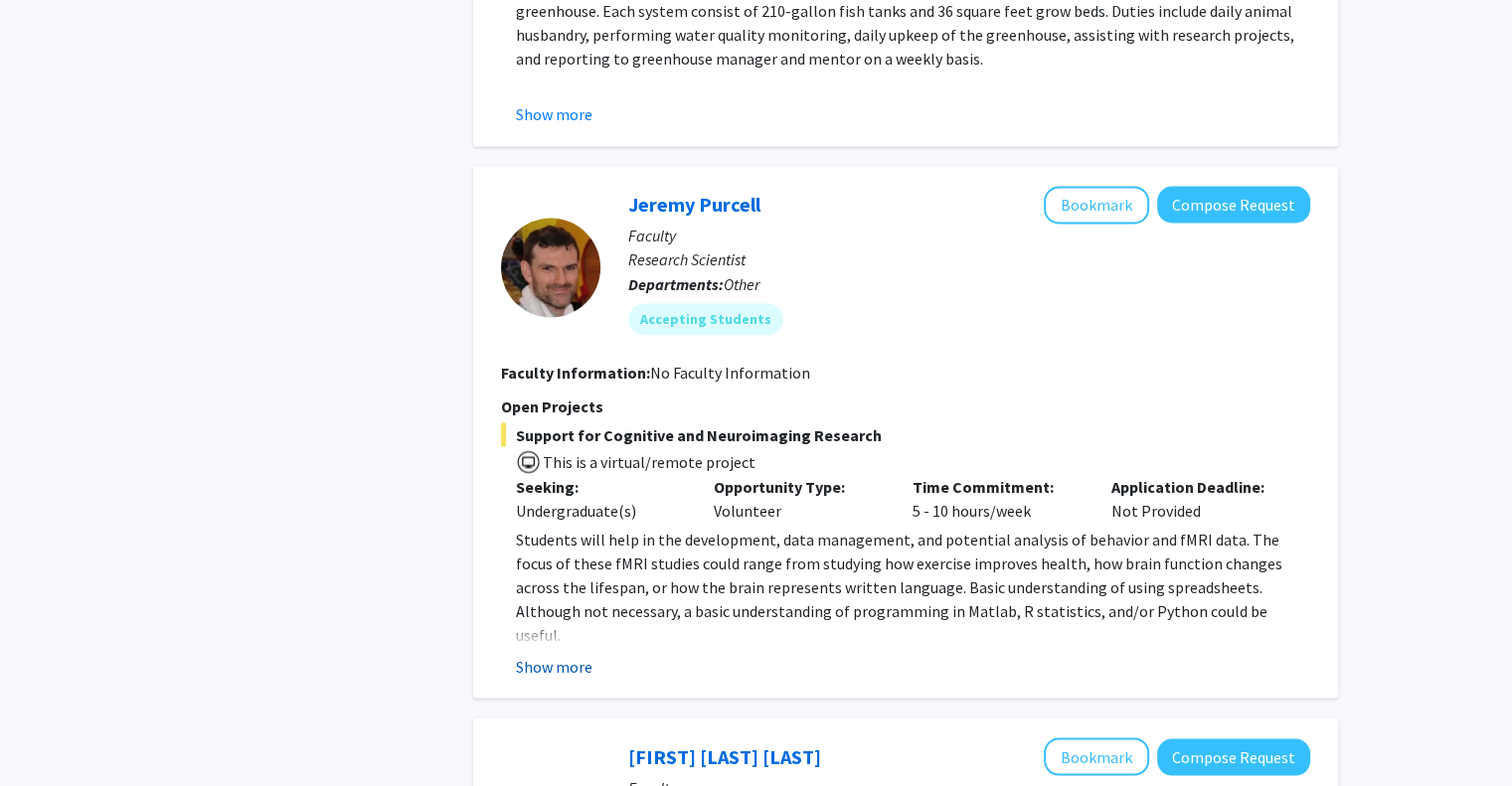 click on "Show more" 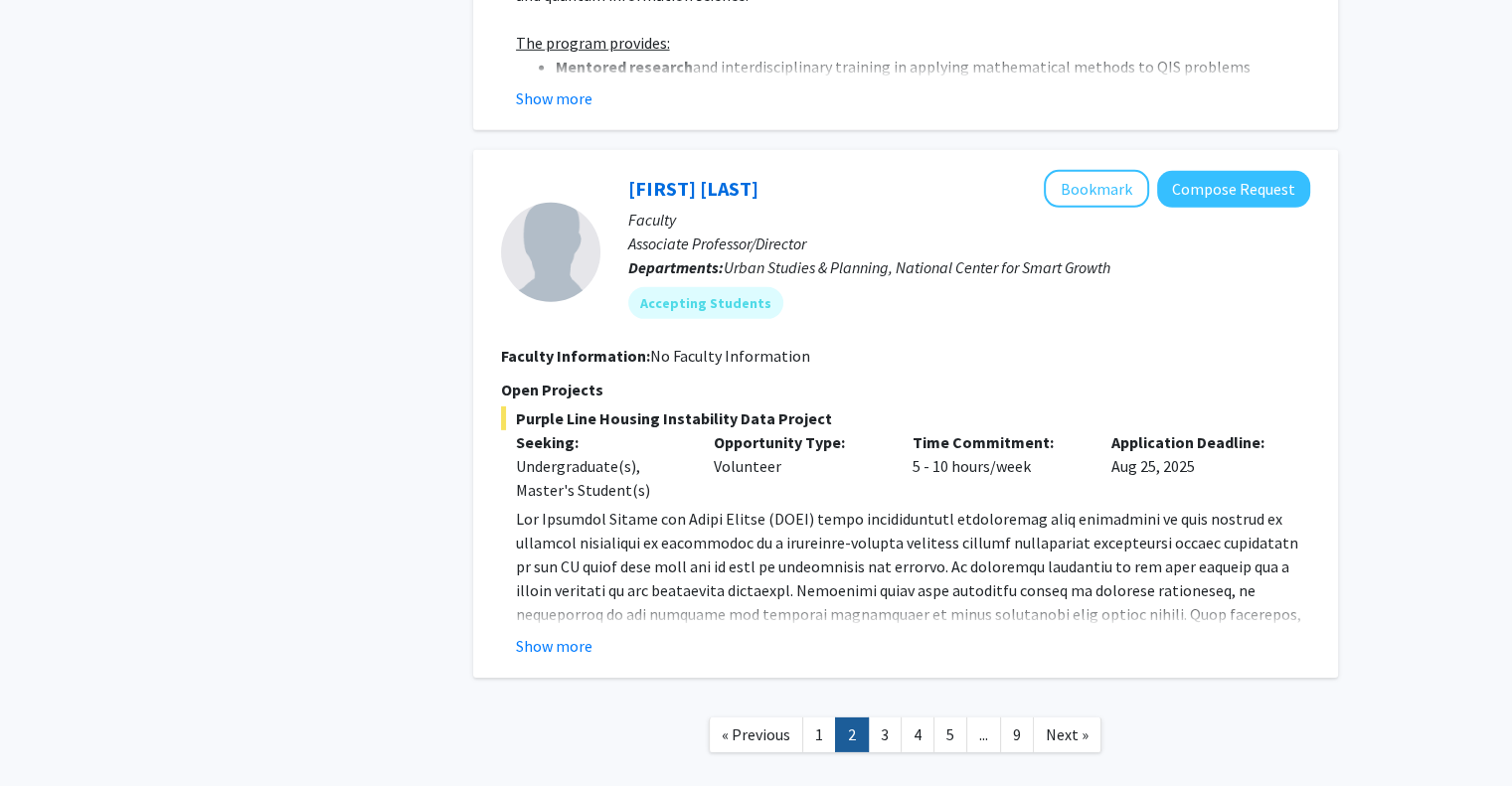 scroll, scrollTop: 6133, scrollLeft: 0, axis: vertical 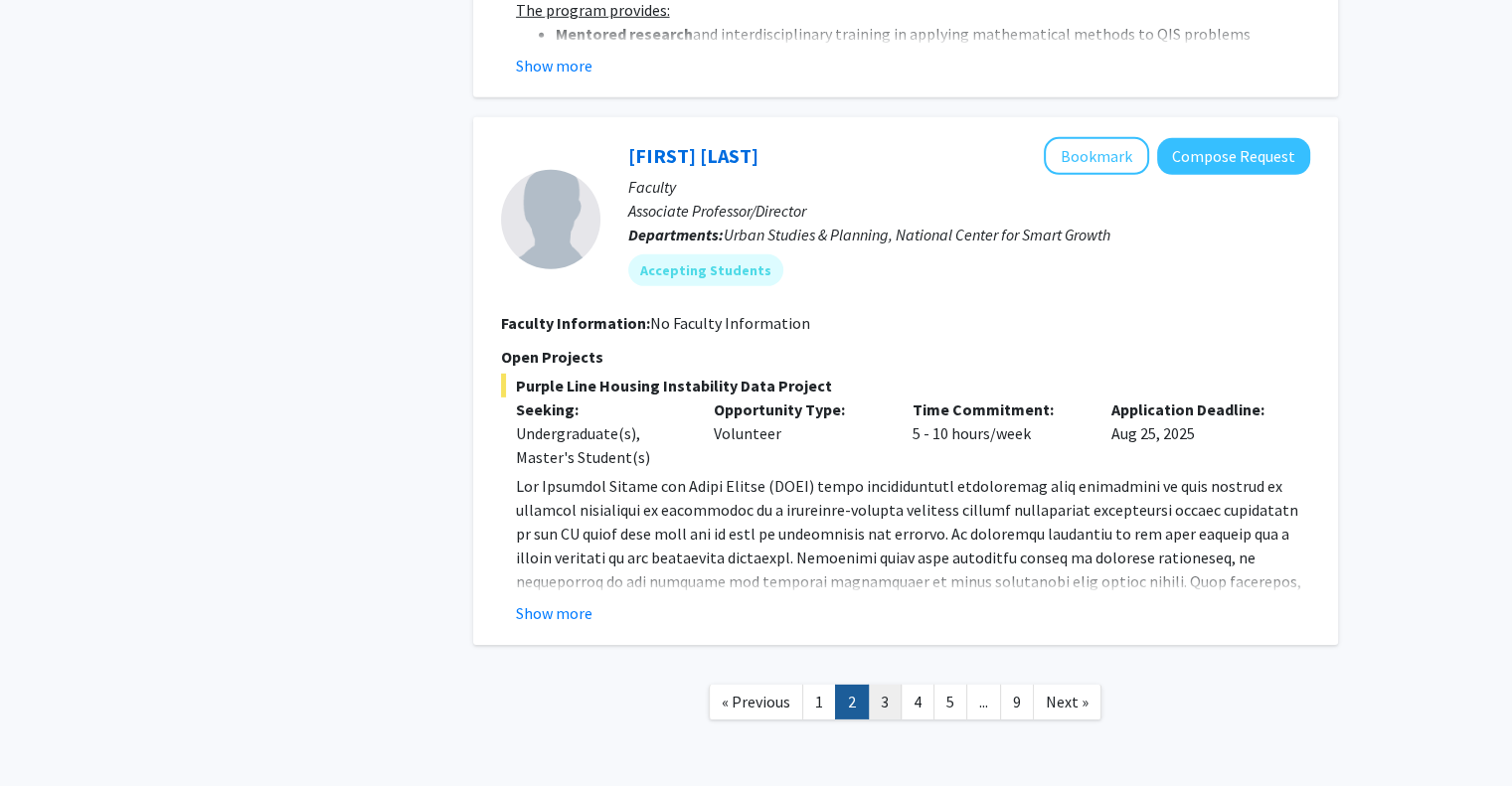 click on "3" 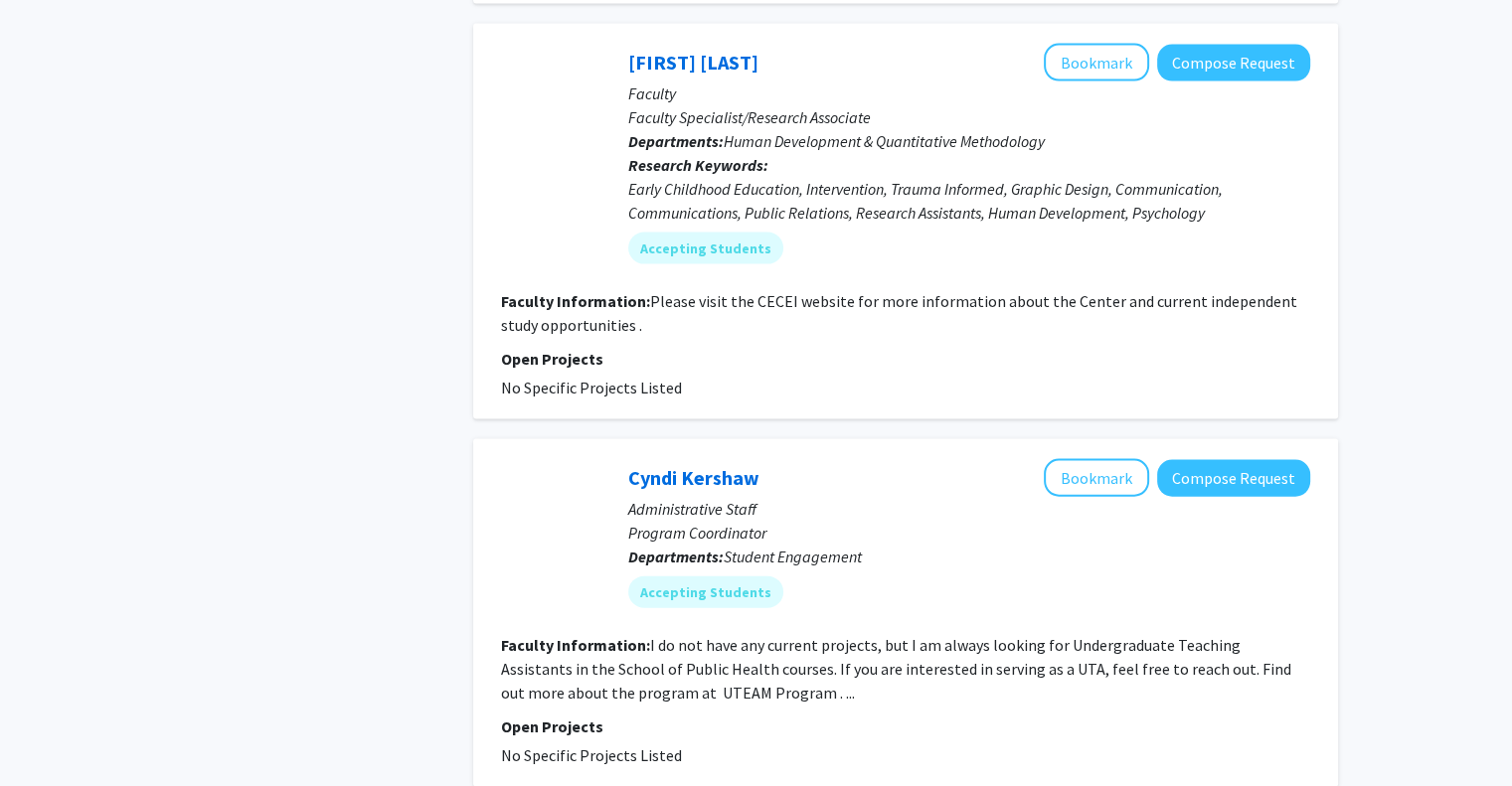 scroll, scrollTop: 4428, scrollLeft: 0, axis: vertical 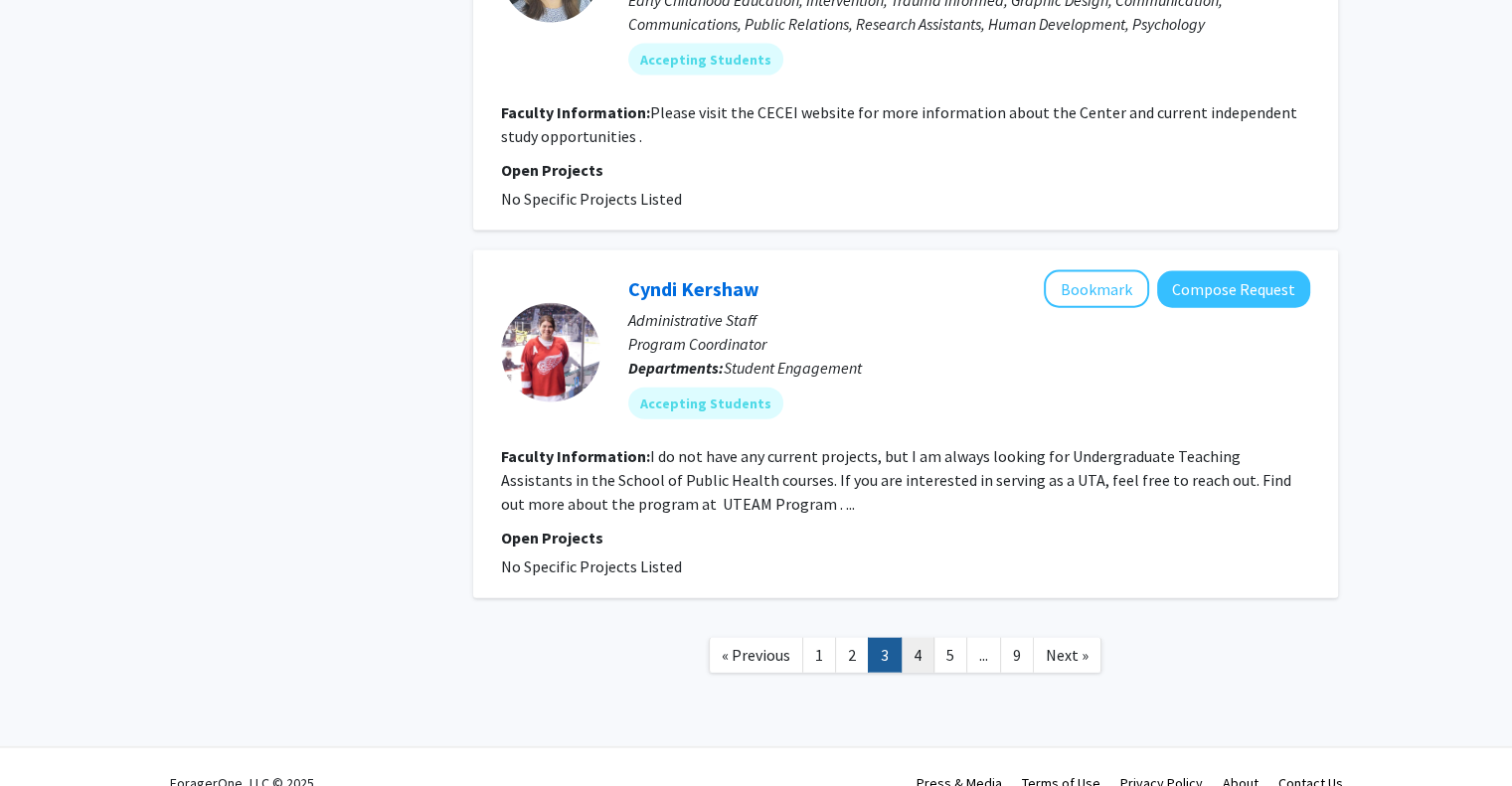 click on "4" 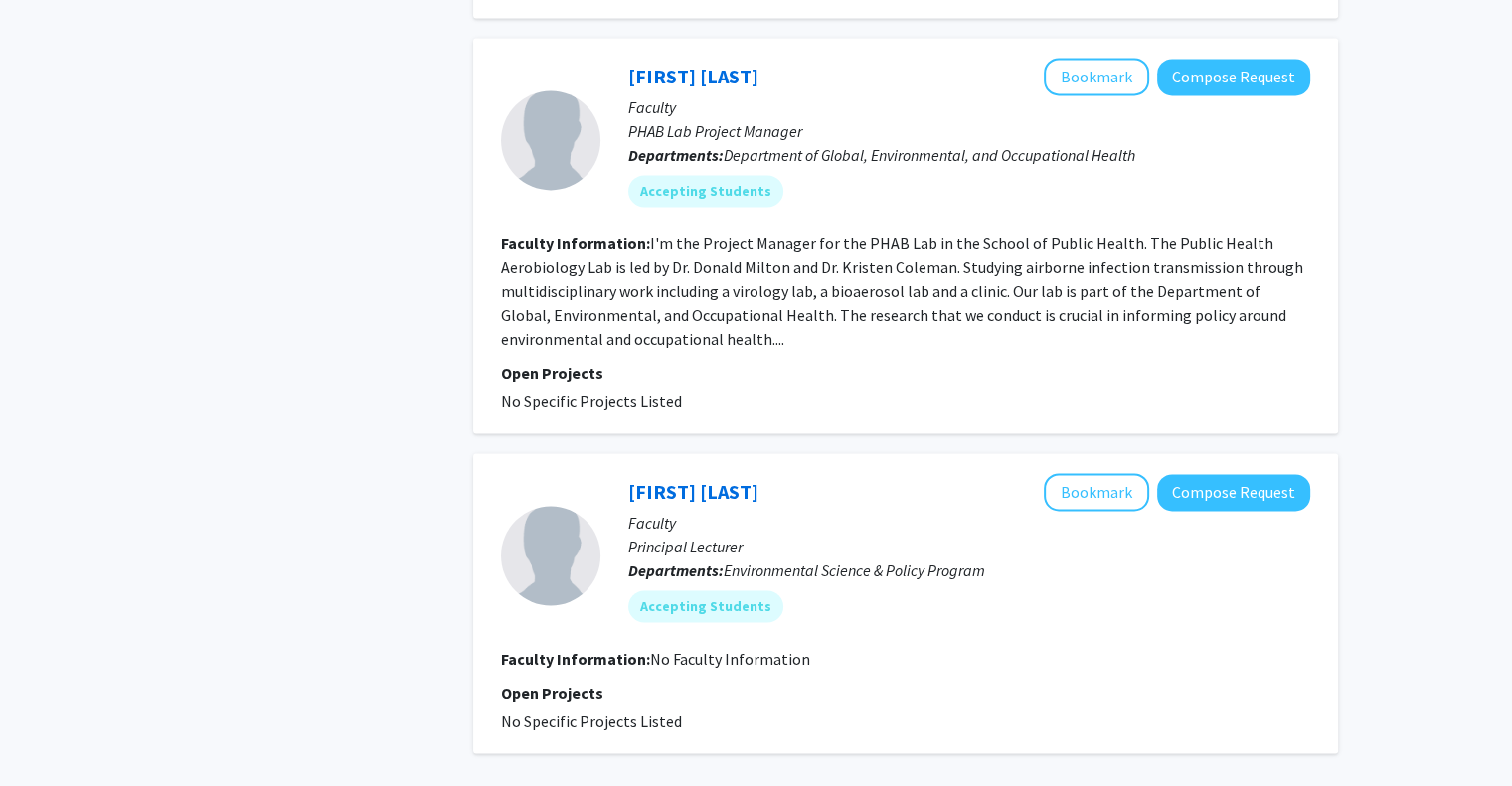 scroll, scrollTop: 3148, scrollLeft: 0, axis: vertical 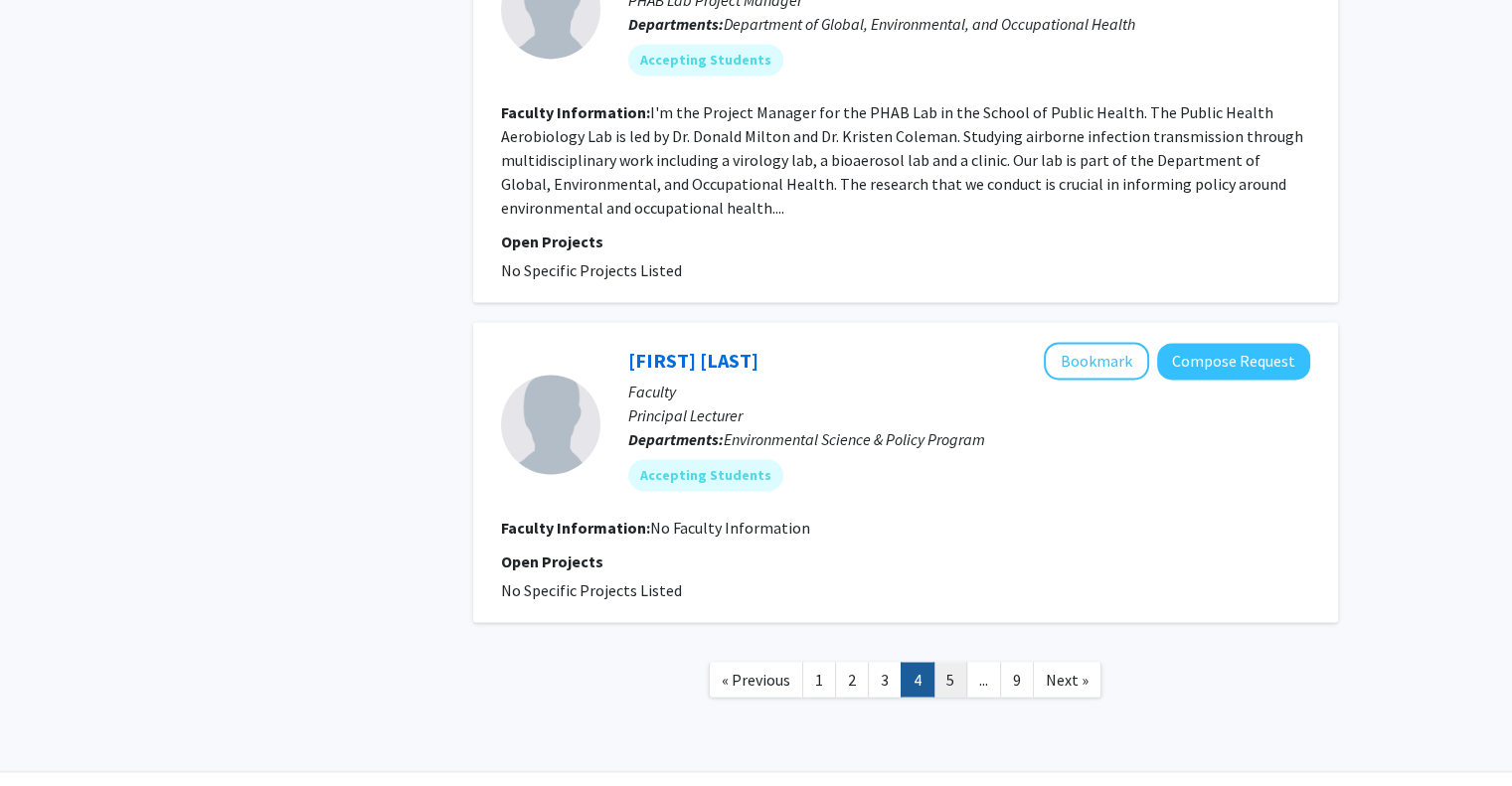 click on "5" 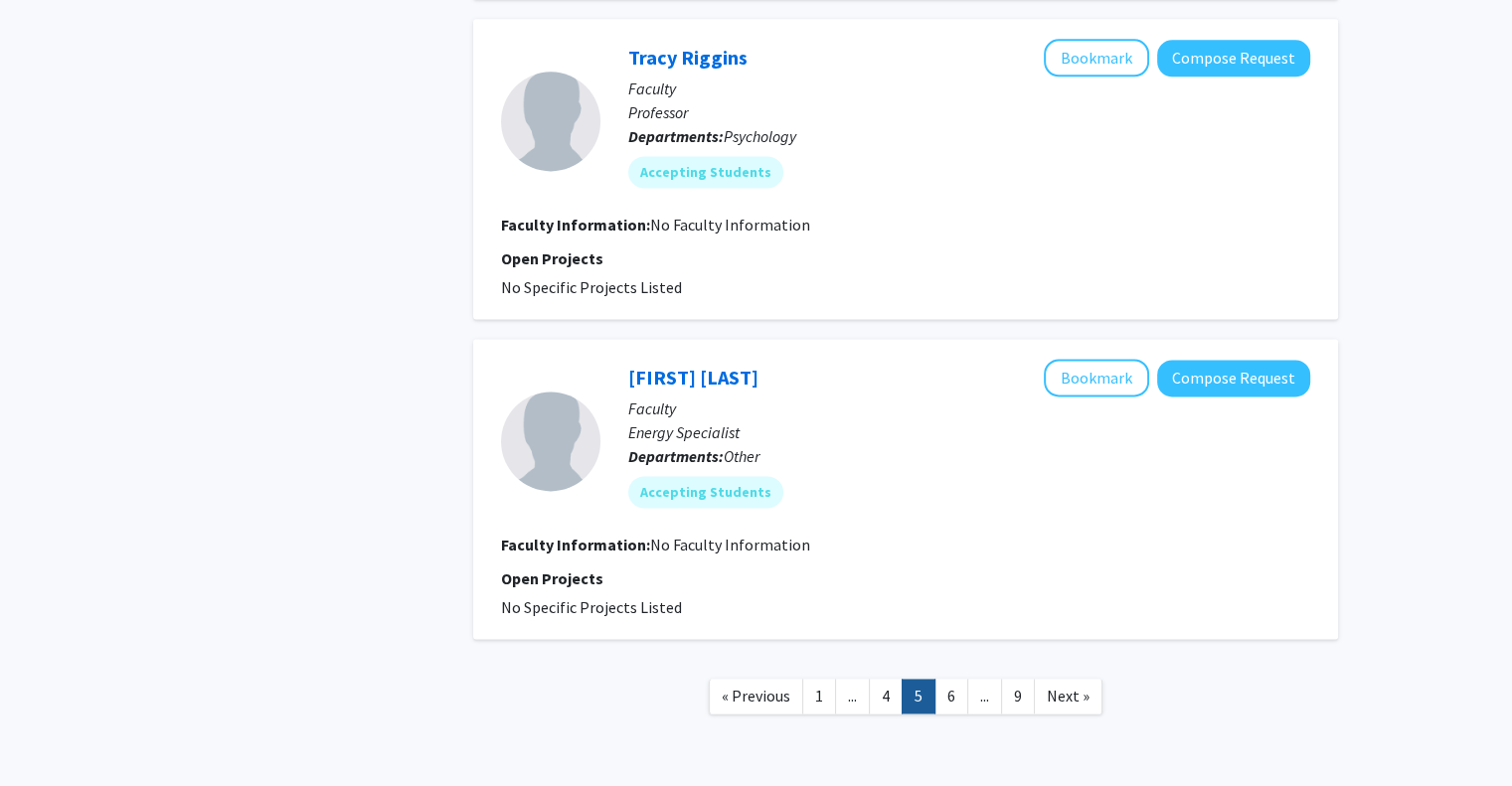 scroll, scrollTop: 2719, scrollLeft: 0, axis: vertical 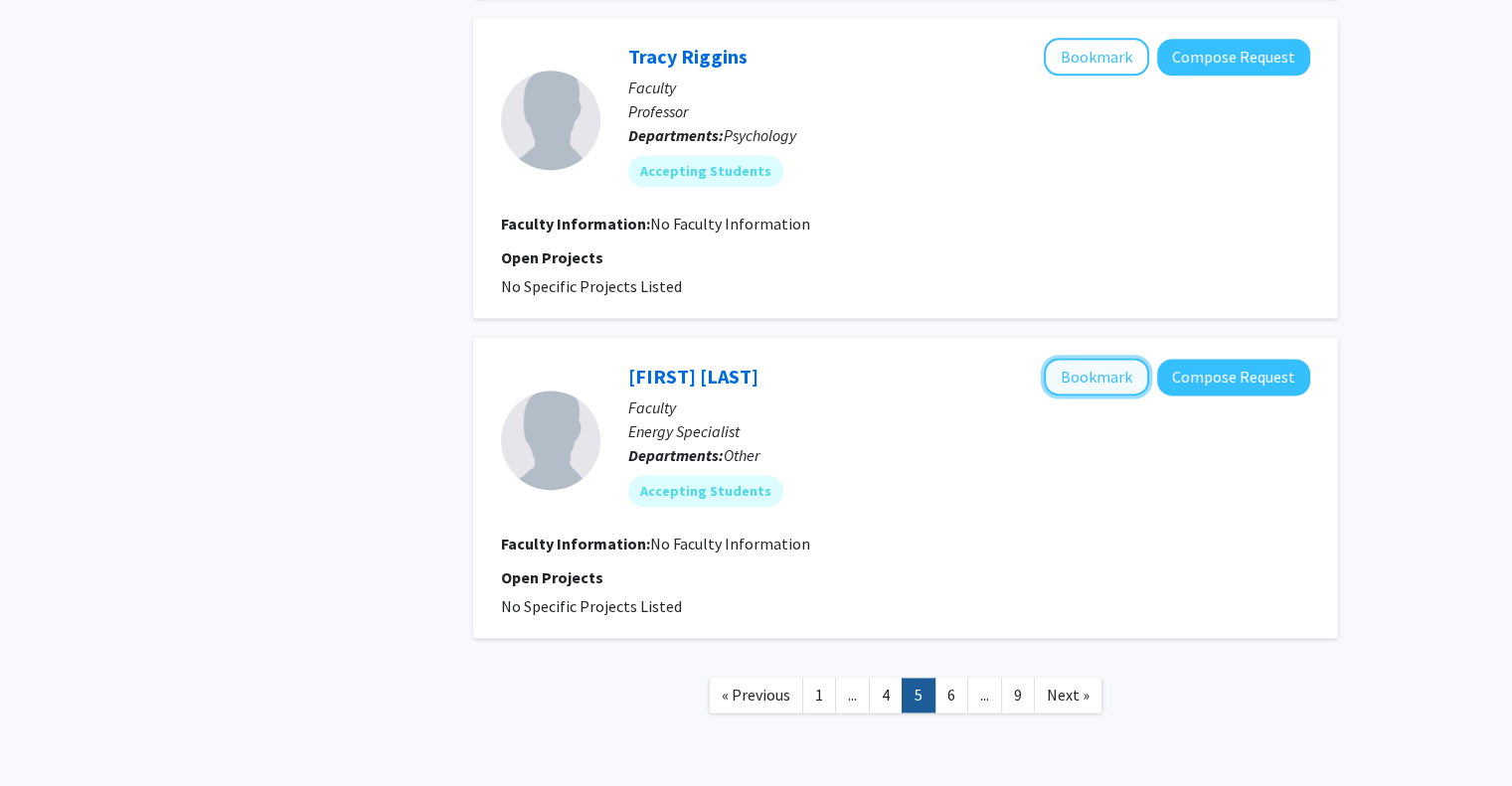 click on "Bookmark" 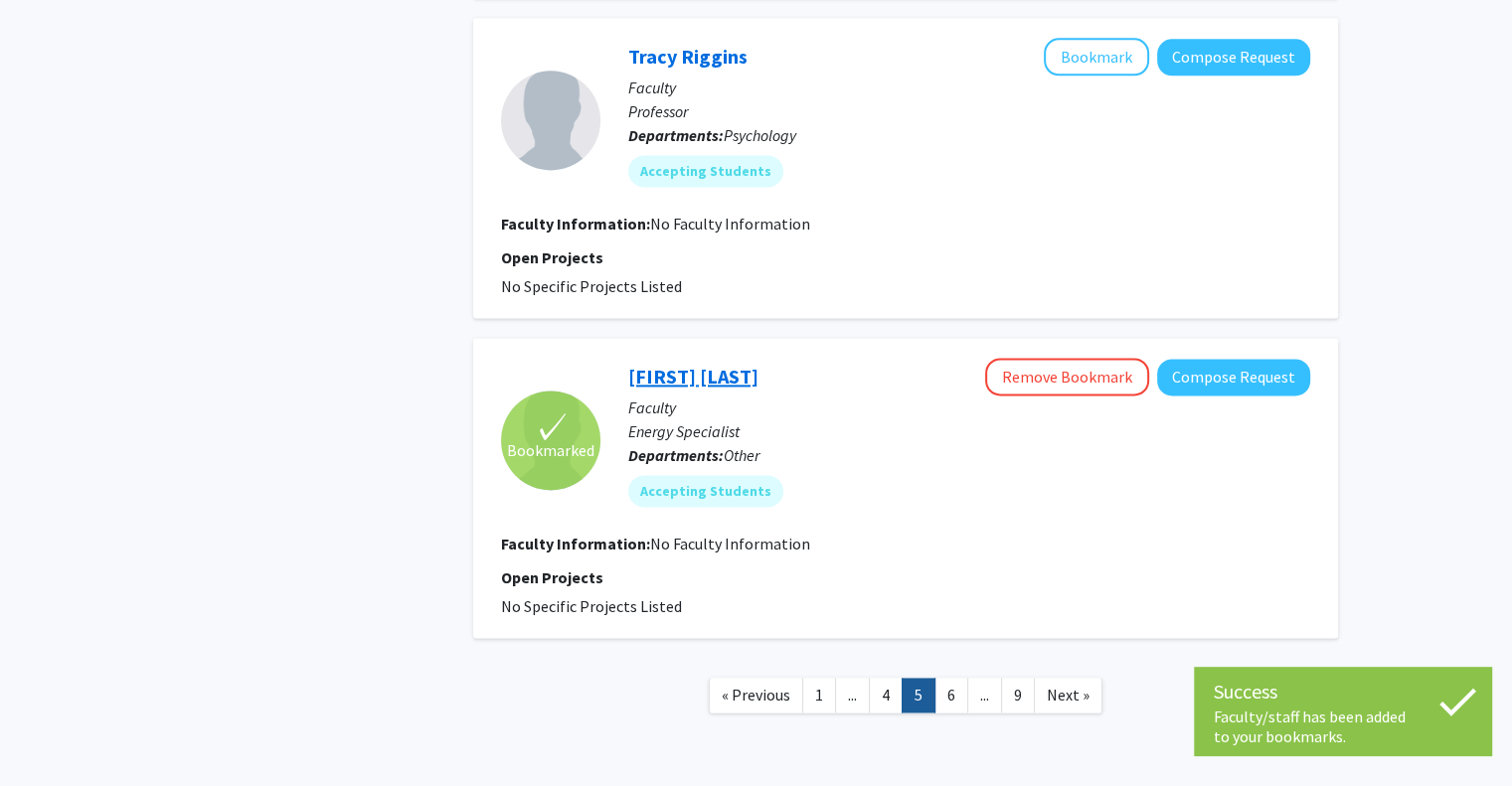 click on "[FIRST] [LAST]" 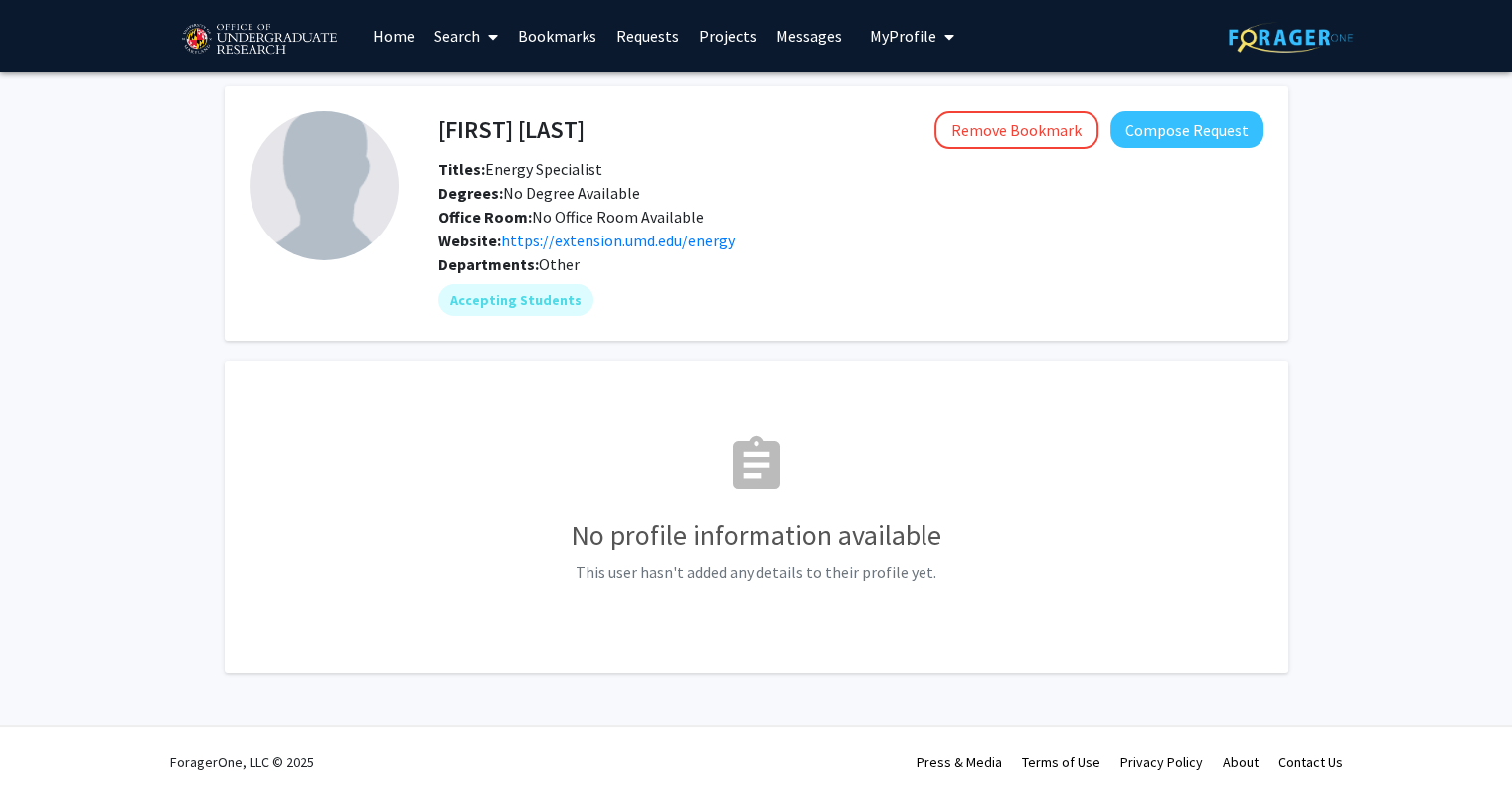 drag, startPoint x: 600, startPoint y: 129, endPoint x: 432, endPoint y: 132, distance: 168.02678 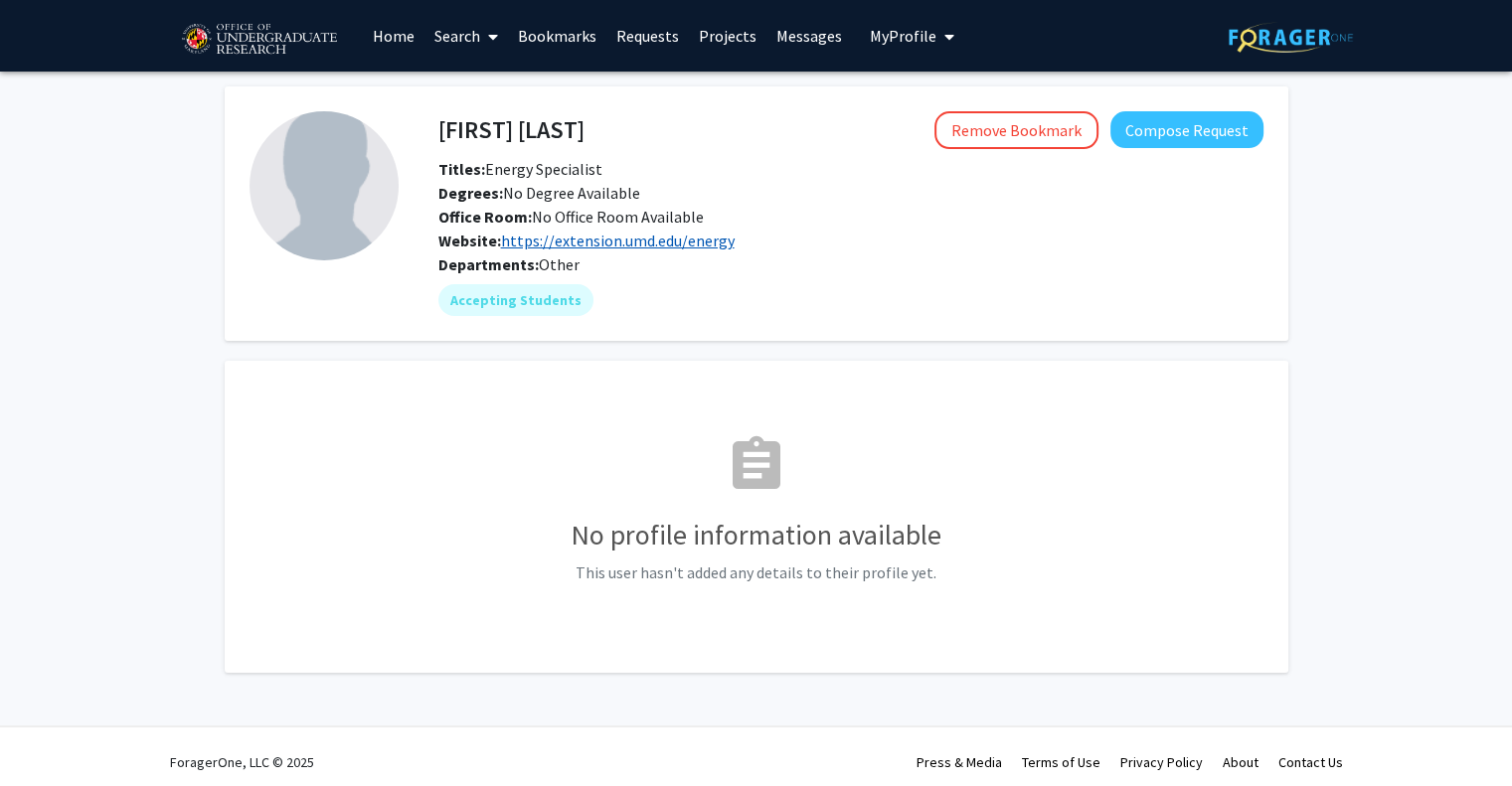 click on "https://extension.umd.edu/energy" 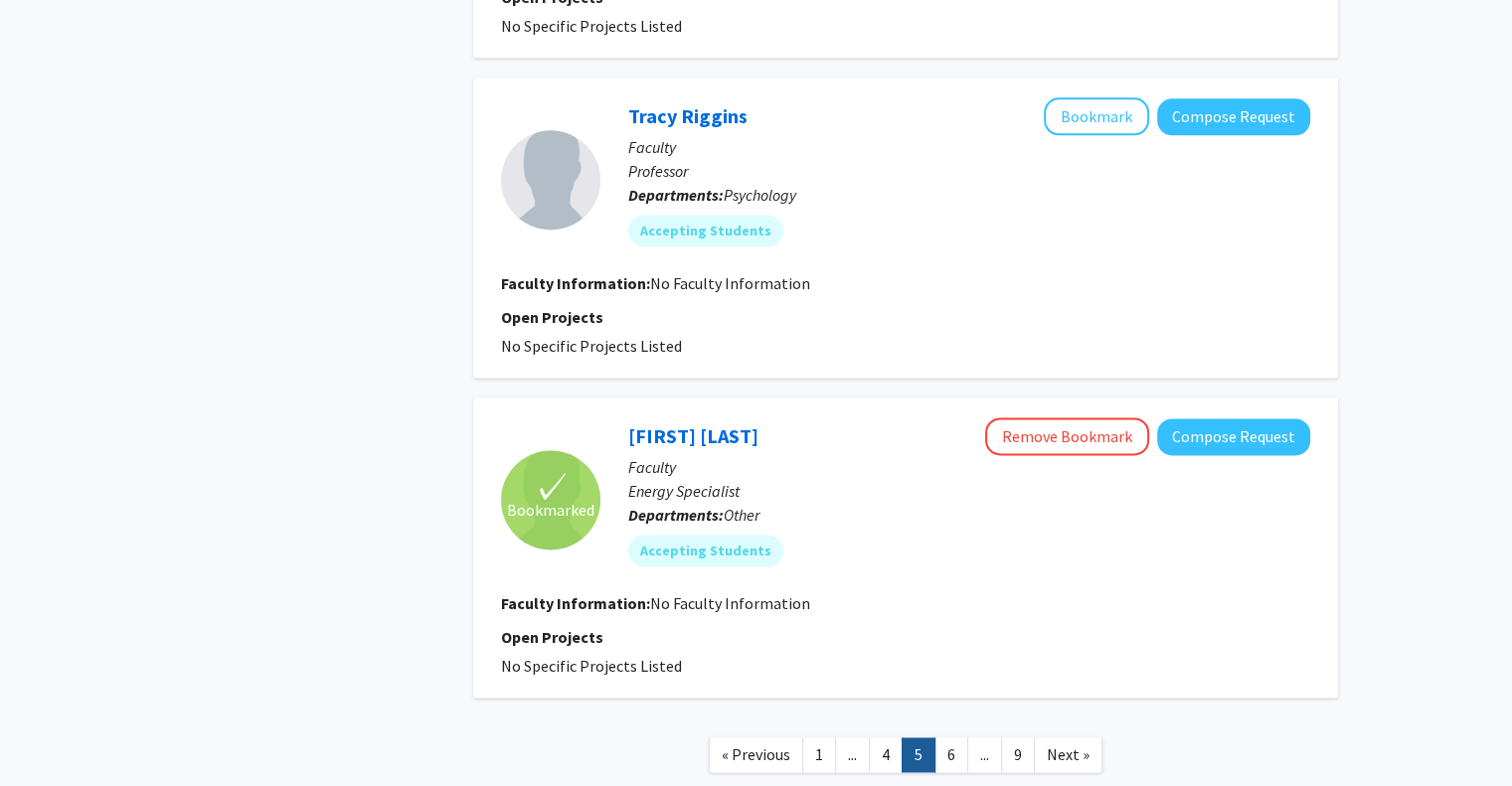 scroll, scrollTop: 2782, scrollLeft: 0, axis: vertical 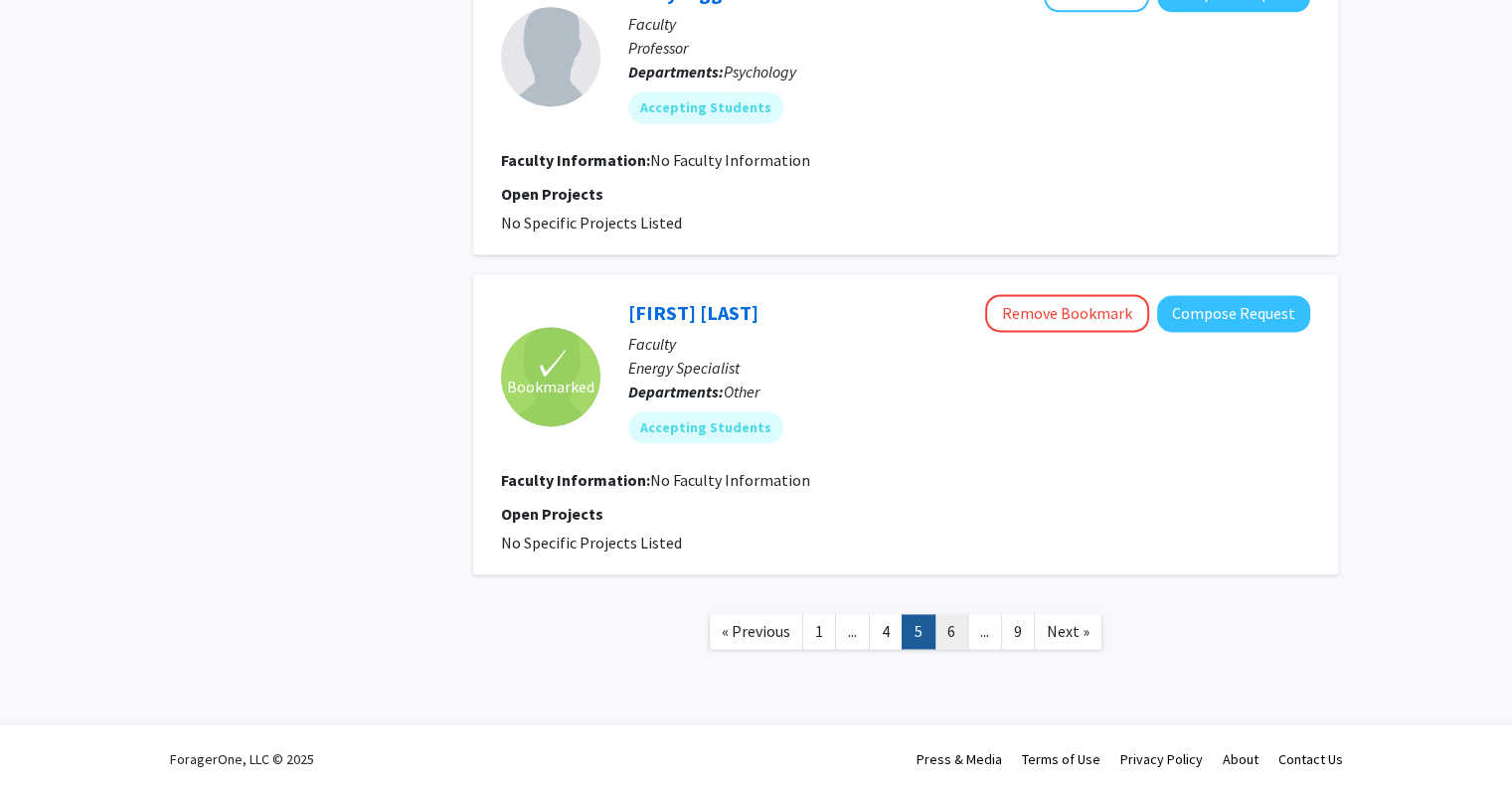 click on "6" 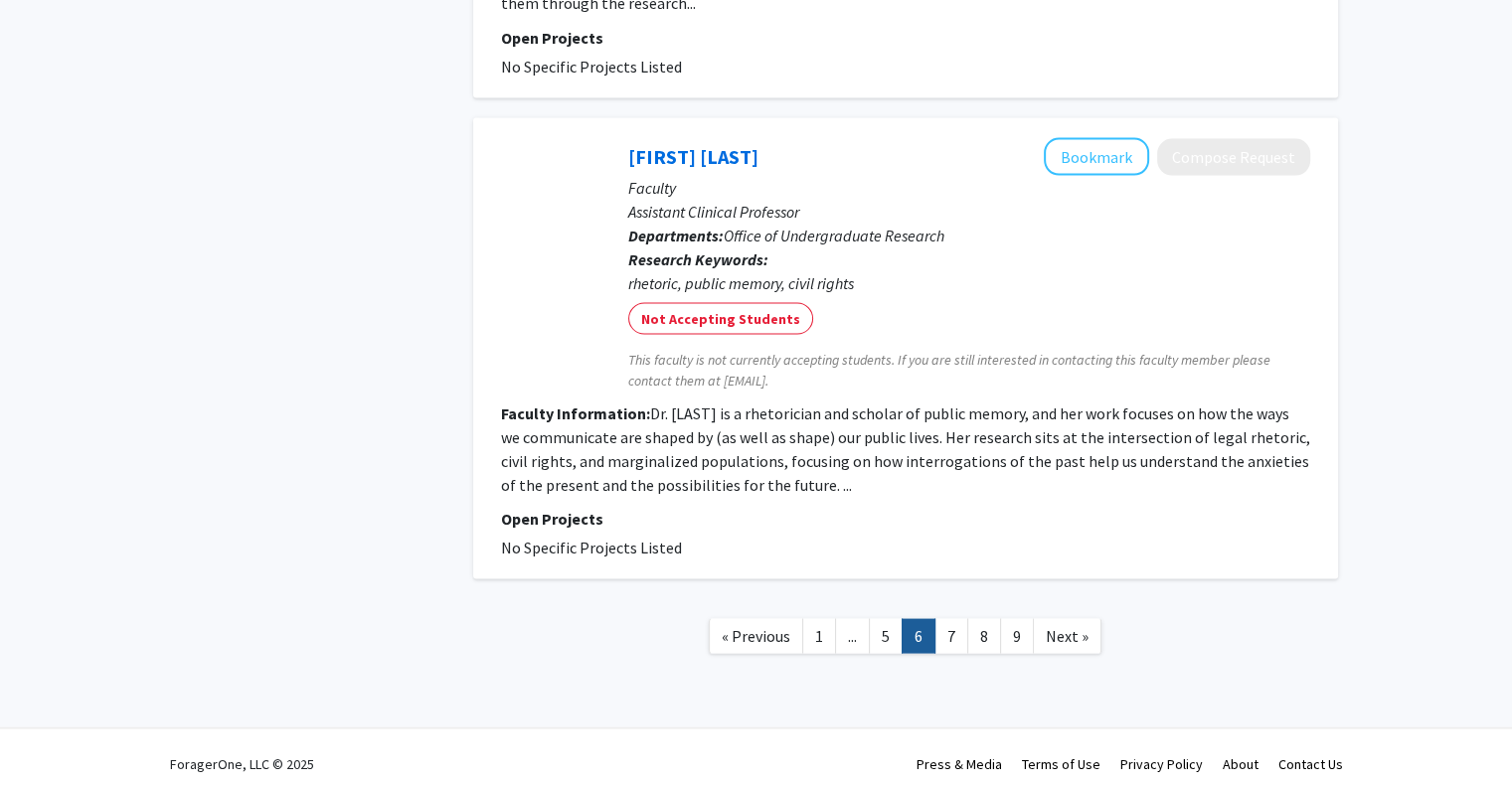 scroll, scrollTop: 3766, scrollLeft: 0, axis: vertical 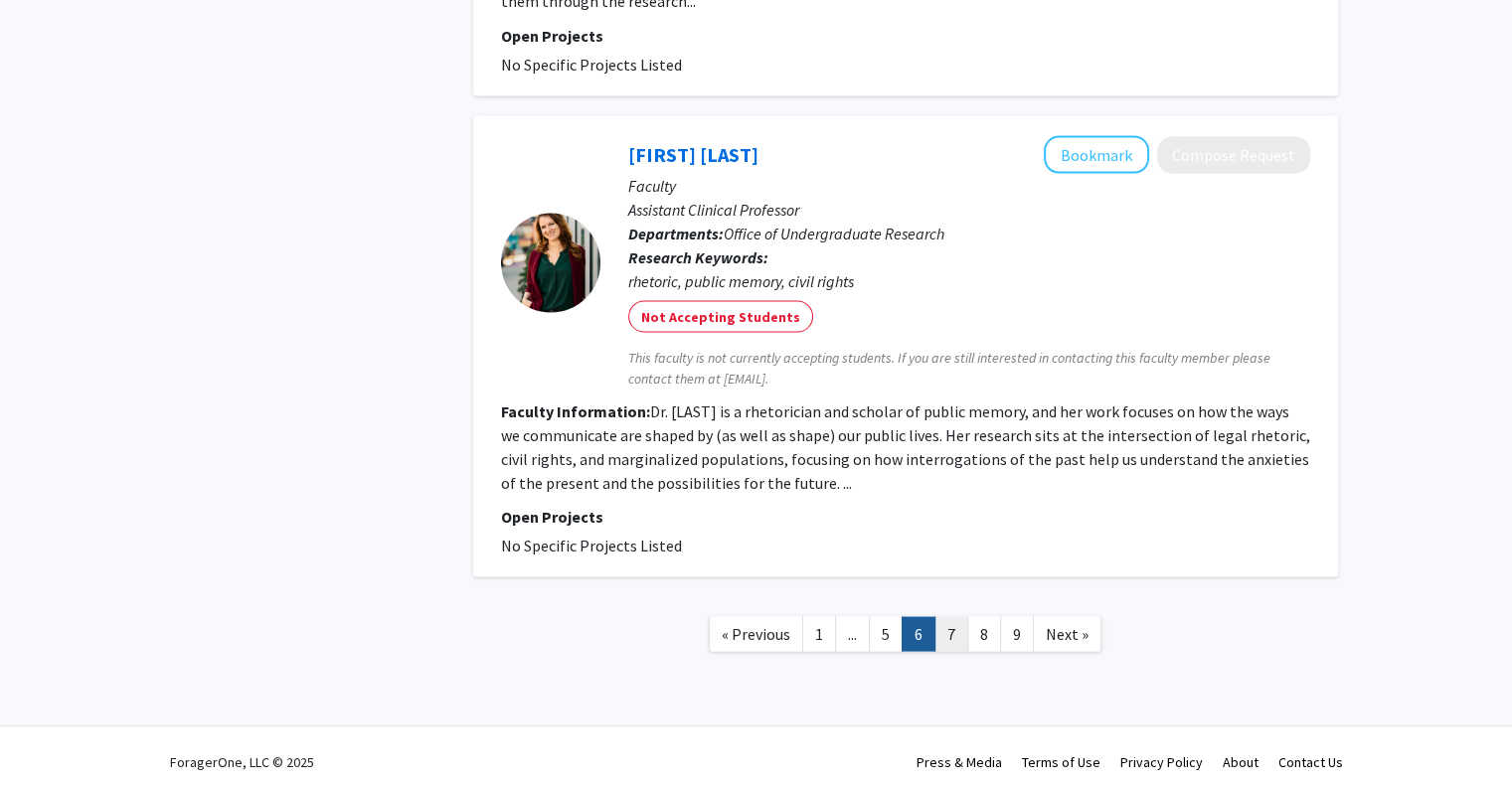 click on "7" 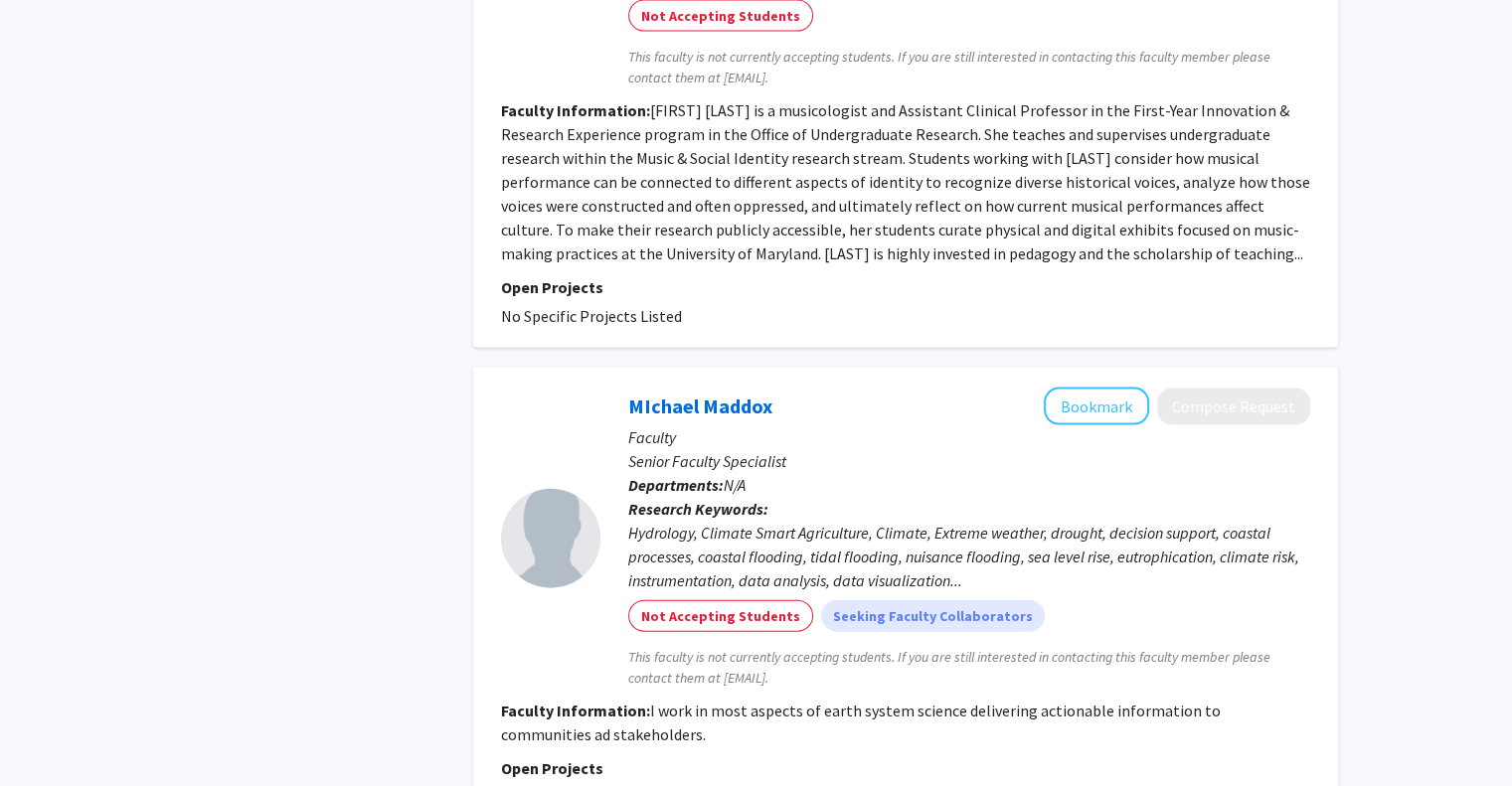 scroll, scrollTop: 4487, scrollLeft: 0, axis: vertical 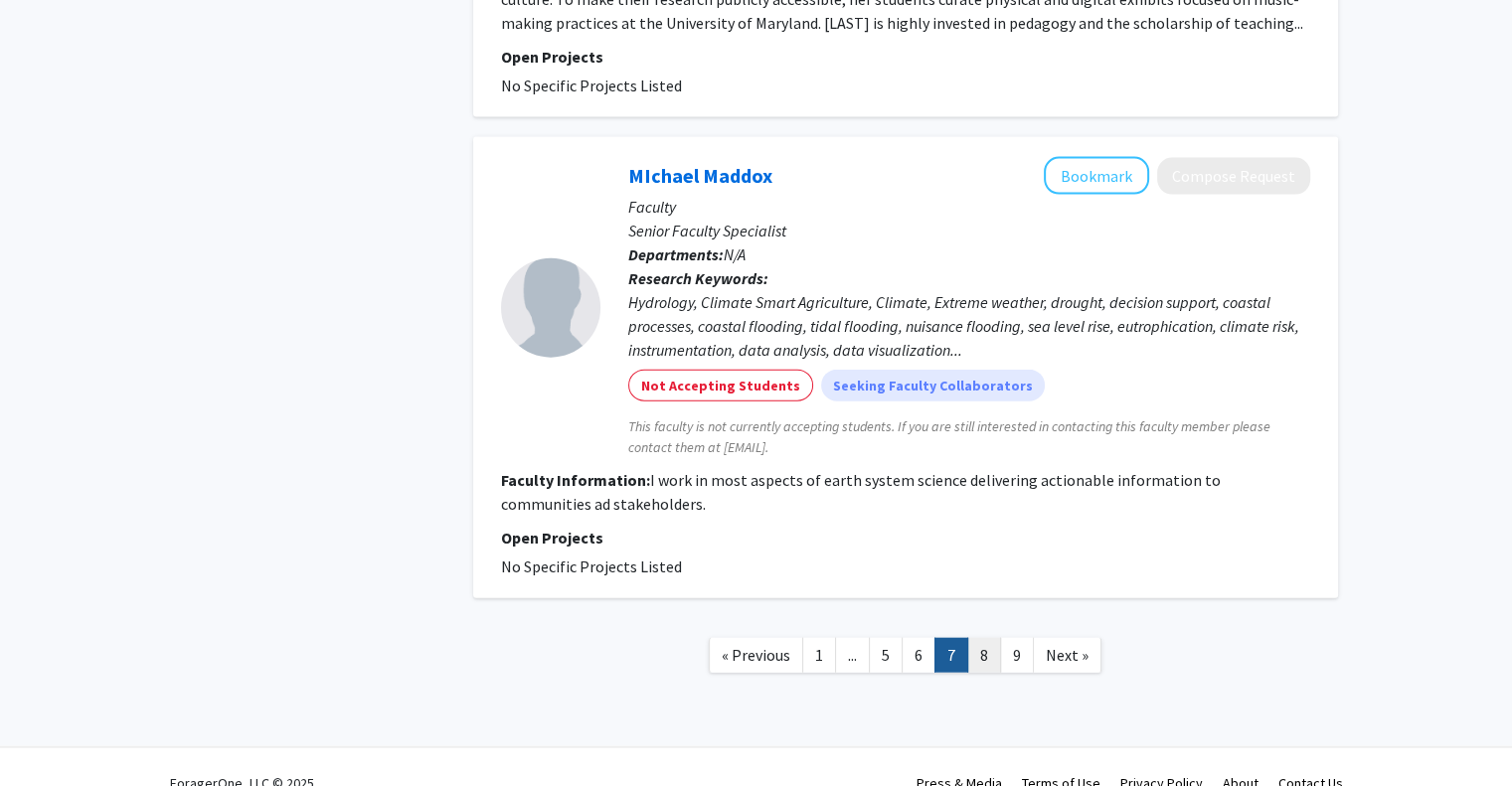 click on "8" 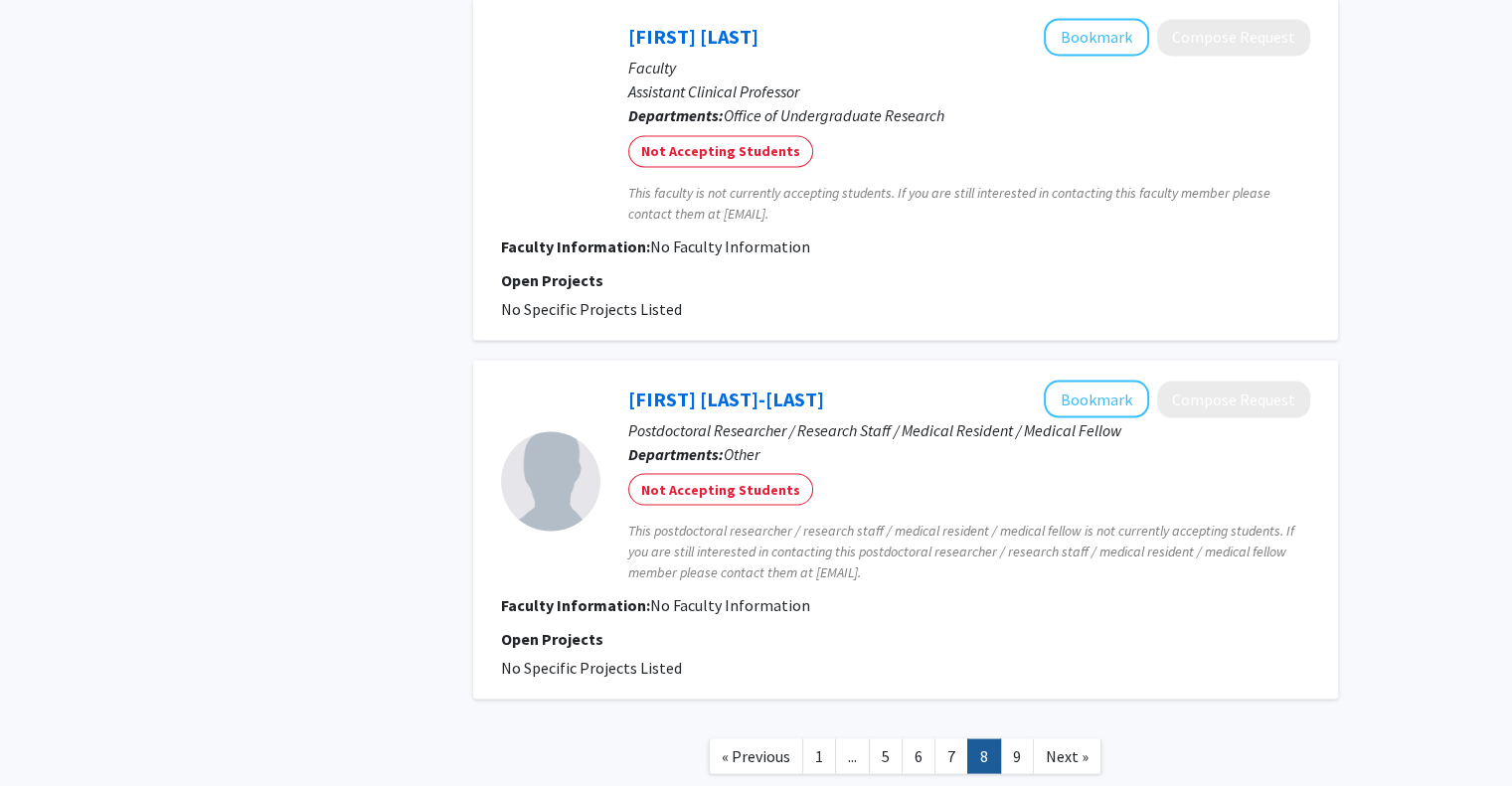 scroll, scrollTop: 3696, scrollLeft: 0, axis: vertical 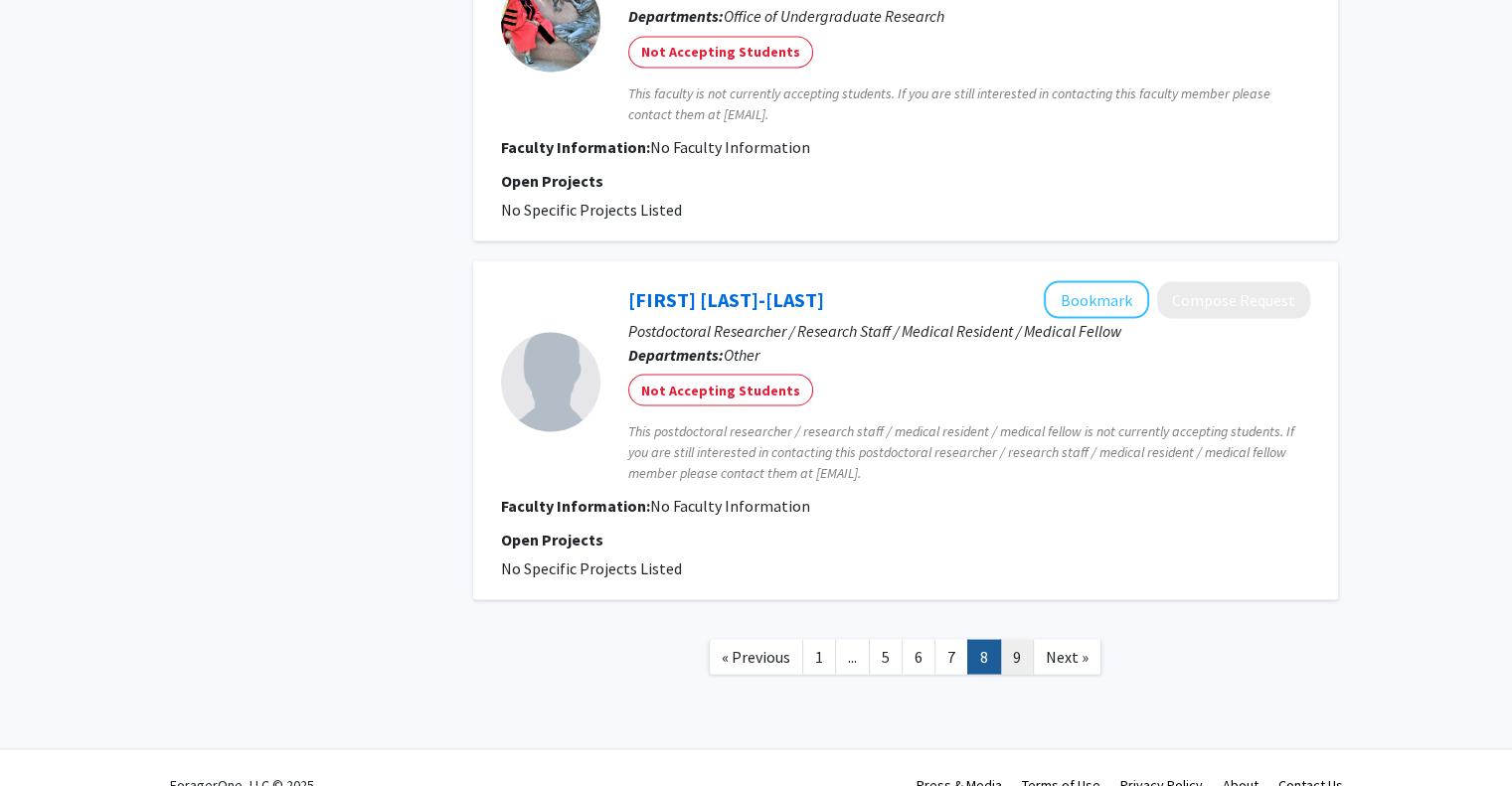 click on "9" 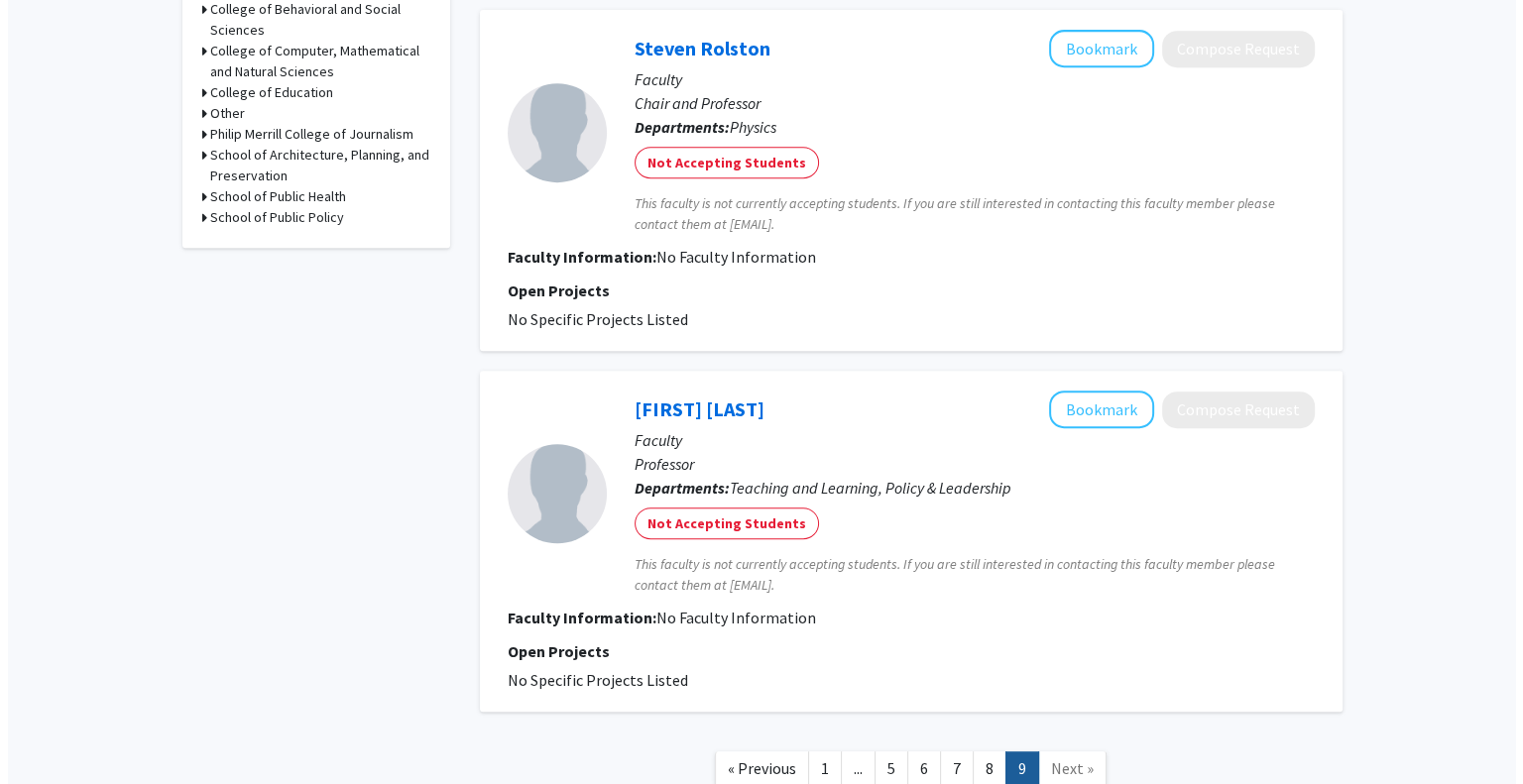 scroll, scrollTop: 0, scrollLeft: 0, axis: both 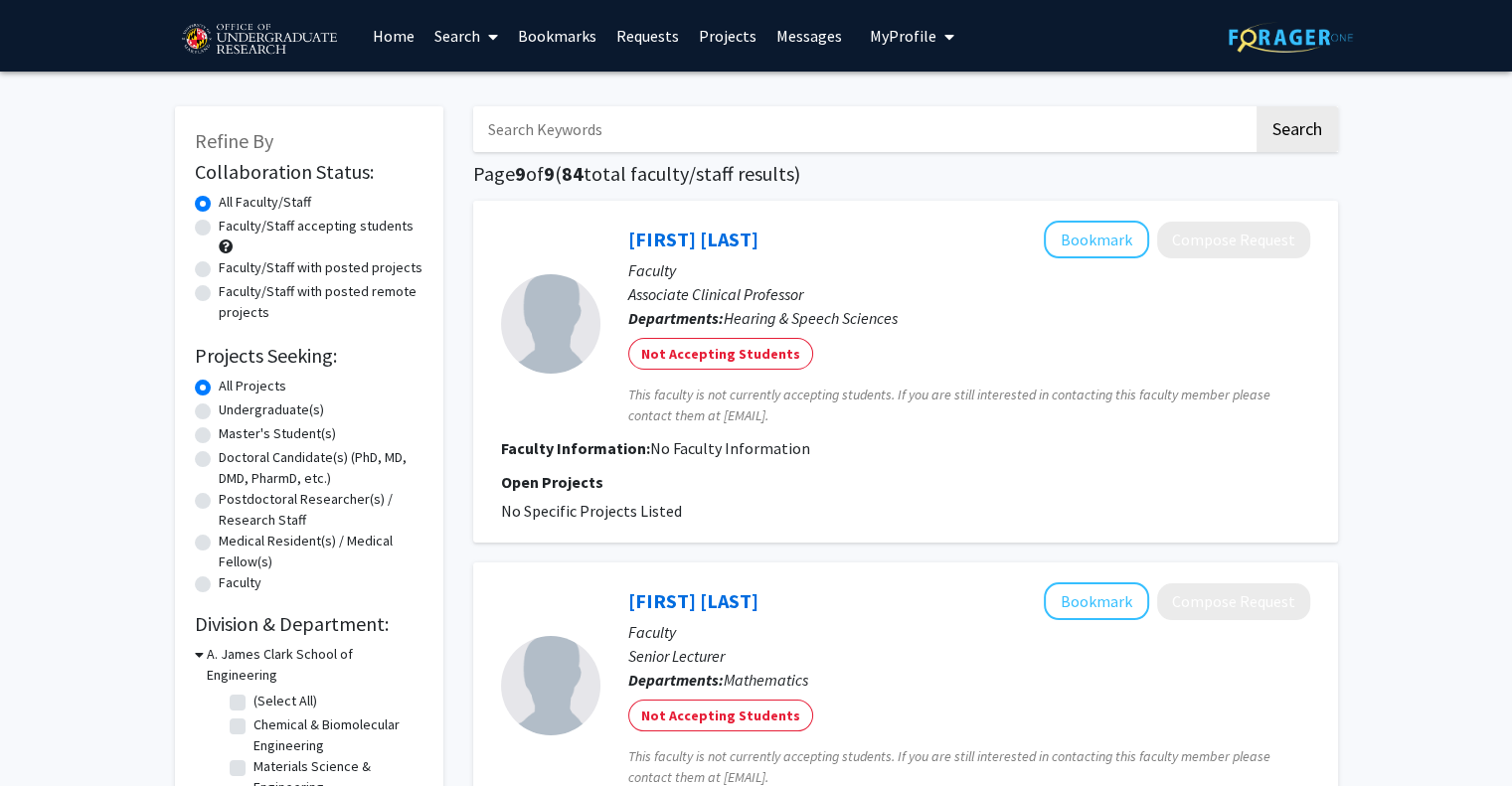 click on "Bookmarks" at bounding box center (557, 36) 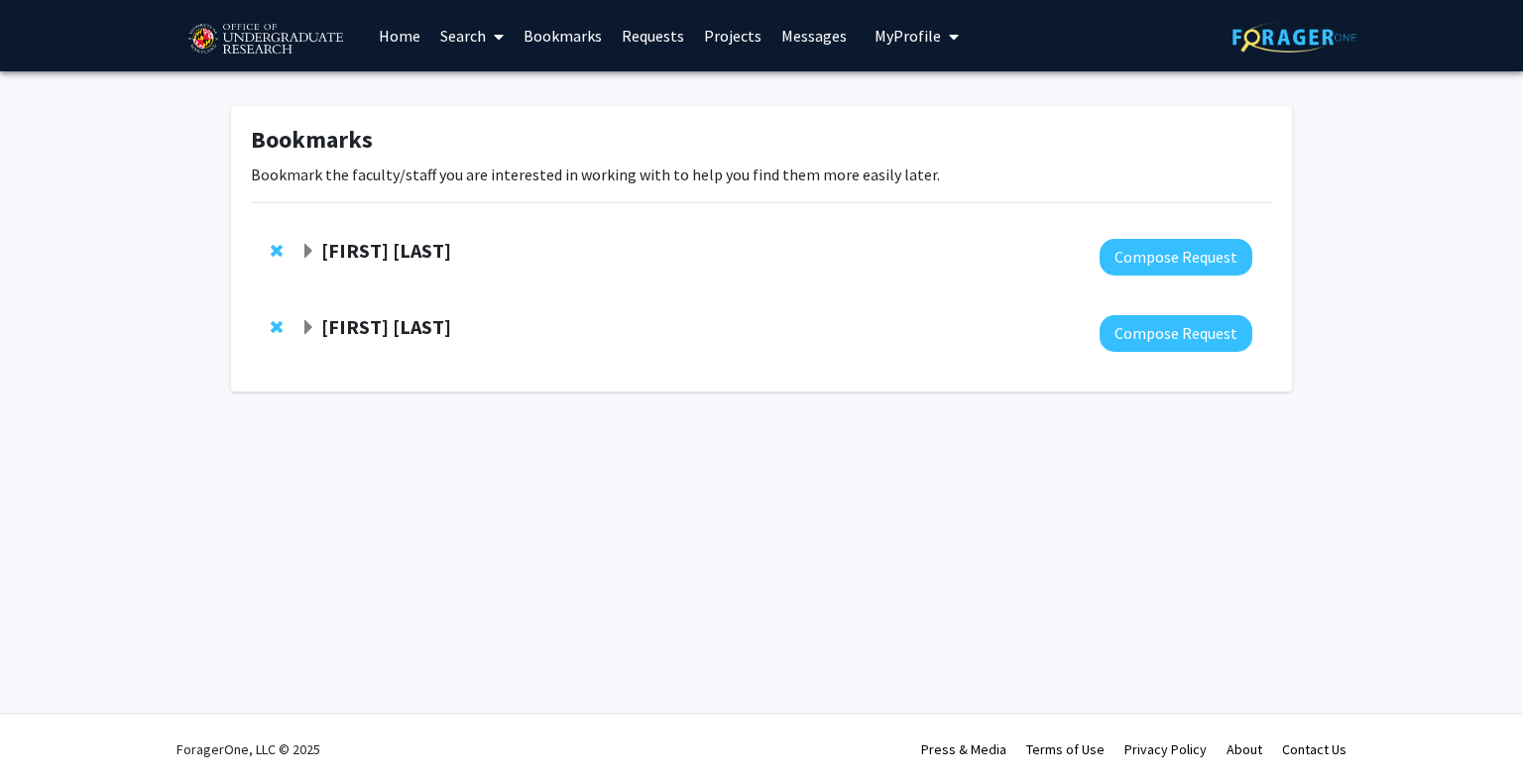 click on "[FIRST] [LAST]" 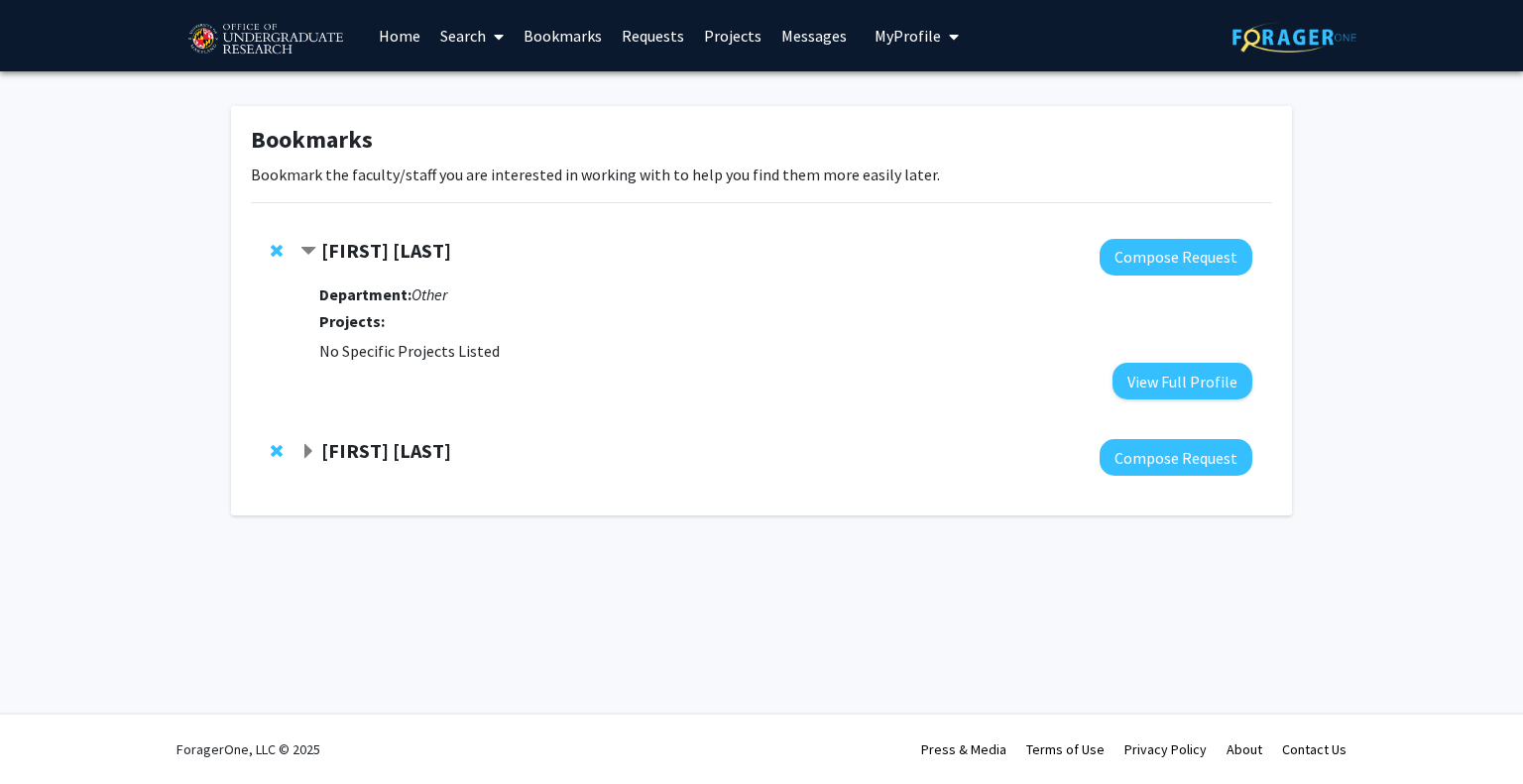 click on "[FIRST] [LAST]" 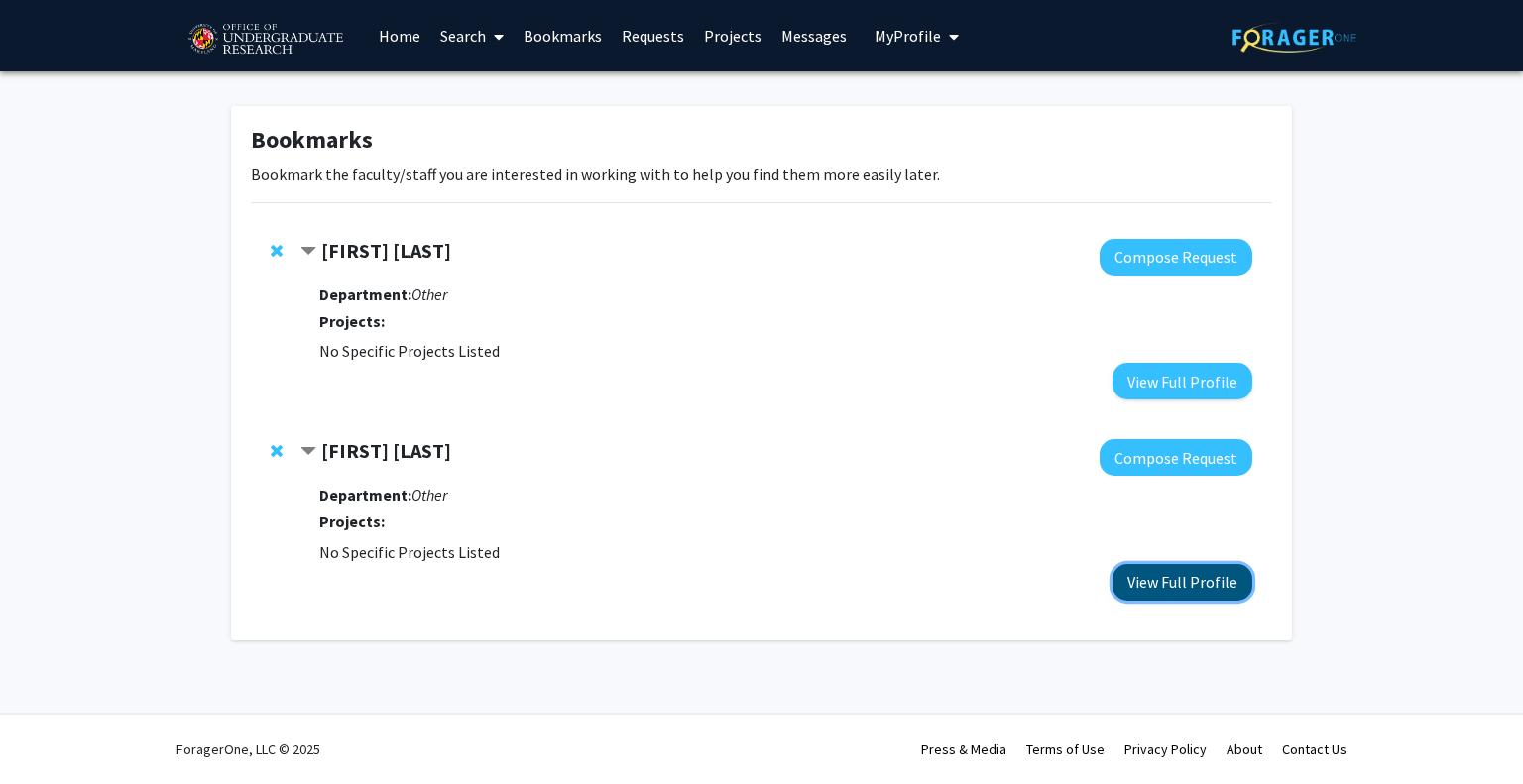 click on "View Full Profile" at bounding box center [1182, 582] 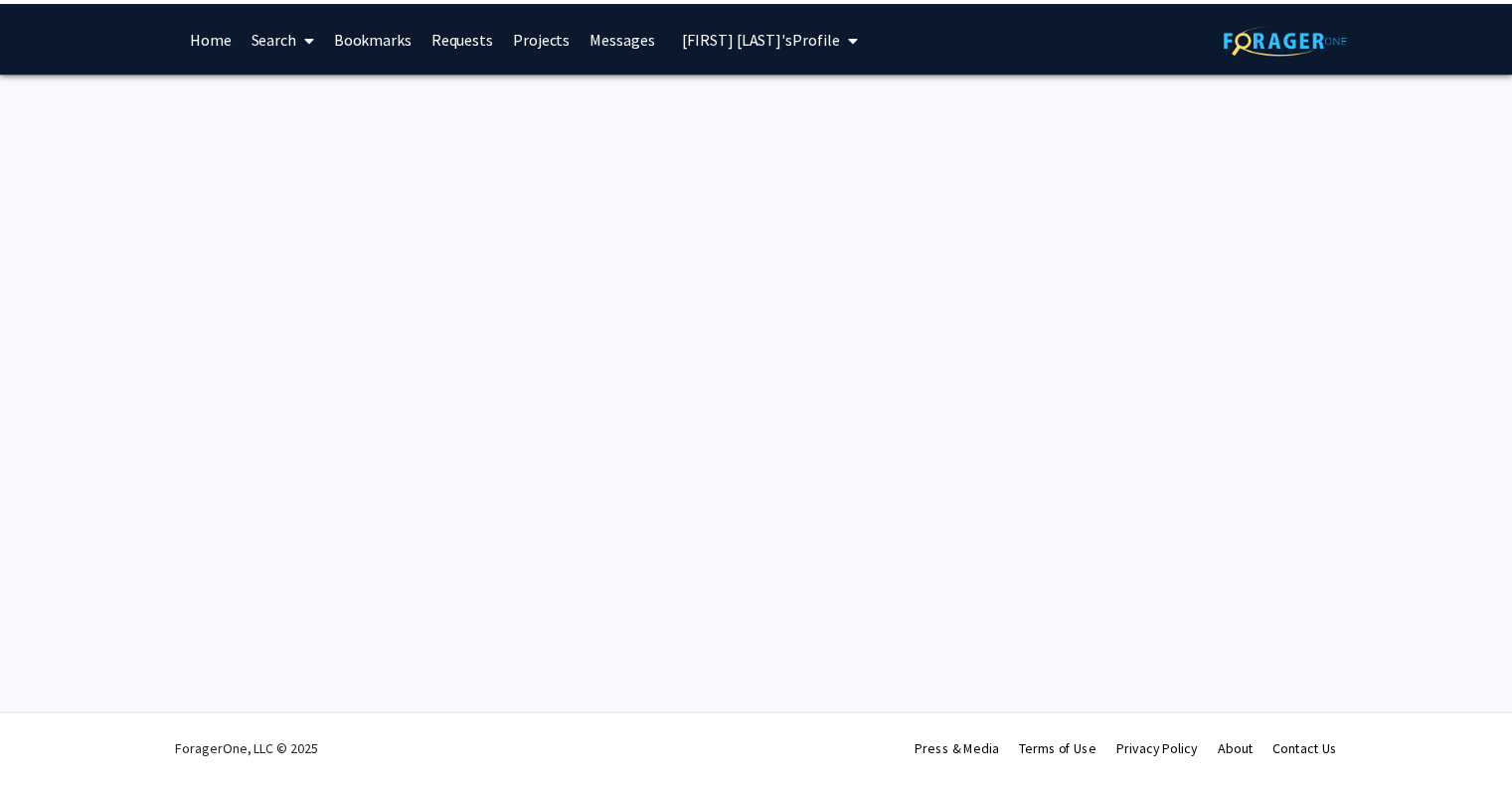 scroll, scrollTop: 0, scrollLeft: 0, axis: both 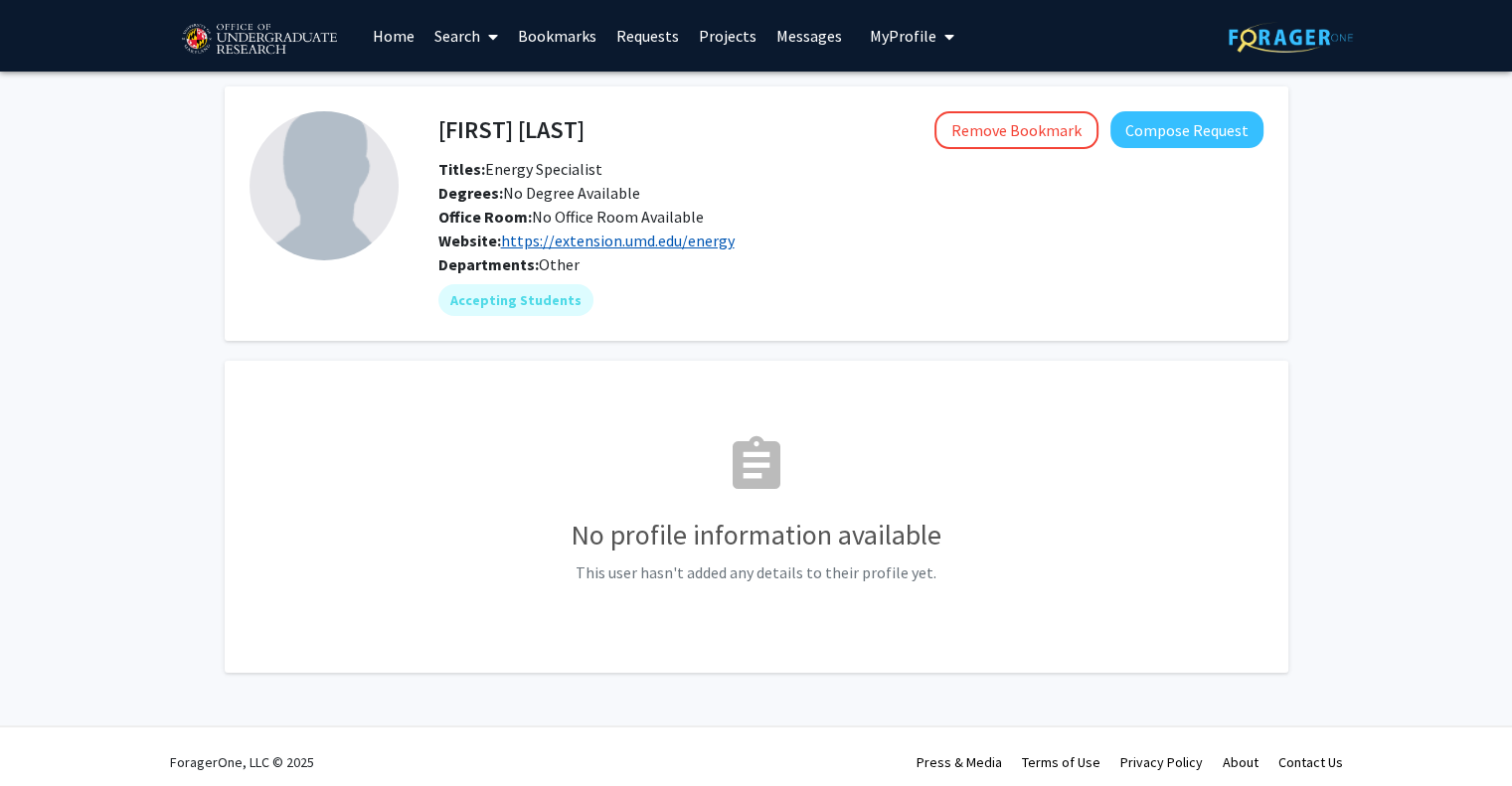 click on "https://extension.umd.edu/energy" 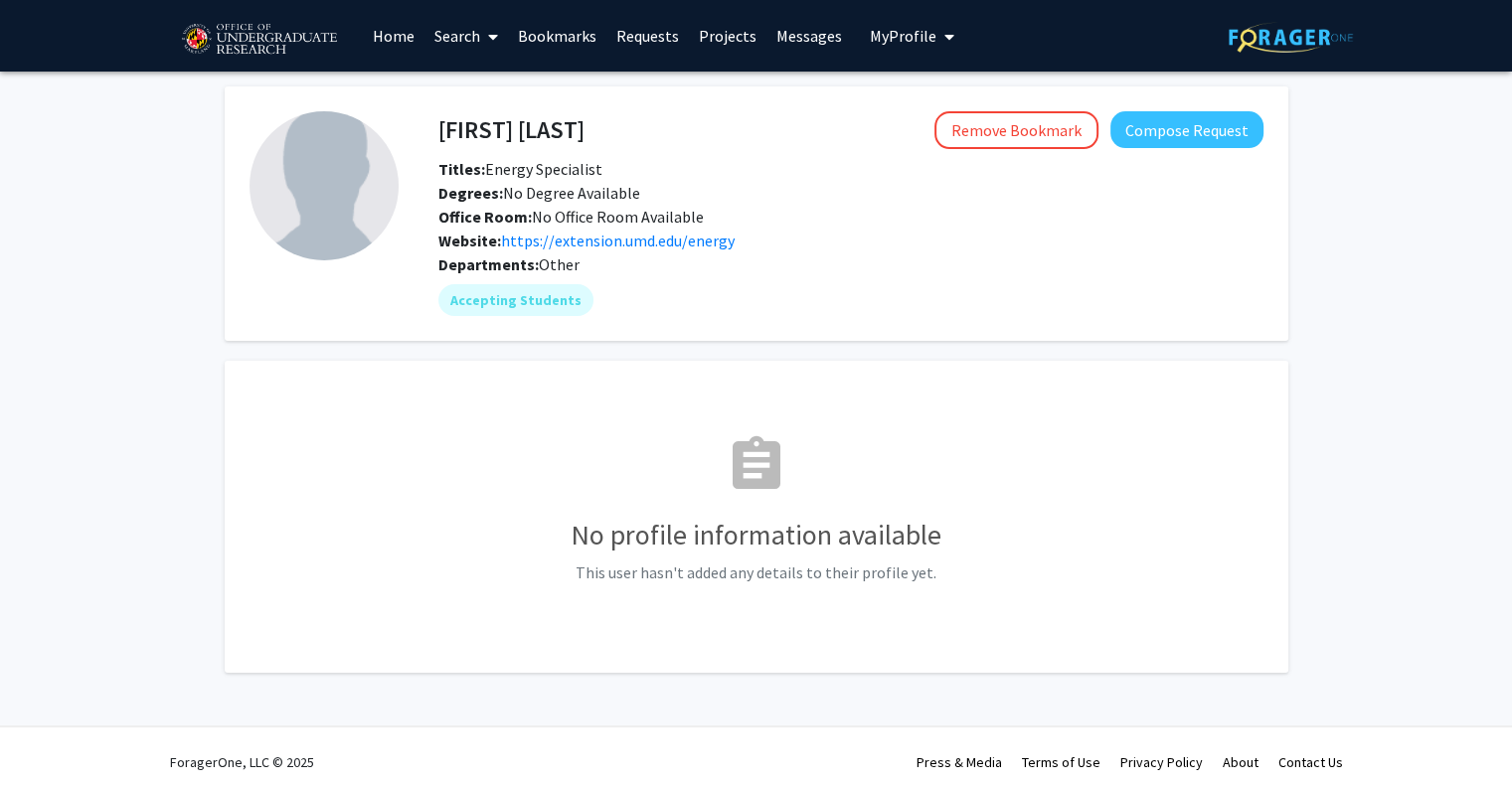 click on "Home" at bounding box center [394, 36] 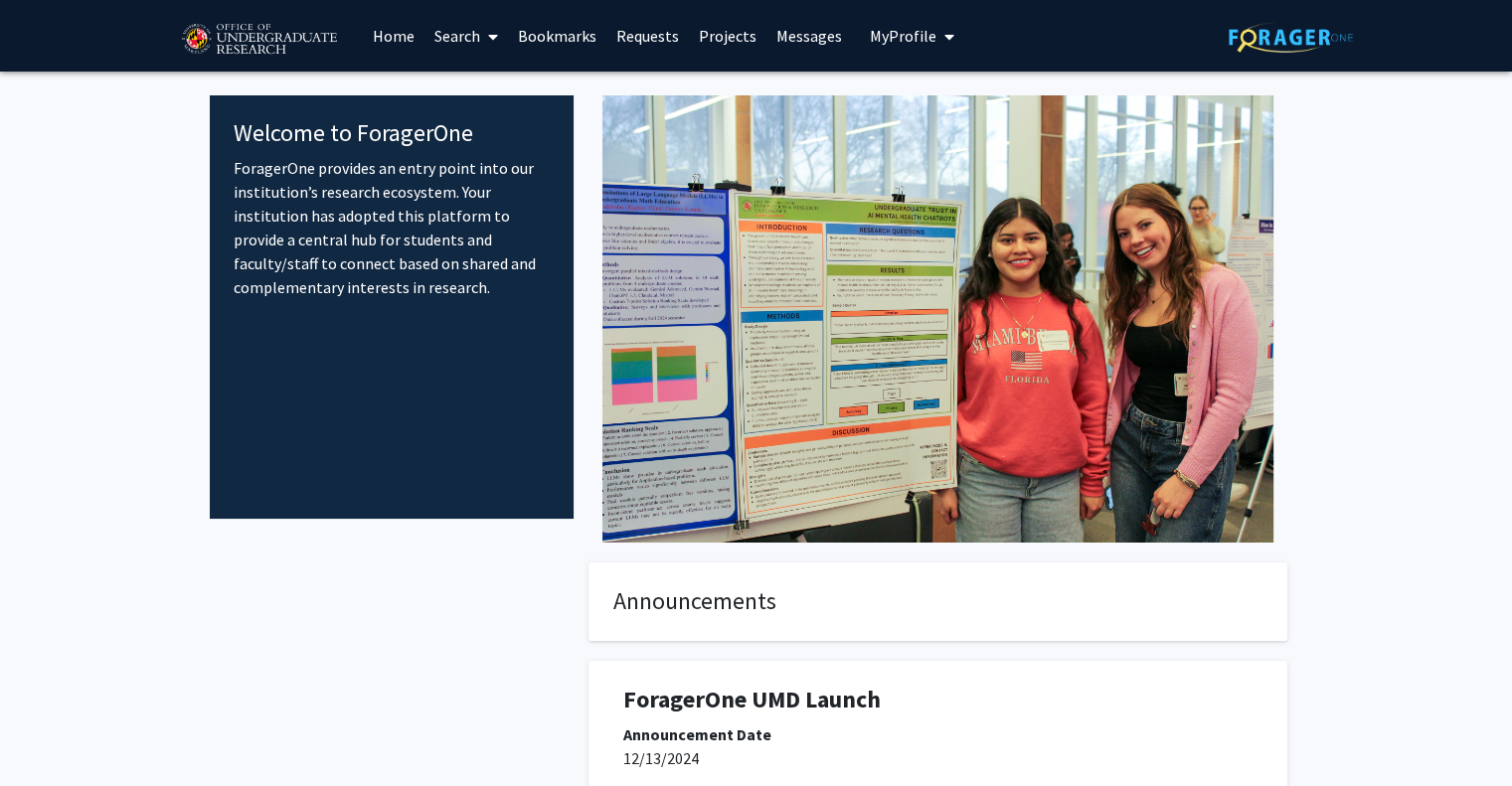 click on "Home" at bounding box center [394, 36] 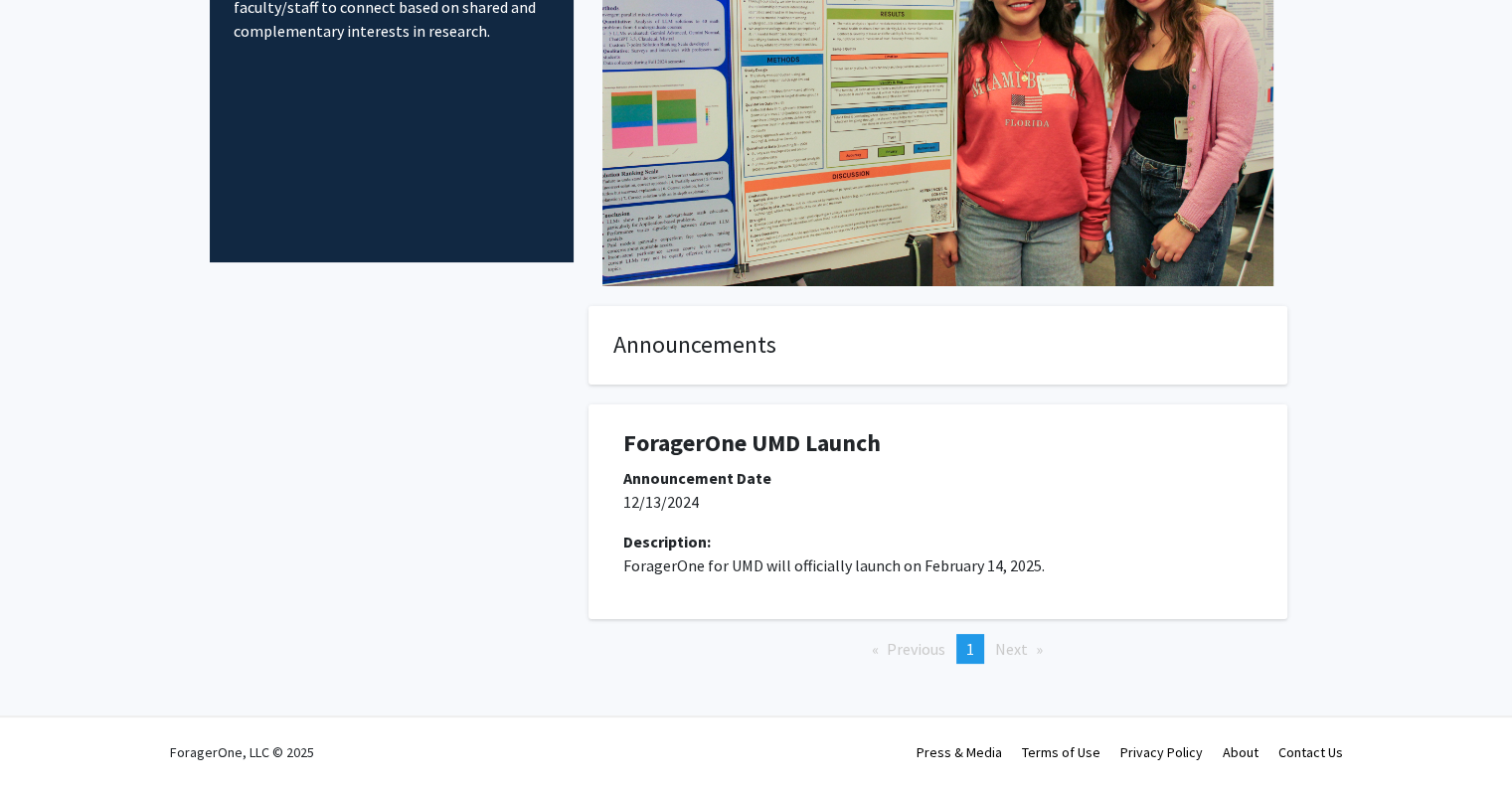 scroll, scrollTop: 0, scrollLeft: 0, axis: both 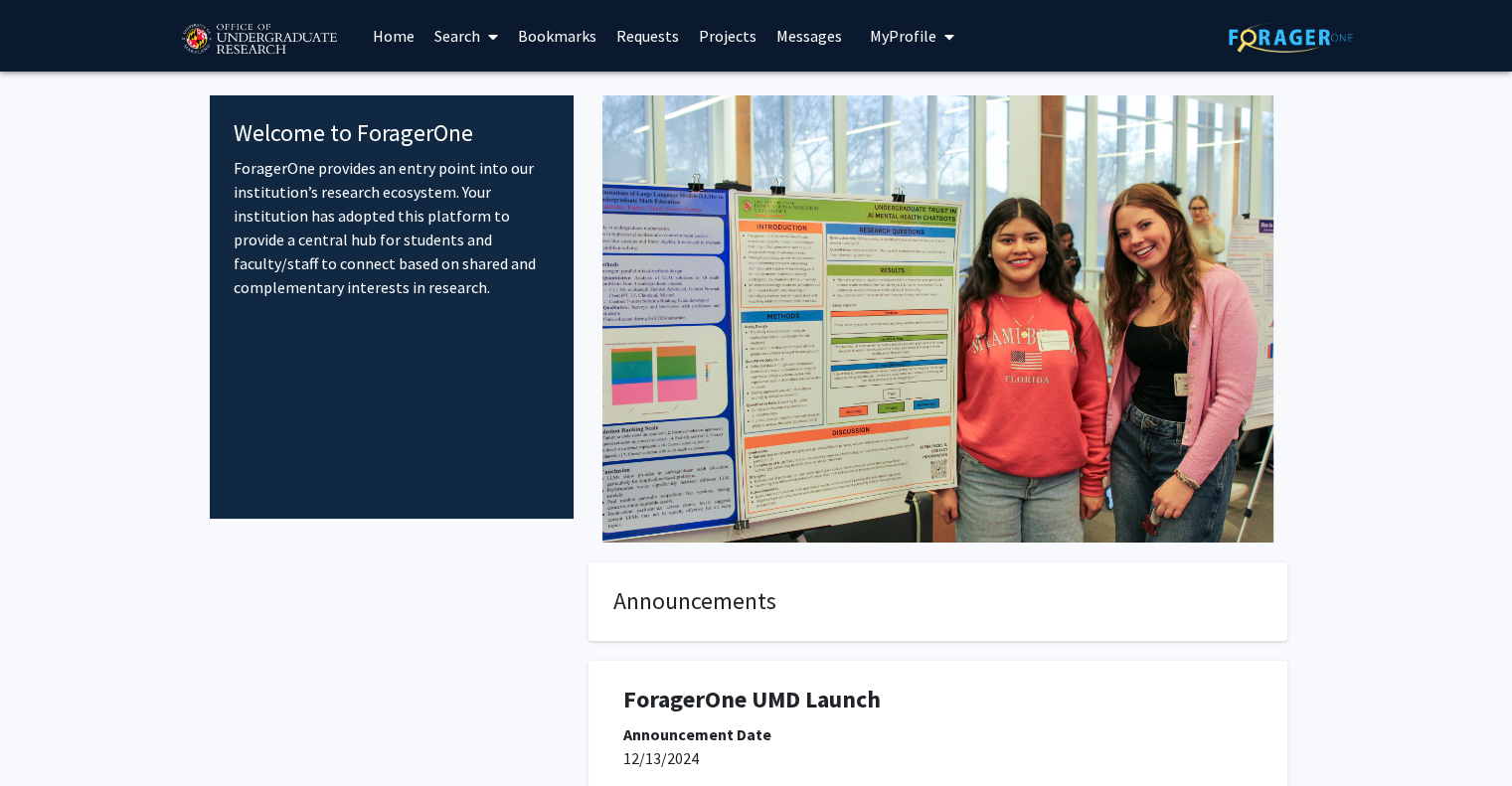 click on "My   Profile" at bounding box center [903, 36] 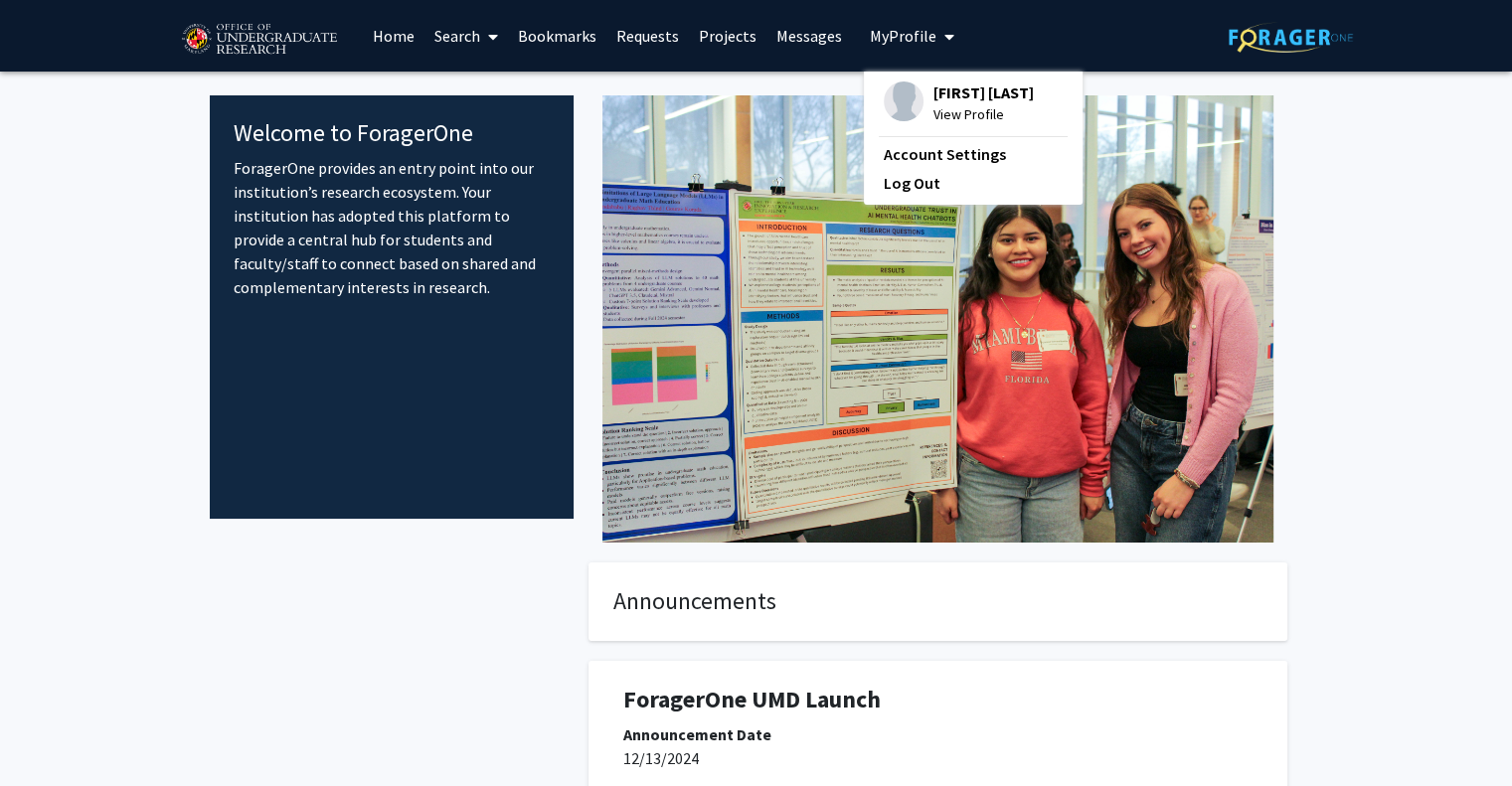 click on "Requests" at bounding box center (647, 36) 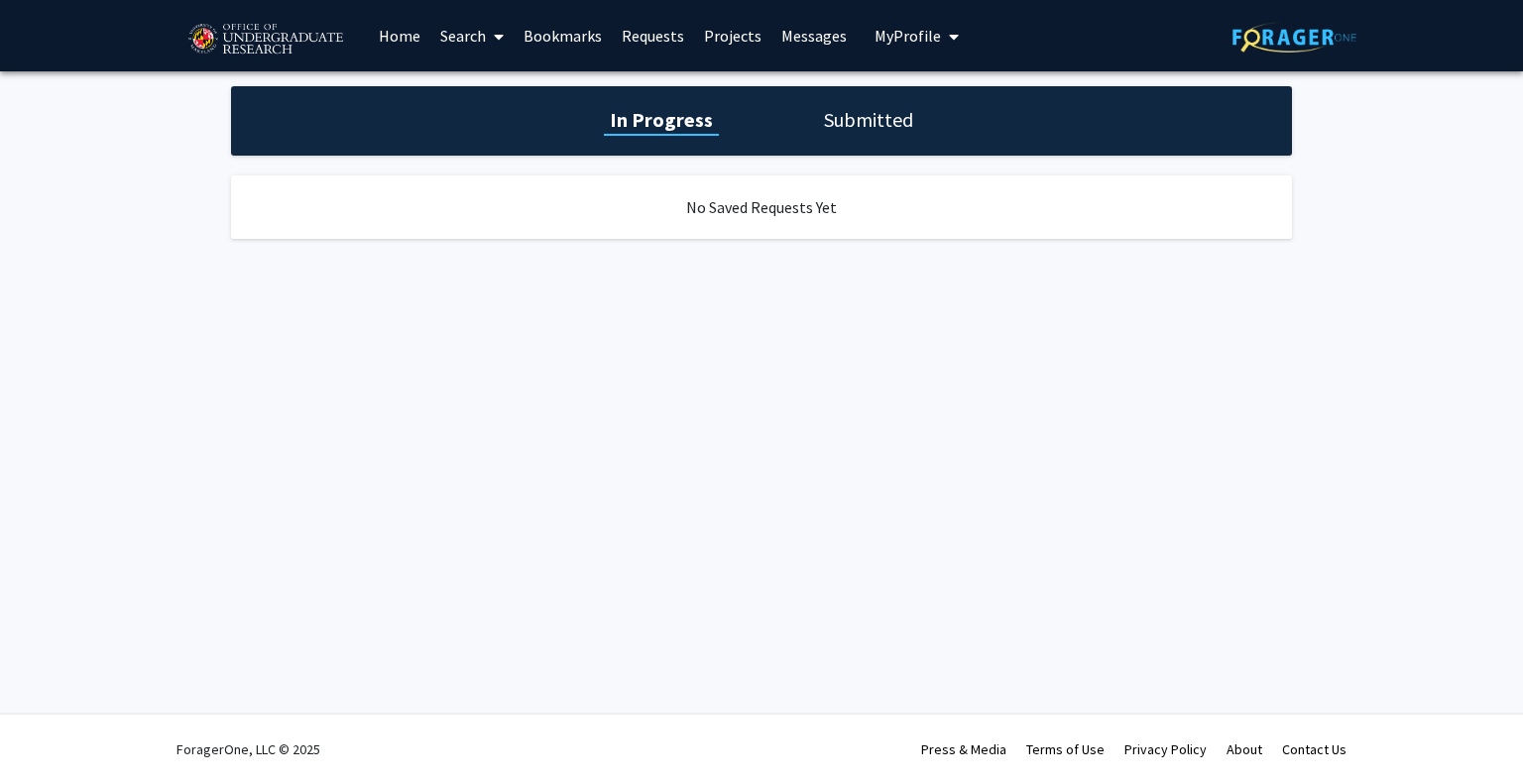click on "Bookmarks" at bounding box center [562, 36] 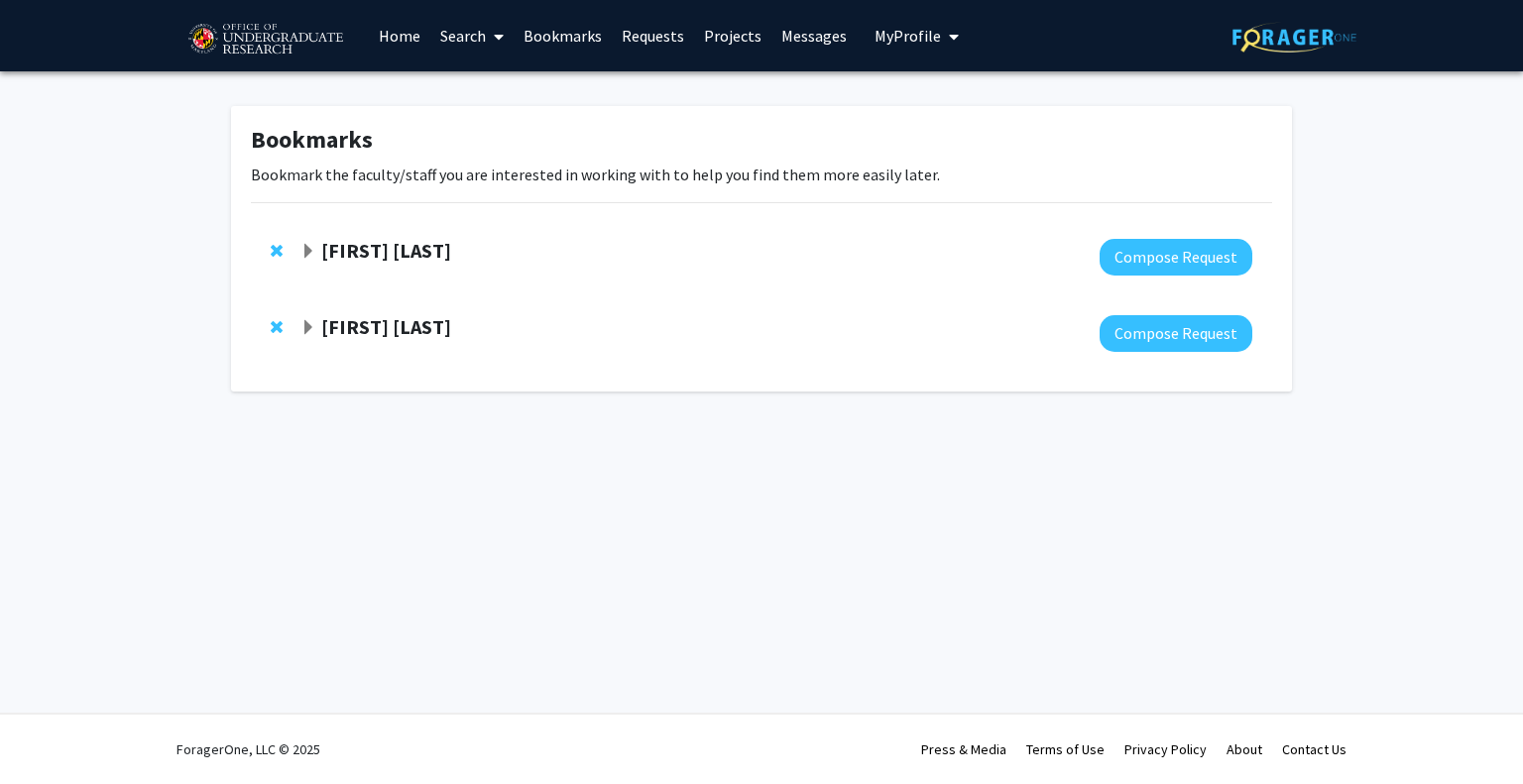 click at bounding box center [495, 37] 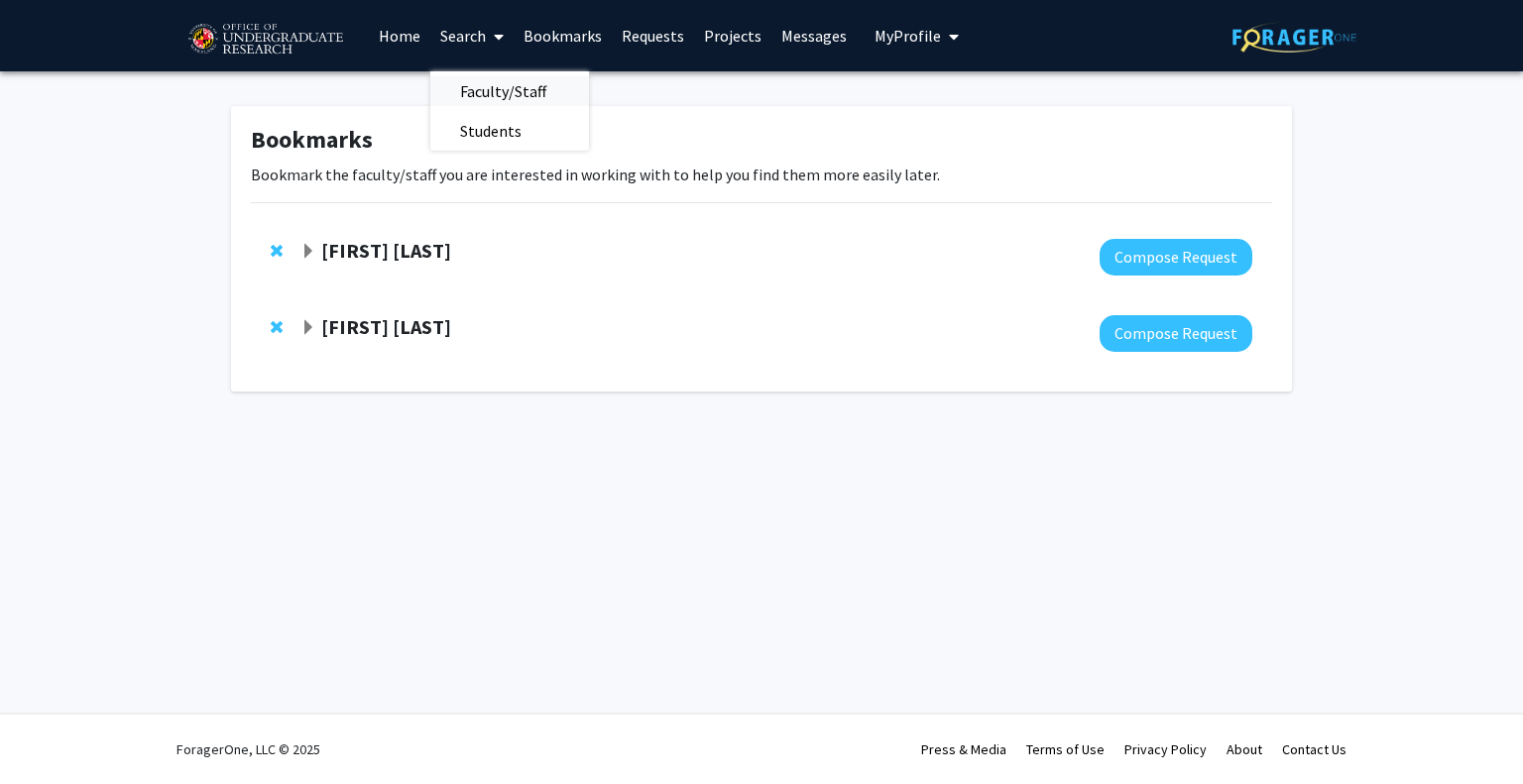 click on "Faculty/Staff" at bounding box center [503, 91] 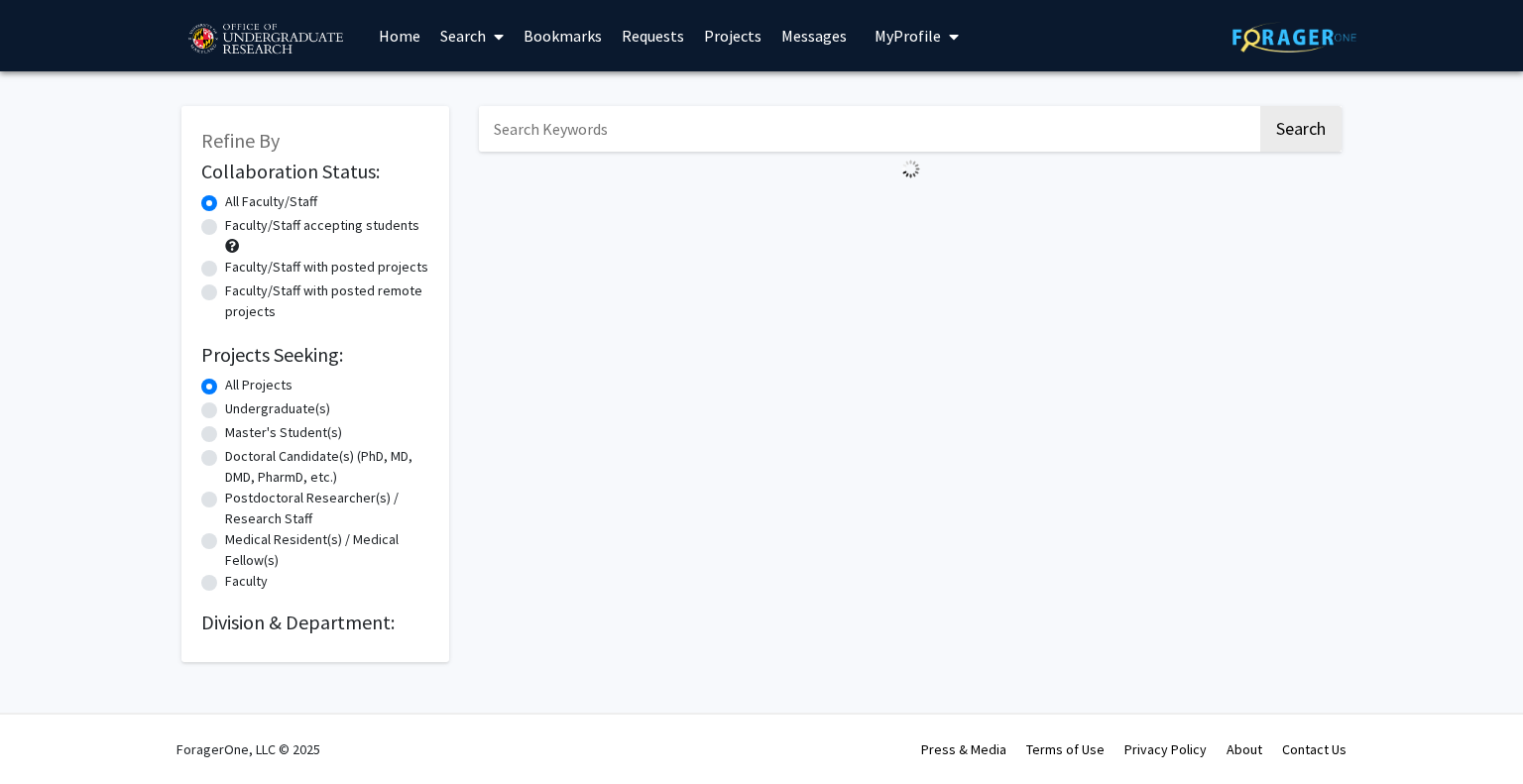 click on "Search" at bounding box center [472, 36] 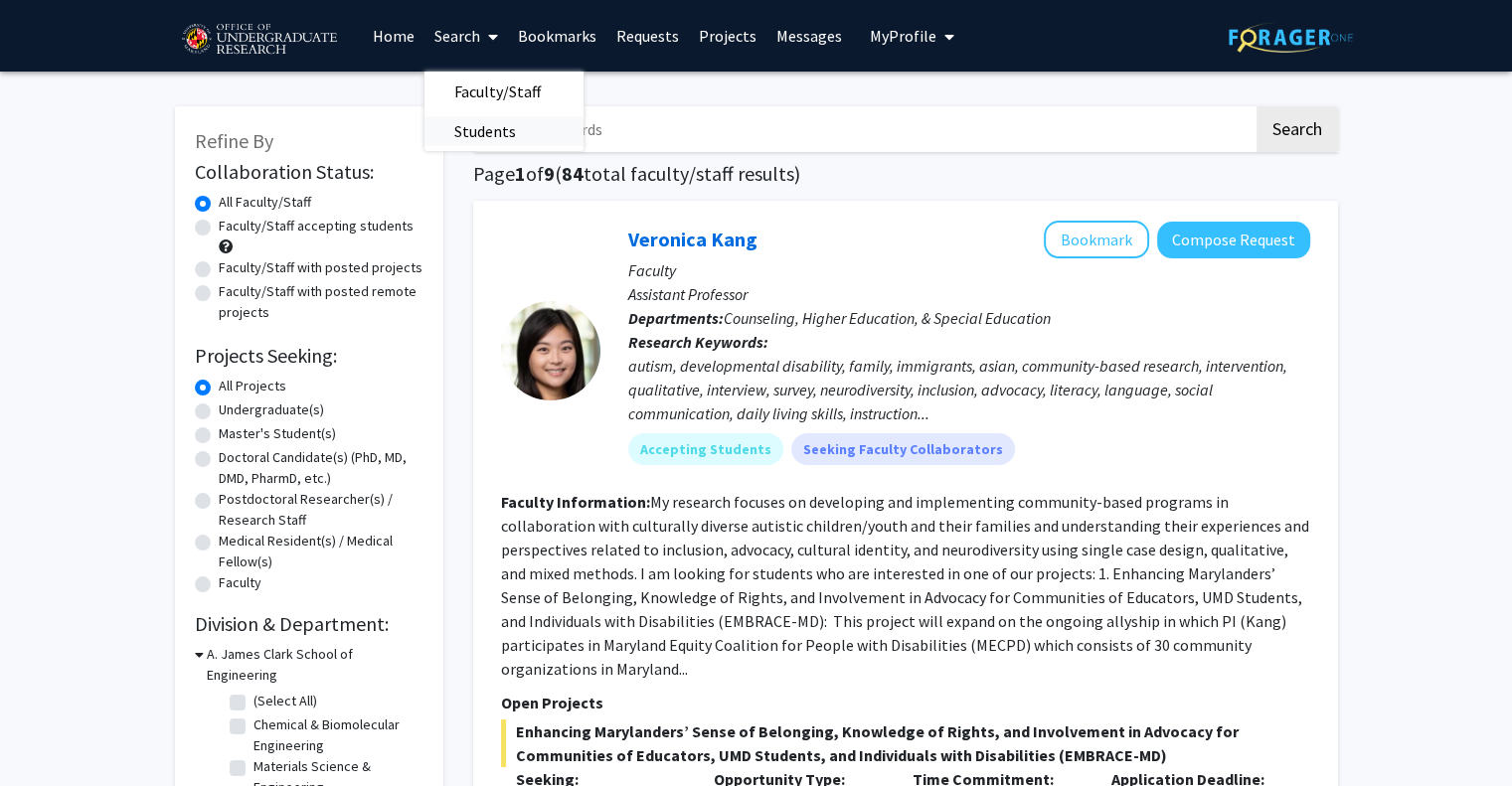 click on "Students" at bounding box center (485, 131) 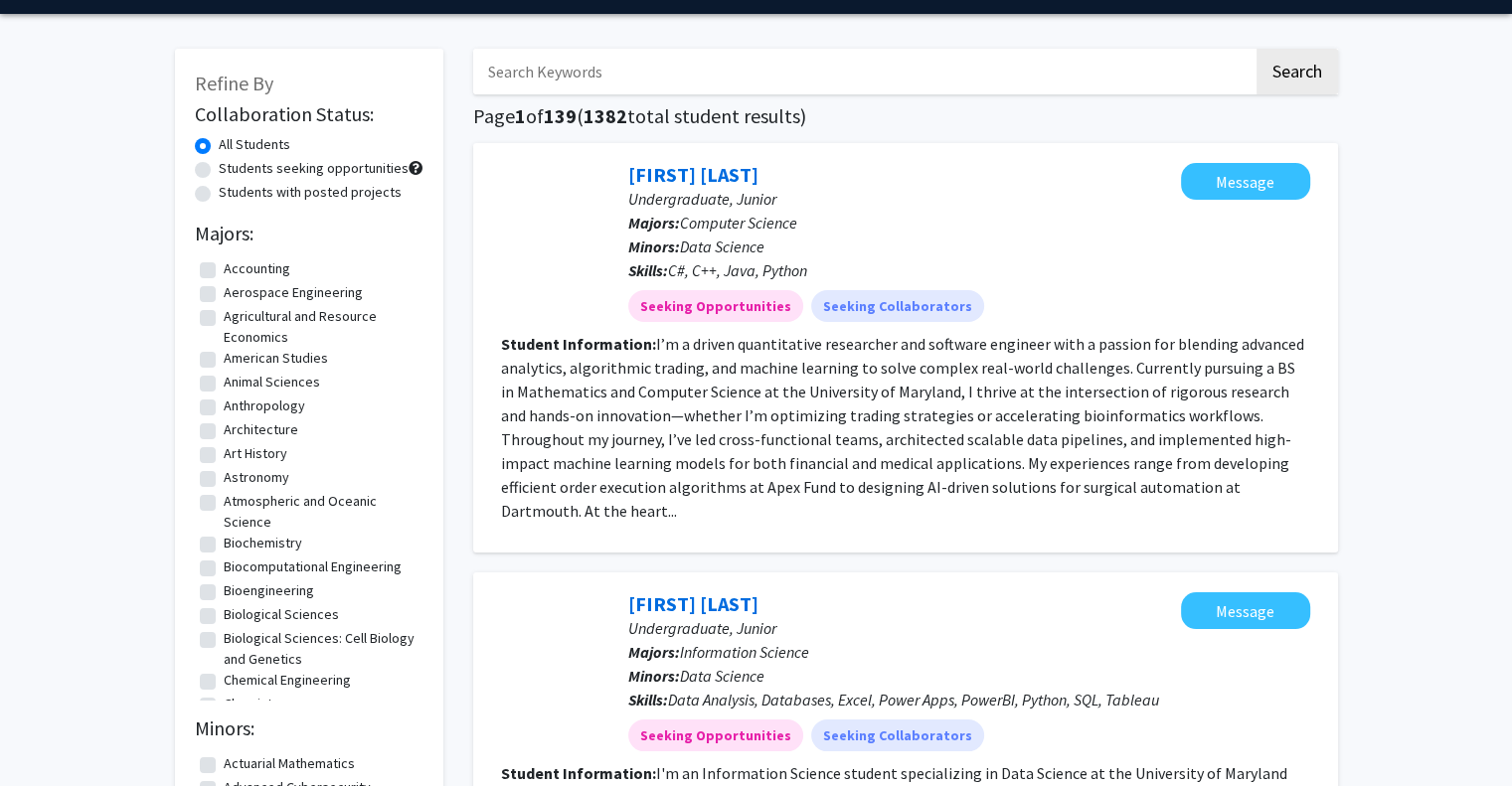 scroll, scrollTop: 0, scrollLeft: 0, axis: both 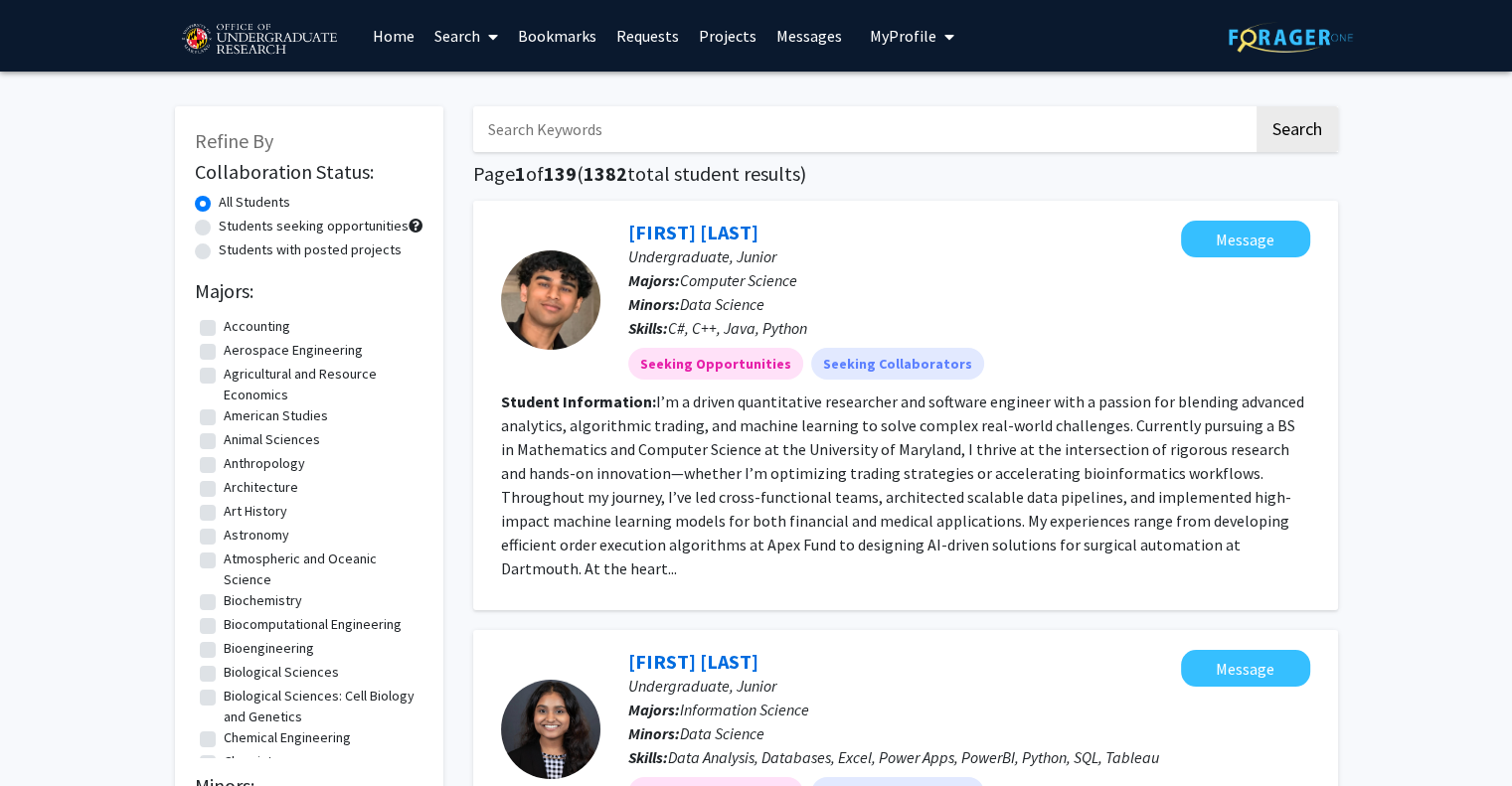 click on "Search" at bounding box center (466, 36) 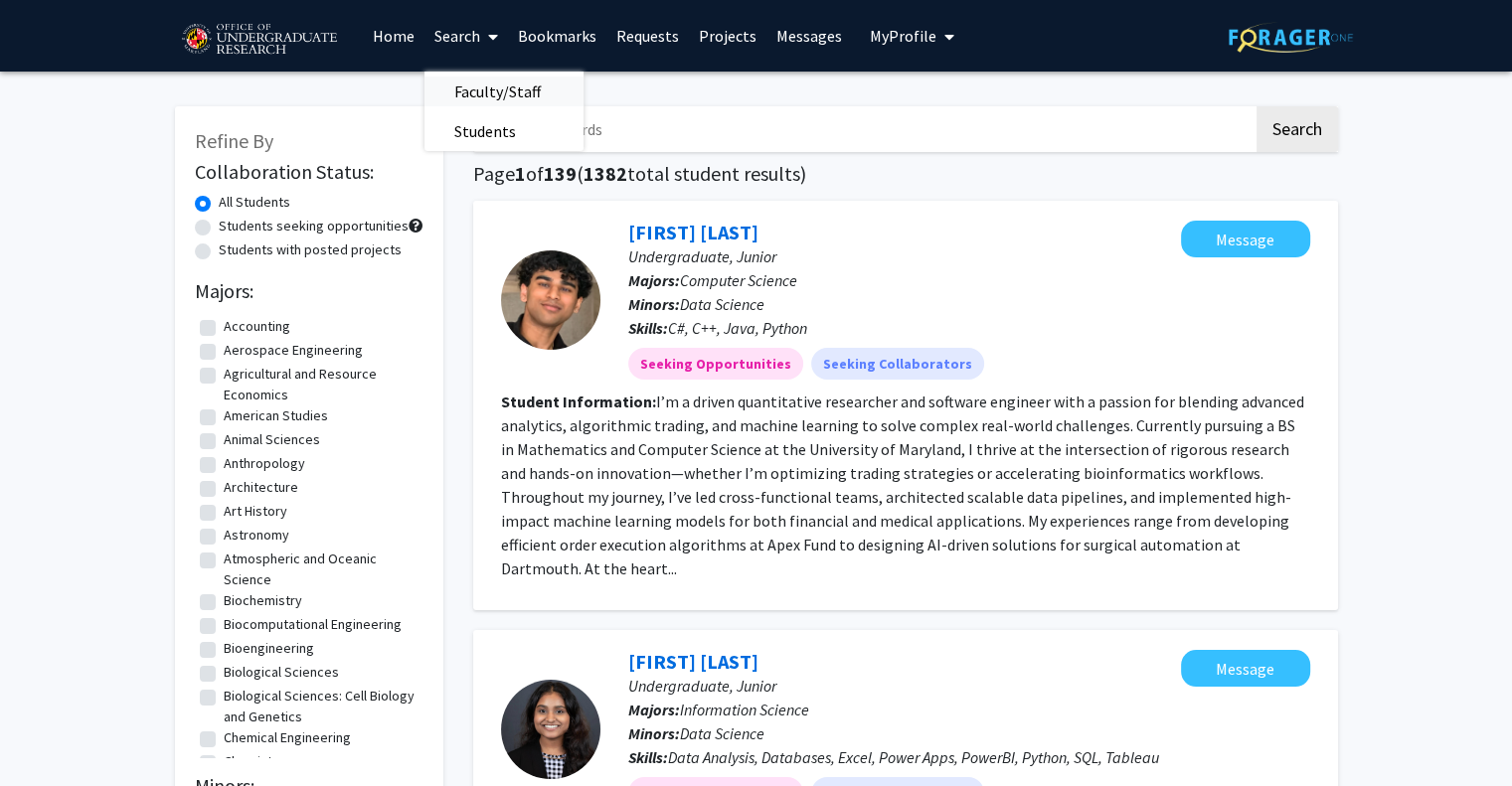 click on "Faculty/Staff" at bounding box center (497, 91) 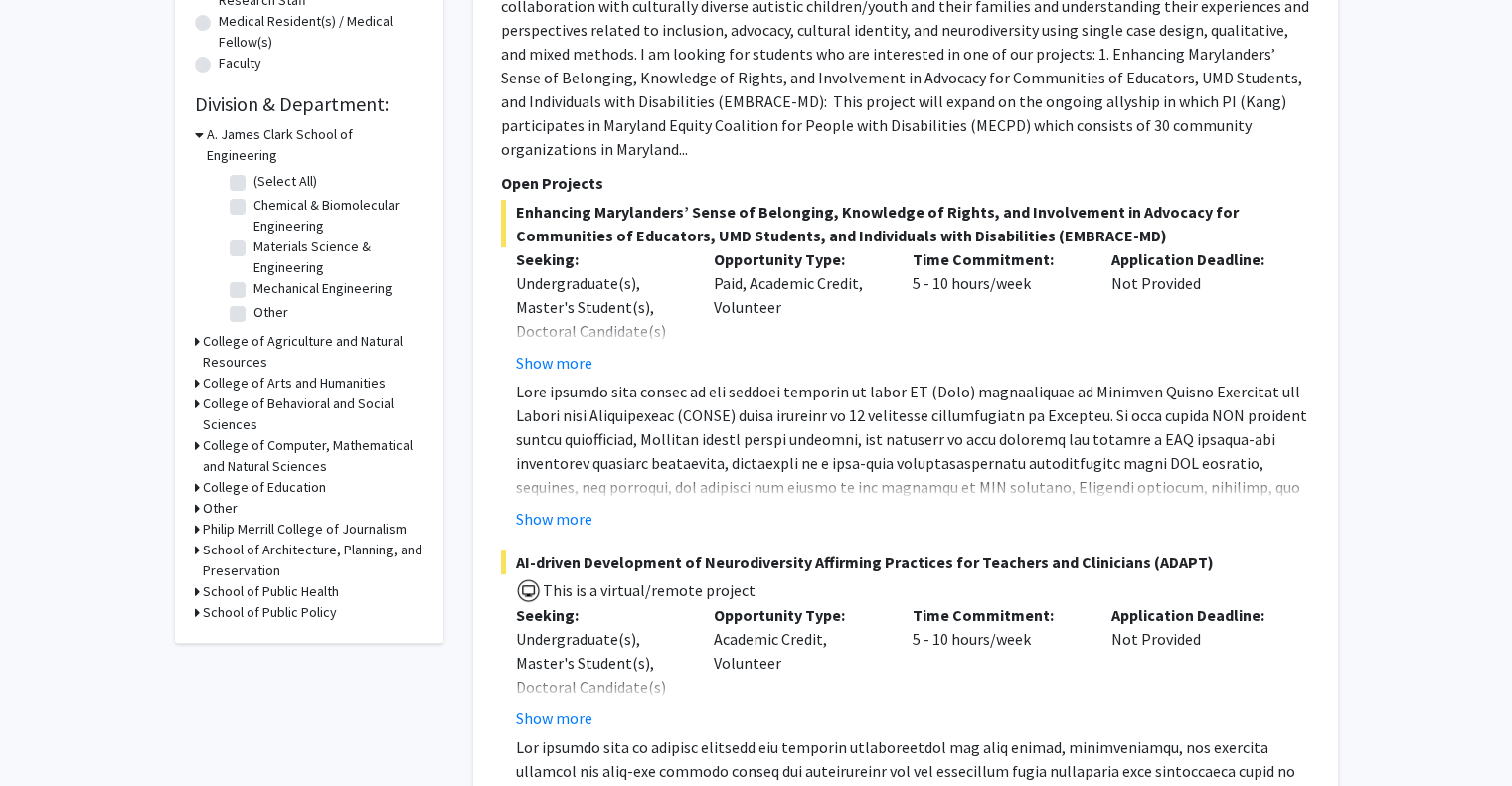 scroll, scrollTop: 519, scrollLeft: 0, axis: vertical 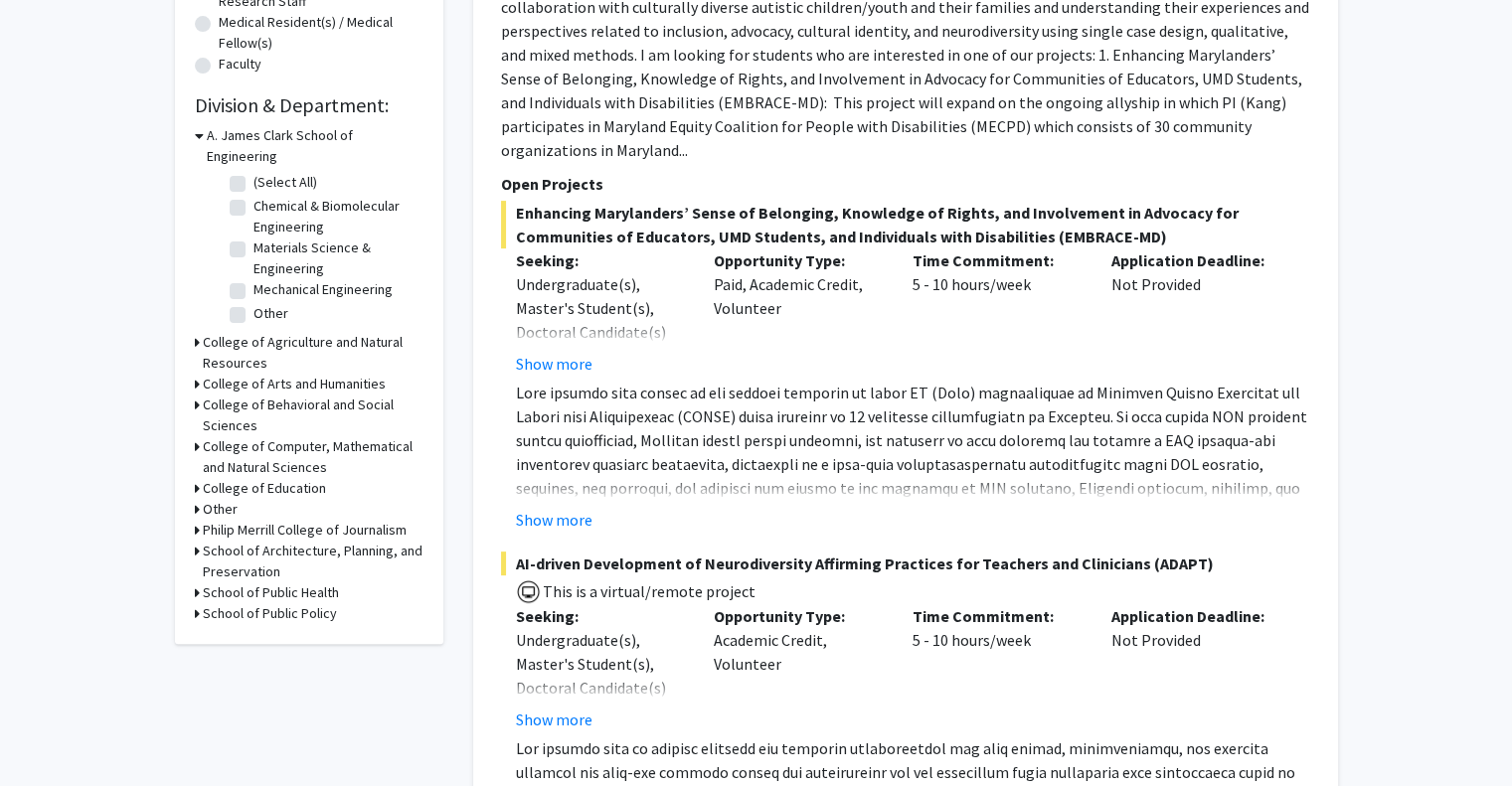 click on "(Select All)  (Select All)" 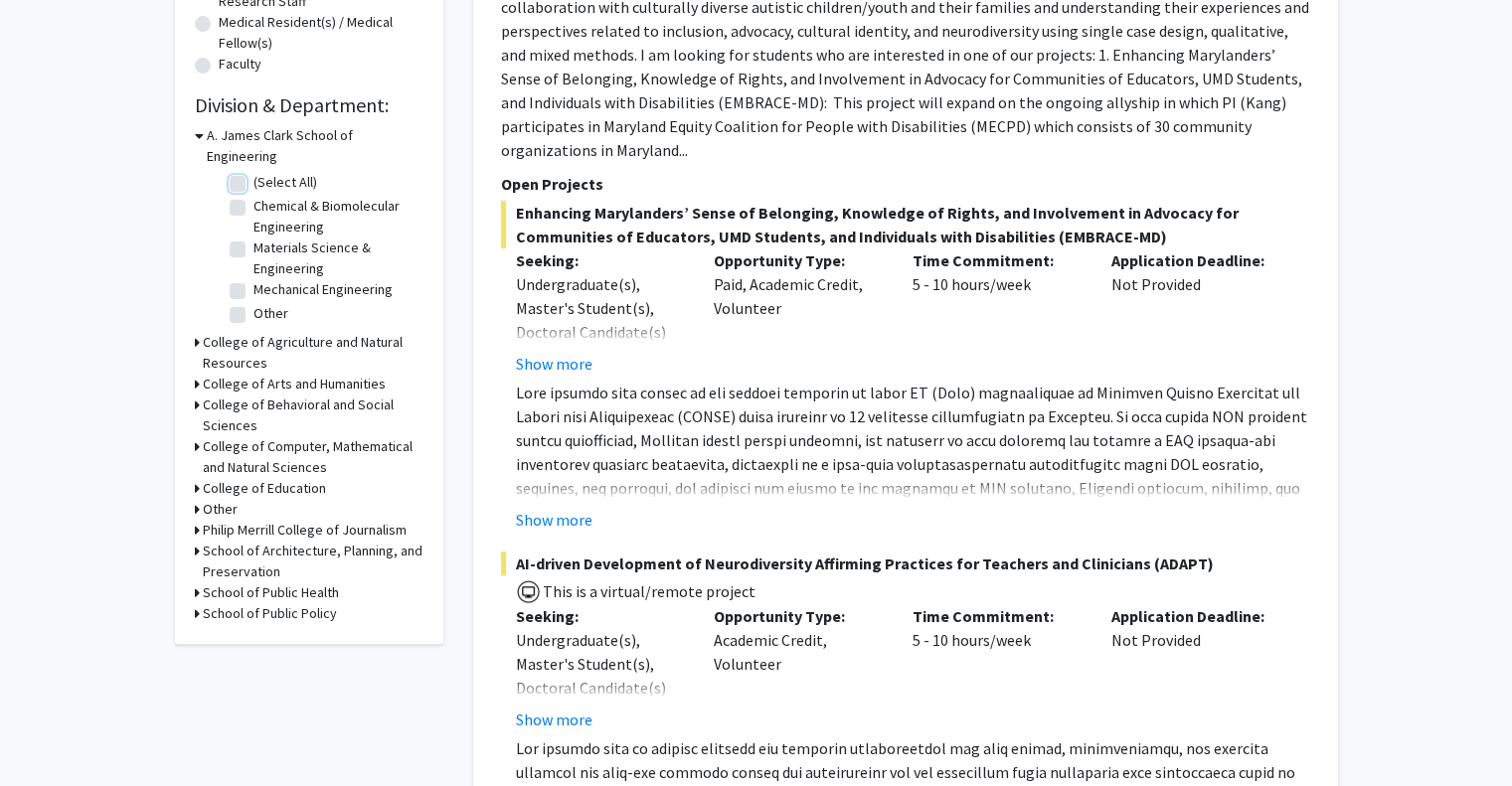 click on "(Select All)" at bounding box center [259, 178] 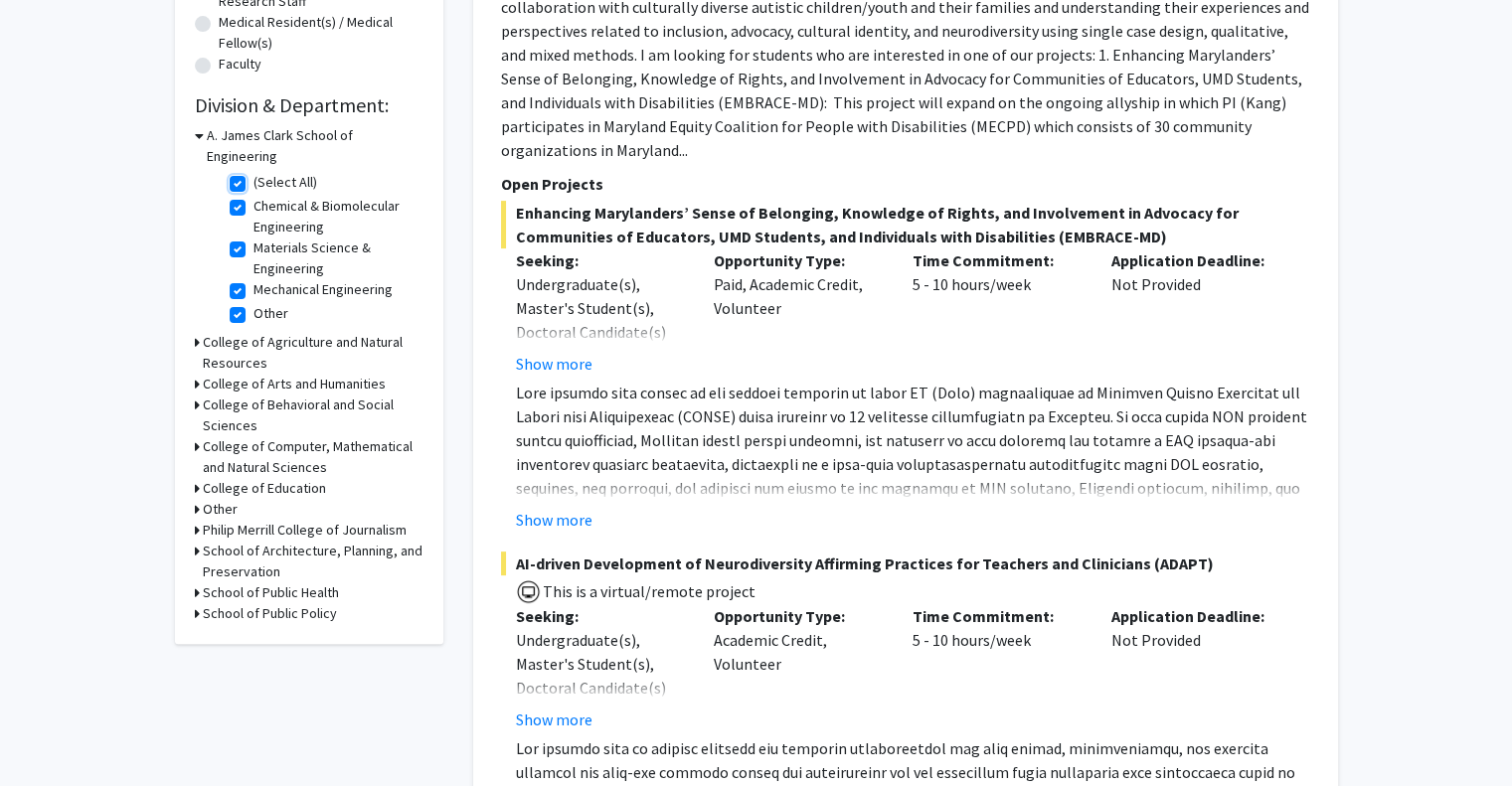 checkbox on "true" 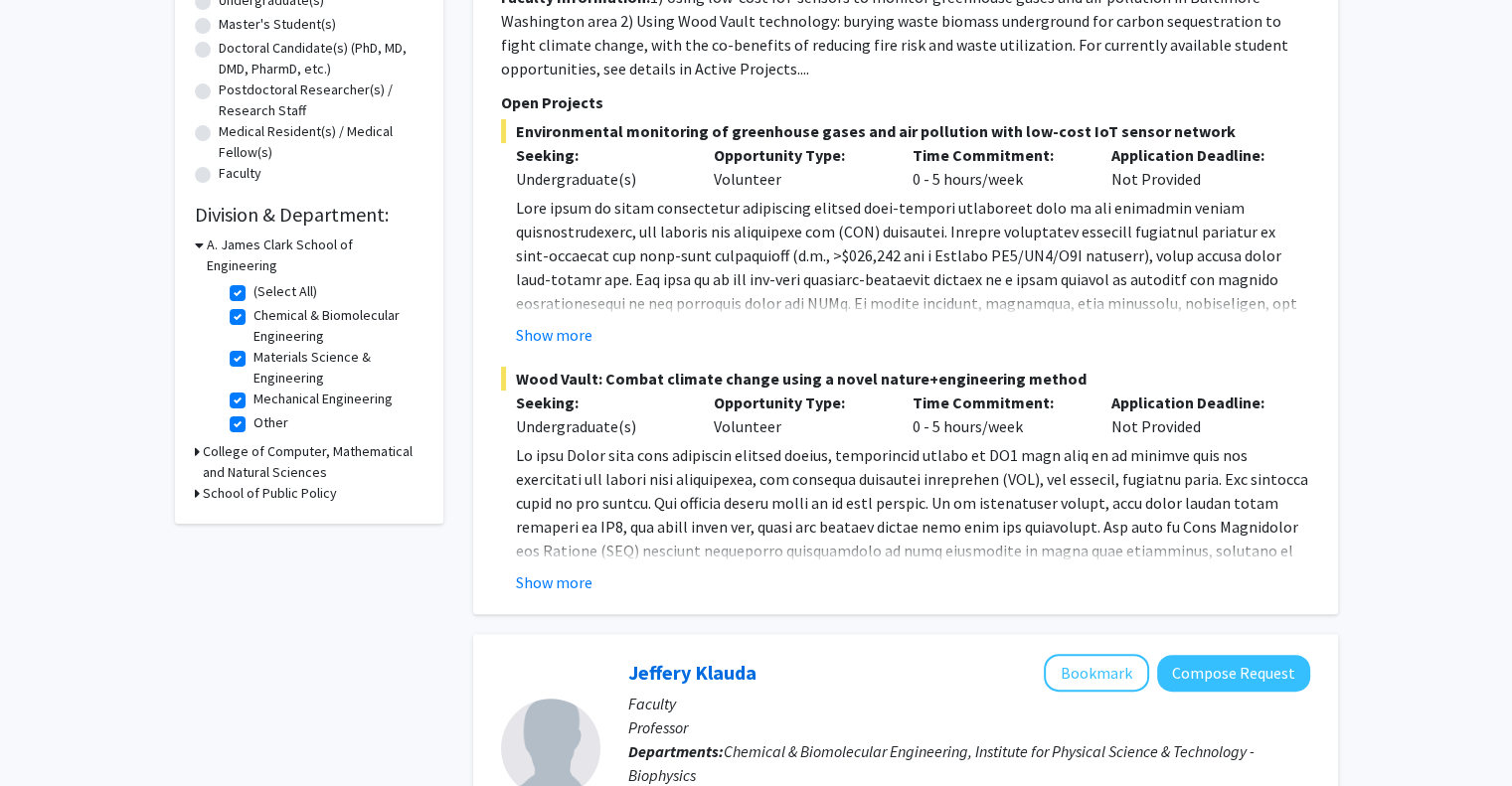 scroll, scrollTop: 409, scrollLeft: 0, axis: vertical 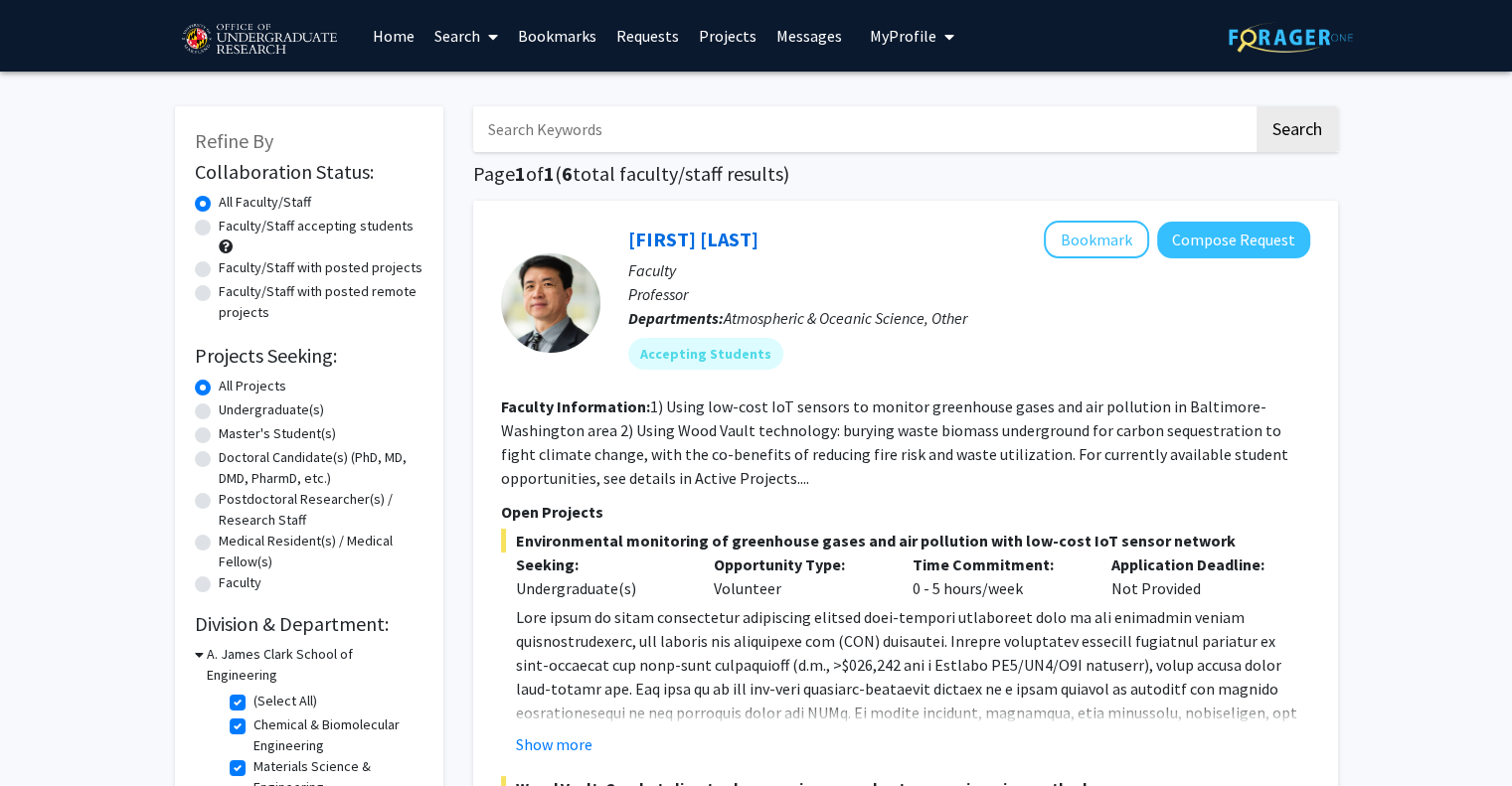 click on "Undergraduate(s)" 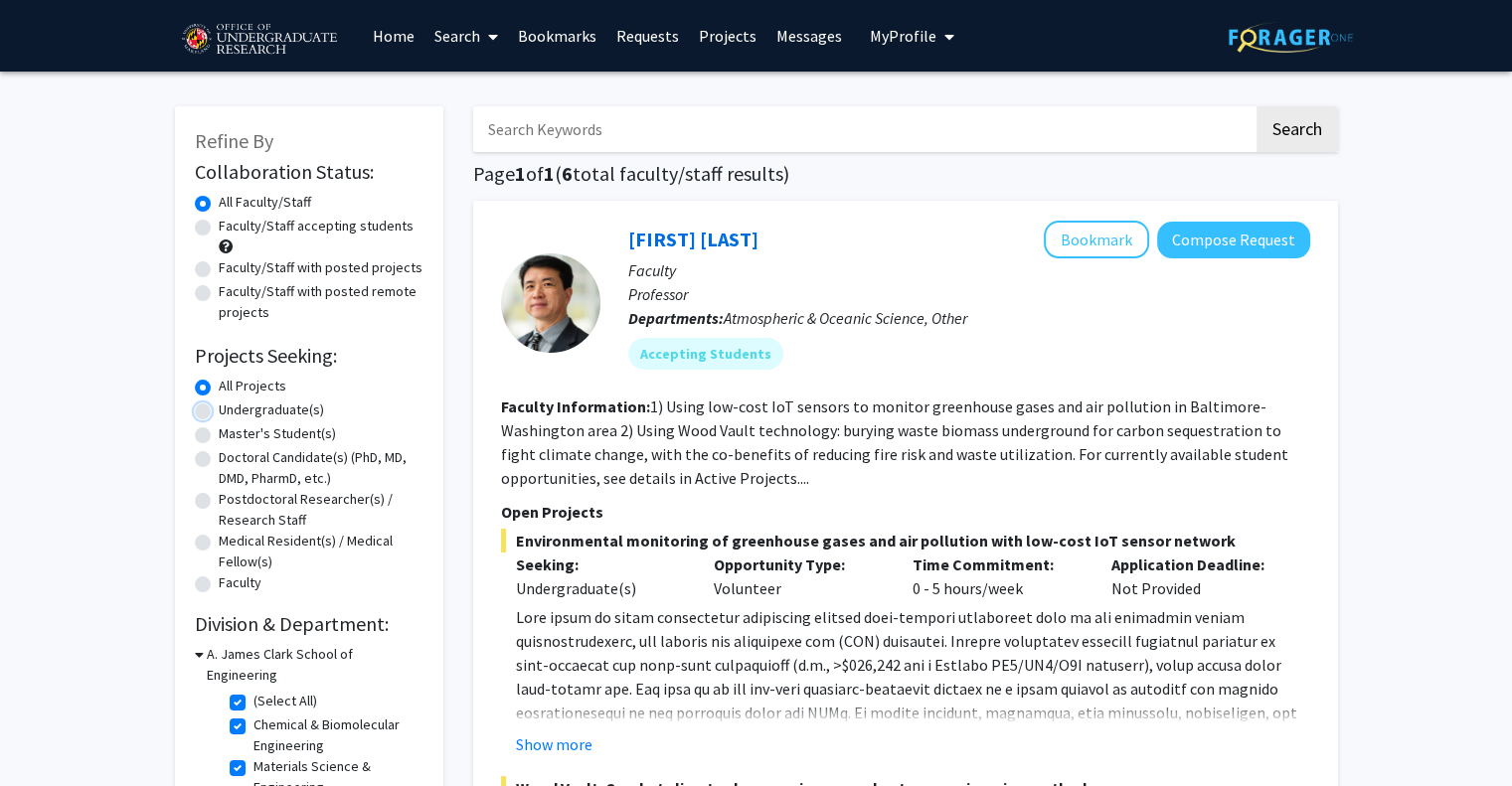 click on "Undergraduate(s)" at bounding box center (225, 405) 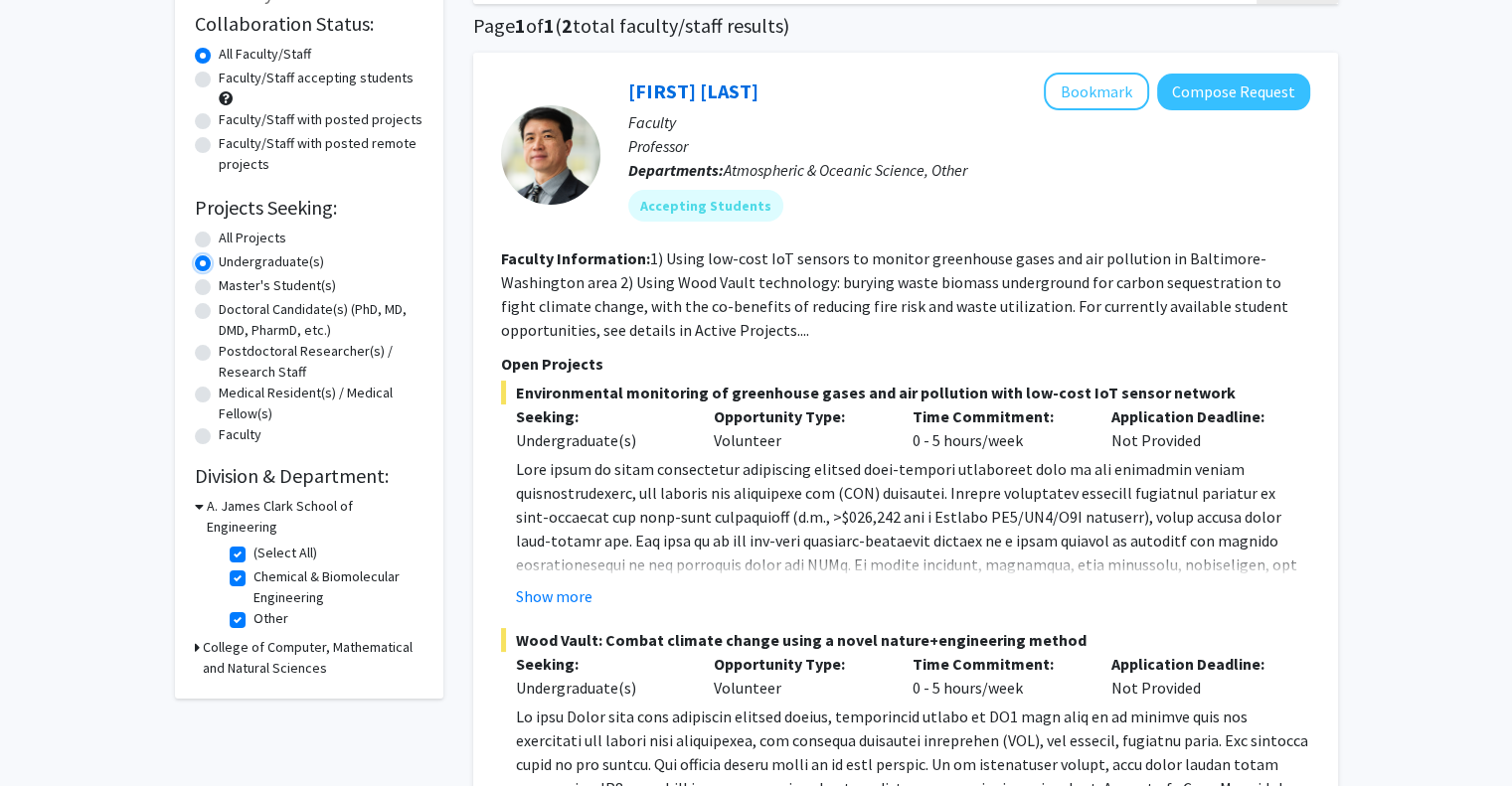 scroll, scrollTop: 0, scrollLeft: 0, axis: both 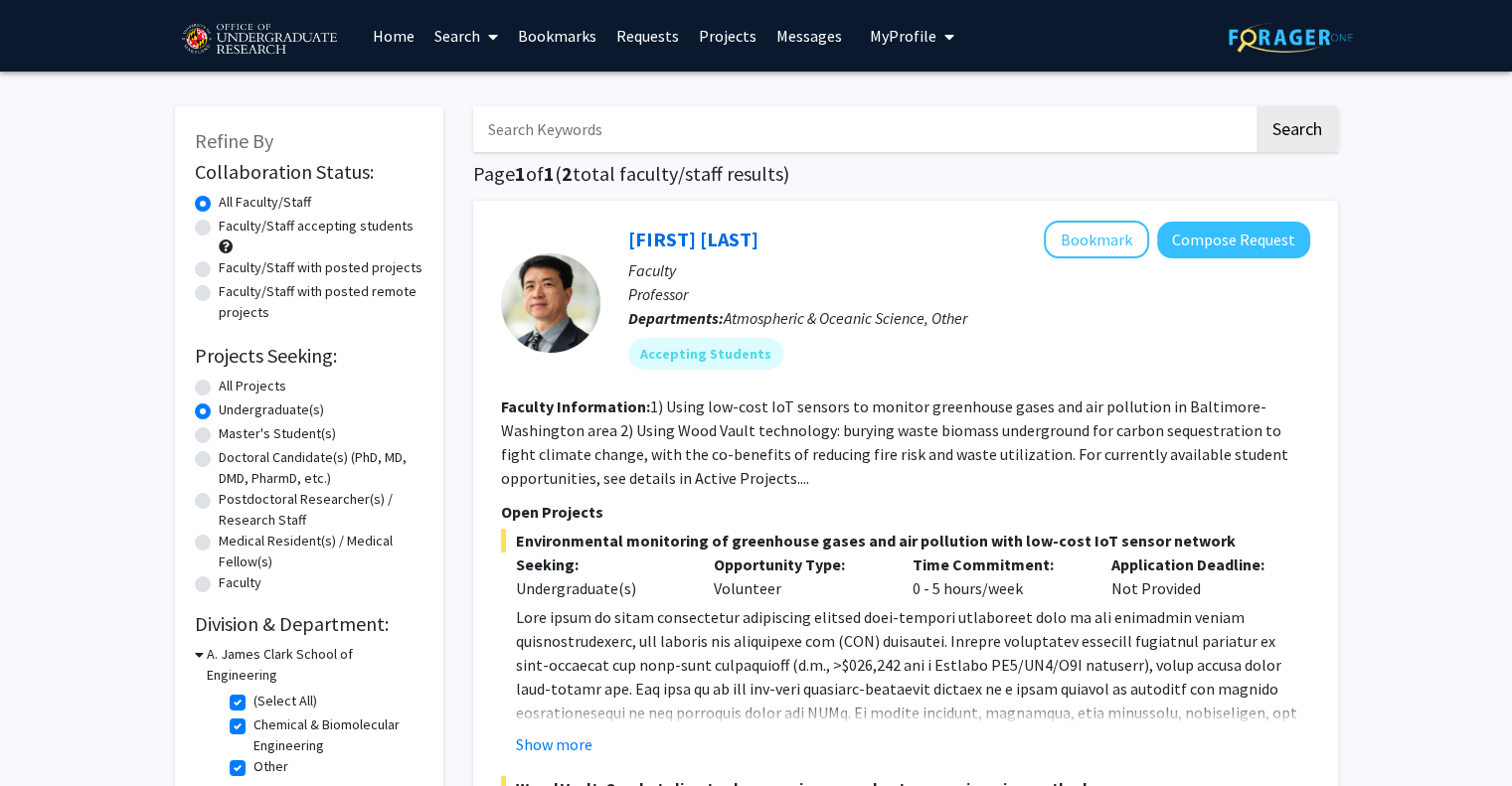click on "All Projects" 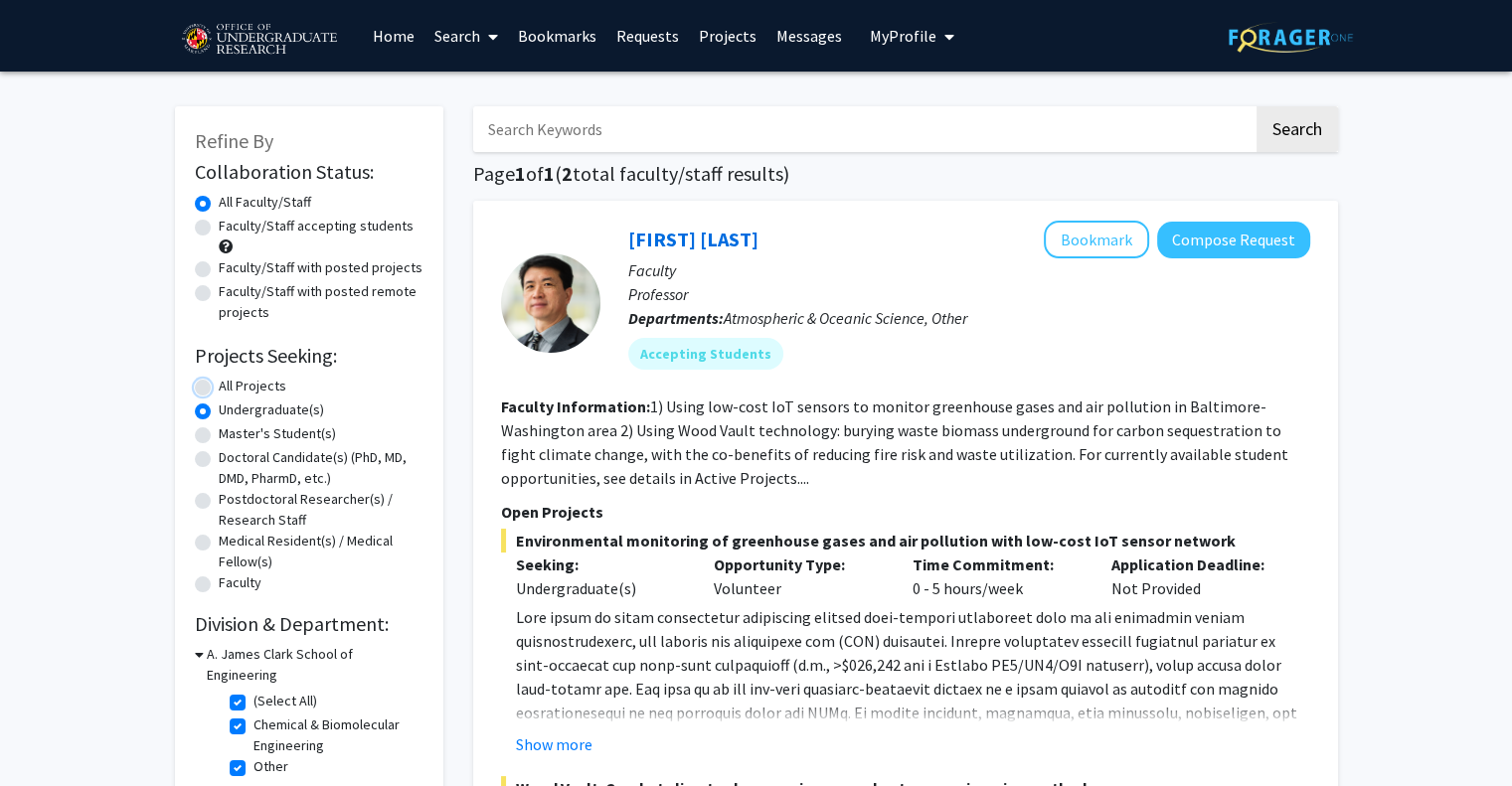 click on "All Projects" at bounding box center [225, 382] 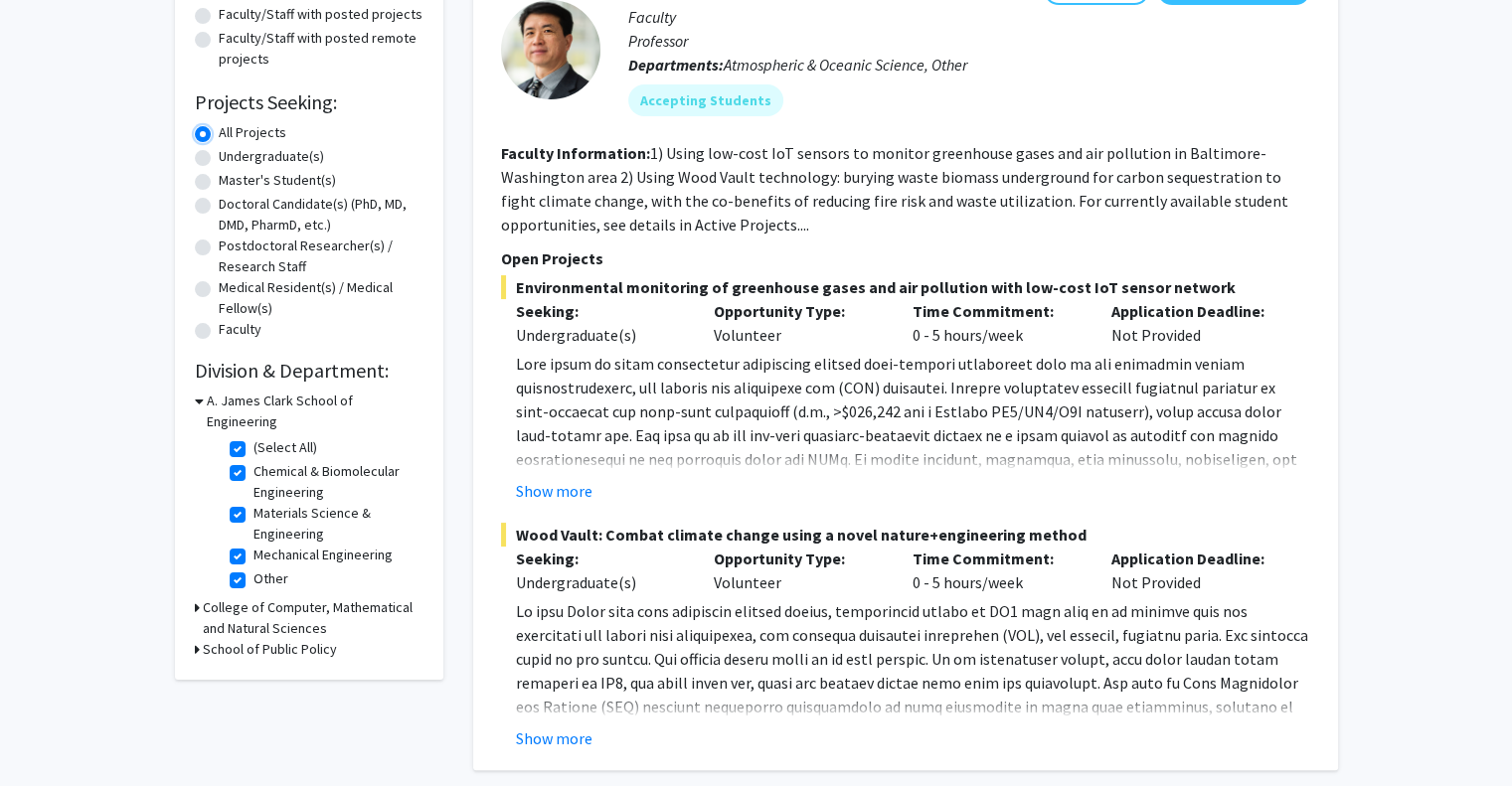 scroll, scrollTop: 0, scrollLeft: 0, axis: both 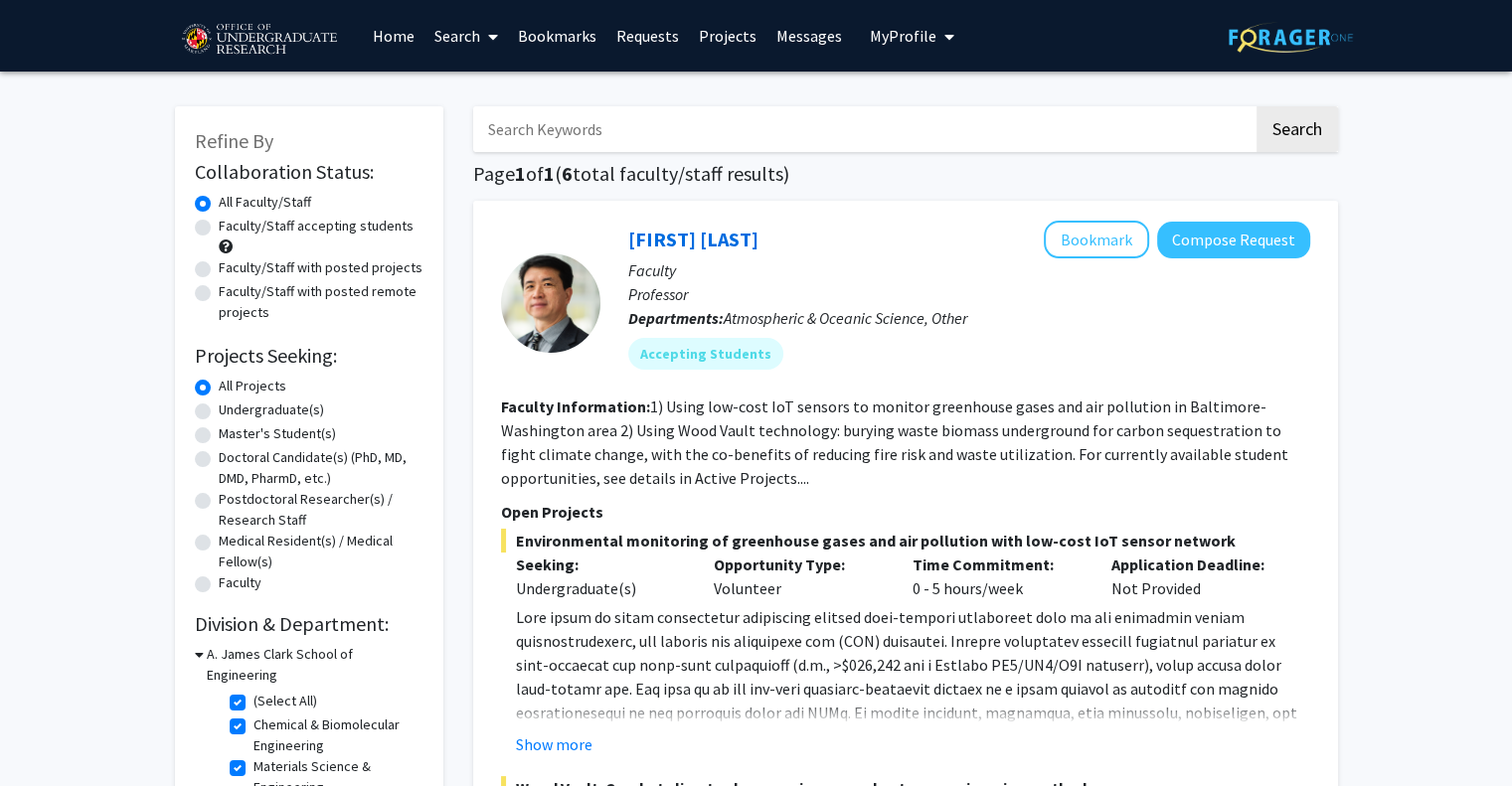click on "Home" at bounding box center [394, 36] 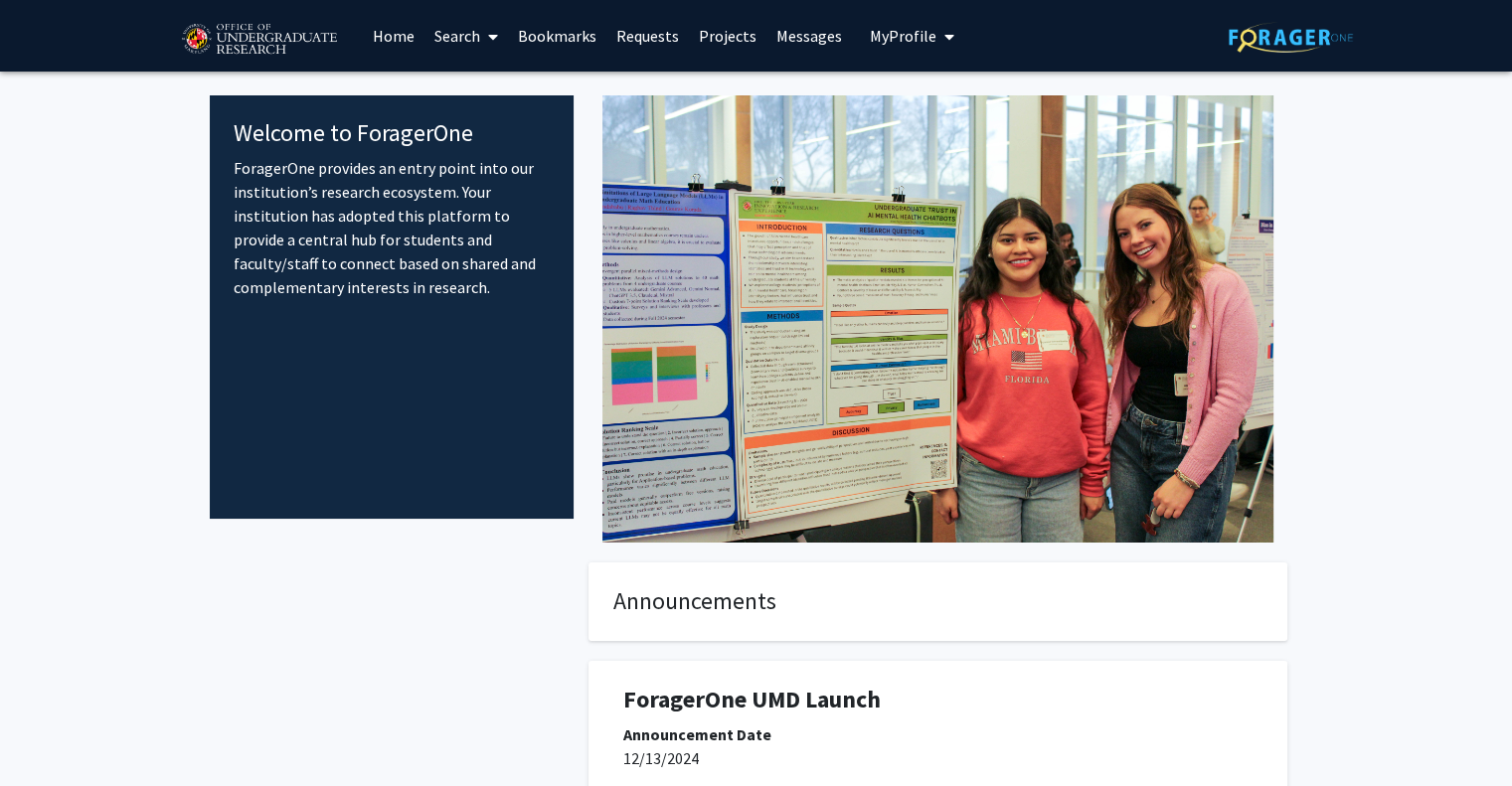 click on "Bookmarks" at bounding box center (557, 36) 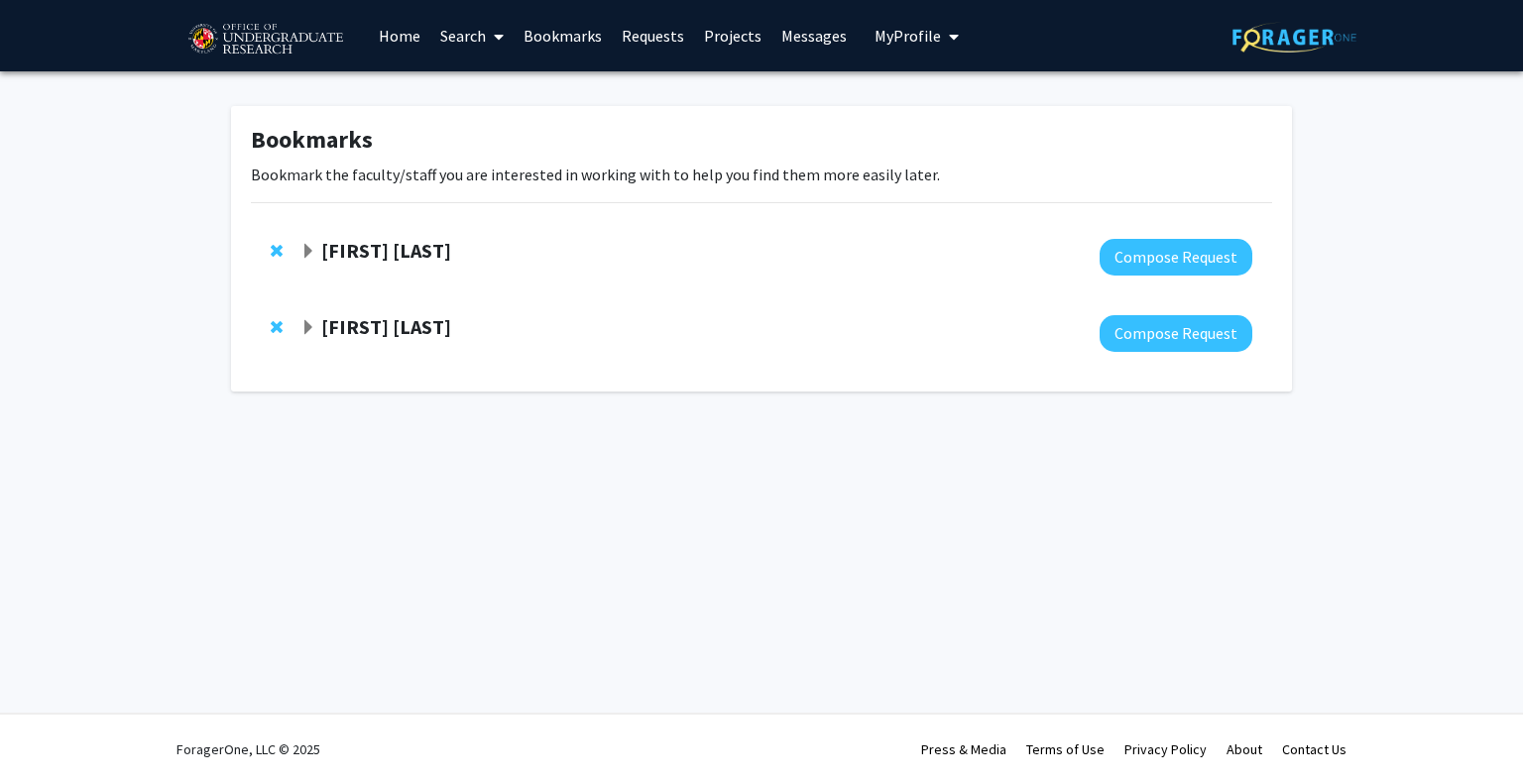 click at bounding box center (495, 37) 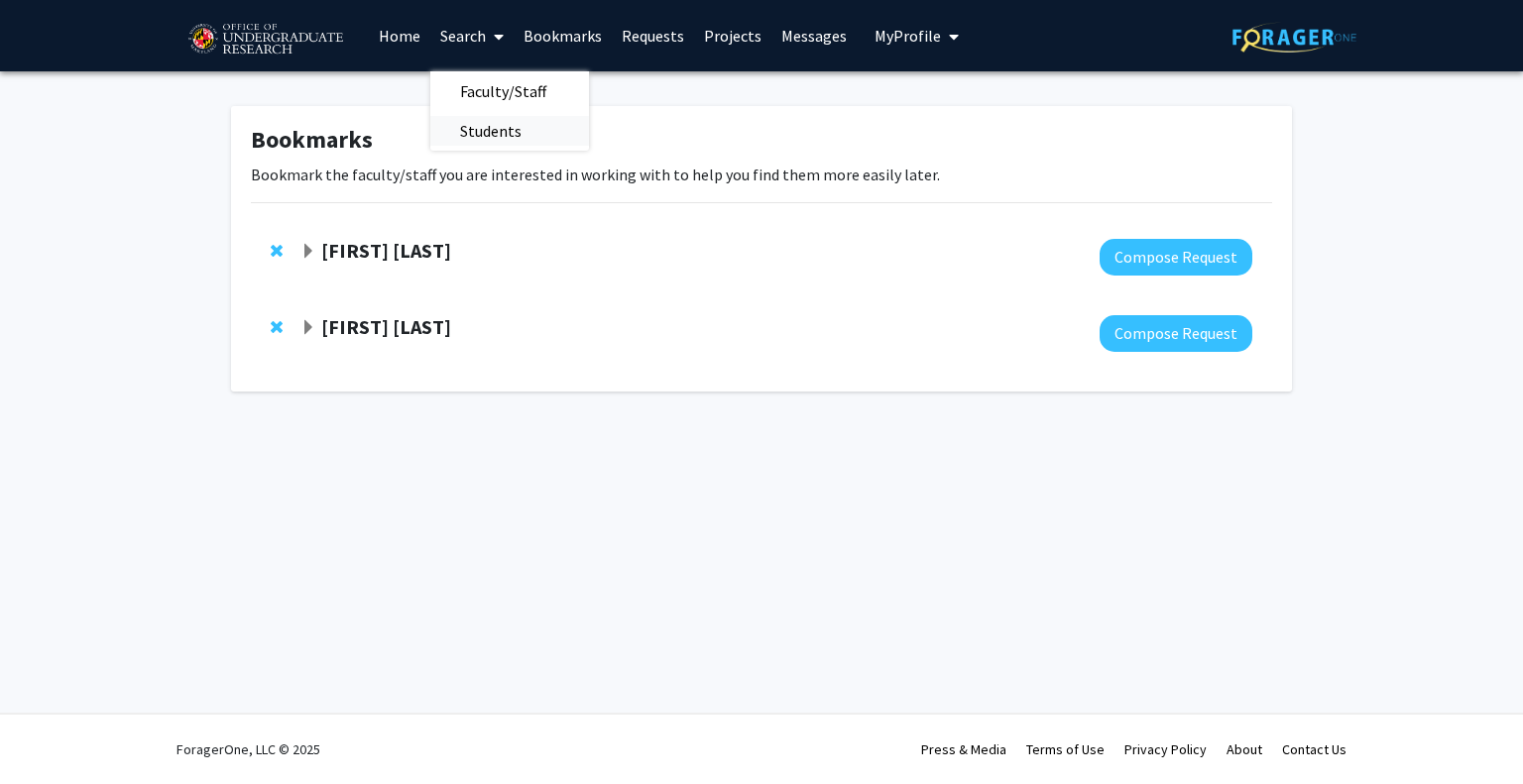 click on "Students" at bounding box center (491, 131) 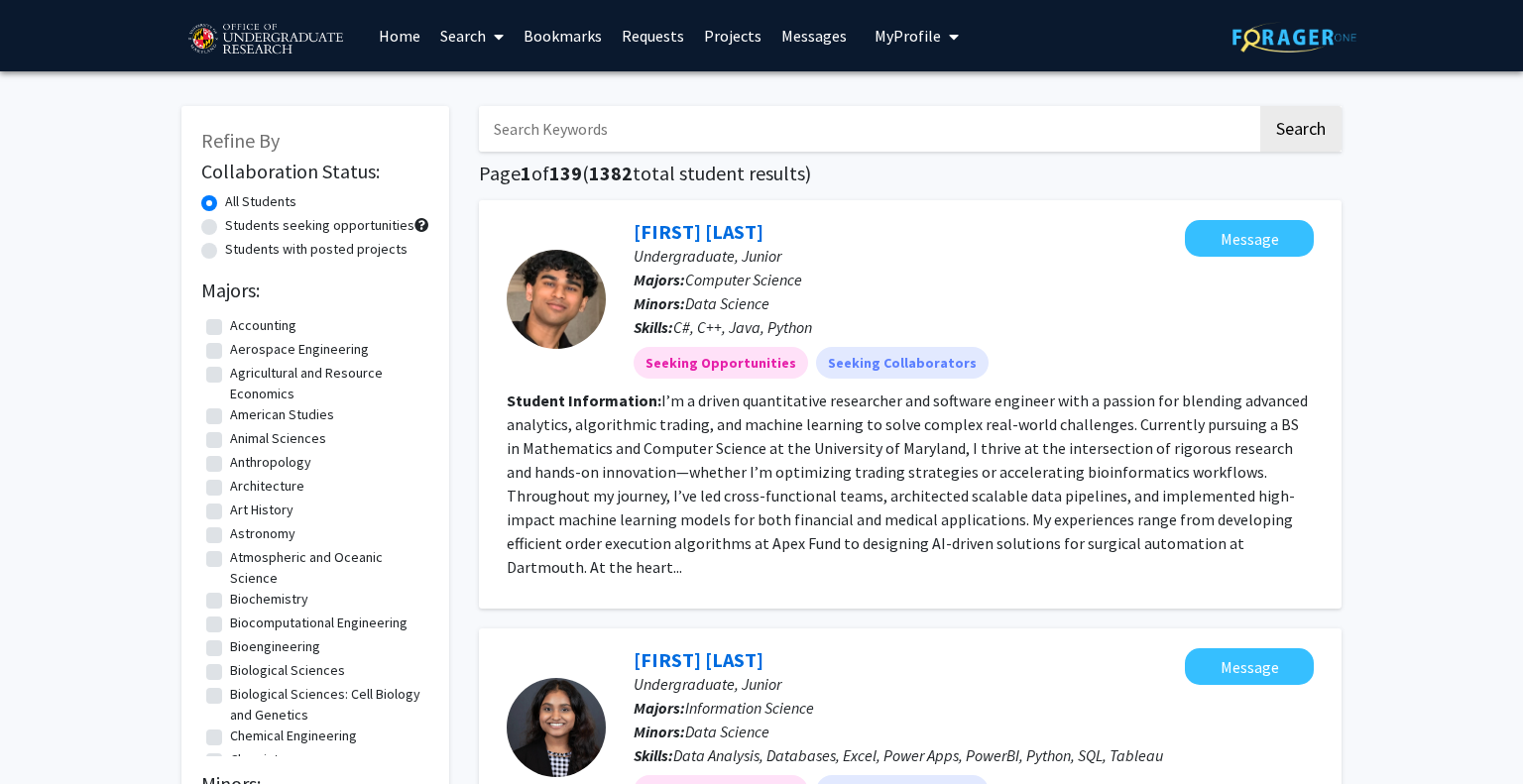 click on "Search" at bounding box center [472, 36] 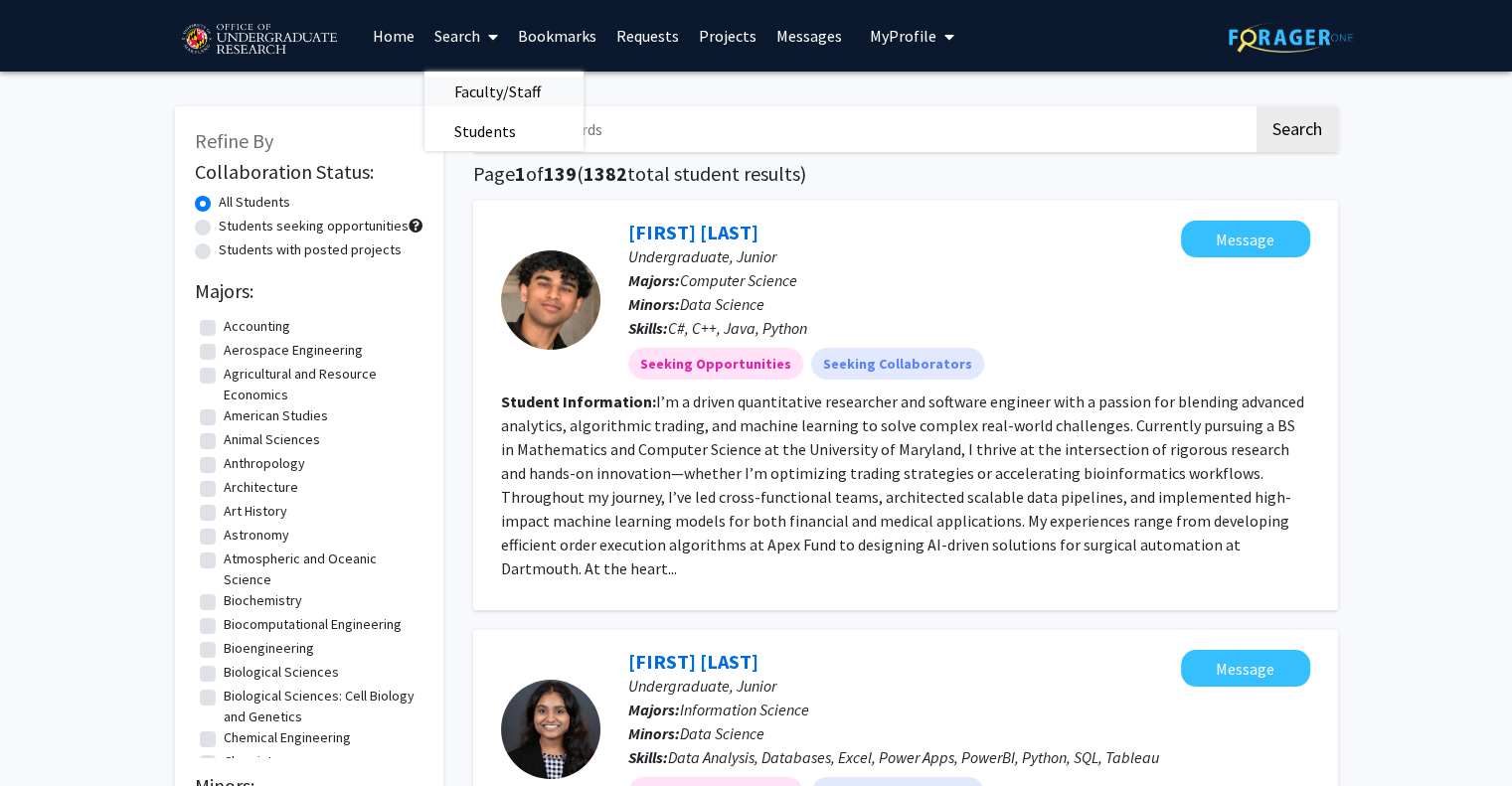click on "Faculty/Staff" at bounding box center [497, 91] 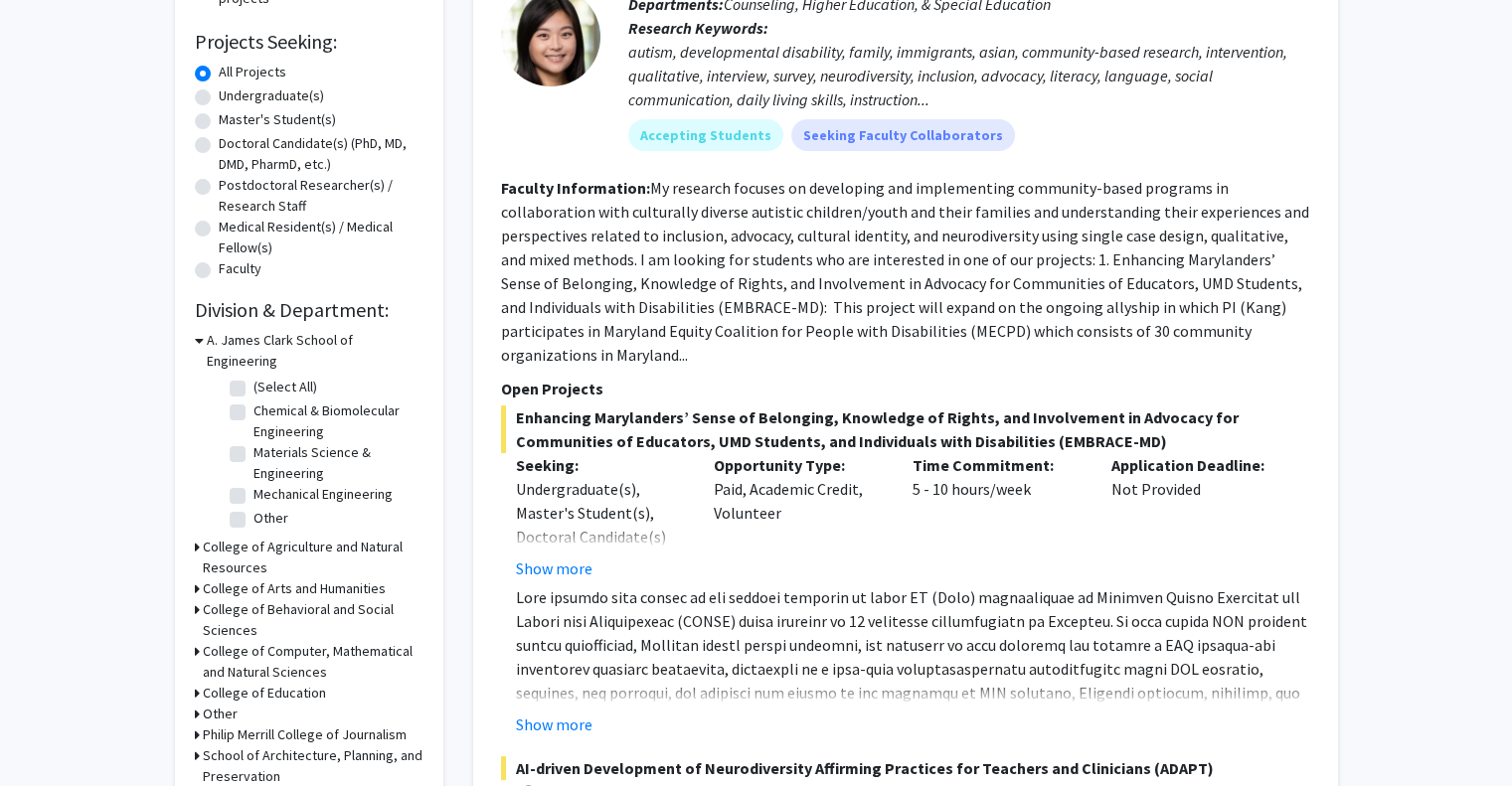 scroll, scrollTop: 354, scrollLeft: 0, axis: vertical 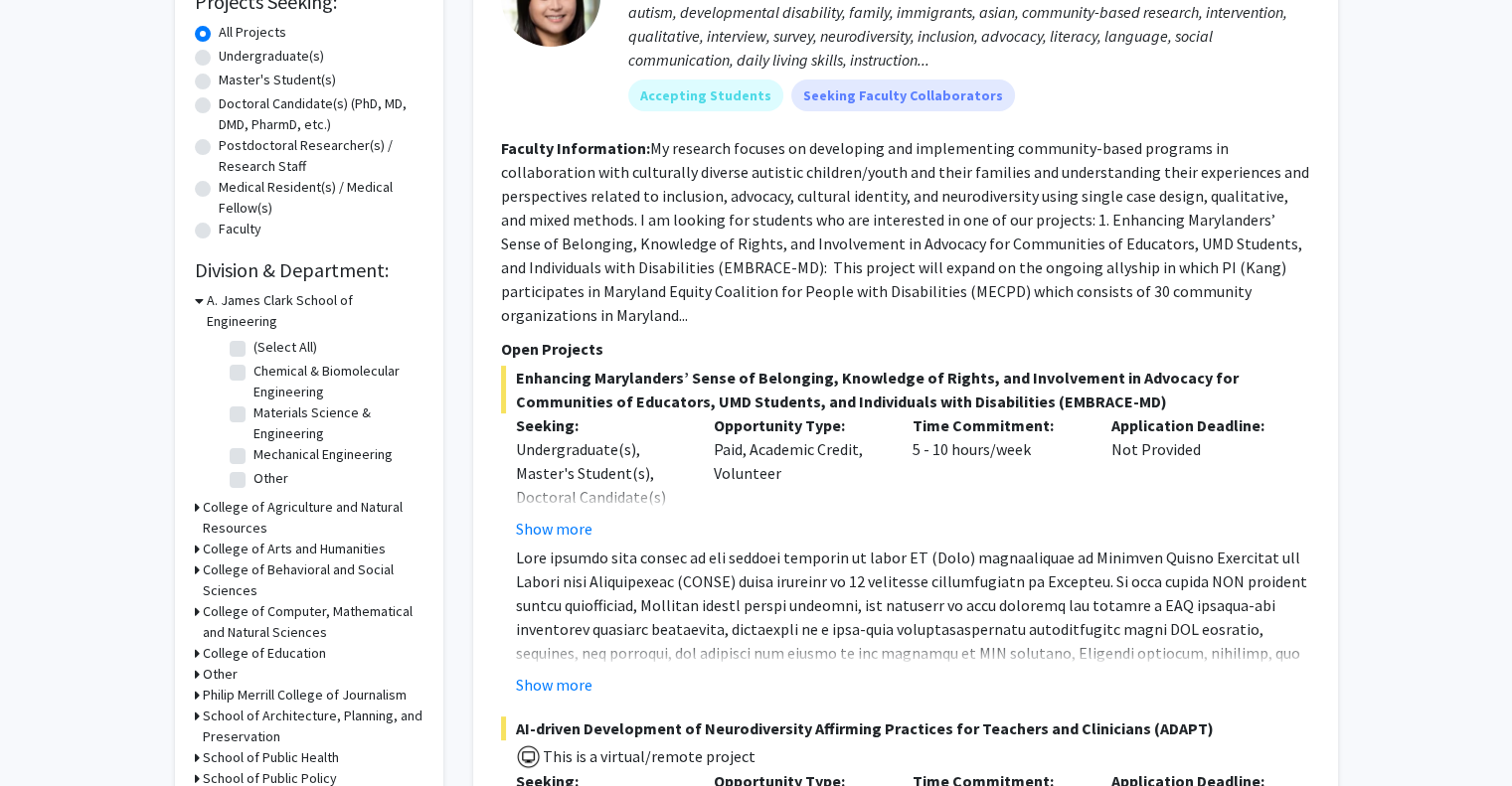 click on "Other" at bounding box center (220, 674) 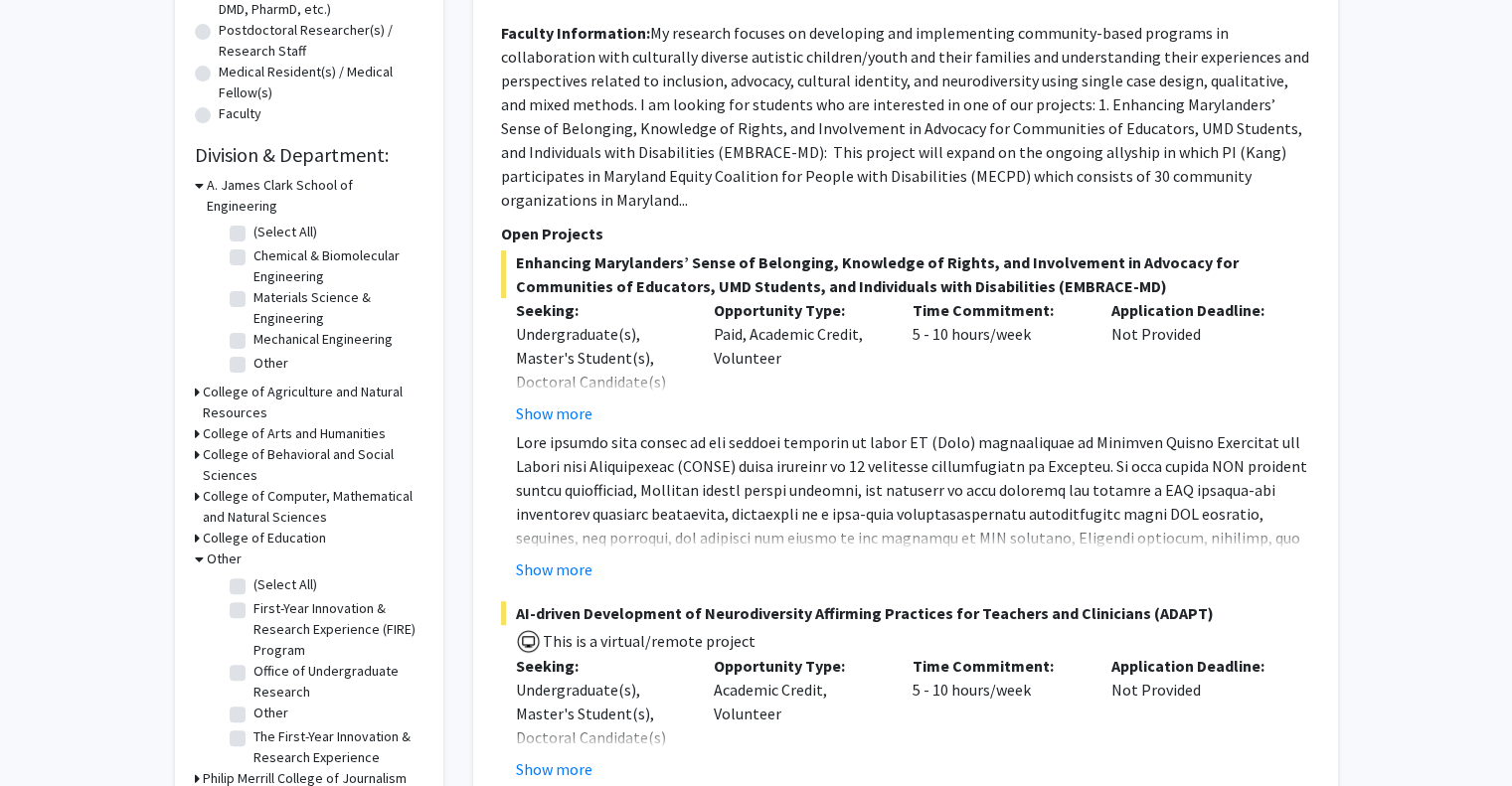 scroll, scrollTop: 501, scrollLeft: 0, axis: vertical 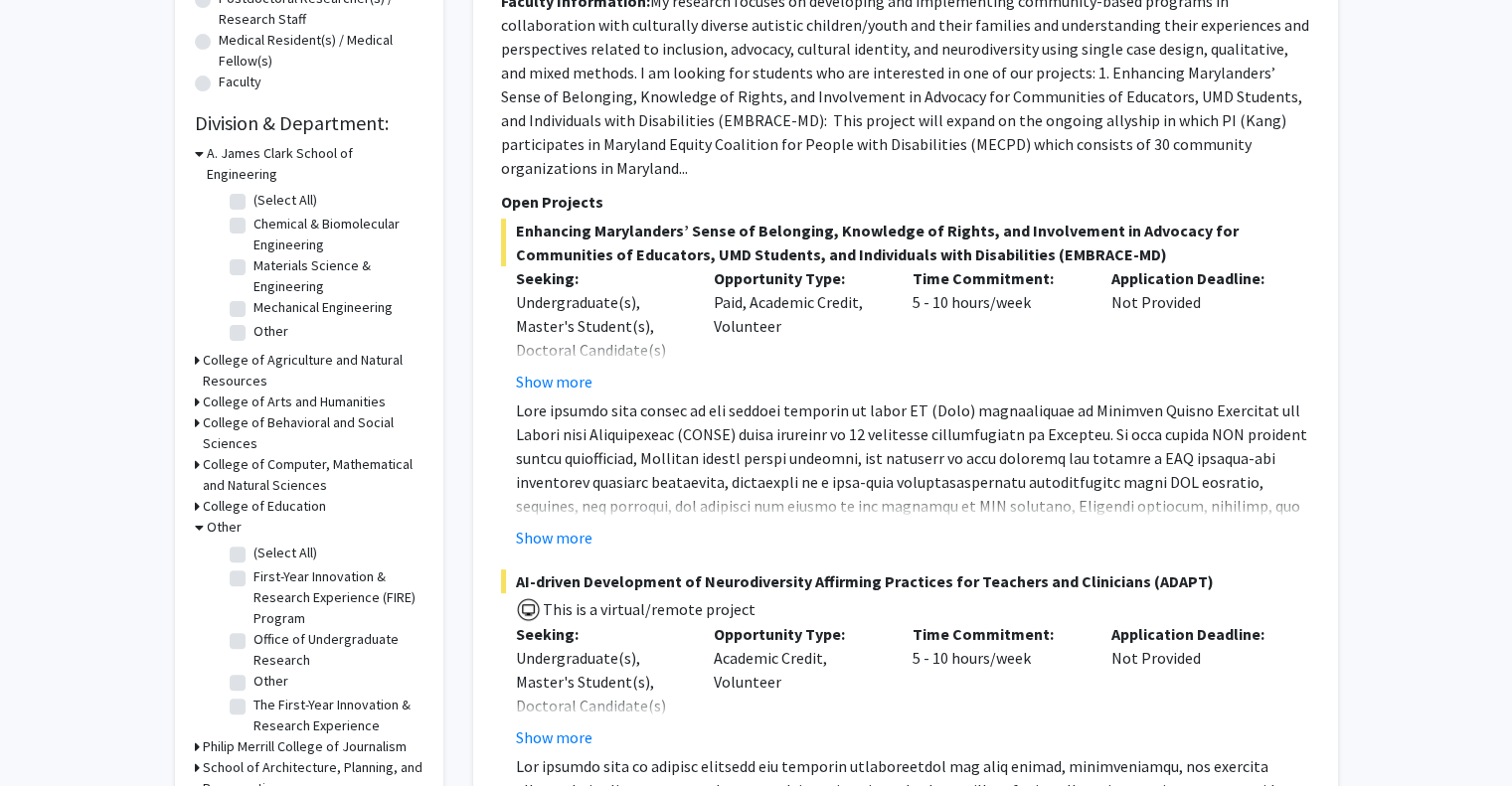 click on "(Select All)" 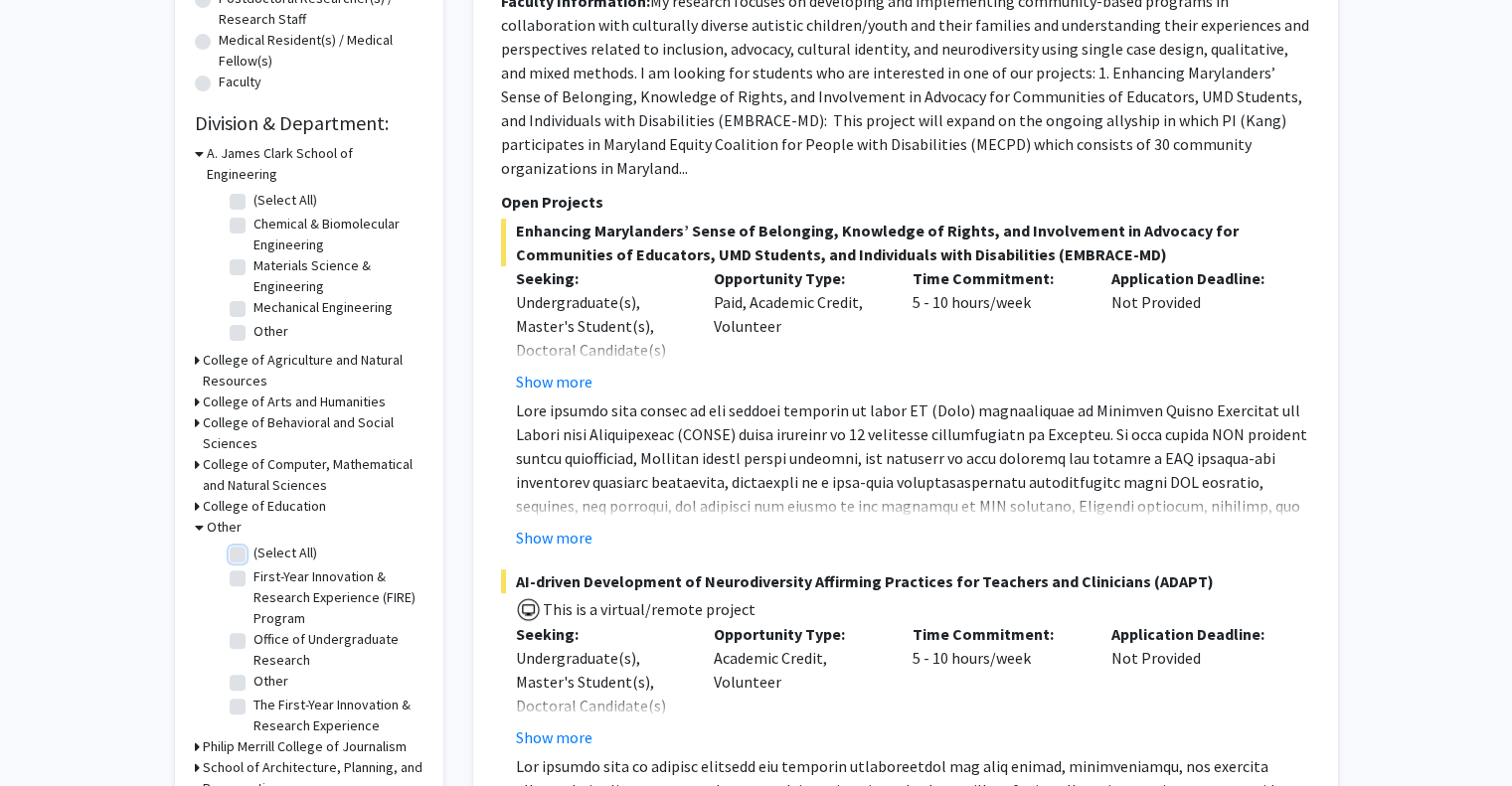 click on "(Select All)" at bounding box center [259, 549] 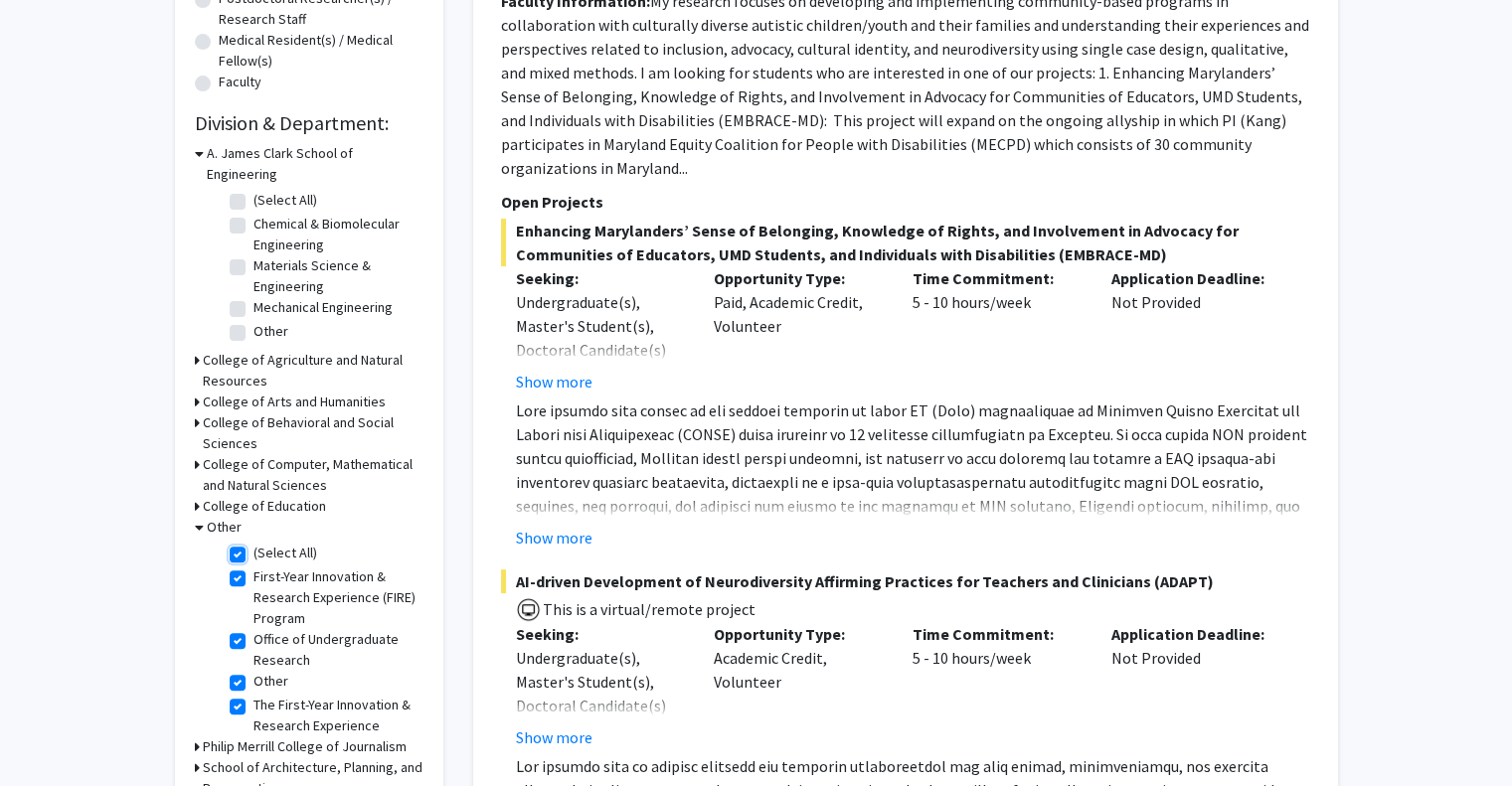 checkbox on "true" 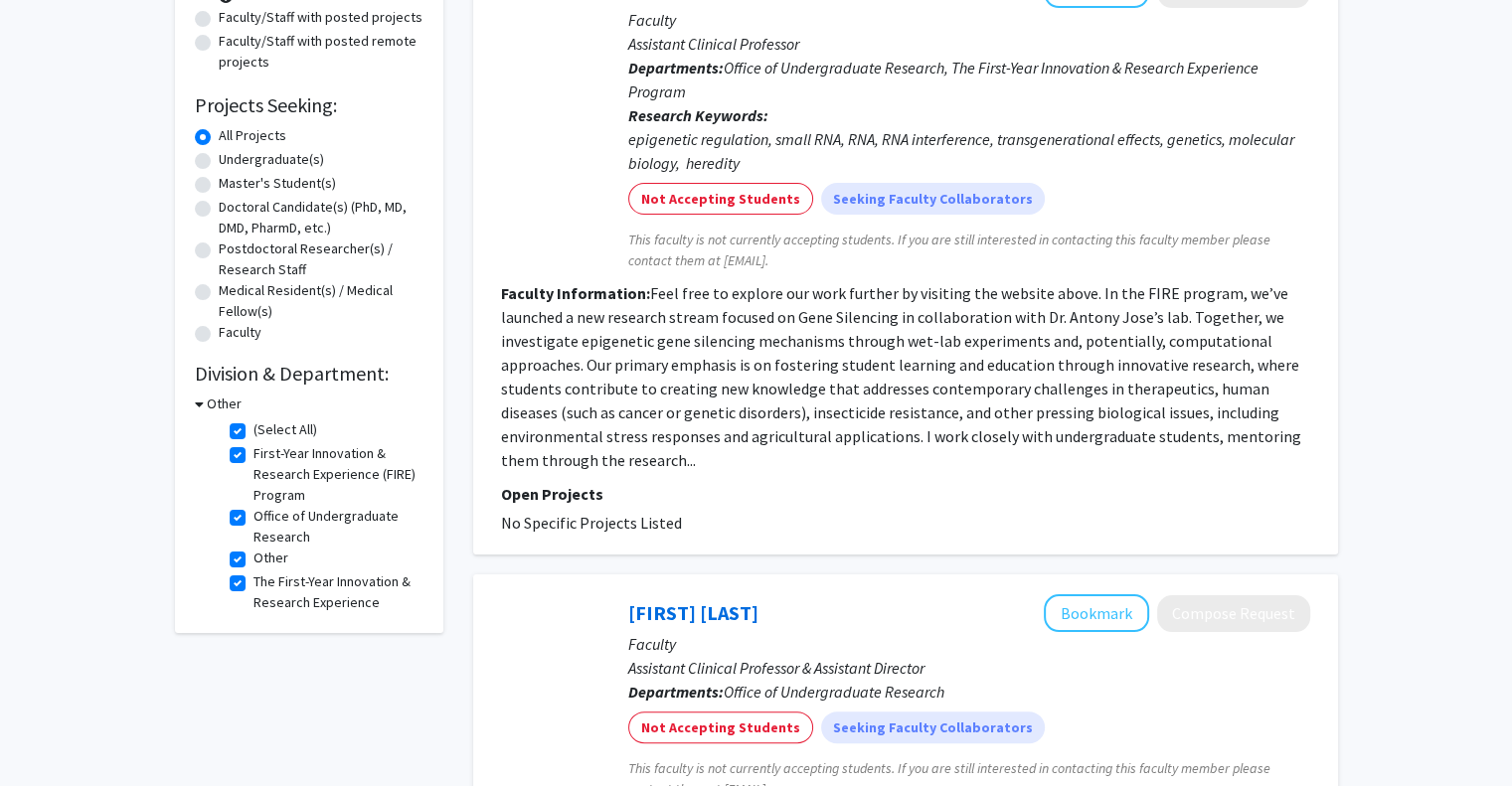 scroll, scrollTop: 250, scrollLeft: 0, axis: vertical 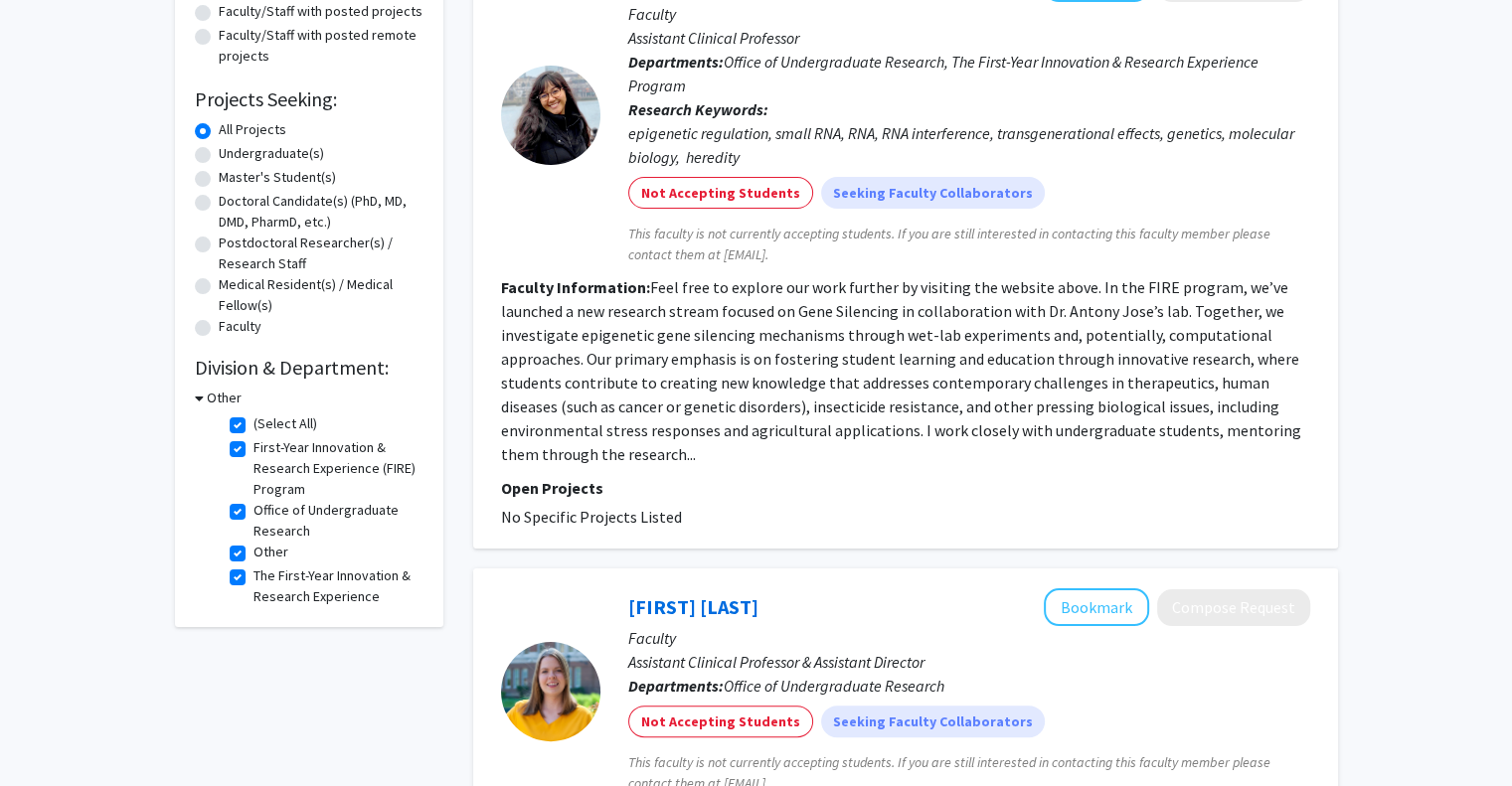 click on "(Select All)" 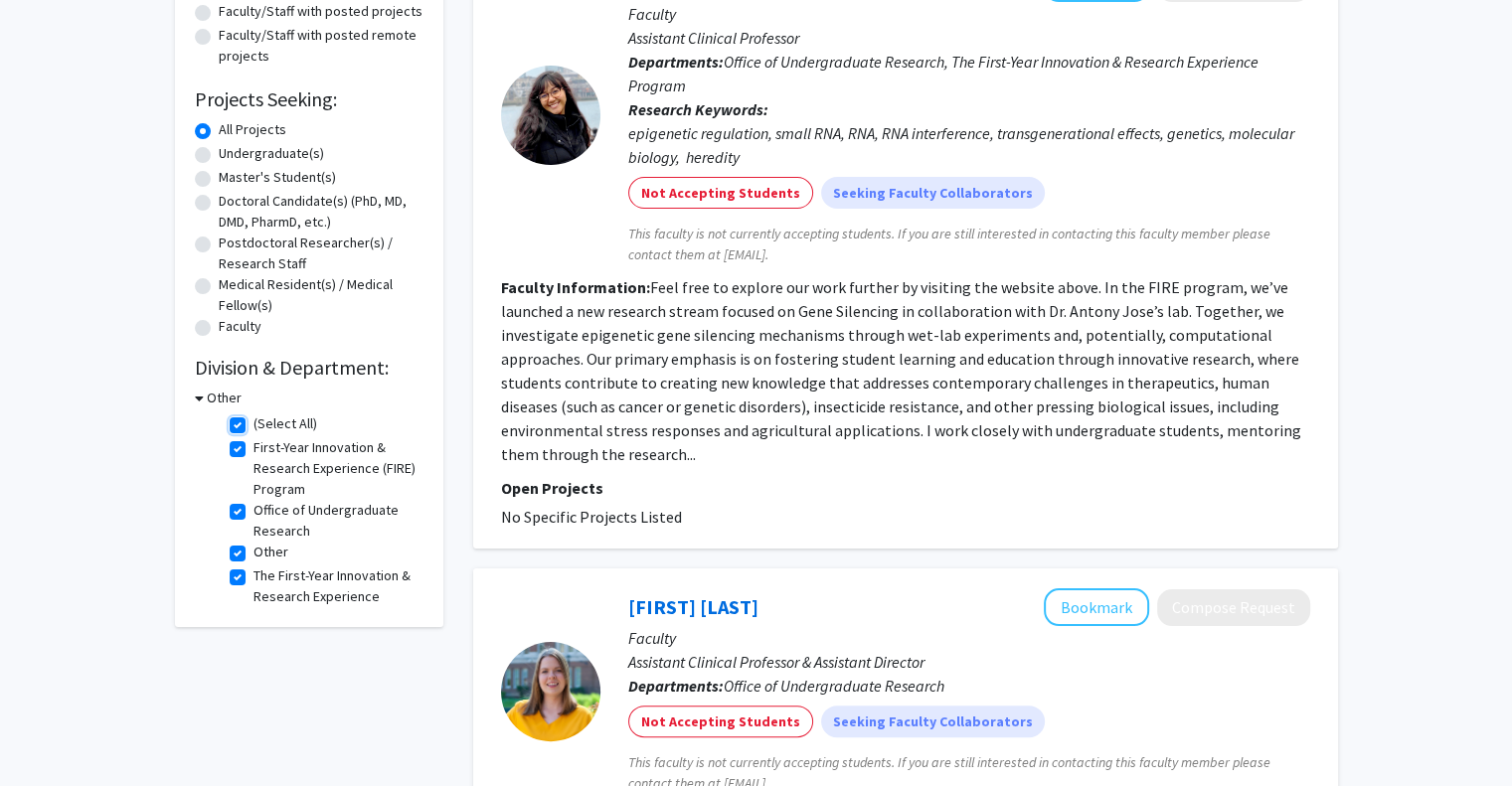 click on "(Select All)" at bounding box center (259, 419) 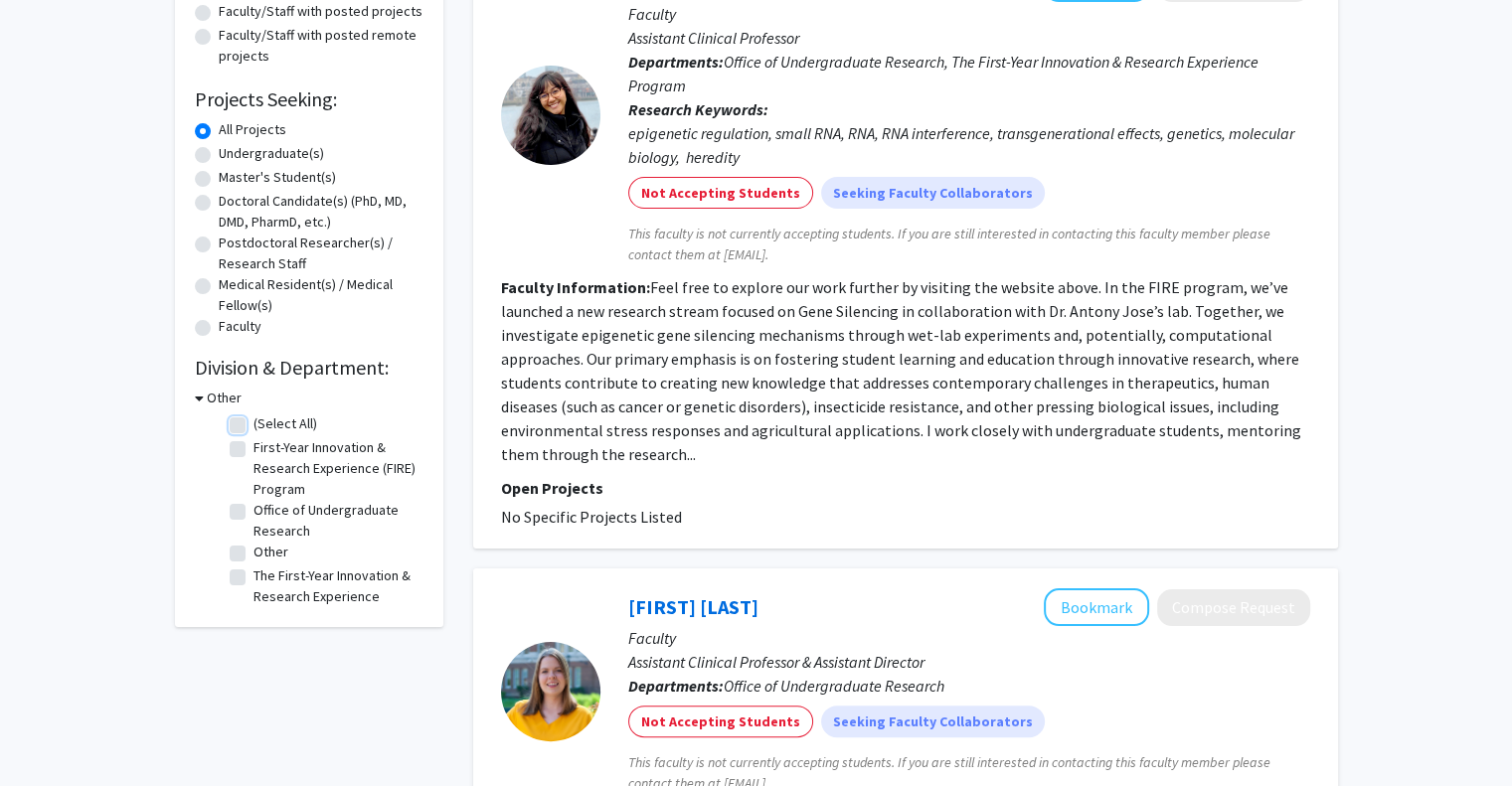 checkbox on "false" 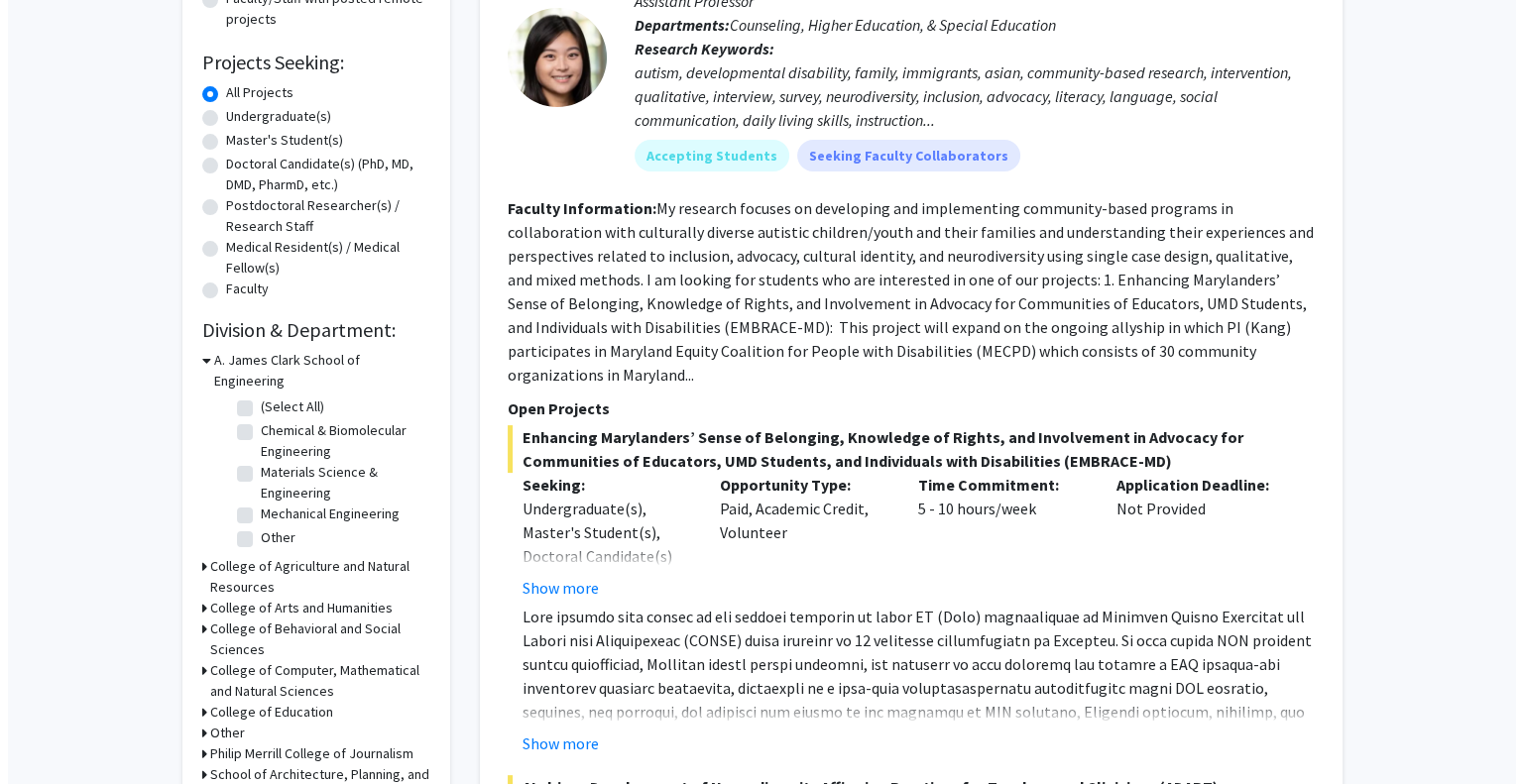 scroll, scrollTop: 0, scrollLeft: 0, axis: both 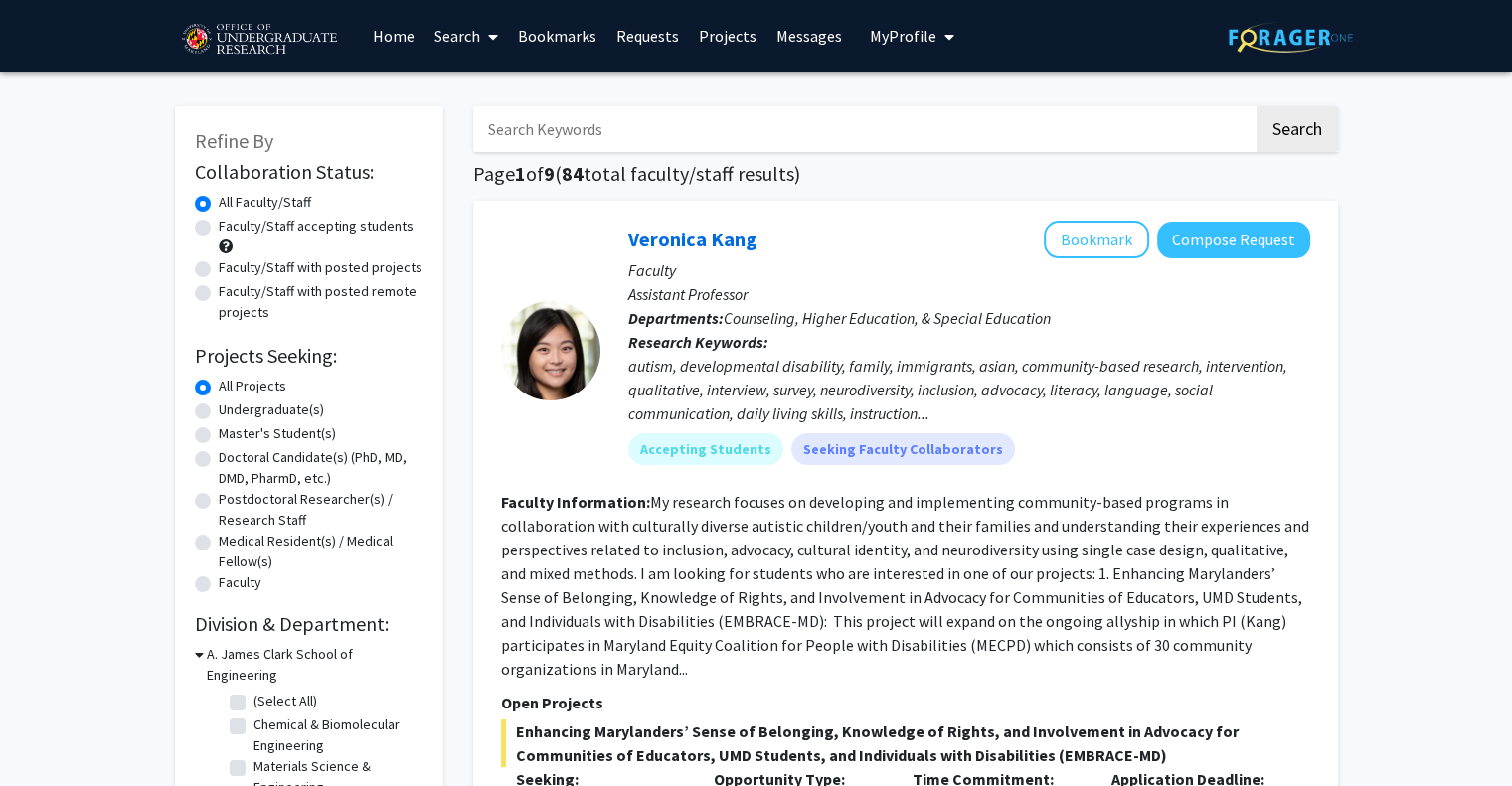 click on "Bookmarks" at bounding box center (557, 36) 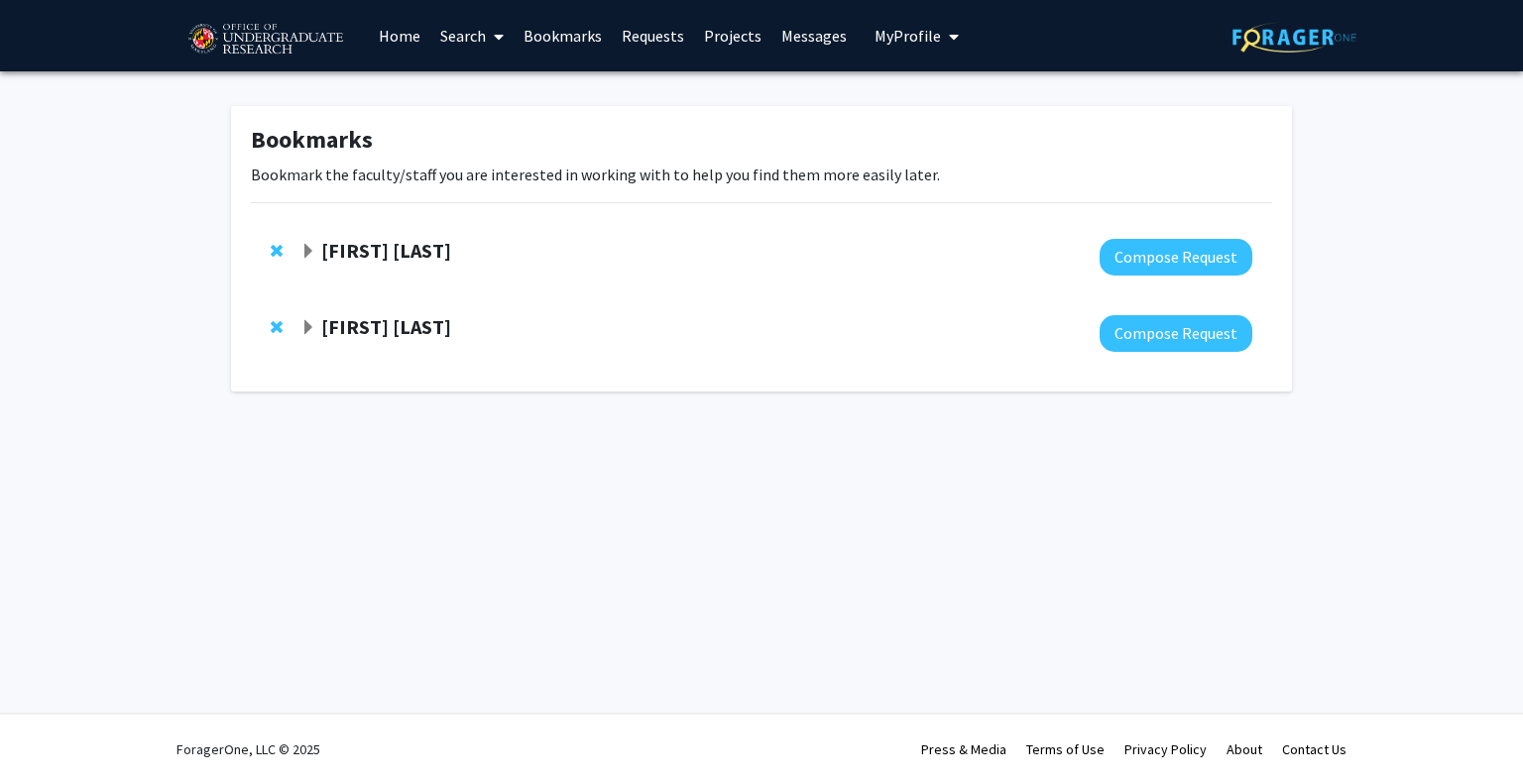 click on "[FIRST] [LAST]" 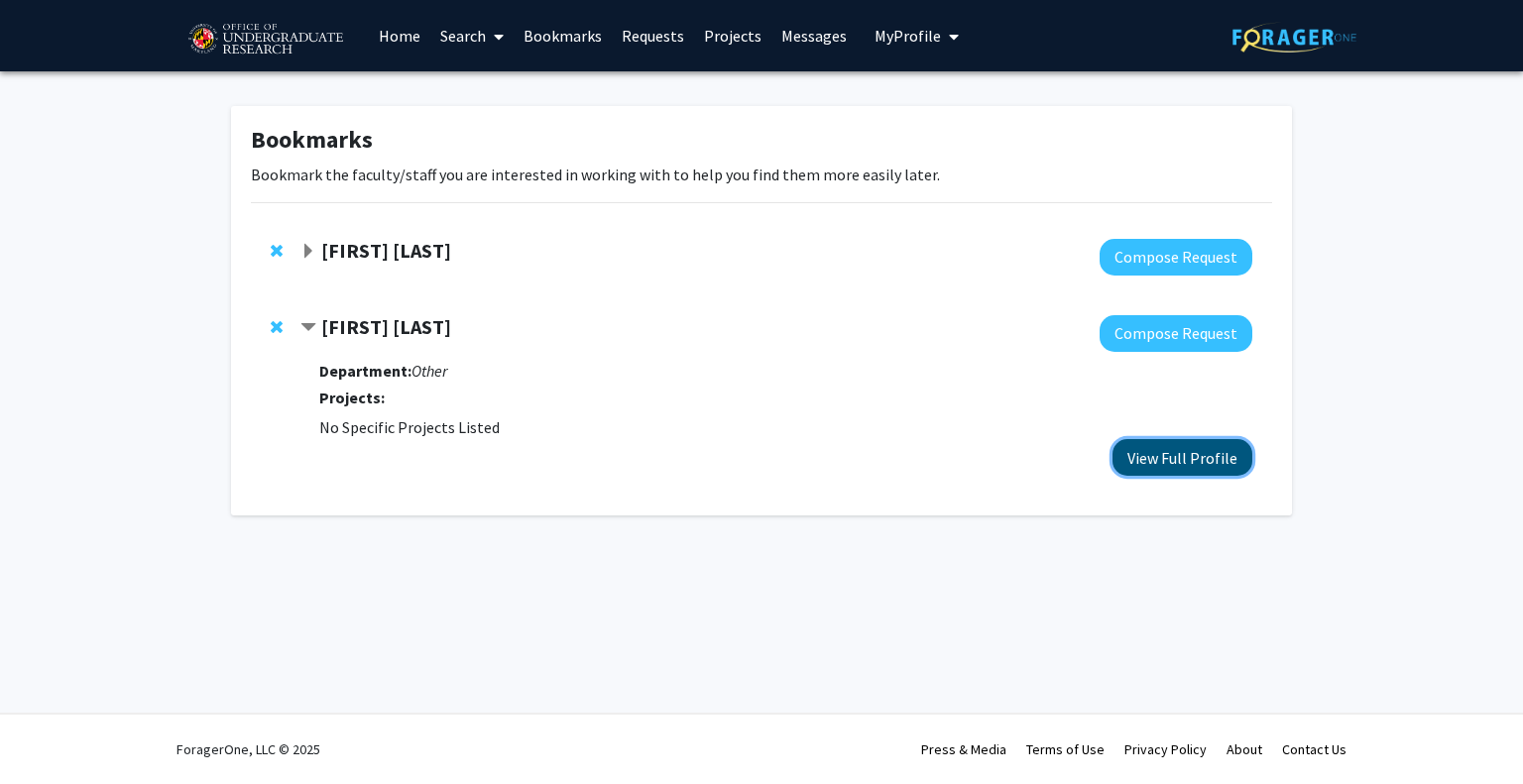 click on "View Full Profile" at bounding box center [1182, 457] 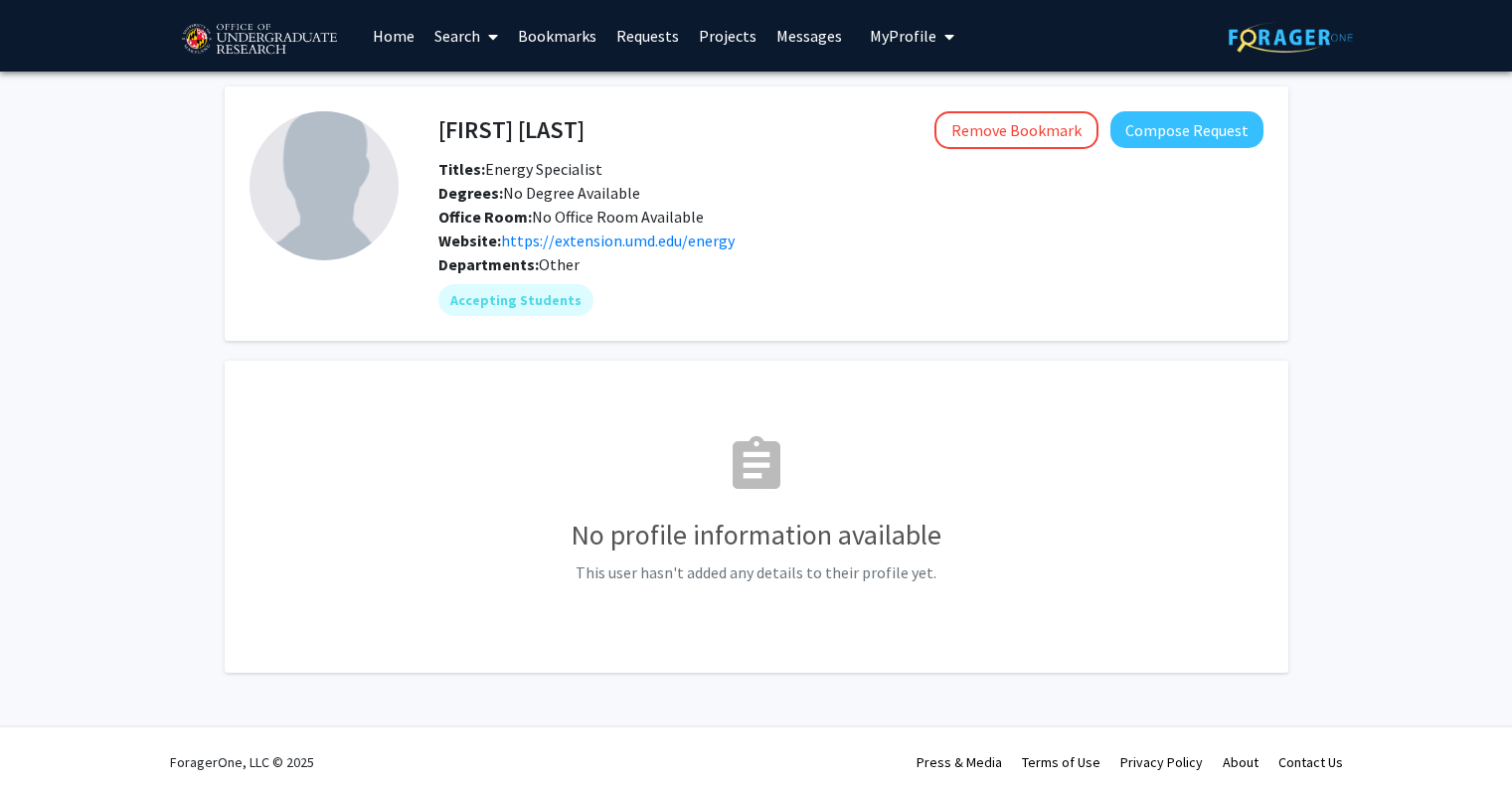 scroll, scrollTop: 0, scrollLeft: 0, axis: both 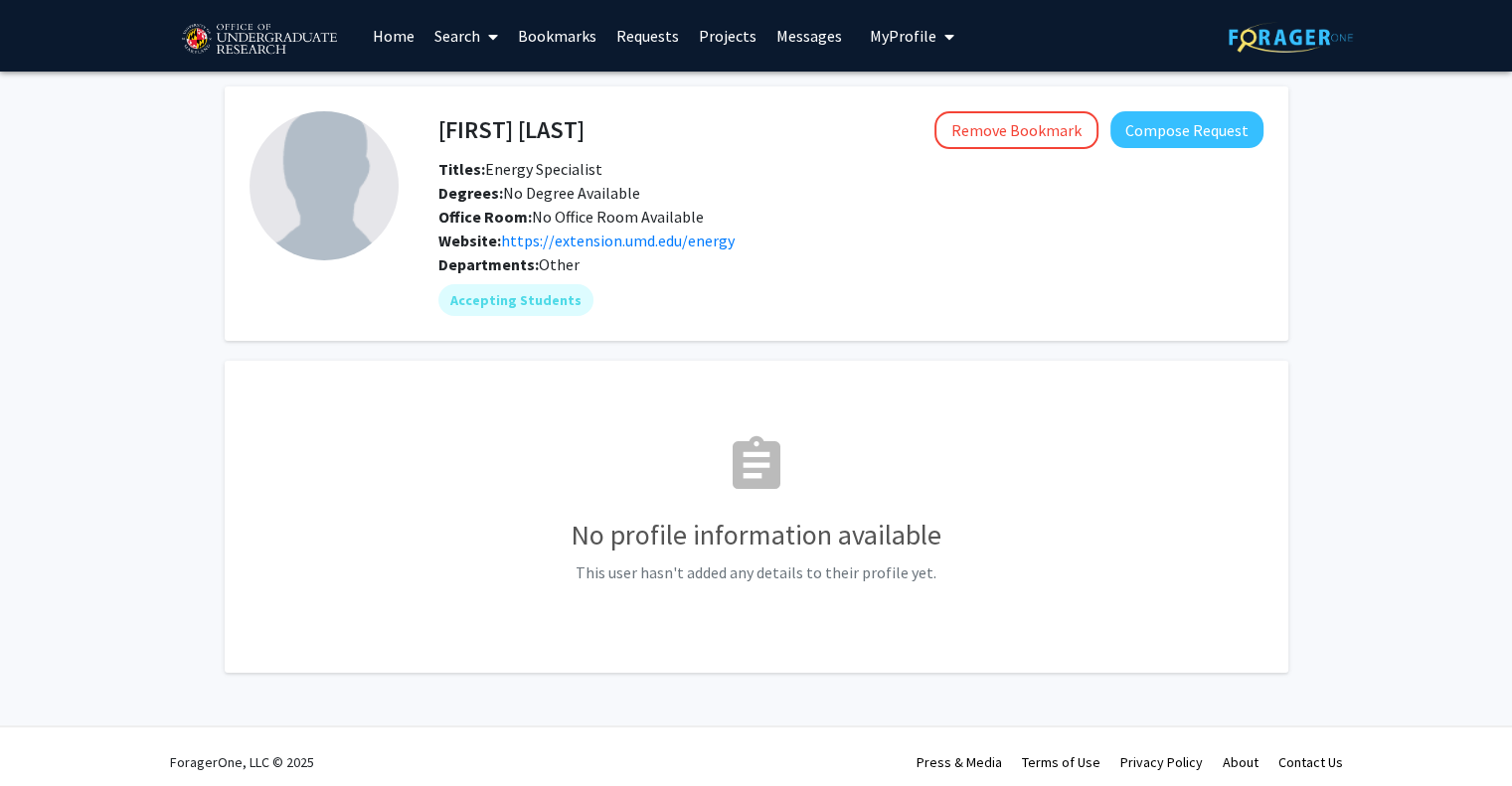 click on "My   Profile" at bounding box center (903, 36) 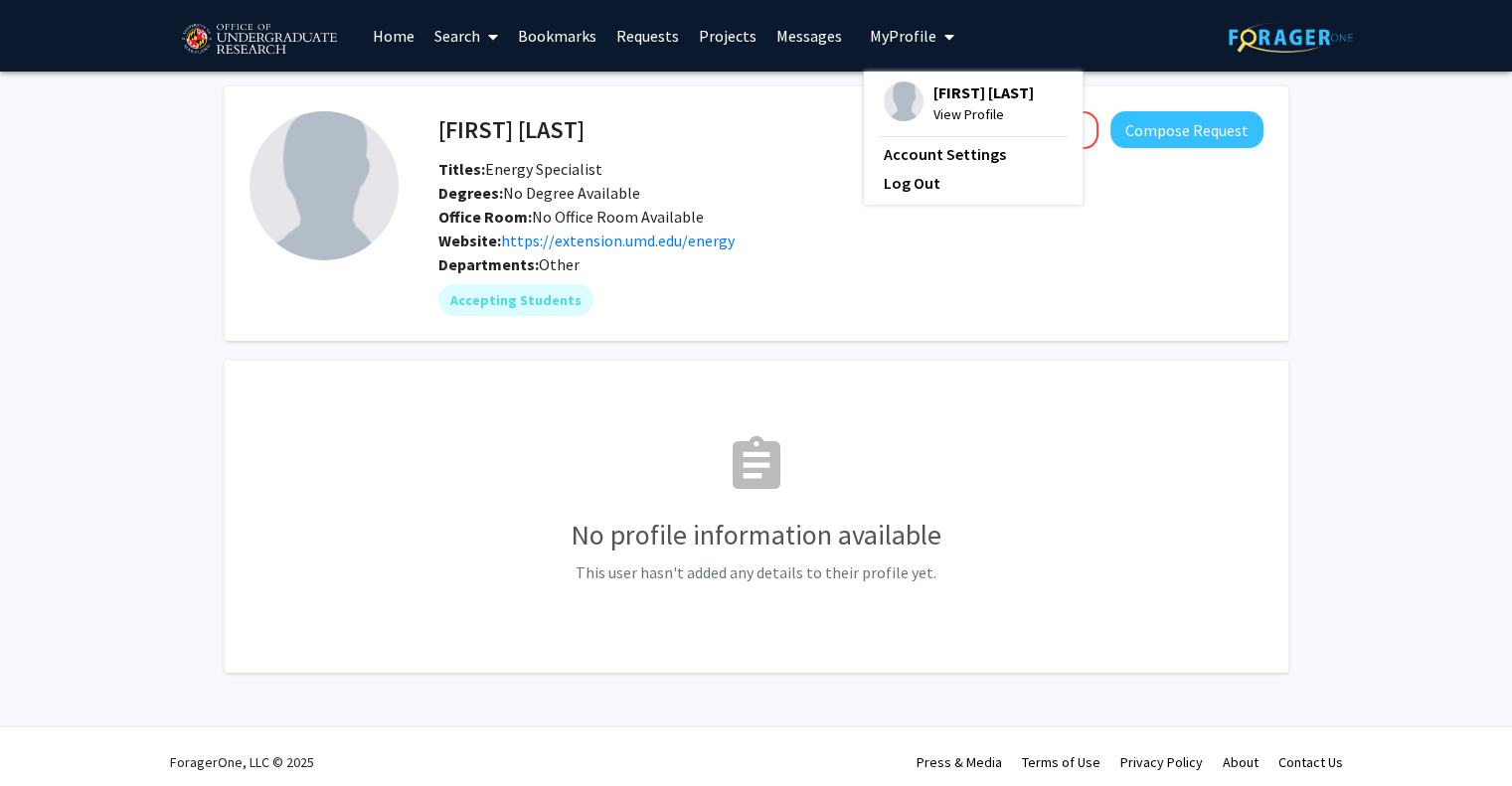 click on "View Profile" at bounding box center (983, 114) 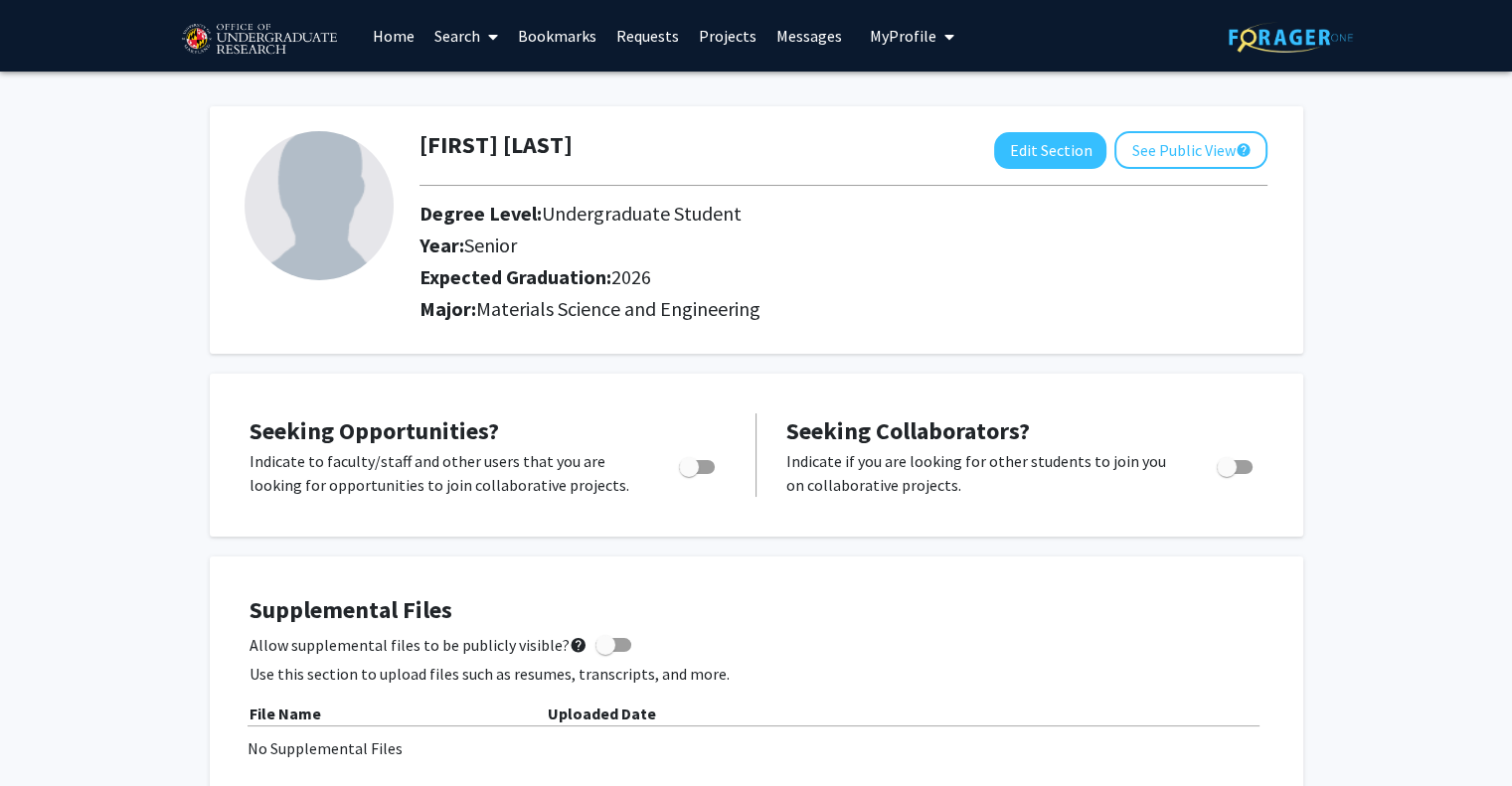 scroll, scrollTop: 304, scrollLeft: 0, axis: vertical 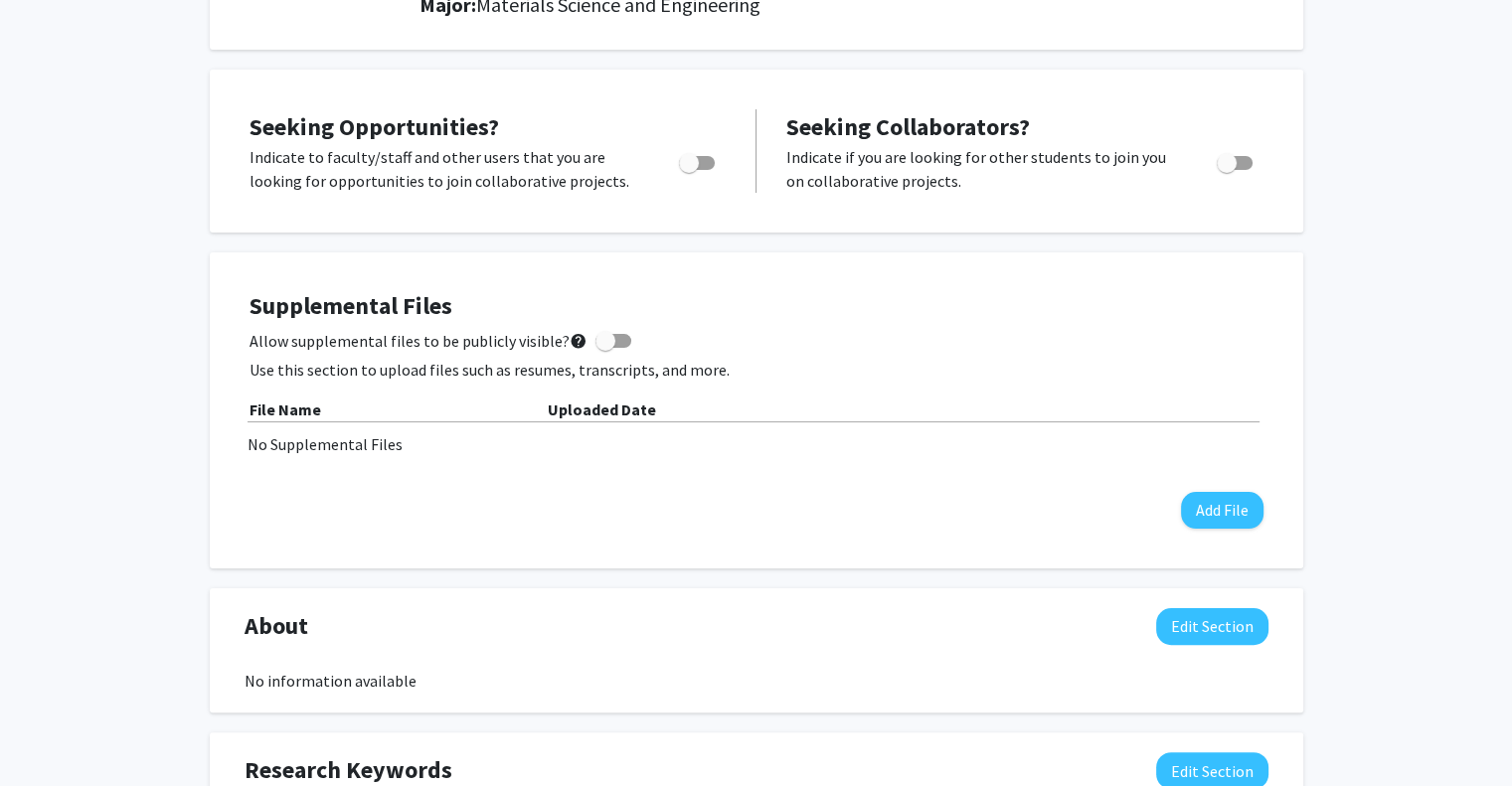 click at bounding box center [689, 163] 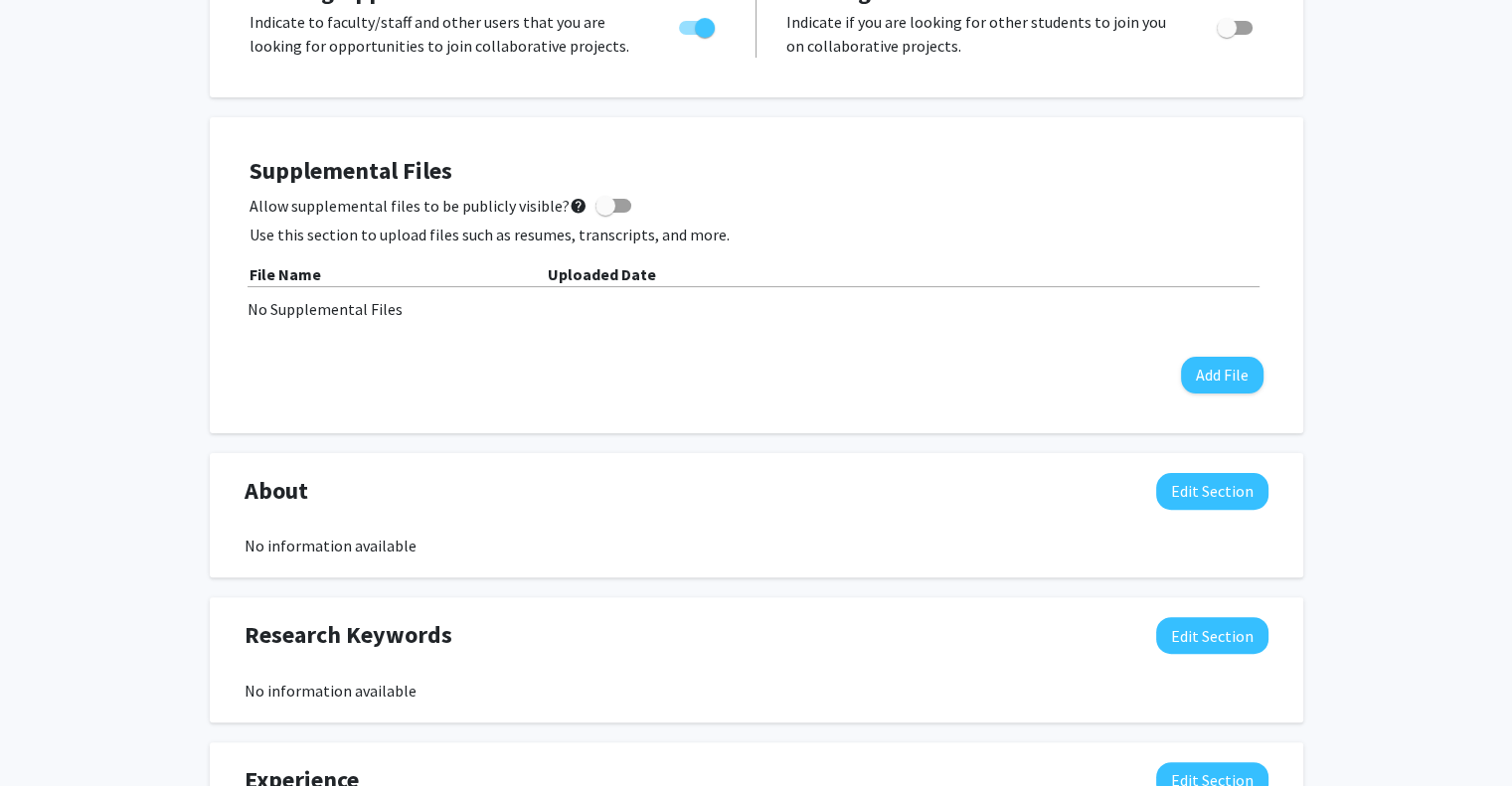 scroll, scrollTop: 440, scrollLeft: 0, axis: vertical 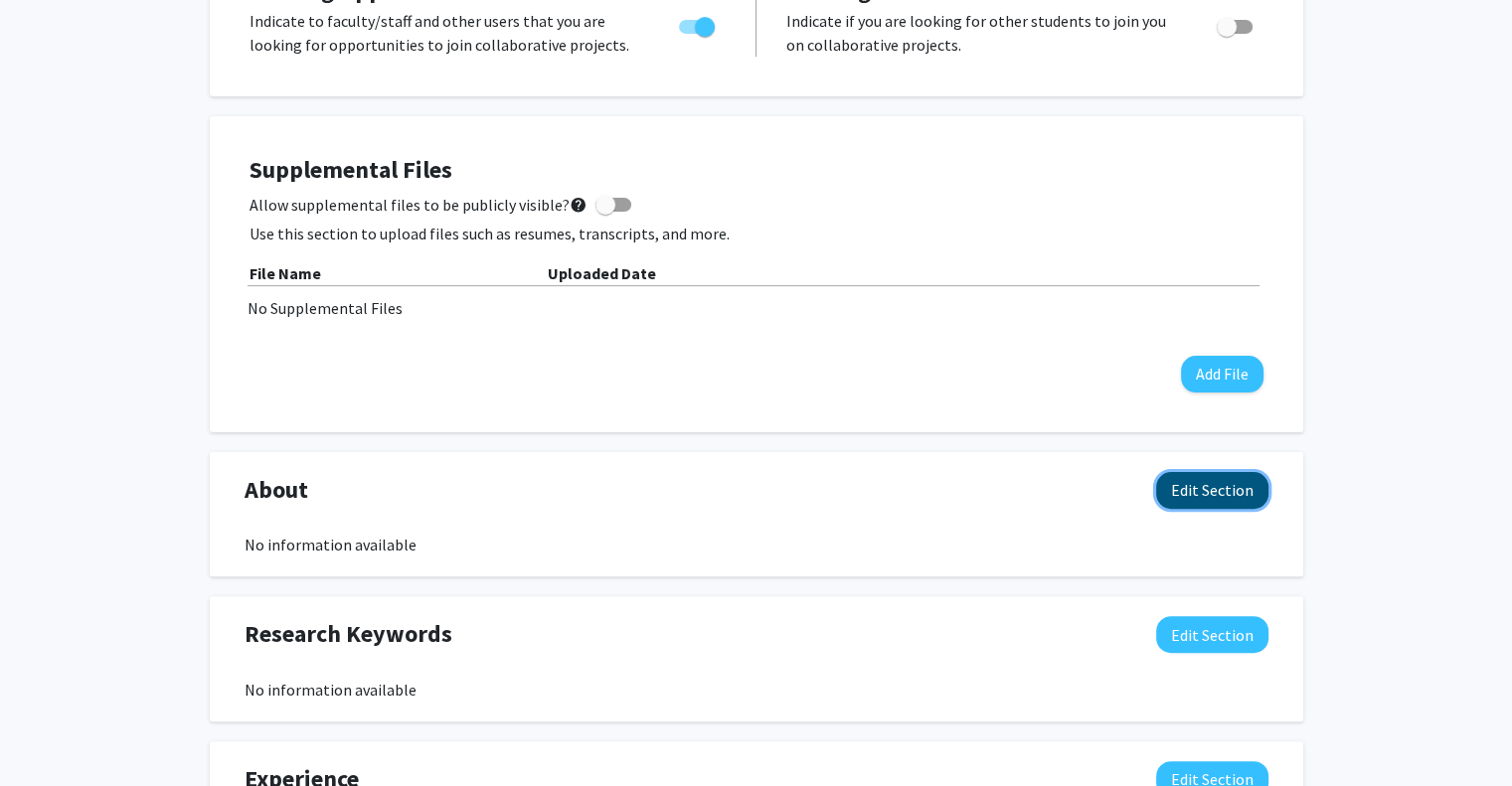 click on "Edit Section" 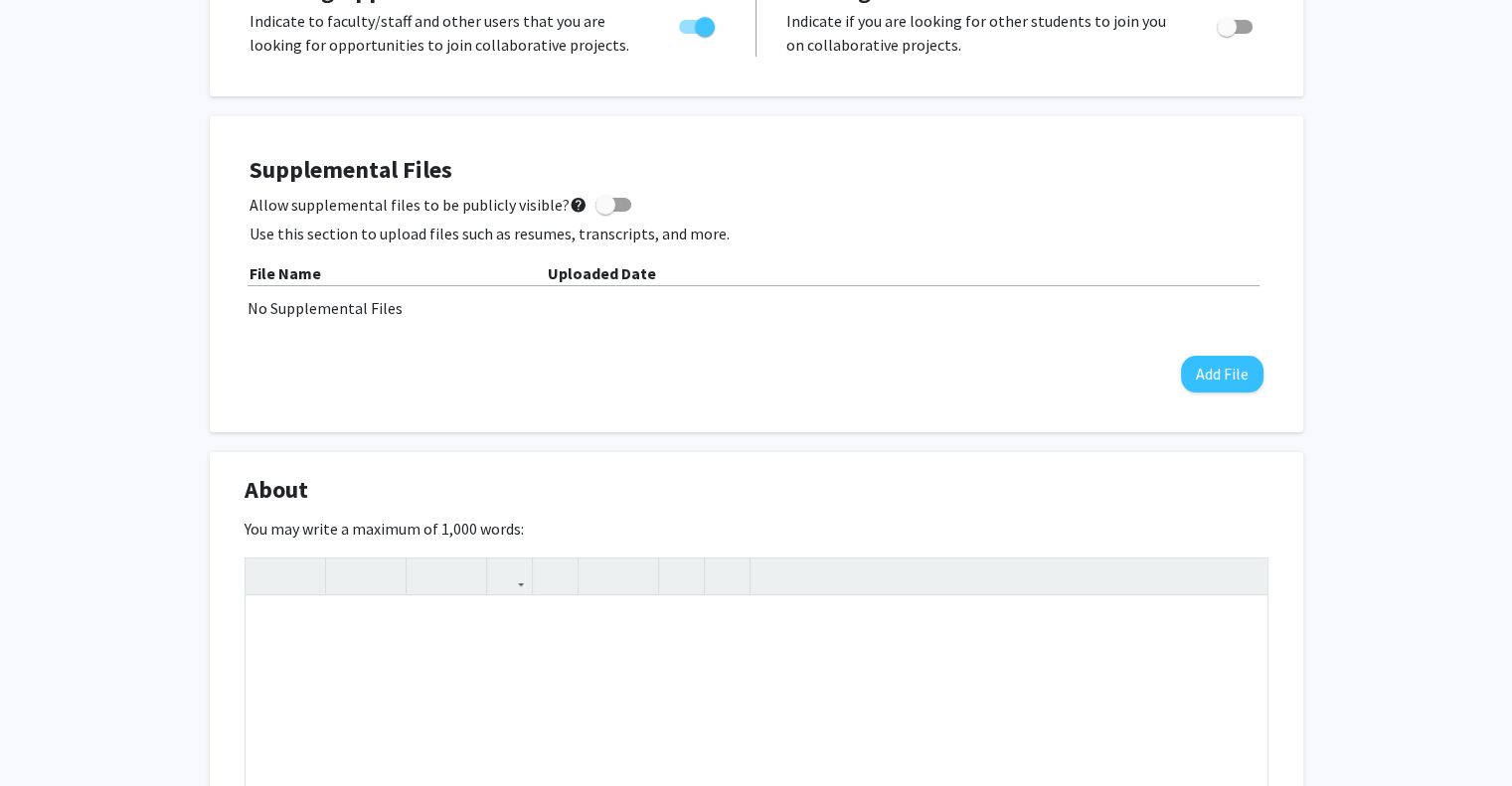 click on "About  Edit Section" 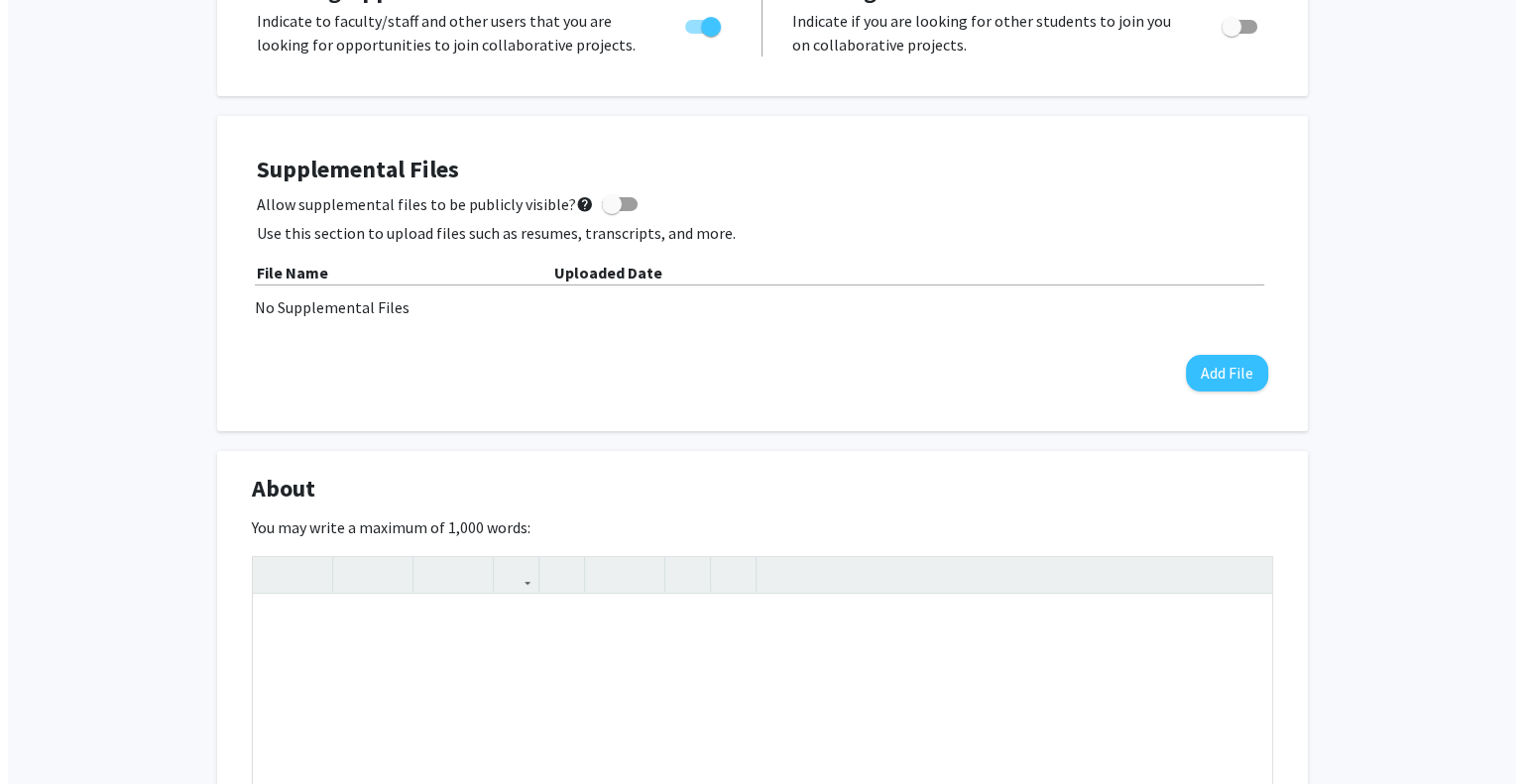 scroll, scrollTop: 0, scrollLeft: 0, axis: both 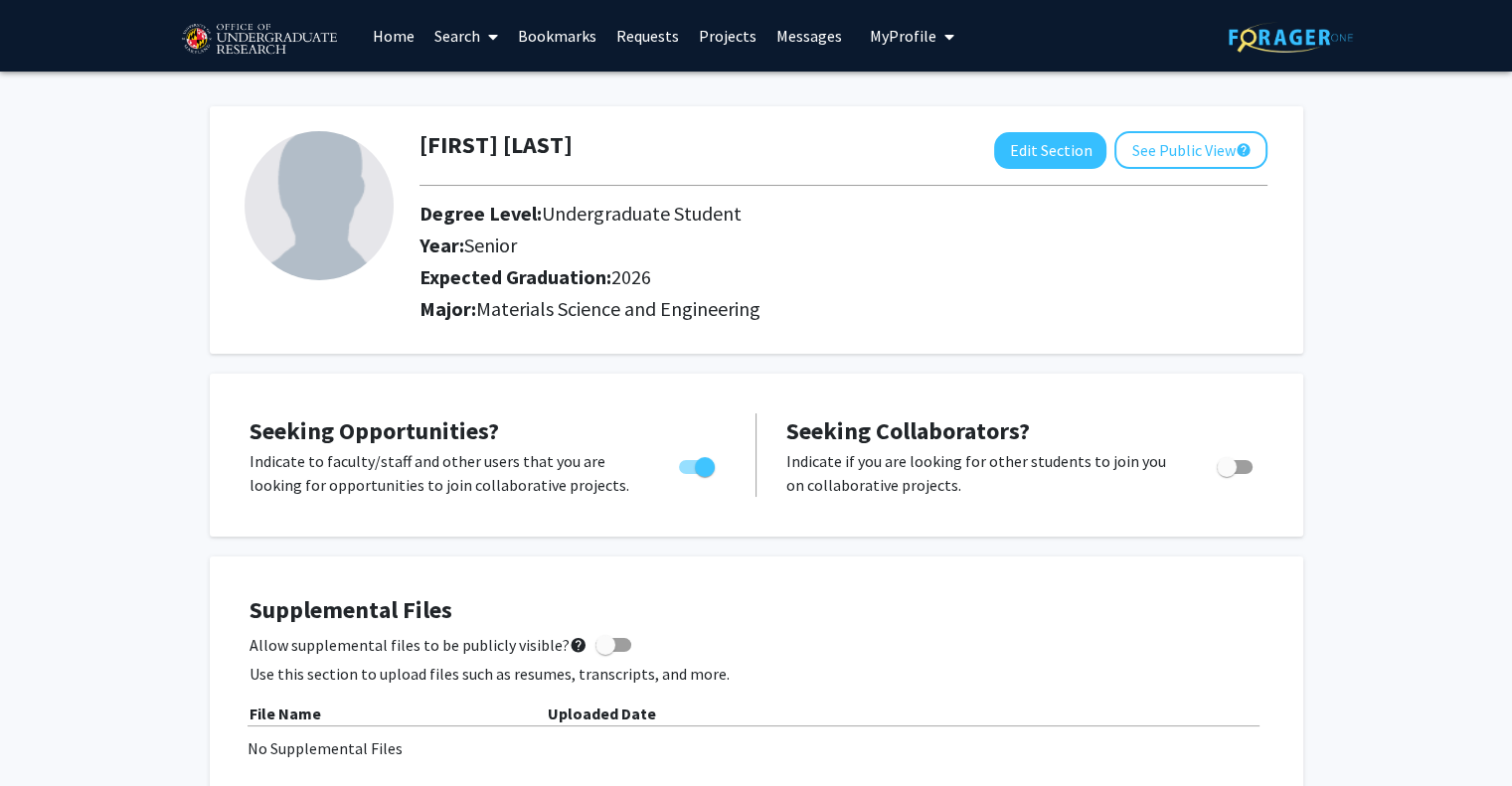 click on "Search" at bounding box center [466, 36] 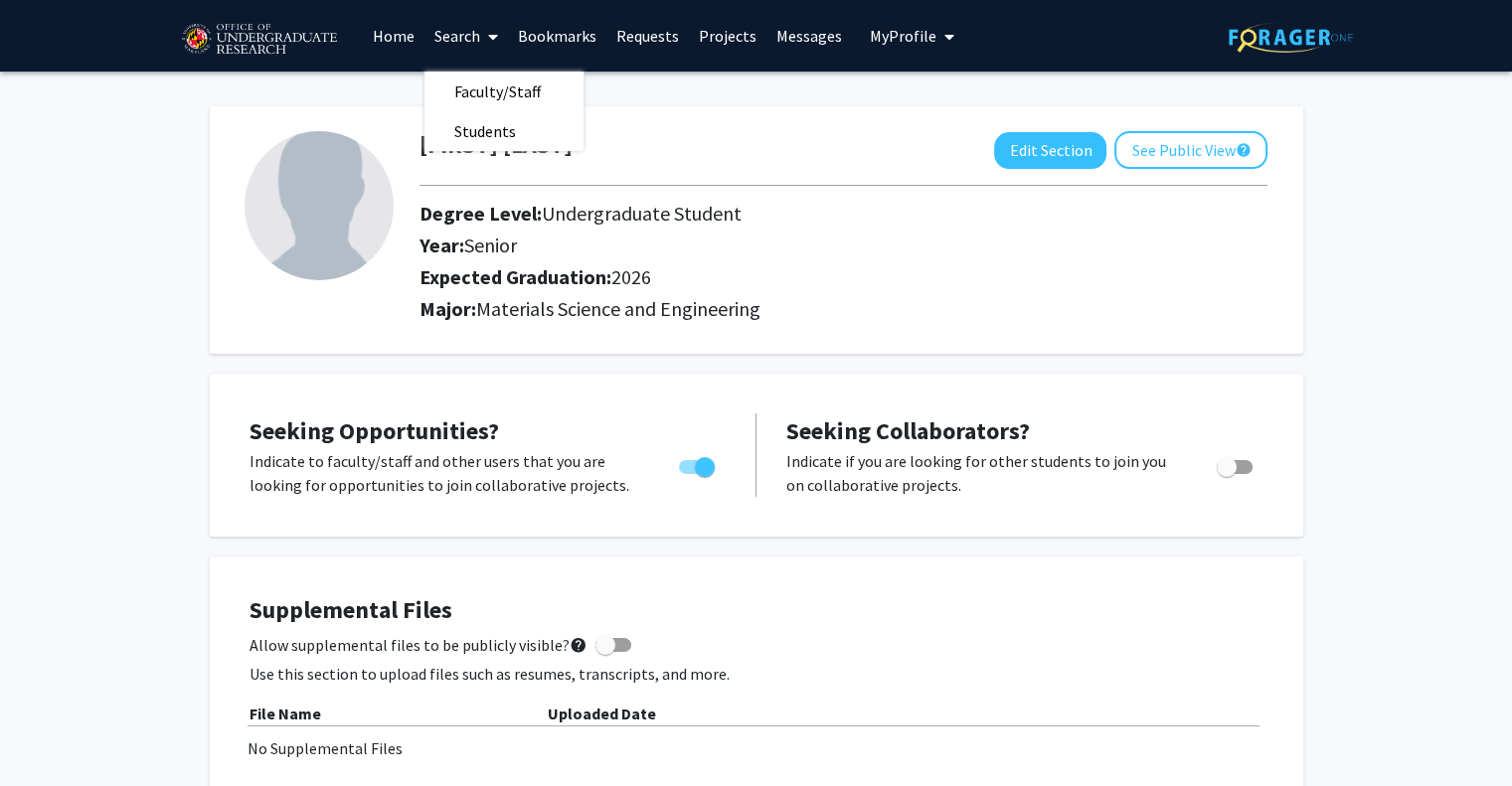 click on "Home" at bounding box center (394, 36) 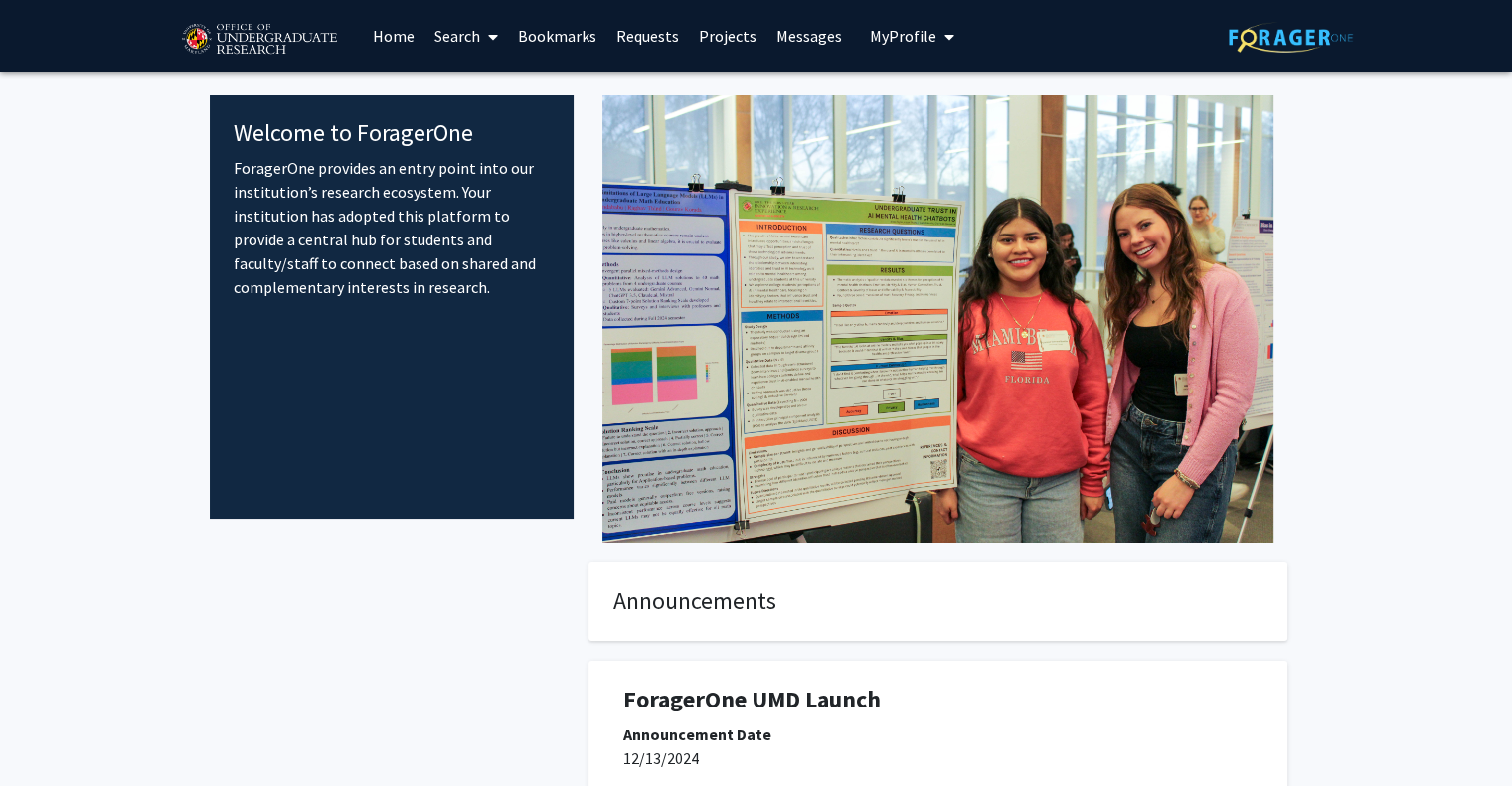 click on "Bookmarks" at bounding box center (557, 36) 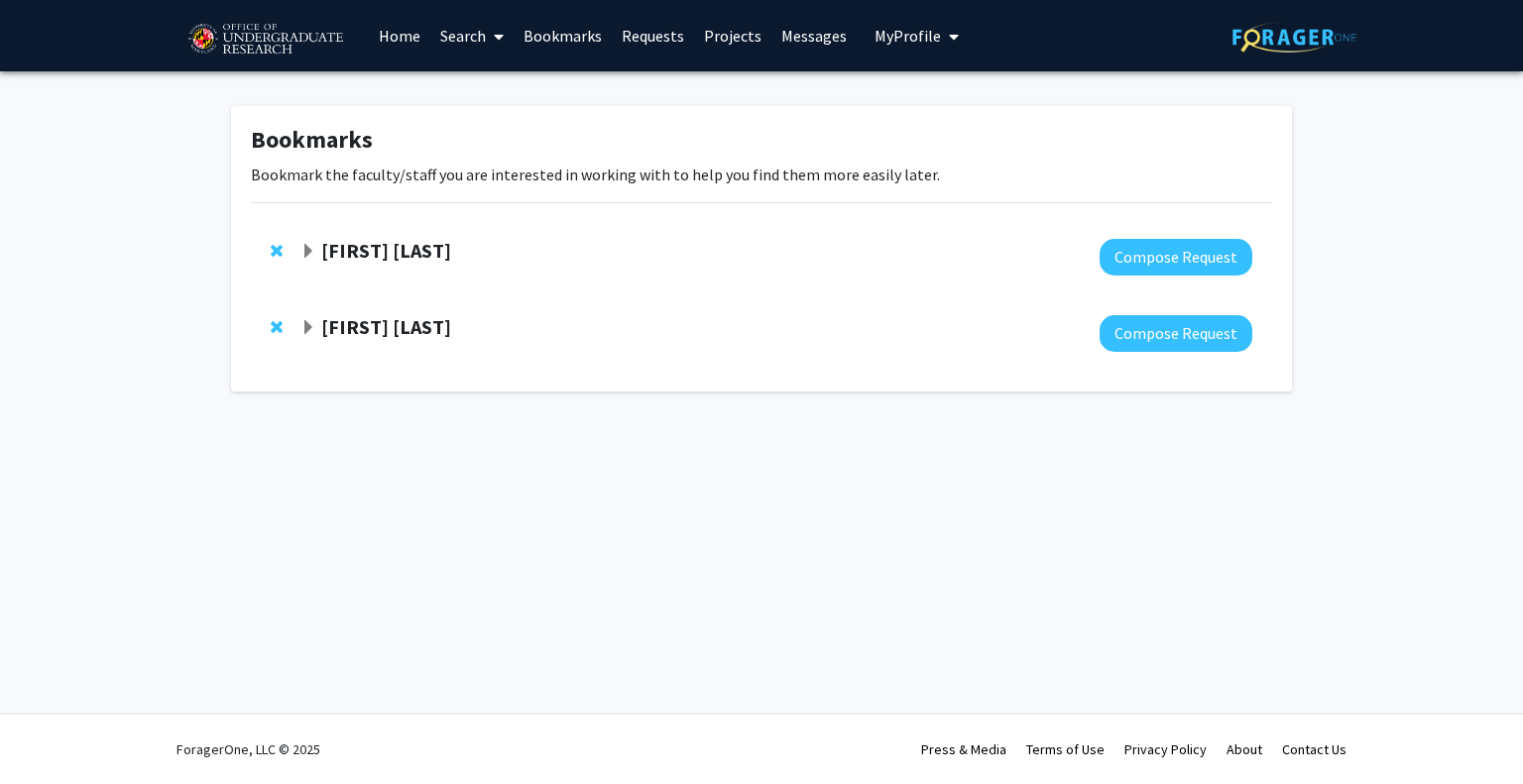 click on "Drew Schiavone  Compose Request" 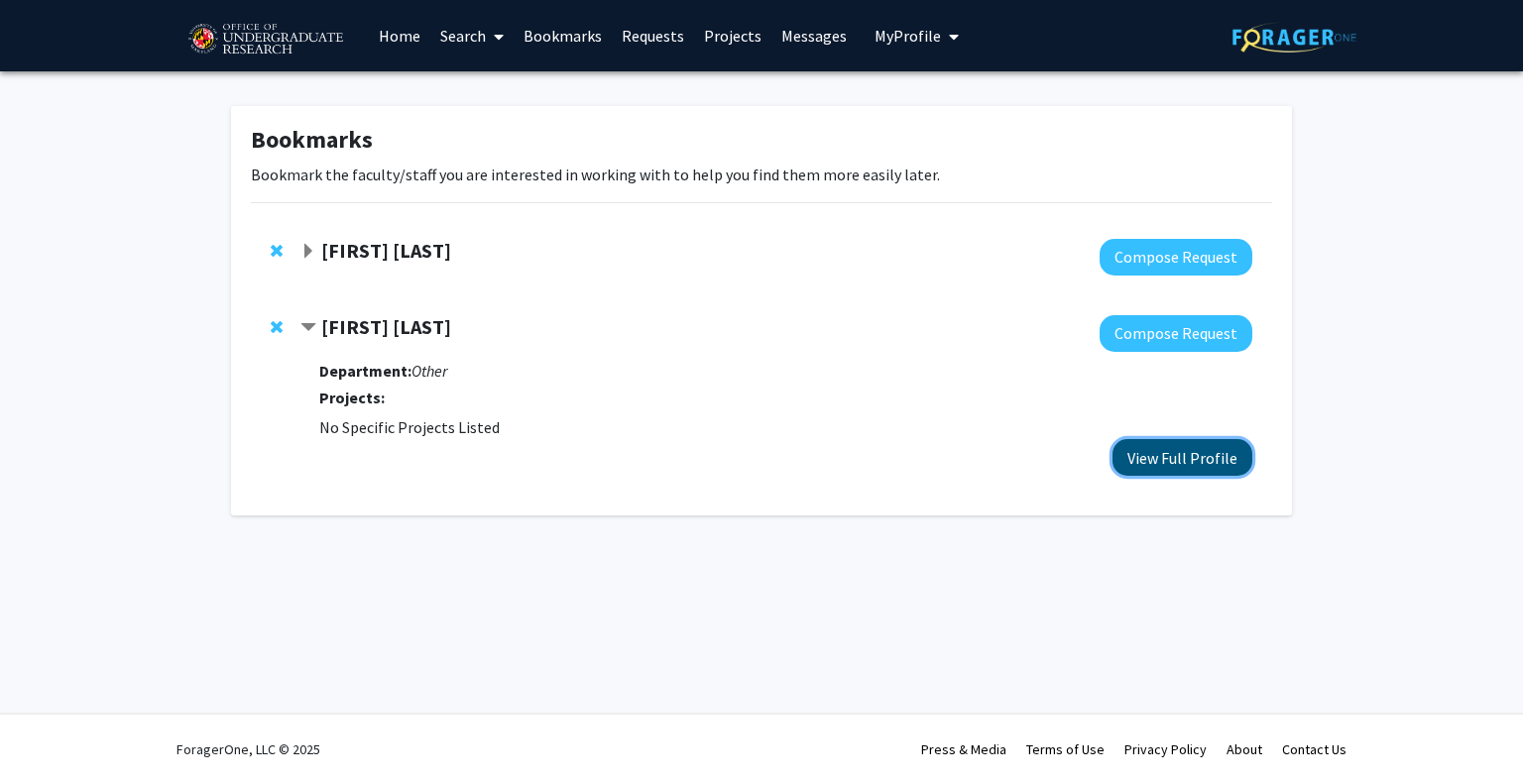 click on "View Full Profile" at bounding box center [1182, 457] 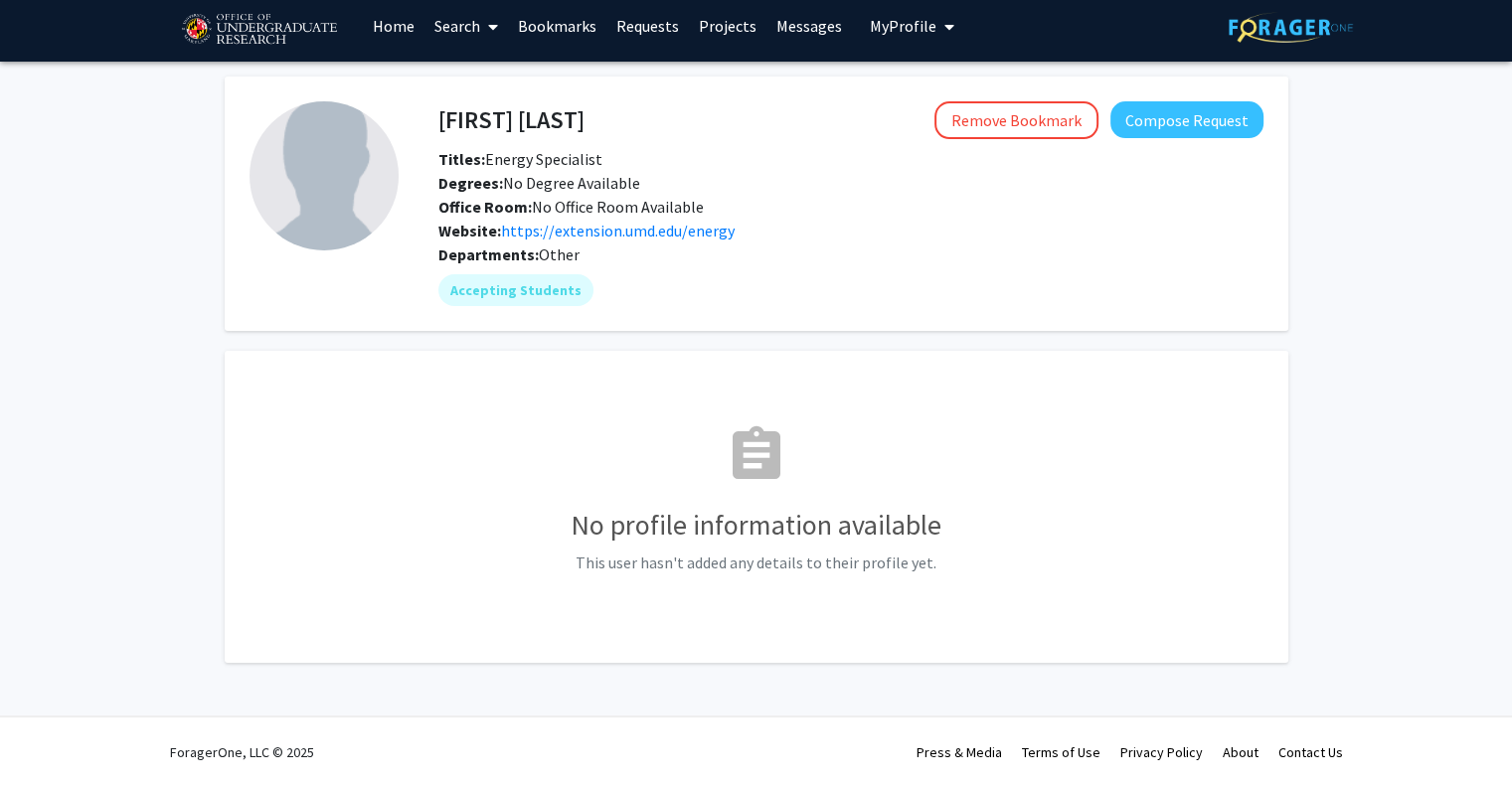 scroll, scrollTop: 0, scrollLeft: 0, axis: both 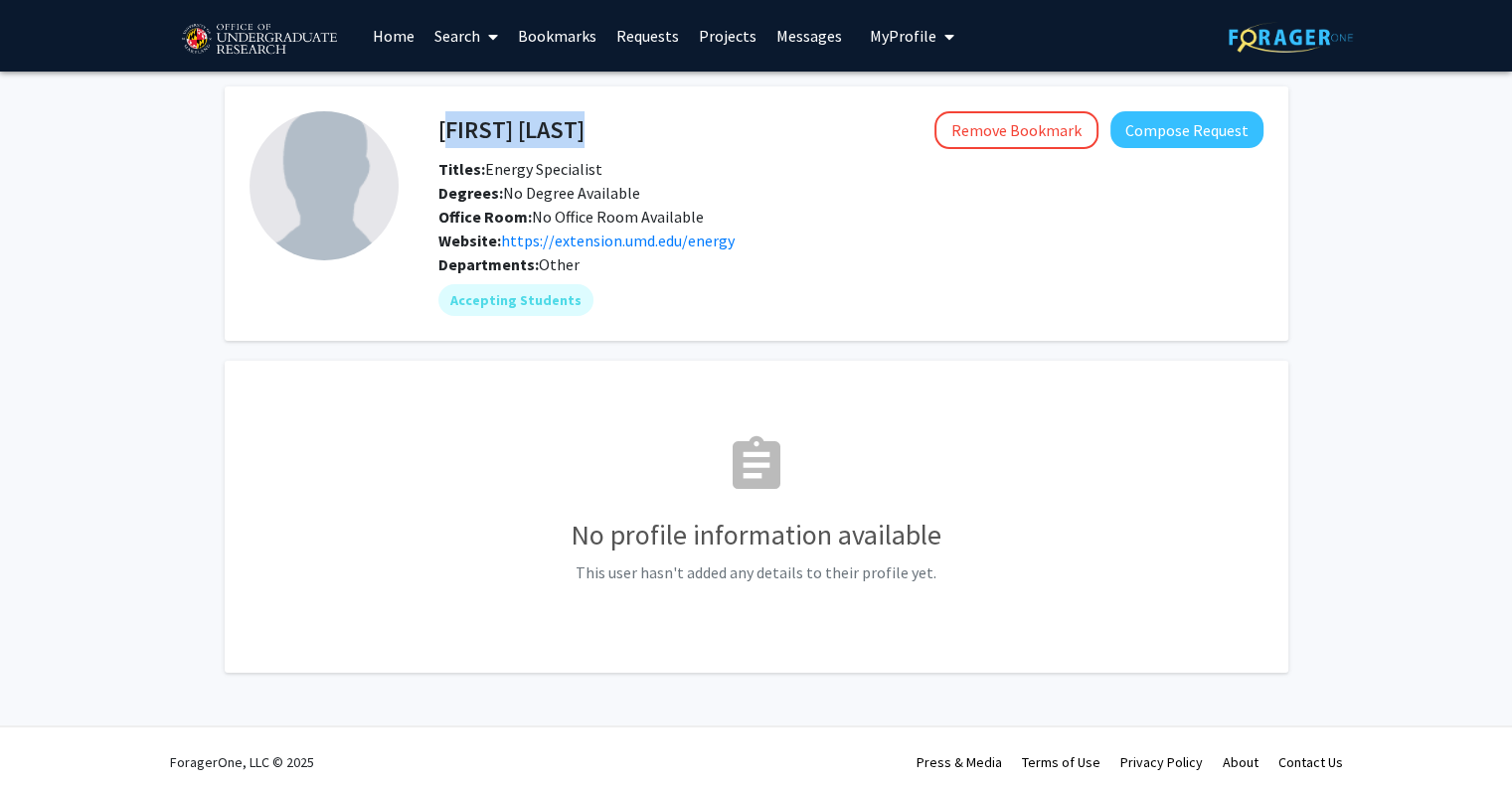 drag, startPoint x: 609, startPoint y: 126, endPoint x: 438, endPoint y: 128, distance: 171.0117 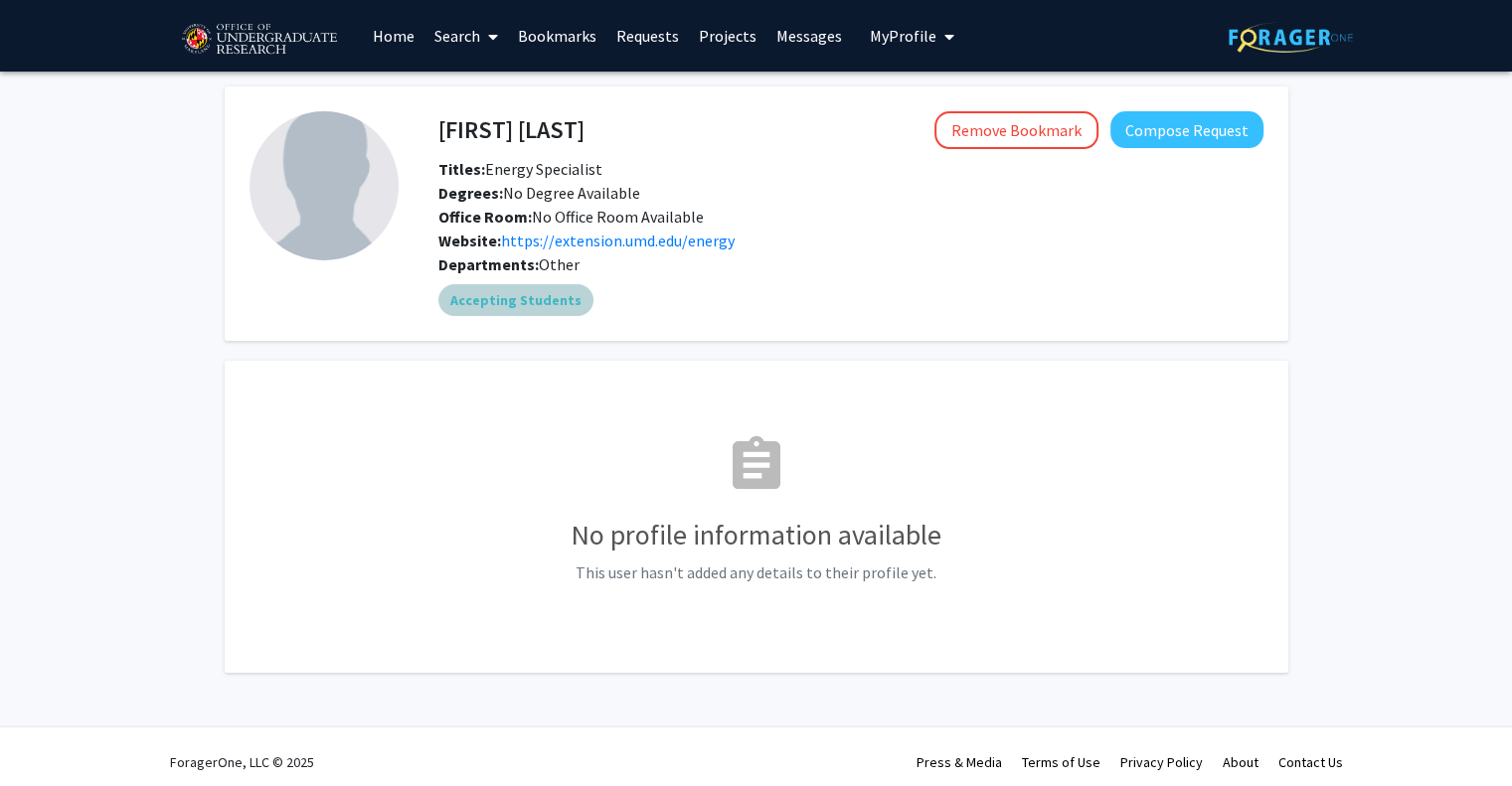 click on "Accepting Students" at bounding box center [516, 300] 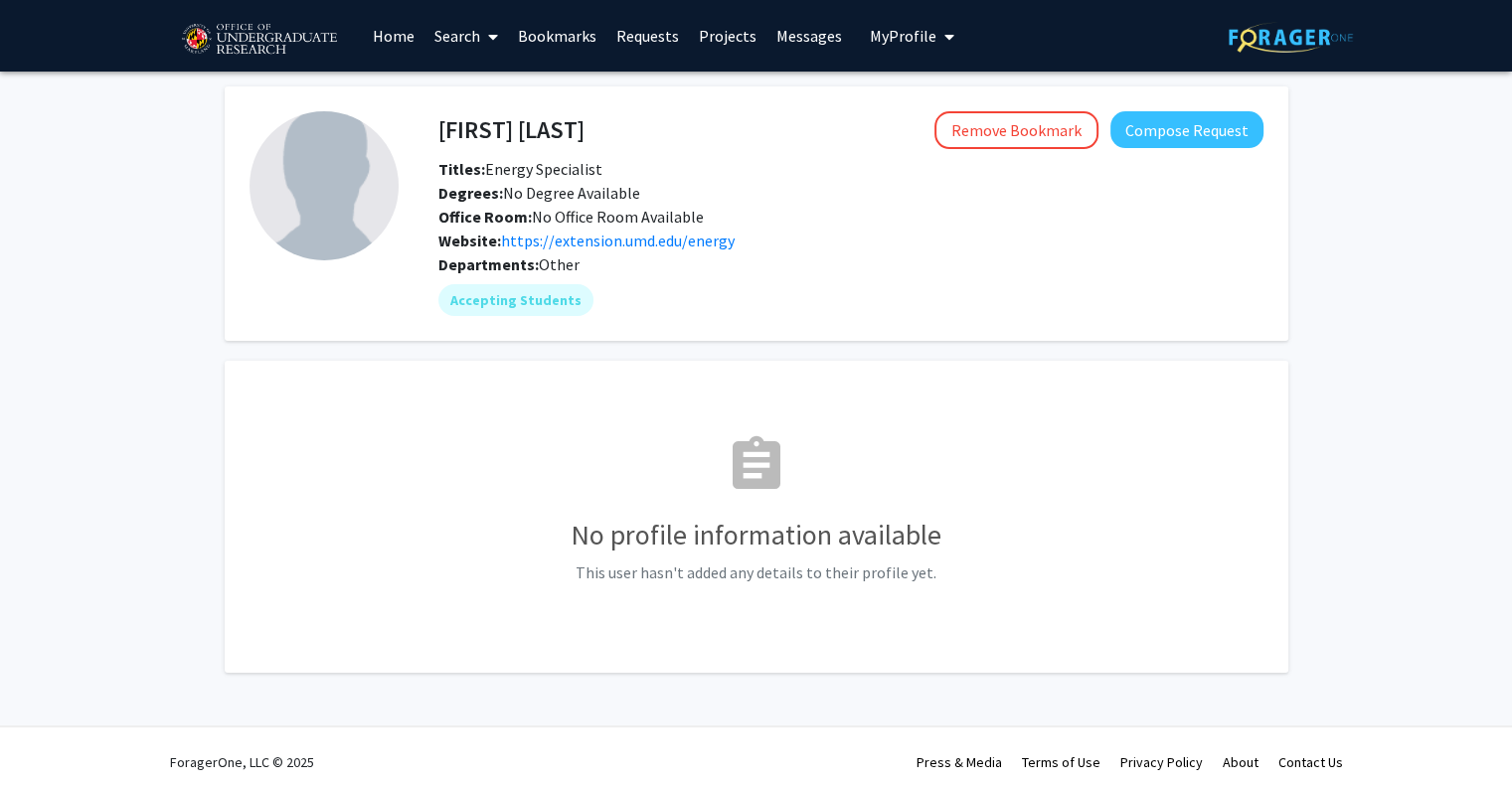 click on "Home" at bounding box center (394, 36) 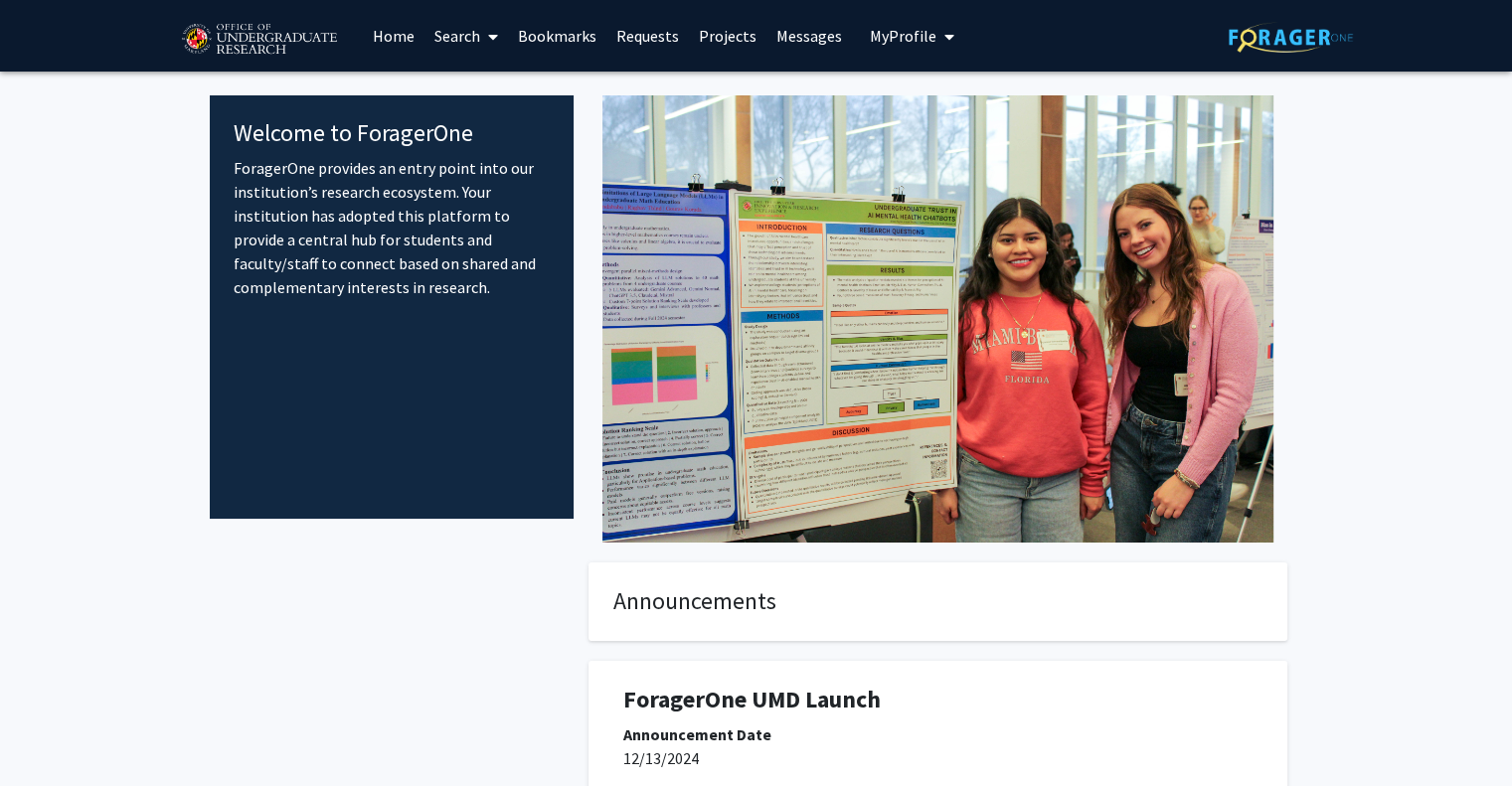 click on "Search" at bounding box center [466, 36] 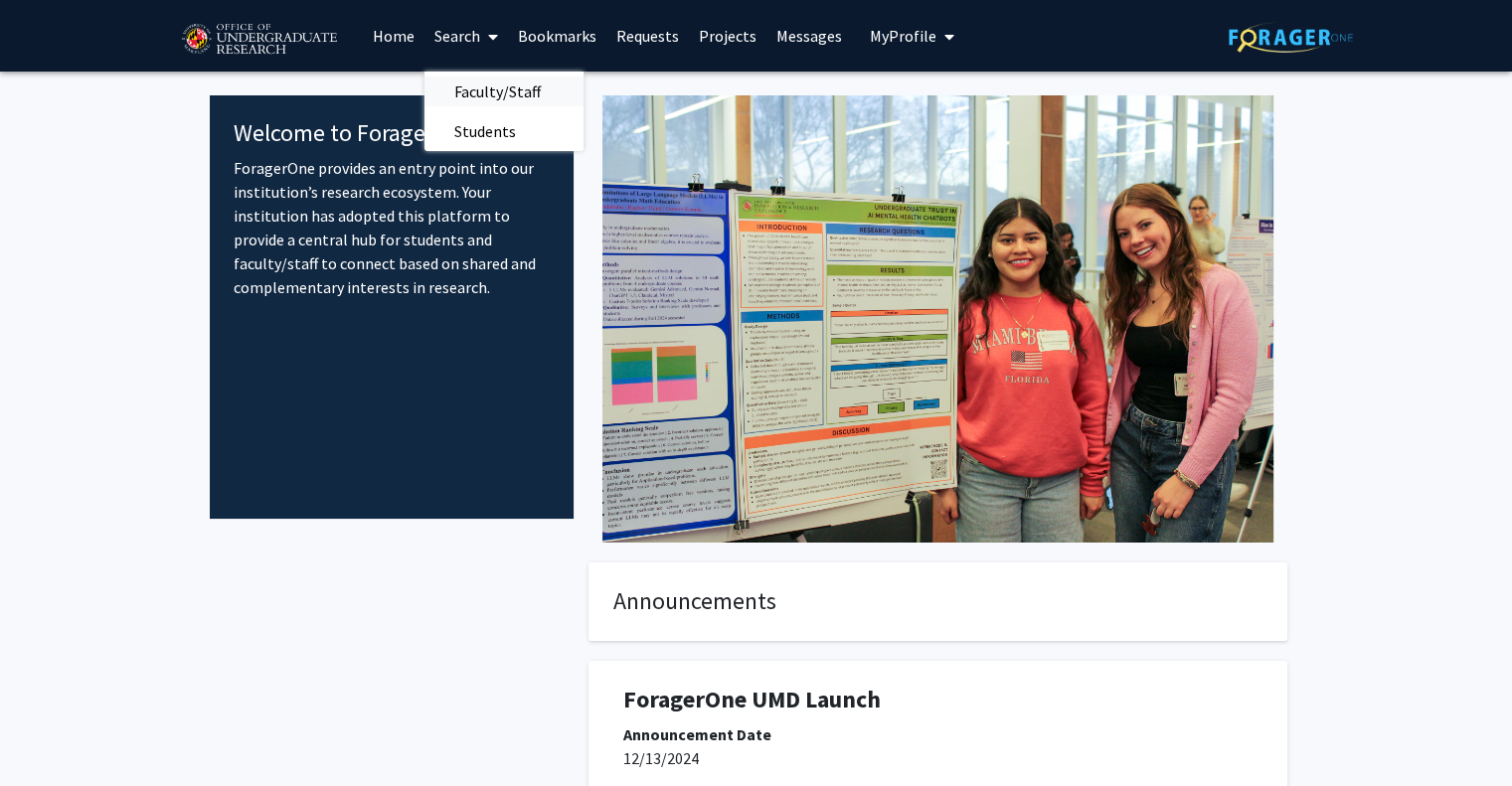 click on "Faculty/Staff" at bounding box center (497, 91) 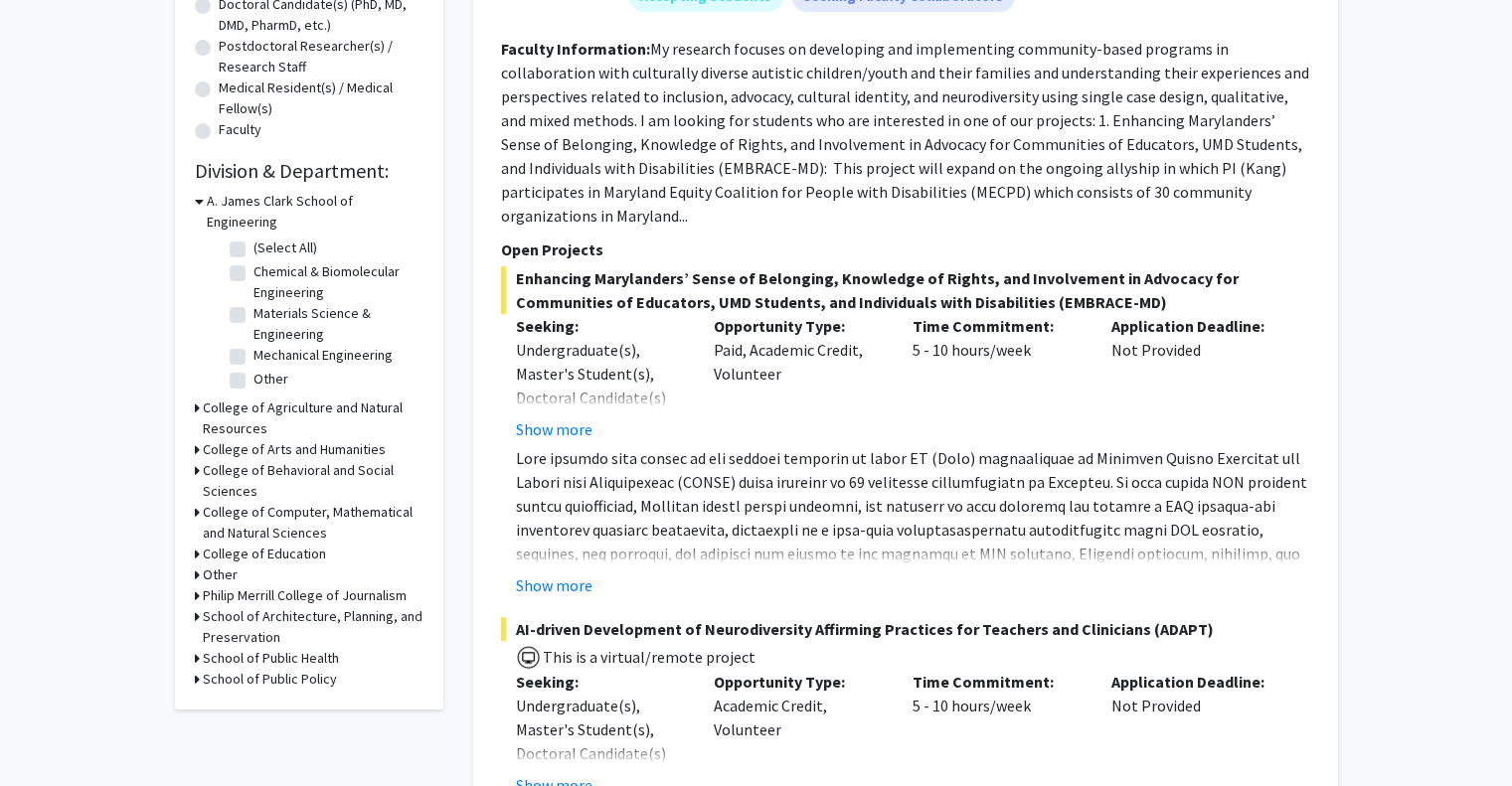 scroll, scrollTop: 457, scrollLeft: 0, axis: vertical 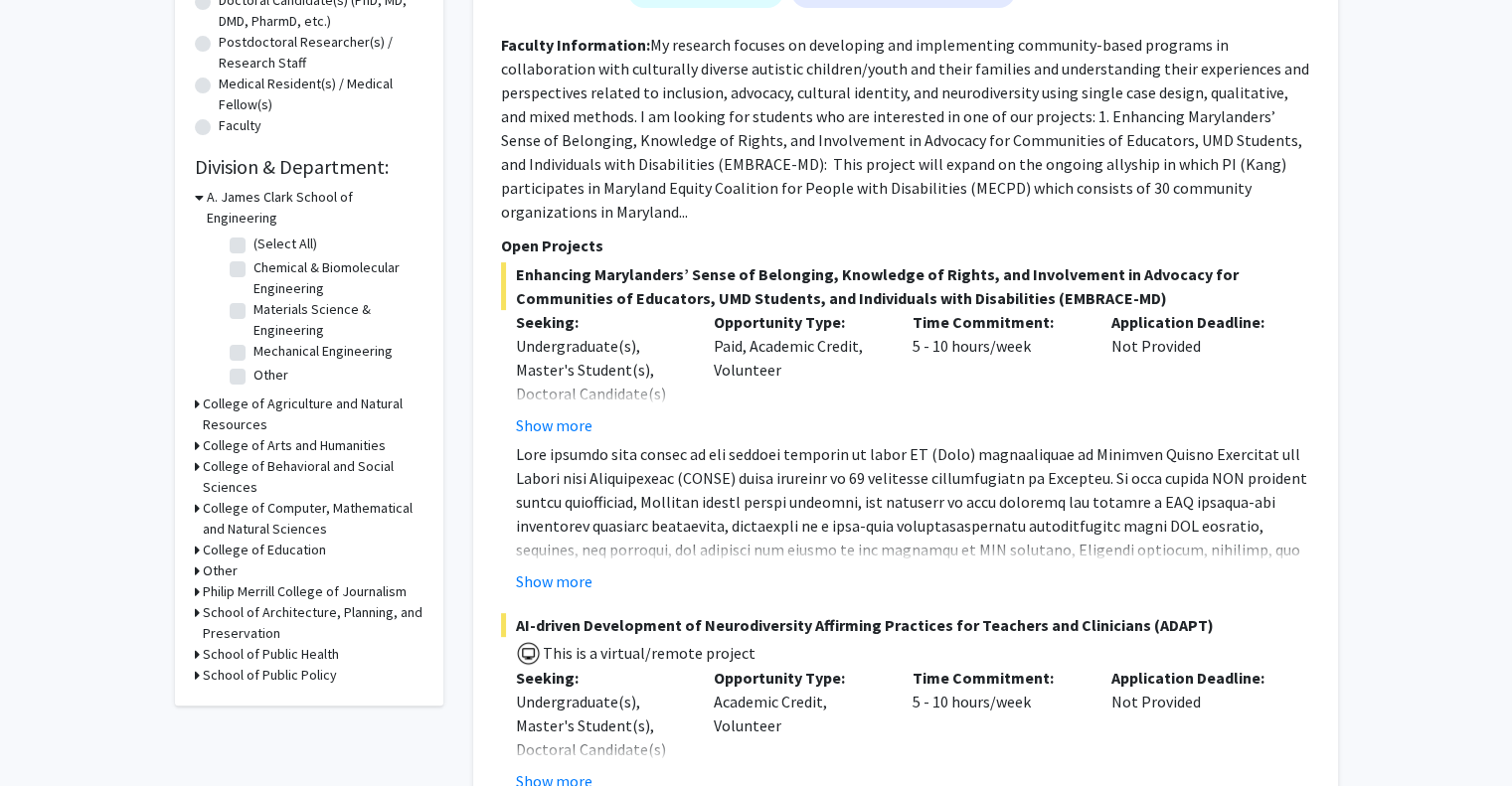 click on "College of Agriculture and Natural Resources" at bounding box center (313, 414) 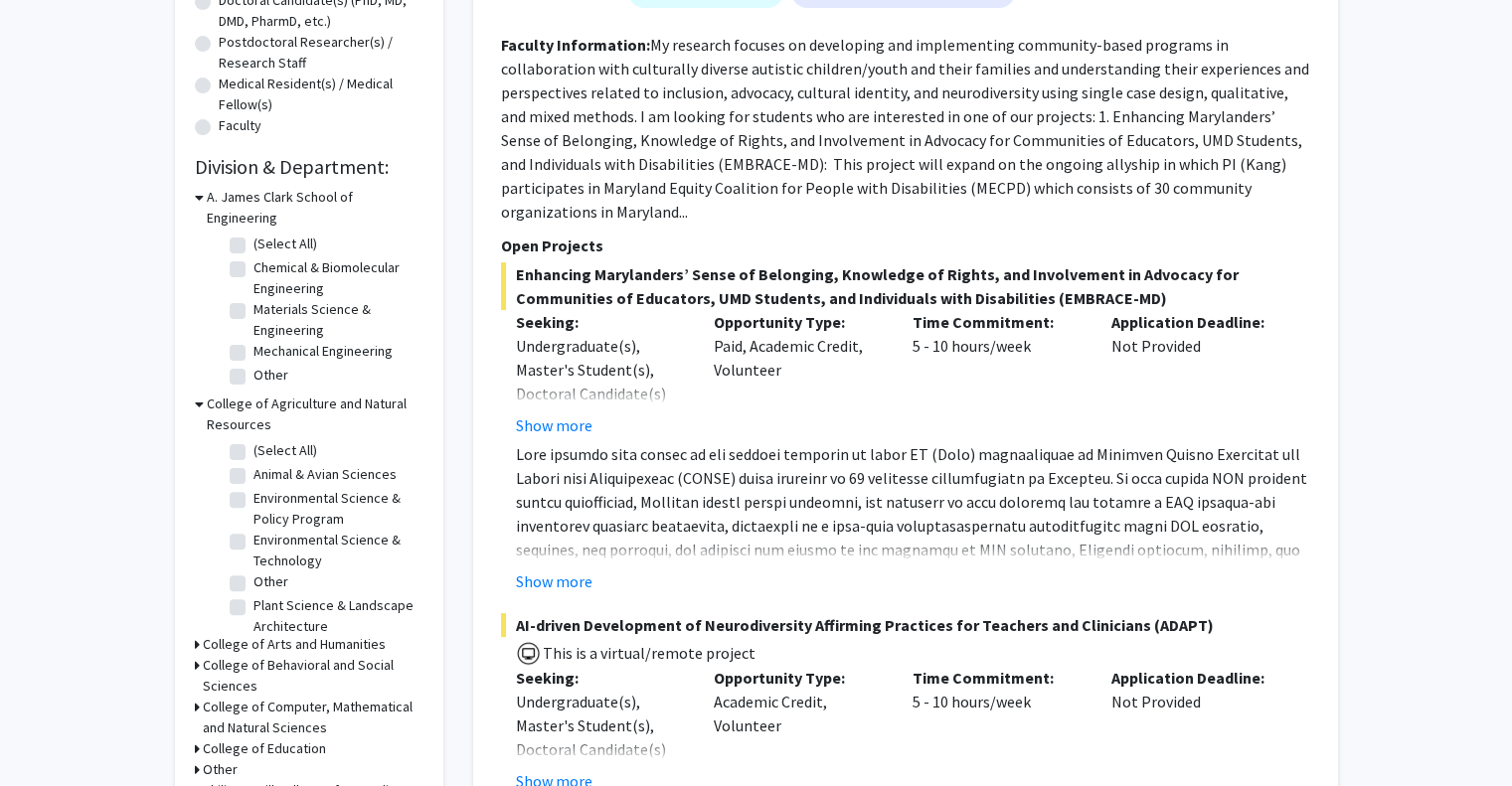 click on "Other" 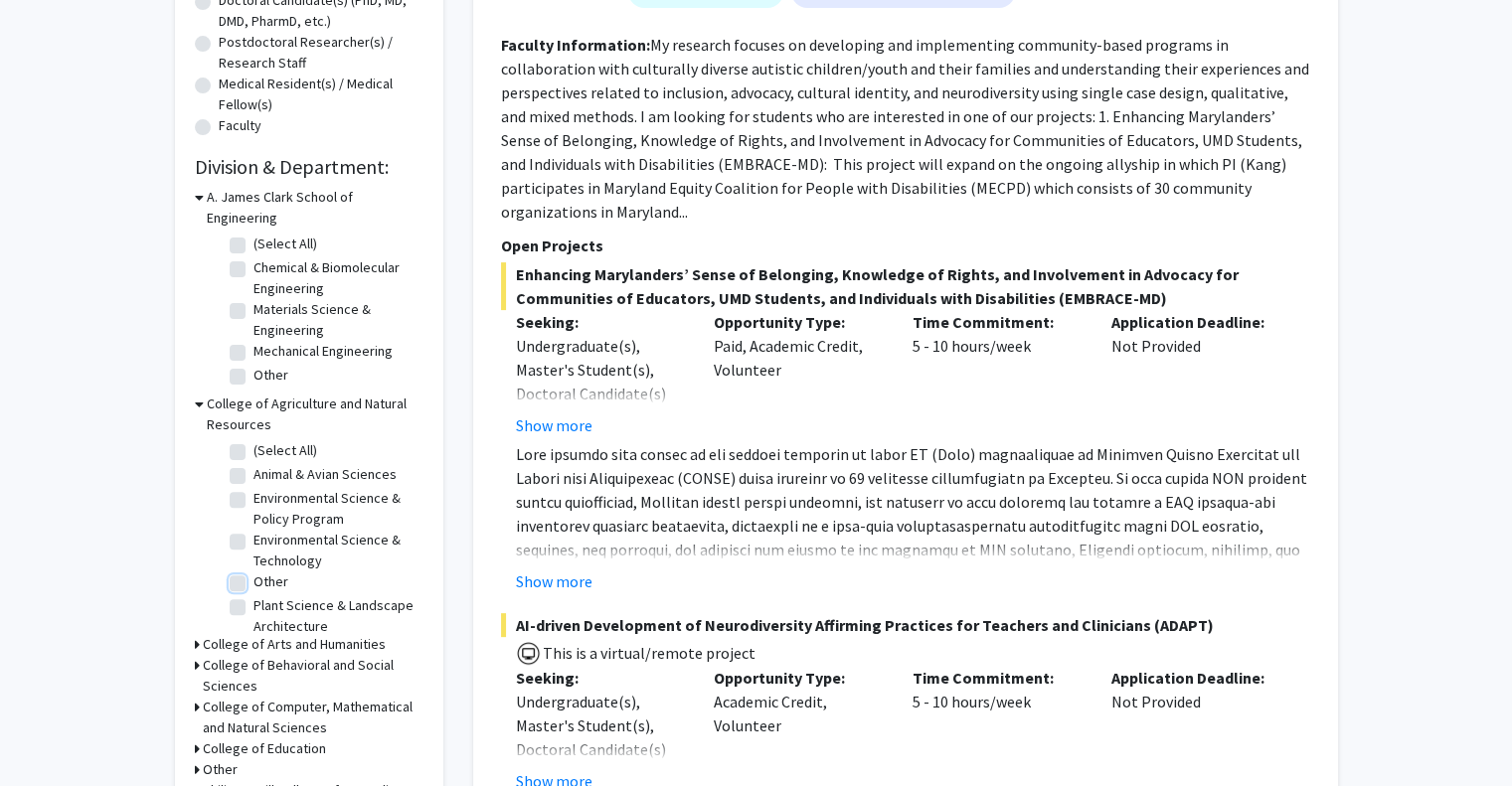 click on "Other" at bounding box center (259, 577) 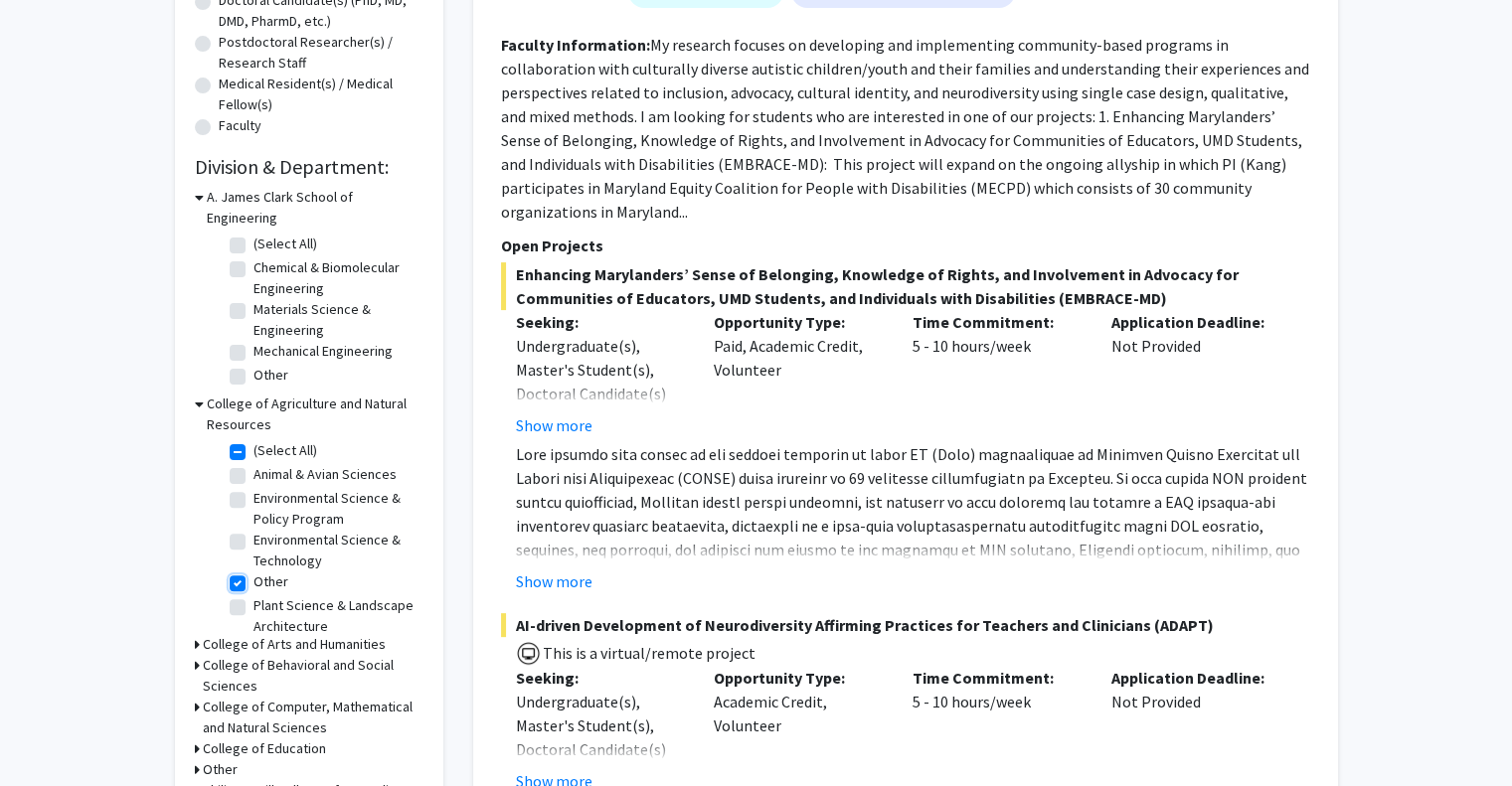 checkbox on "true" 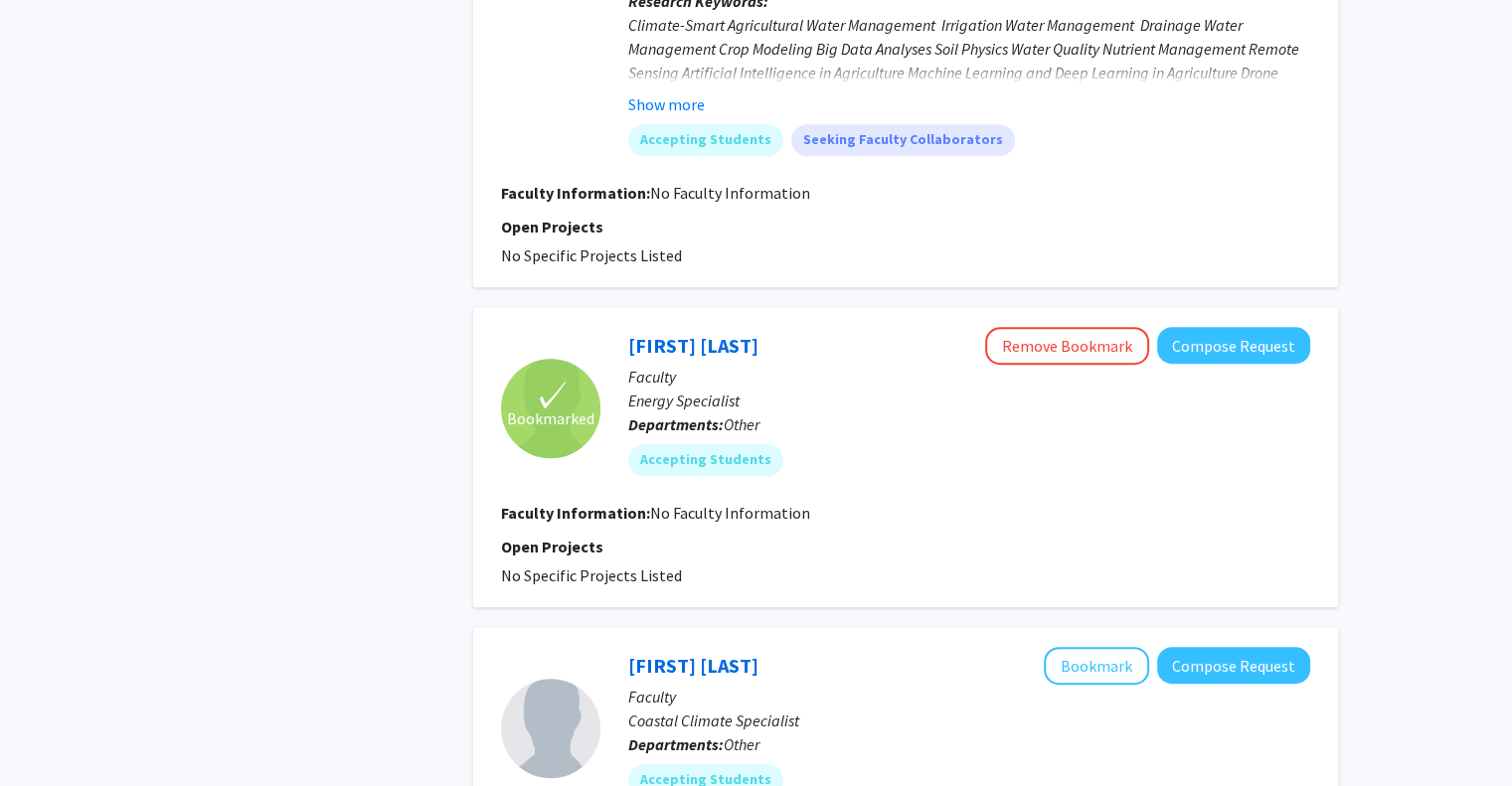 scroll, scrollTop: 1108, scrollLeft: 0, axis: vertical 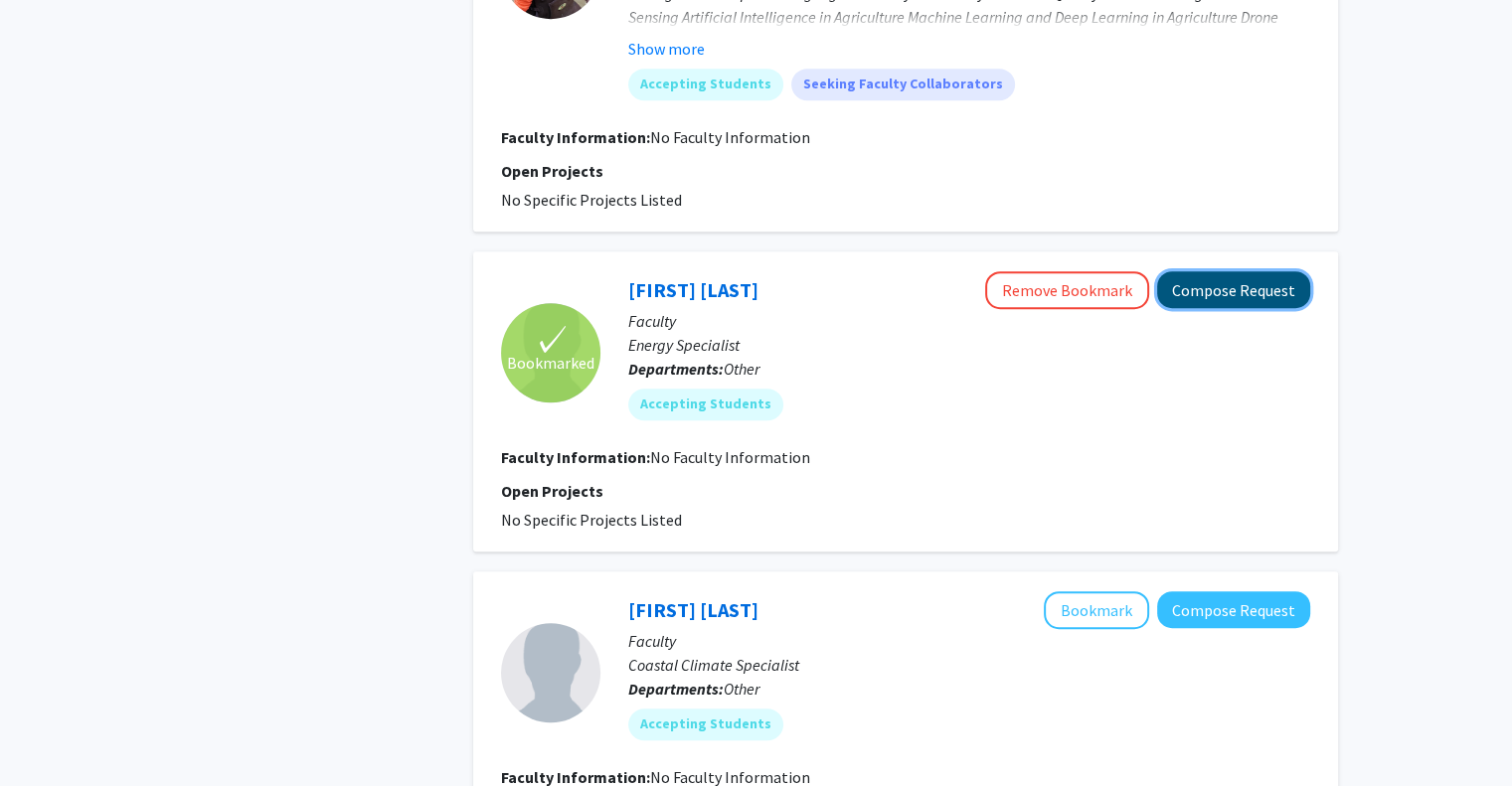 click on "Compose Request" 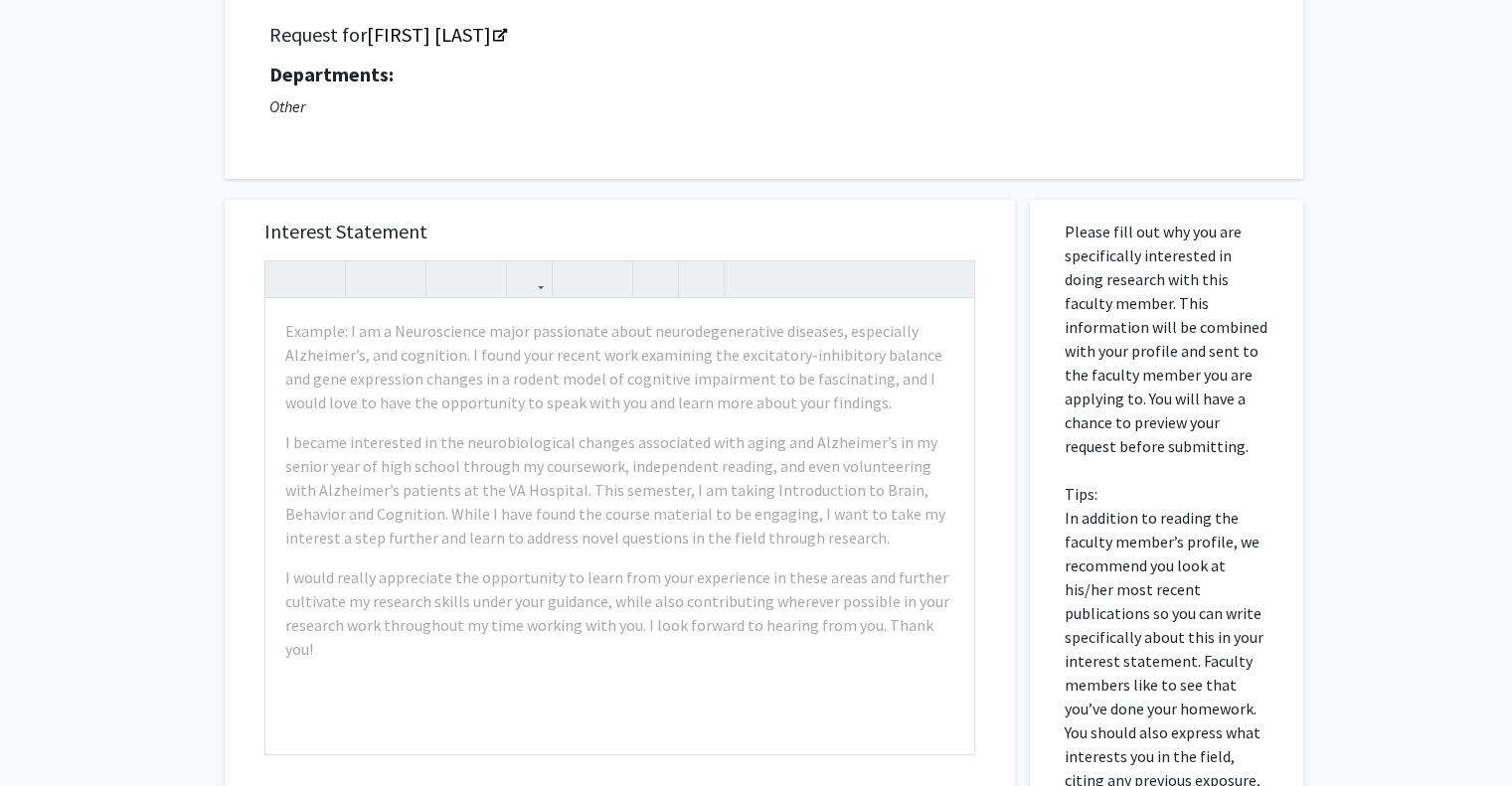 scroll, scrollTop: 150, scrollLeft: 0, axis: vertical 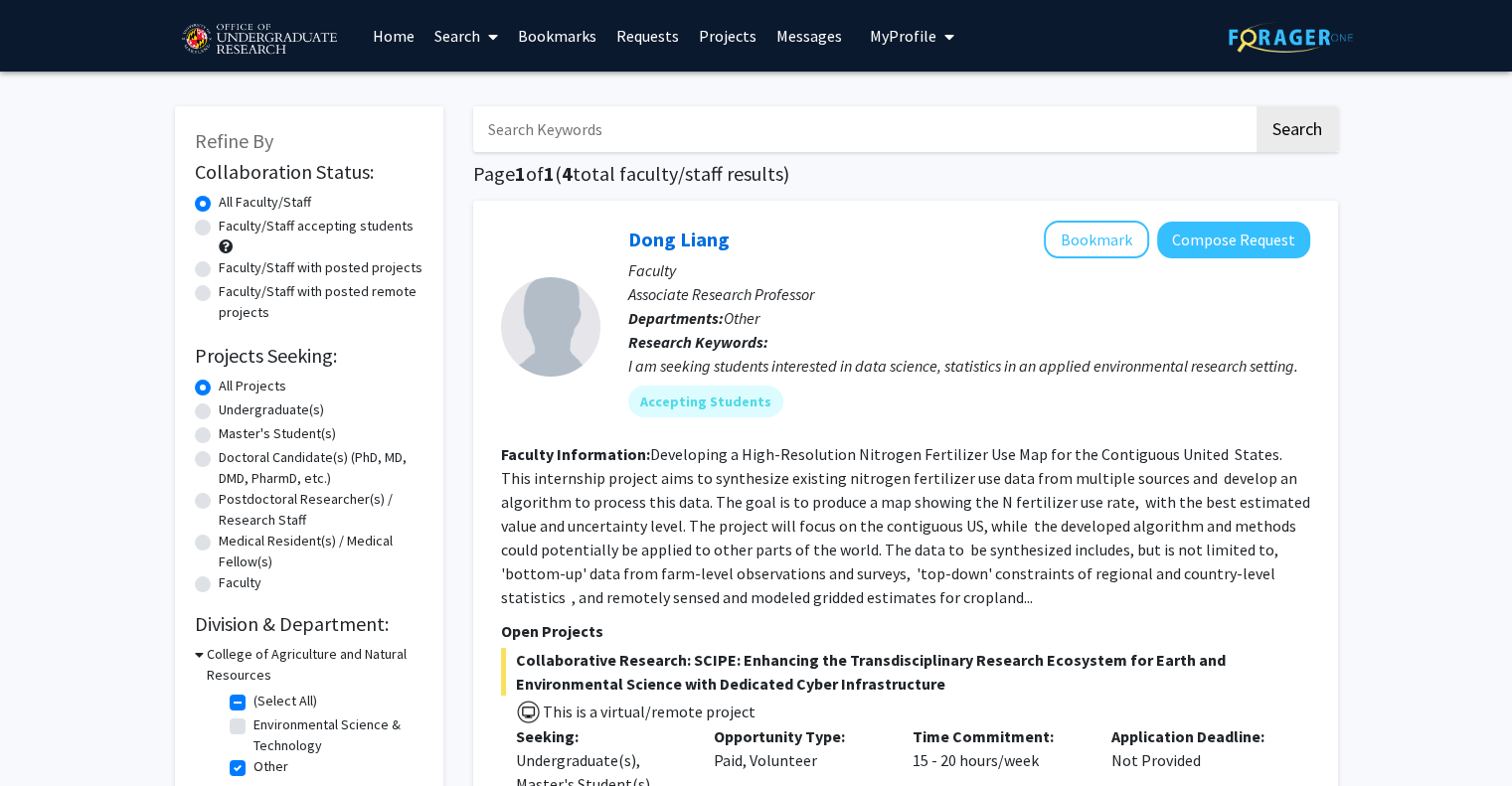 click on "[FIRST] [LAST]   Bookmark
Compose Request  Faculty Associate Research Professor Departments:  Other Research Keywords:  I am seeking students interested in data science, statistics in an applied environmental research setting. Accepting Students Faculty Information:  Open Projects  Collaborative Research: SCIPE: Enhancing the Transdisciplinary Research Ecosystem for Earth and Environmental Science with Dedicated Cyber Infrastructure   This is a virtual/remote project  Seeking: Undergraduate(s), Master's Student(s) Opportunity Type:  Paid, Volunteer  Time Commitment:  15 - 20 hours/week  Application Deadline:  Not Provided  This project engages data scientists with domain knowledge to solve environmental problems. Specifically we will address the rising nutrient inputs to agricultural production and the biosphere and the severe environmental issues. We will develop high-quality and open-source nutrient budget information," 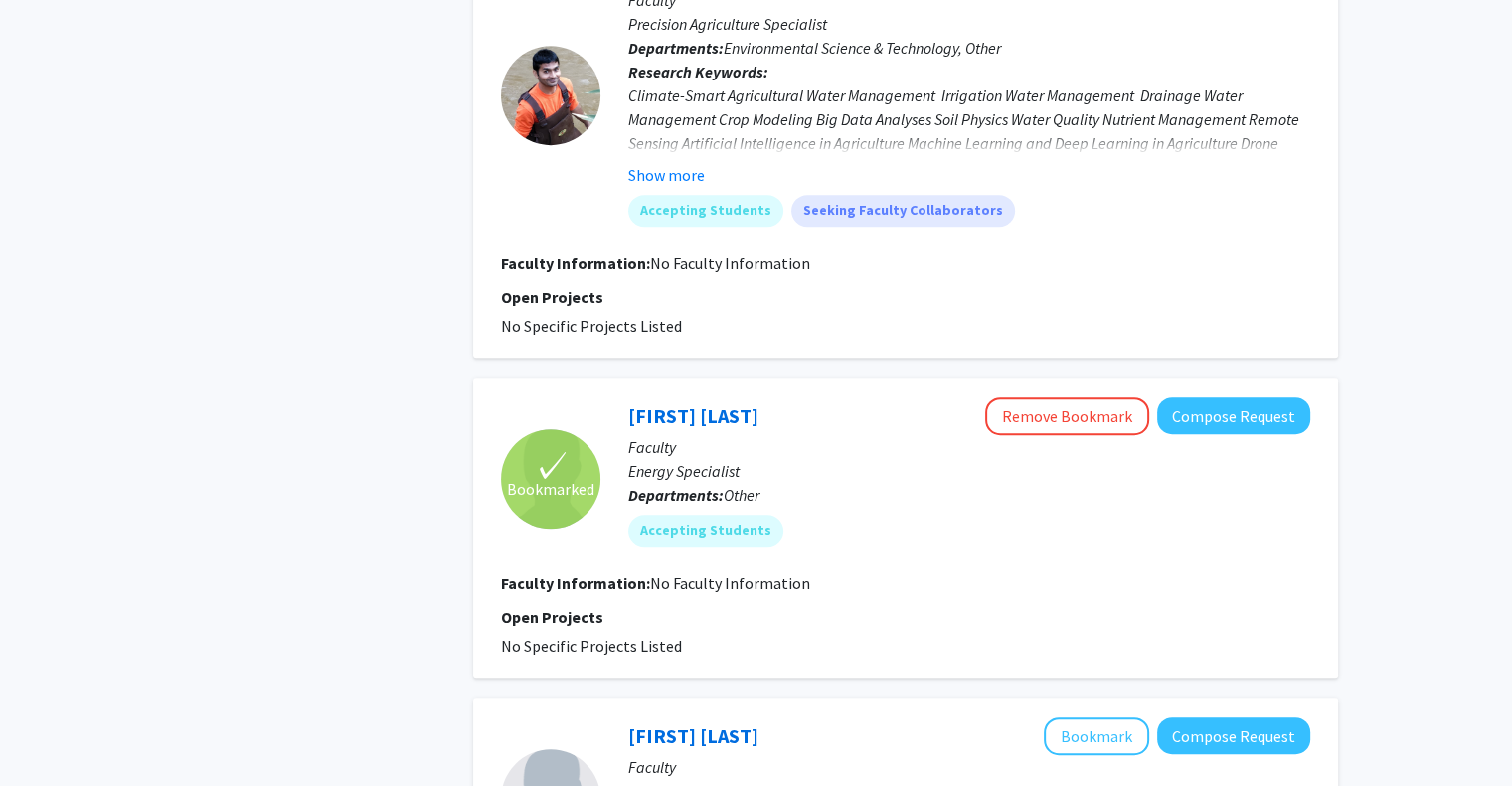 scroll, scrollTop: 986, scrollLeft: 0, axis: vertical 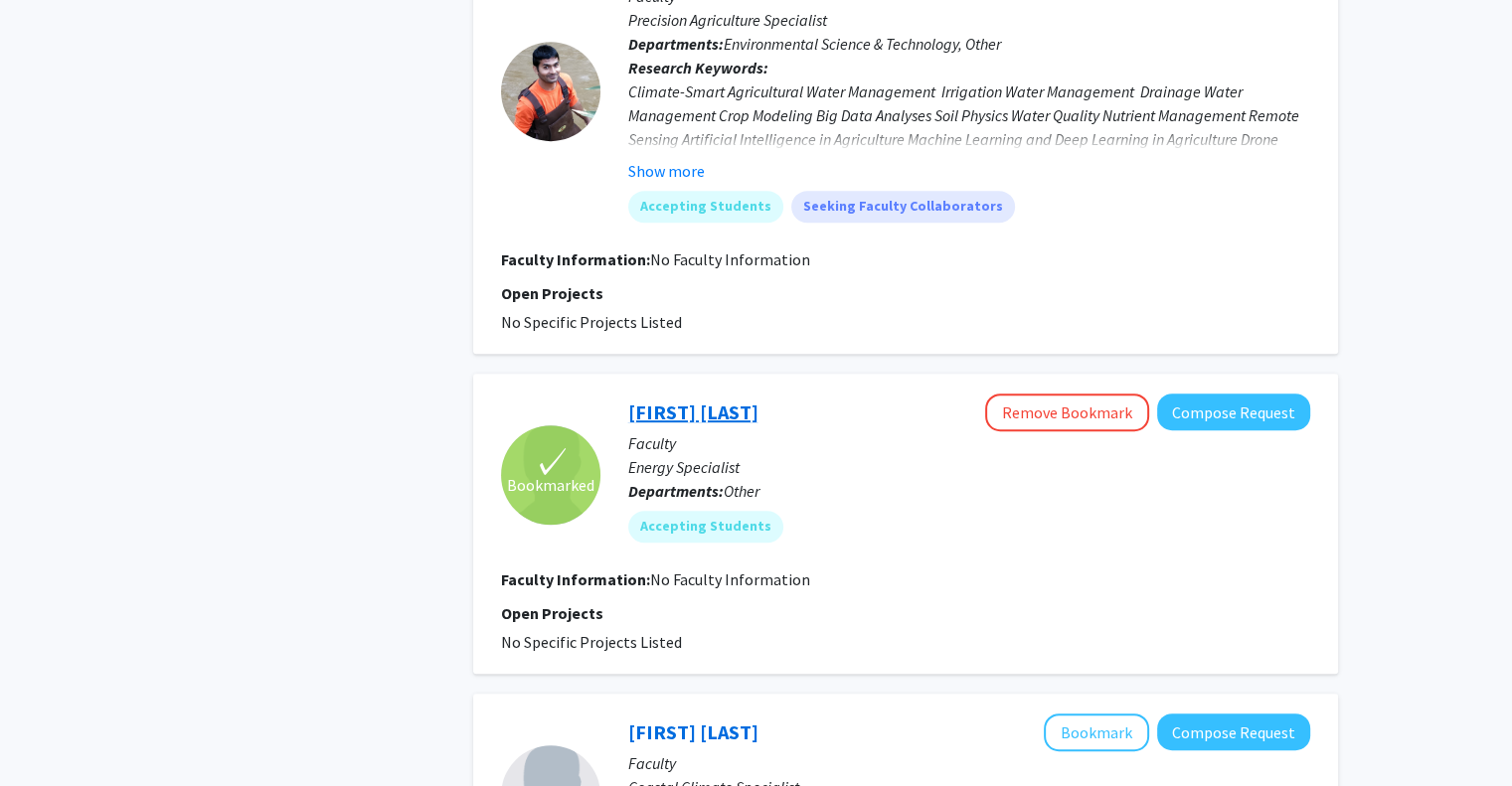 click on "[FIRST] [LAST]" 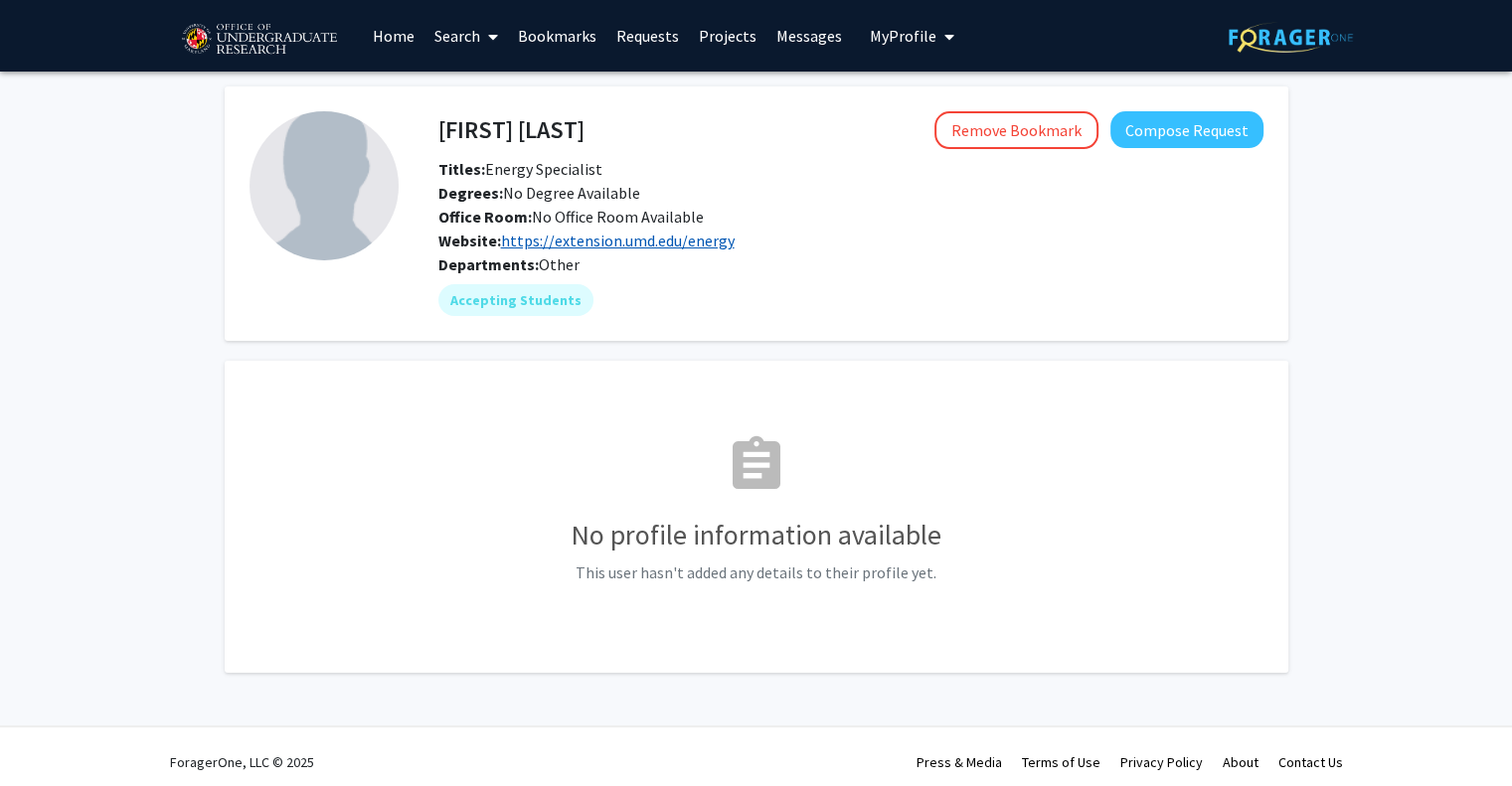 click on "https://extension.umd.edu/energy" 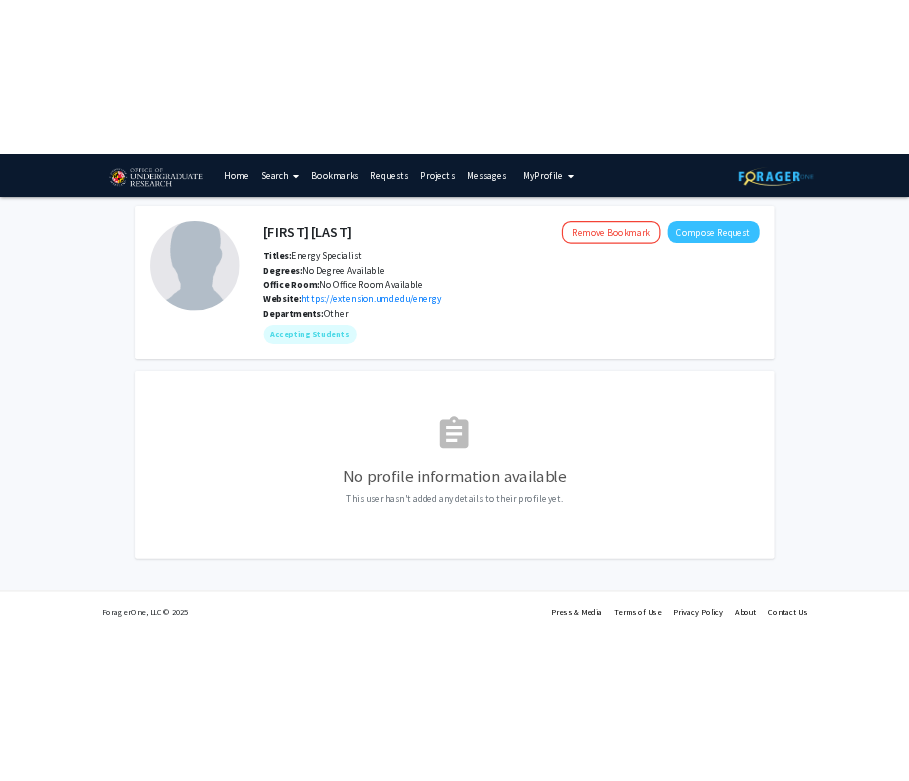 scroll, scrollTop: 10, scrollLeft: 0, axis: vertical 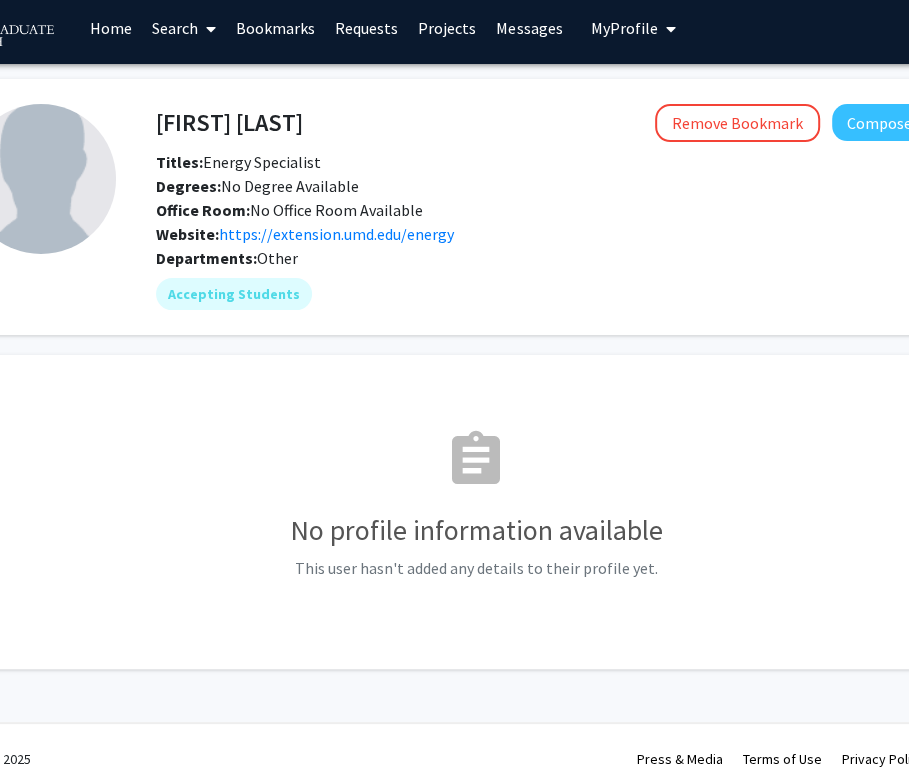 drag, startPoint x: 335, startPoint y: 122, endPoint x: 153, endPoint y: 129, distance: 182.13457 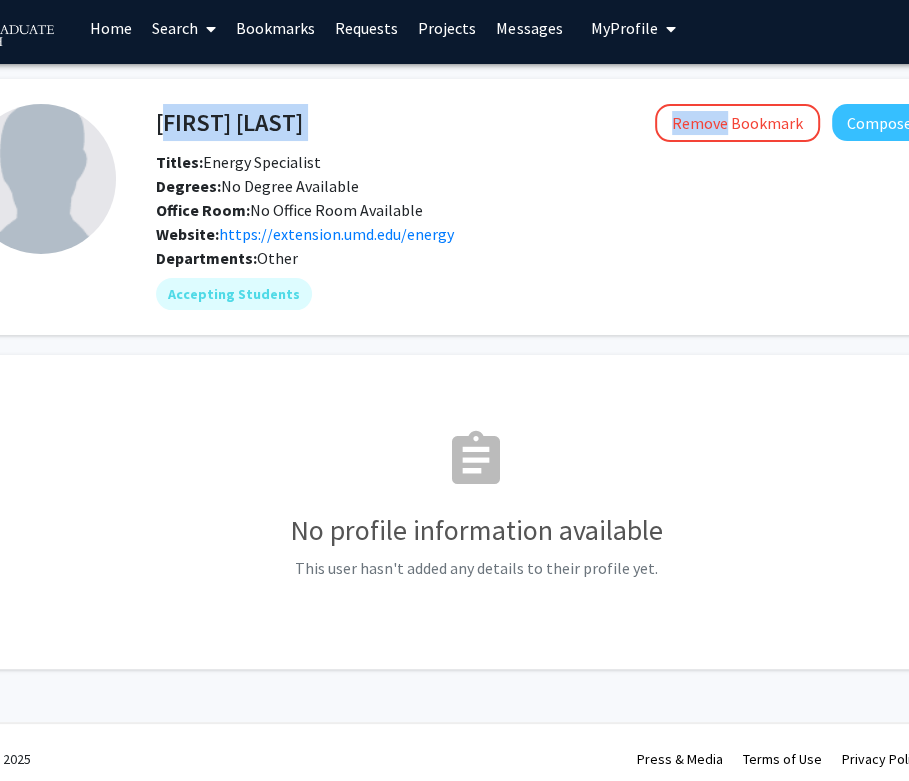 drag, startPoint x: 153, startPoint y: 129, endPoint x: 178, endPoint y: 124, distance: 25.495098 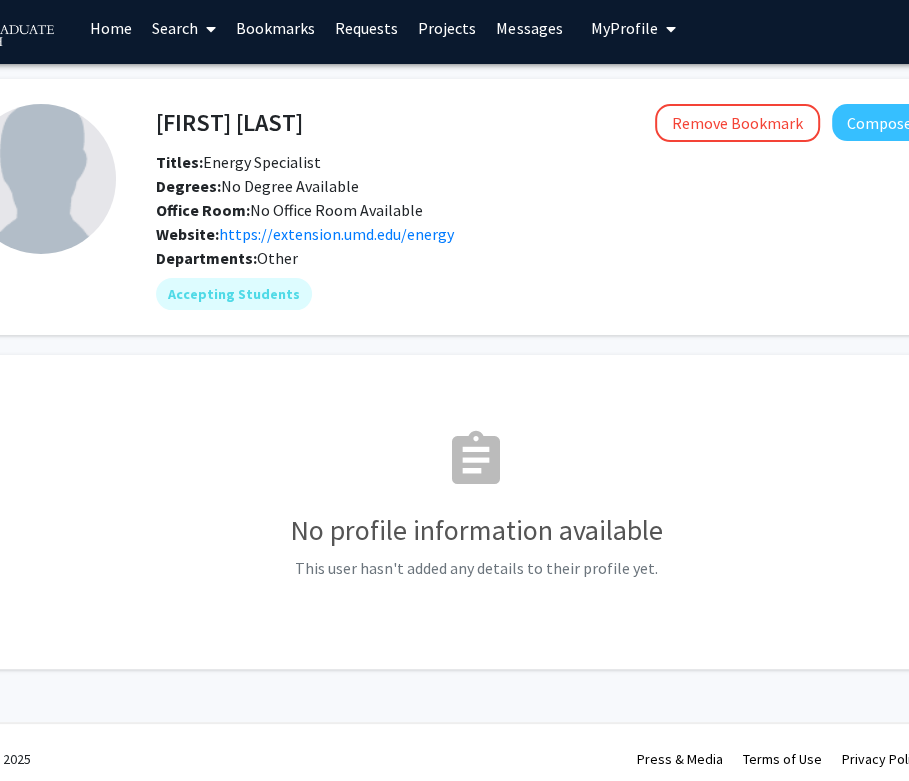 drag, startPoint x: 317, startPoint y: 121, endPoint x: 156, endPoint y: 129, distance: 161.19864 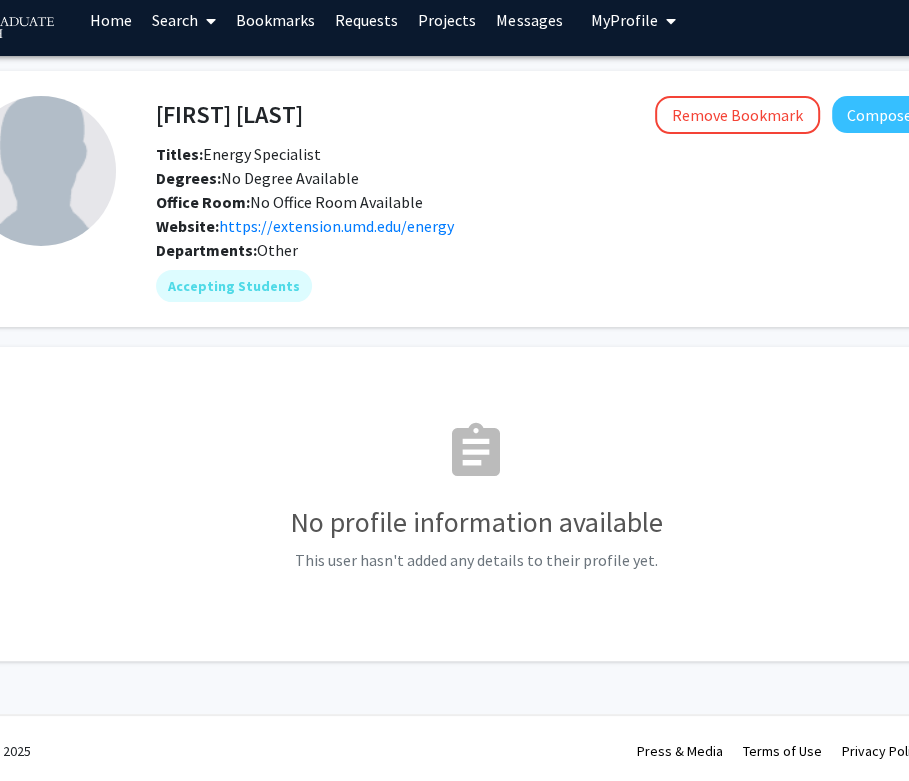 scroll, scrollTop: 18, scrollLeft: 124, axis: both 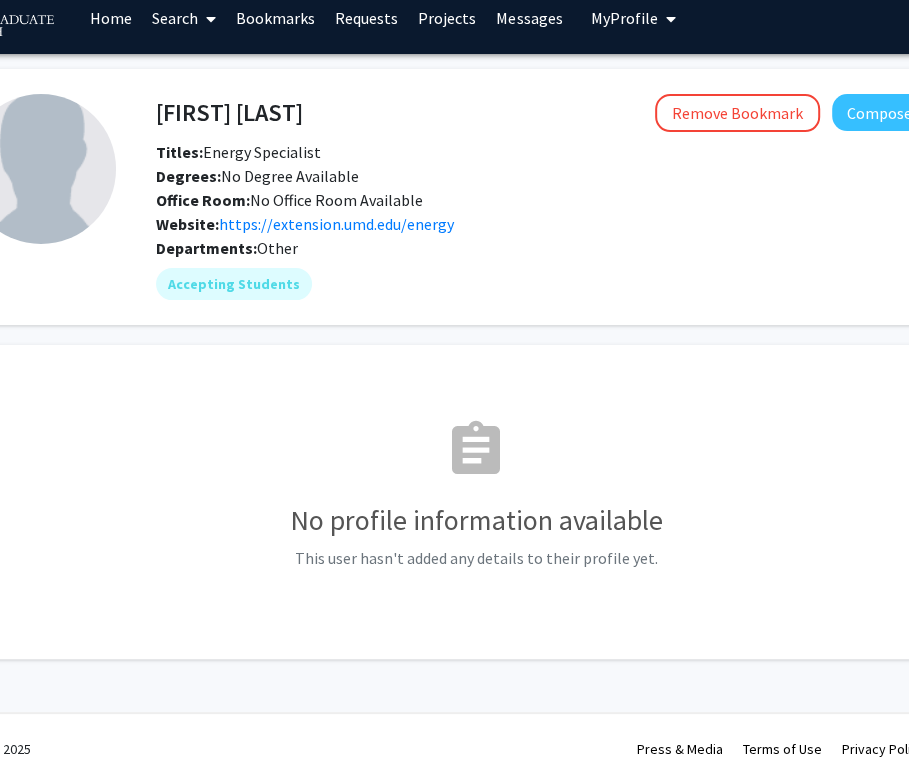 click on "Drew Schiavone  Remove Bookmark  Compose Request  Titles:   Energy Specialist  Degrees:   No Degree Available  Office Room:   No Office Room Available  Website:  https://extension.umd.edu/energy Departments:   Other  Accepting Students assignment No profile information available This user hasn't added any details to their profile yet." 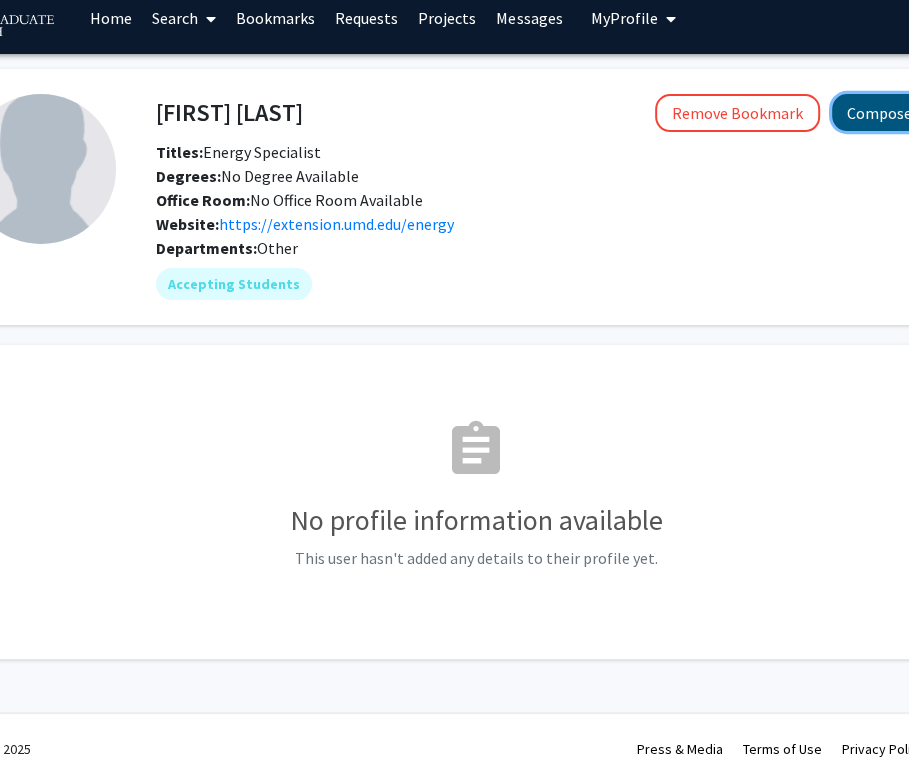 click on "Compose Request" 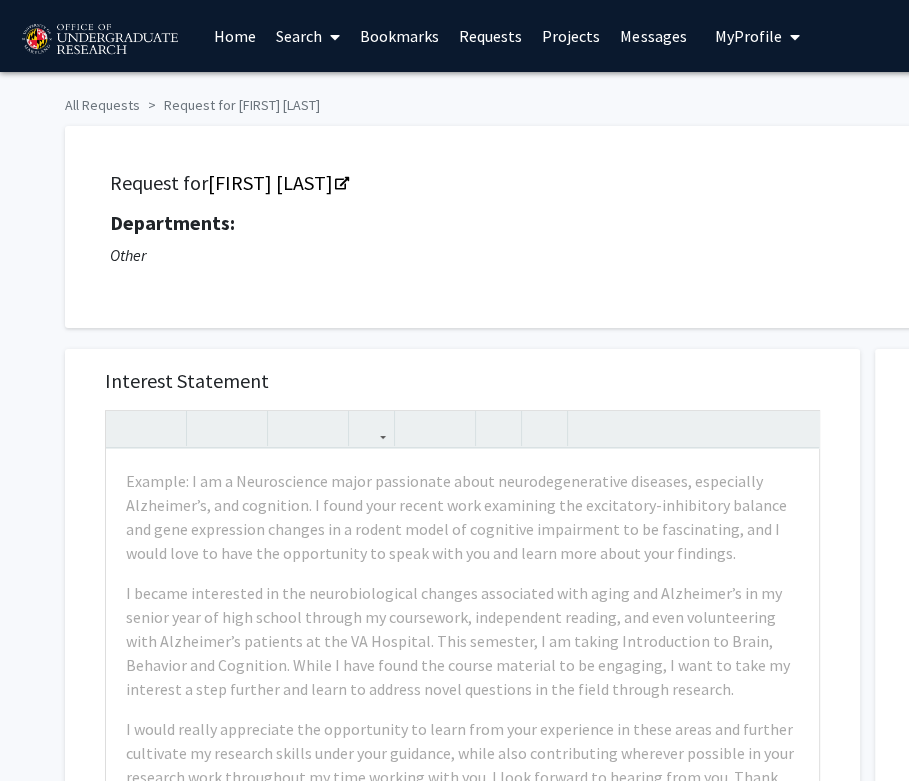 scroll, scrollTop: 216, scrollLeft: 0, axis: vertical 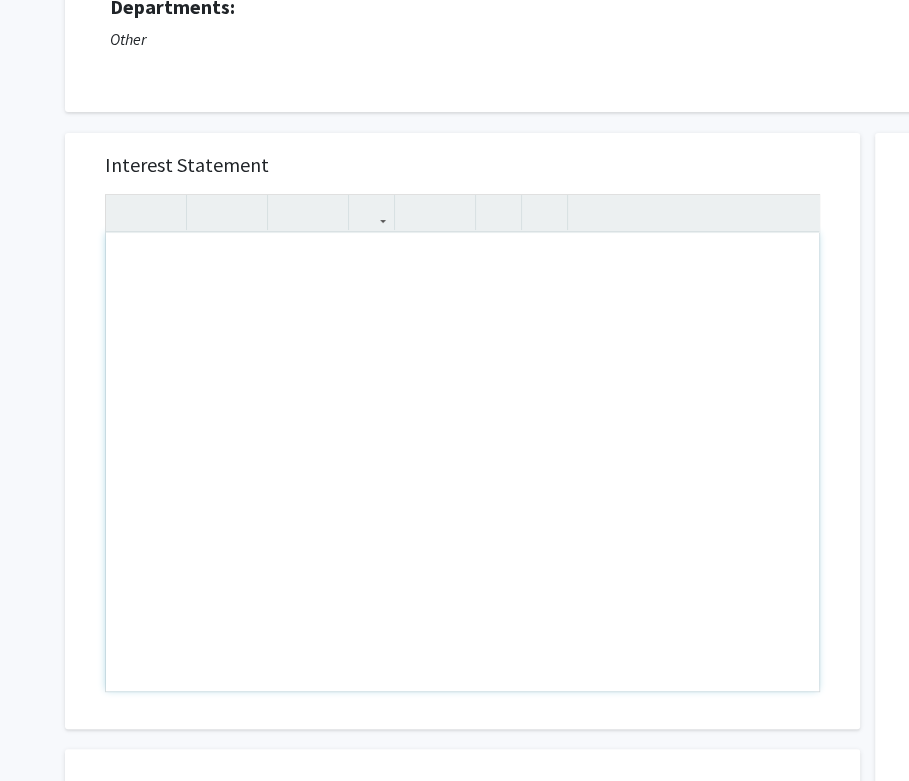 click on "Request for   Drew Schiavone  Departments:  Other" 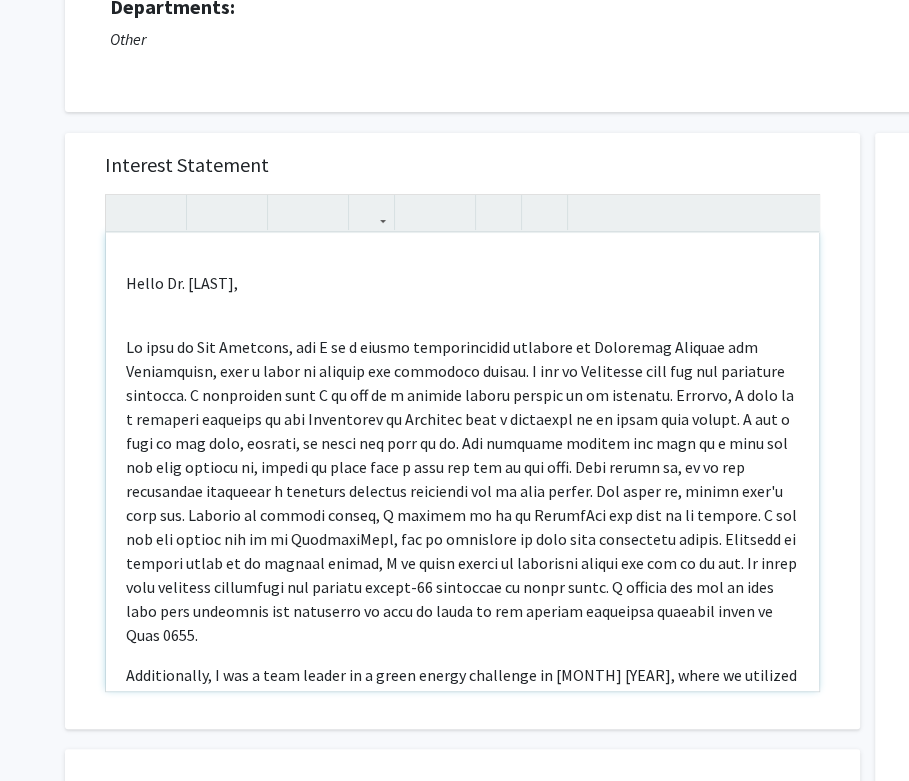 scroll, scrollTop: 45, scrollLeft: 0, axis: vertical 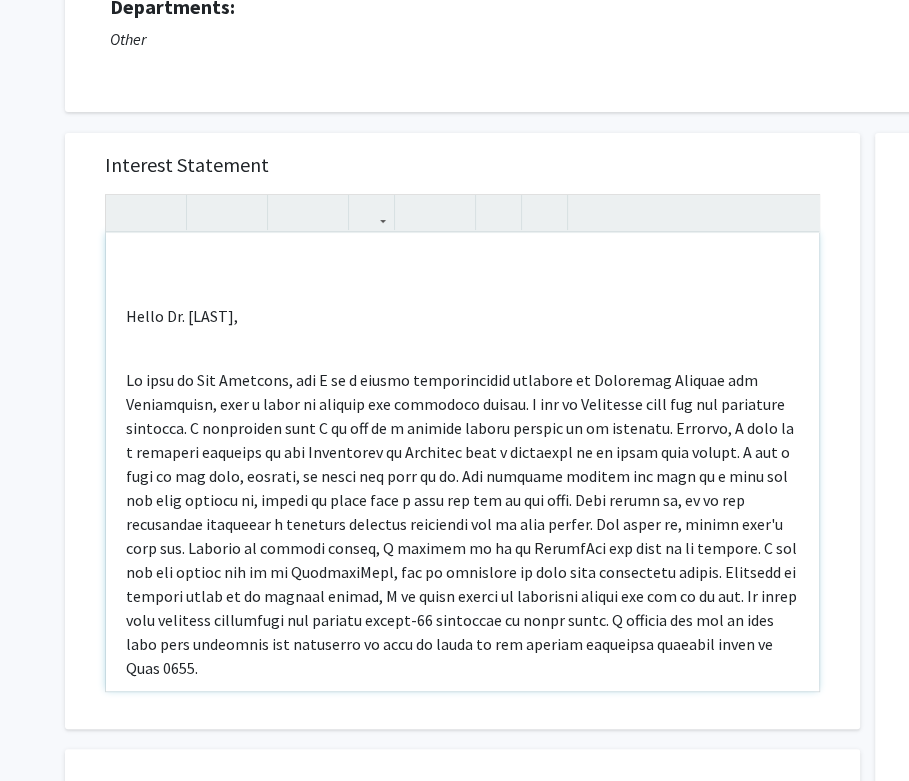 click on "Hello Dr. Shiavone, Additionally, I was a team leader in a green energy challenge in June 2025, where we utilized clams as sensors to monitor and improve water quality in the Chesapeake Bay. Although this position might not be directly related to nuclear energy, I can still learn about greener energy and apply it to my circumstances.  If you want, I can send my resume for more details. My profile may look incomplete, but I just made an account today. If you are willing to take an evaluation of me, especially since I'm not the typical student, I would be delighted. I will be at UMD starting on the 15th, having finished moving into my off-campus house with my friends. Since I'm also within driving distance, it won't be a problem." at bounding box center (462, 462) 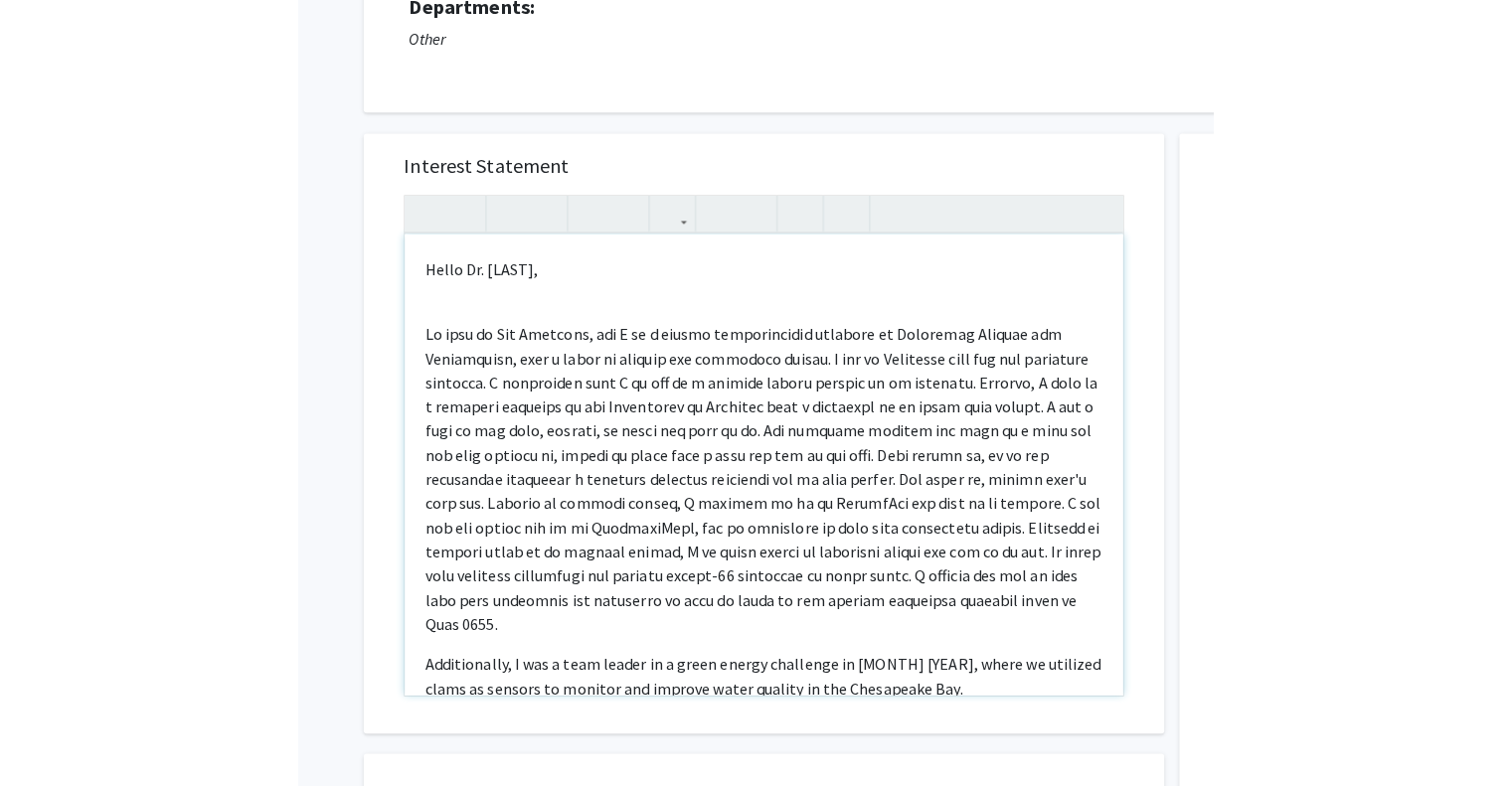 scroll, scrollTop: 0, scrollLeft: 0, axis: both 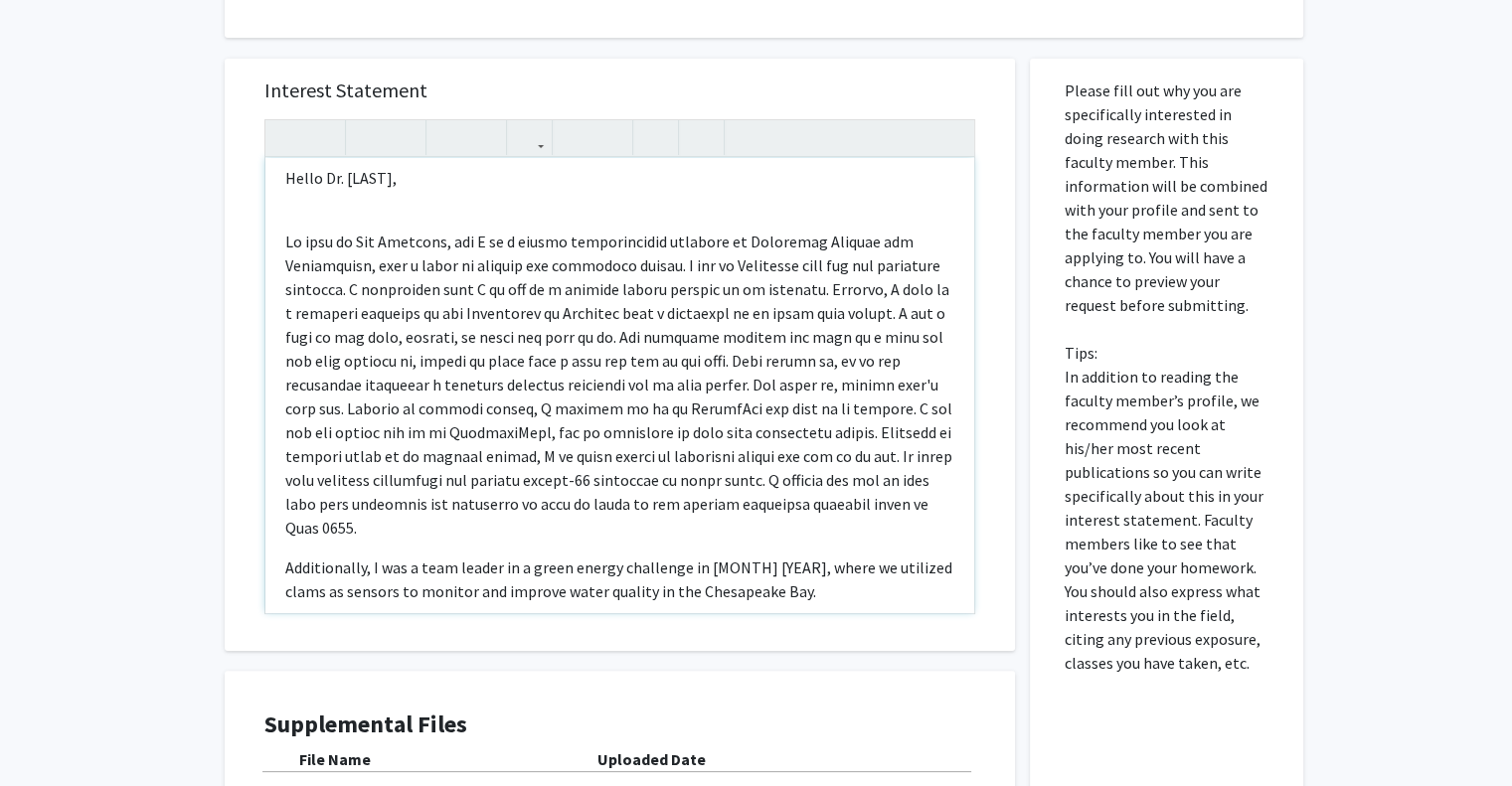 click at bounding box center (619, 385) 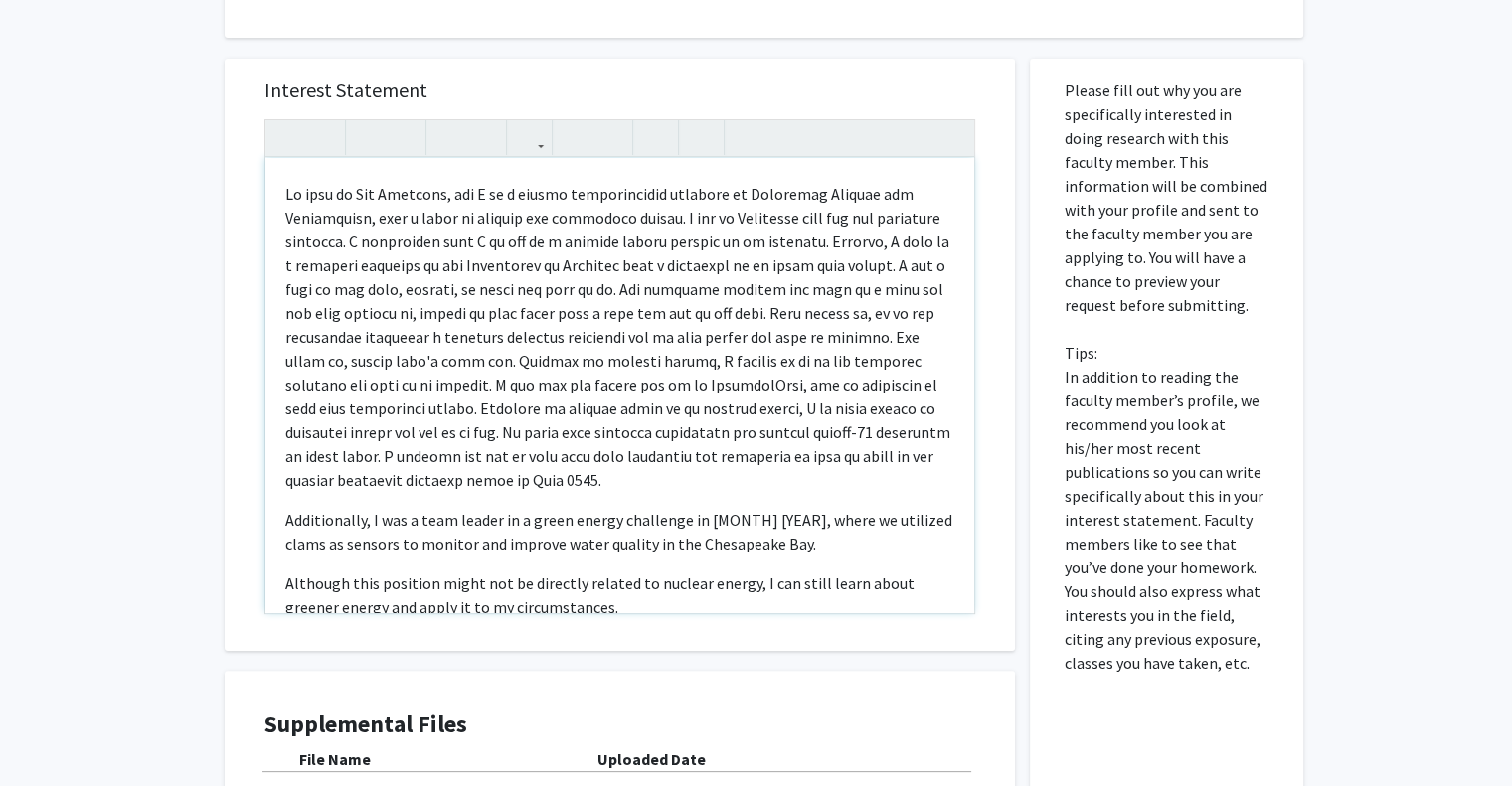 scroll, scrollTop: 60, scrollLeft: 0, axis: vertical 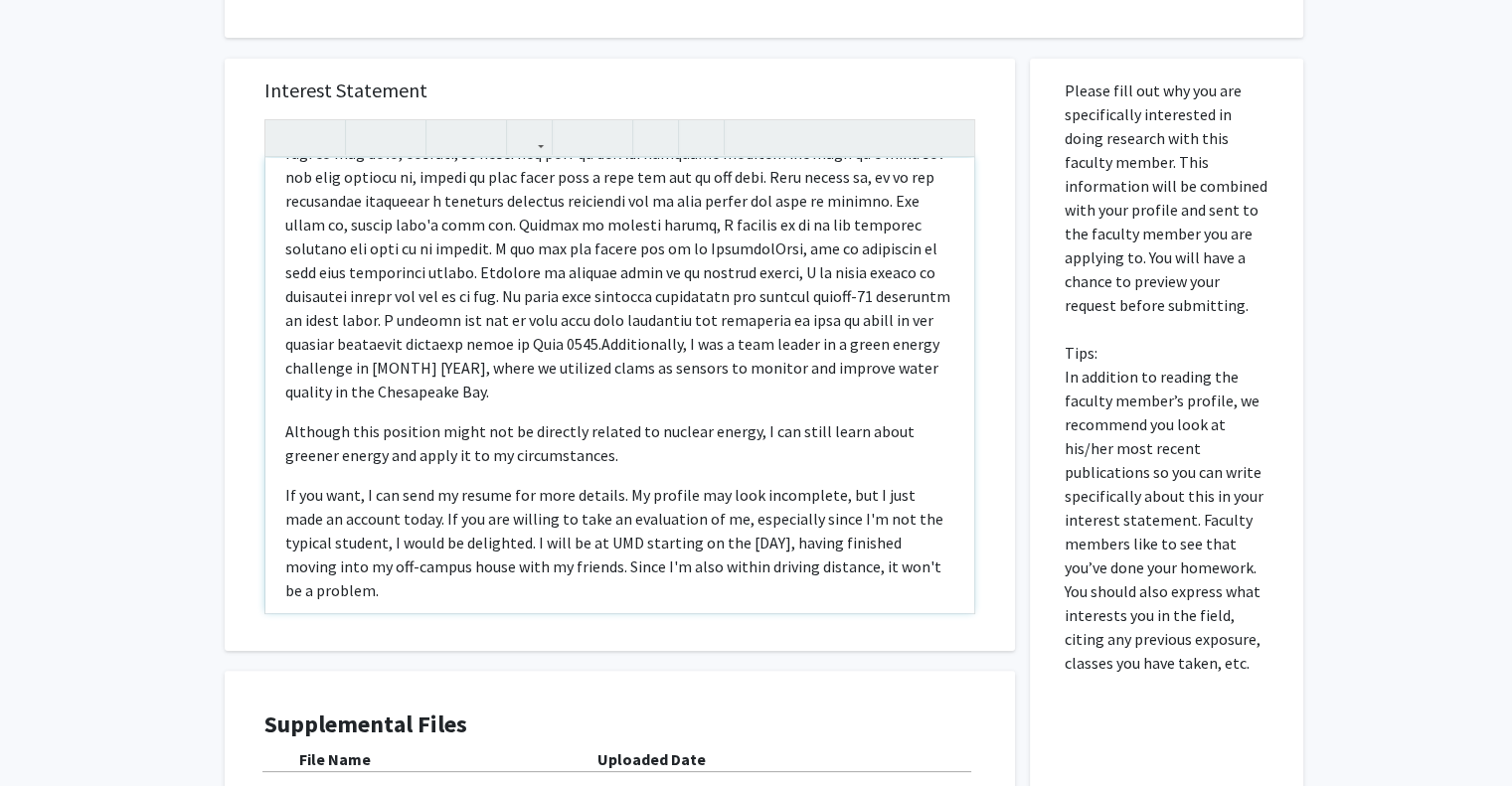 click on "Although this position might not be directly related to nuclear energy, I can still learn about greener energy and apply it to my circumstances." at bounding box center (619, 443) 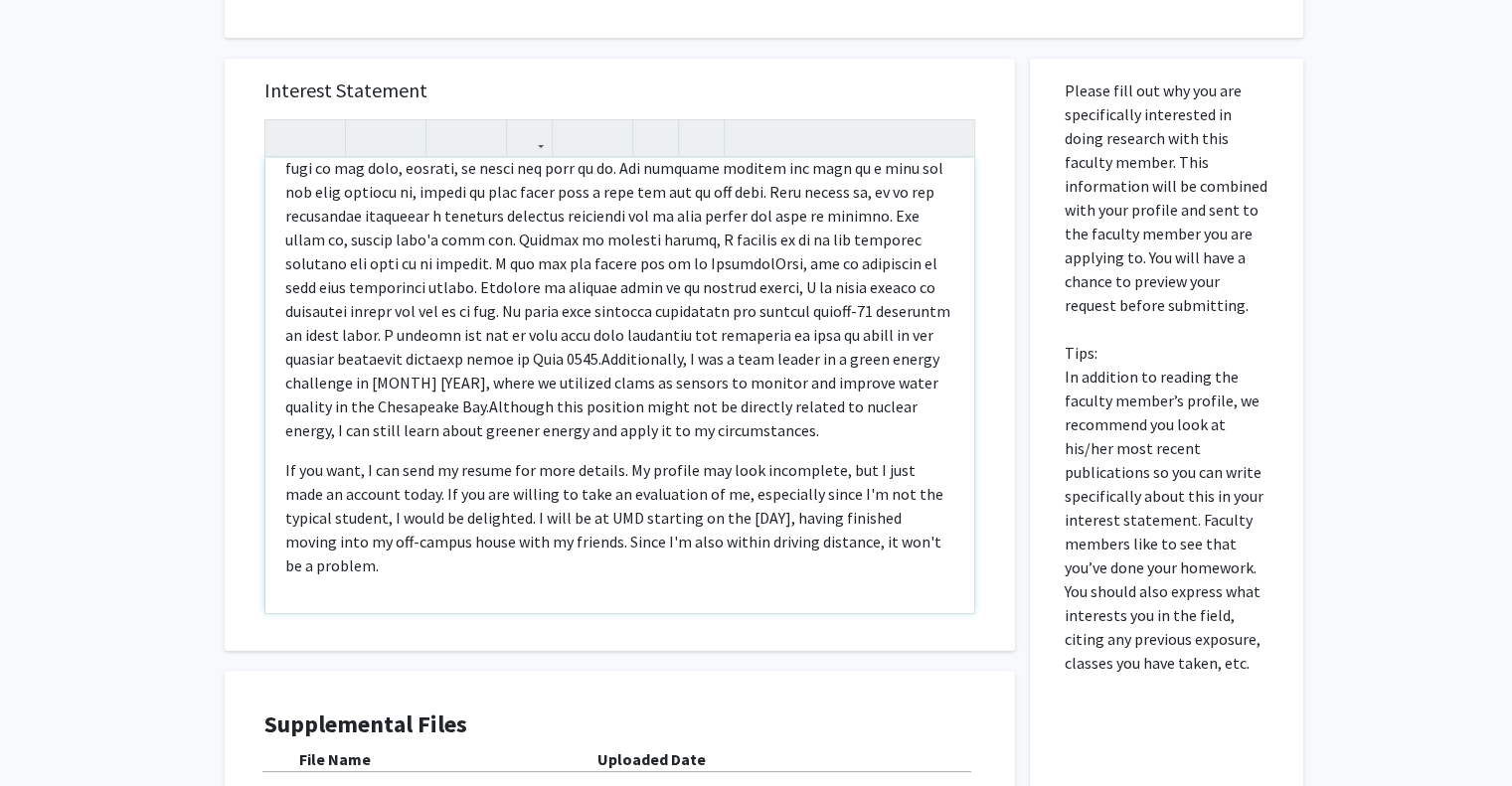 scroll, scrollTop: 156, scrollLeft: 0, axis: vertical 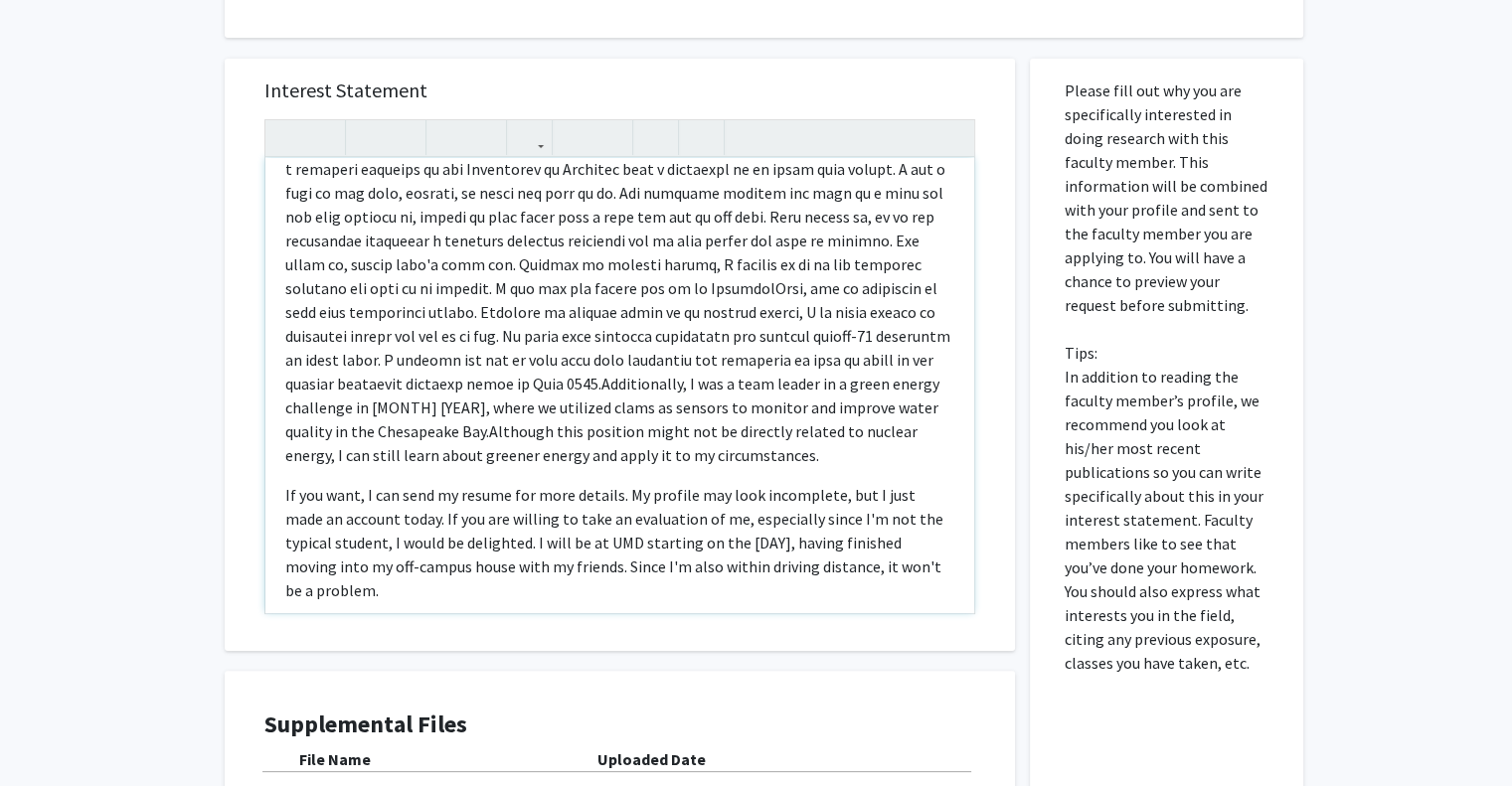 click on "Although this position might not be directly related to nuclear energy, I can still learn about greener energy and apply it to my circumstances." at bounding box center [601, 443] 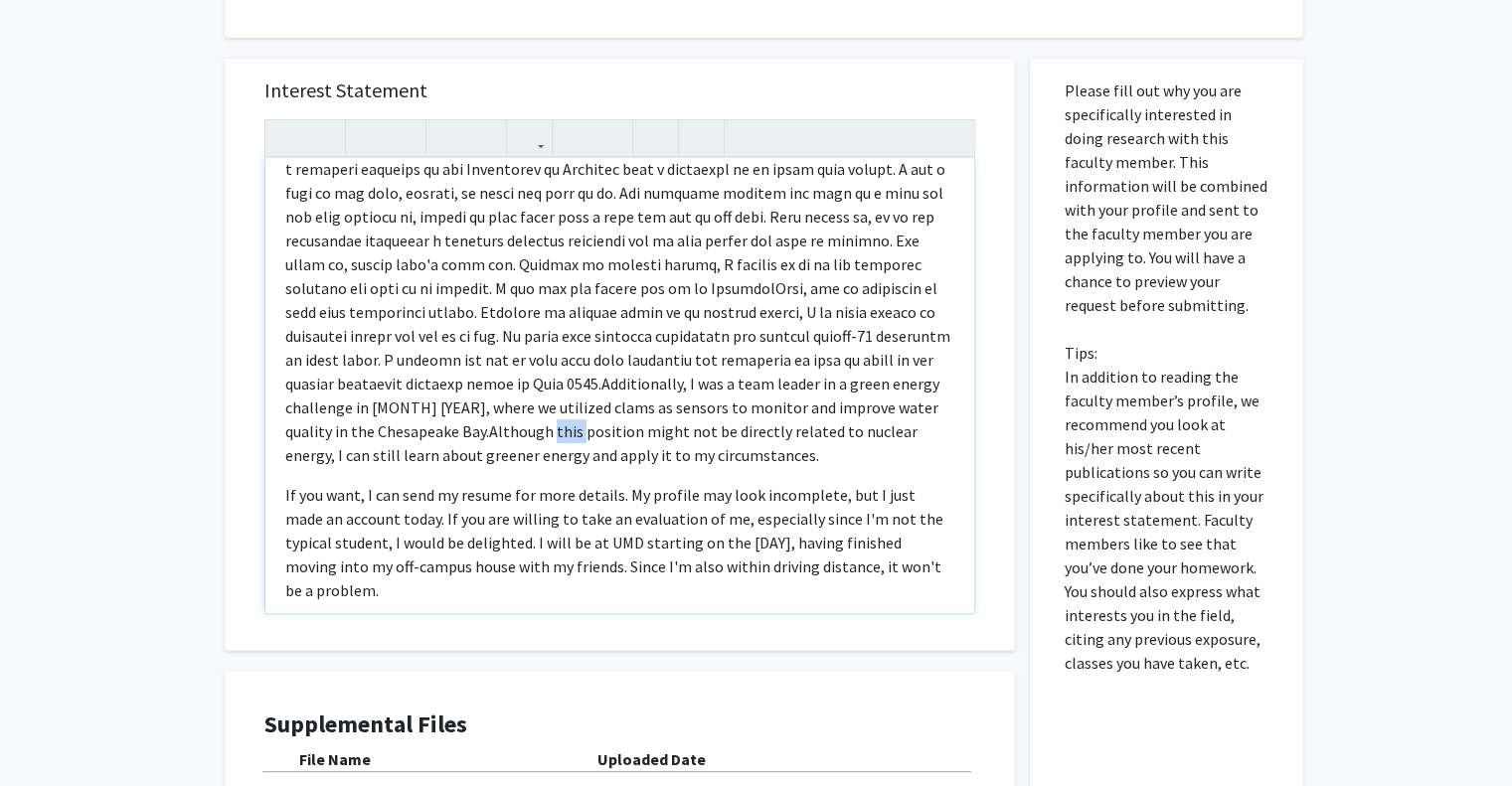 click on "Although this position might not be directly related to nuclear energy, I can still learn about greener energy and apply it to my circumstances." at bounding box center (601, 443) 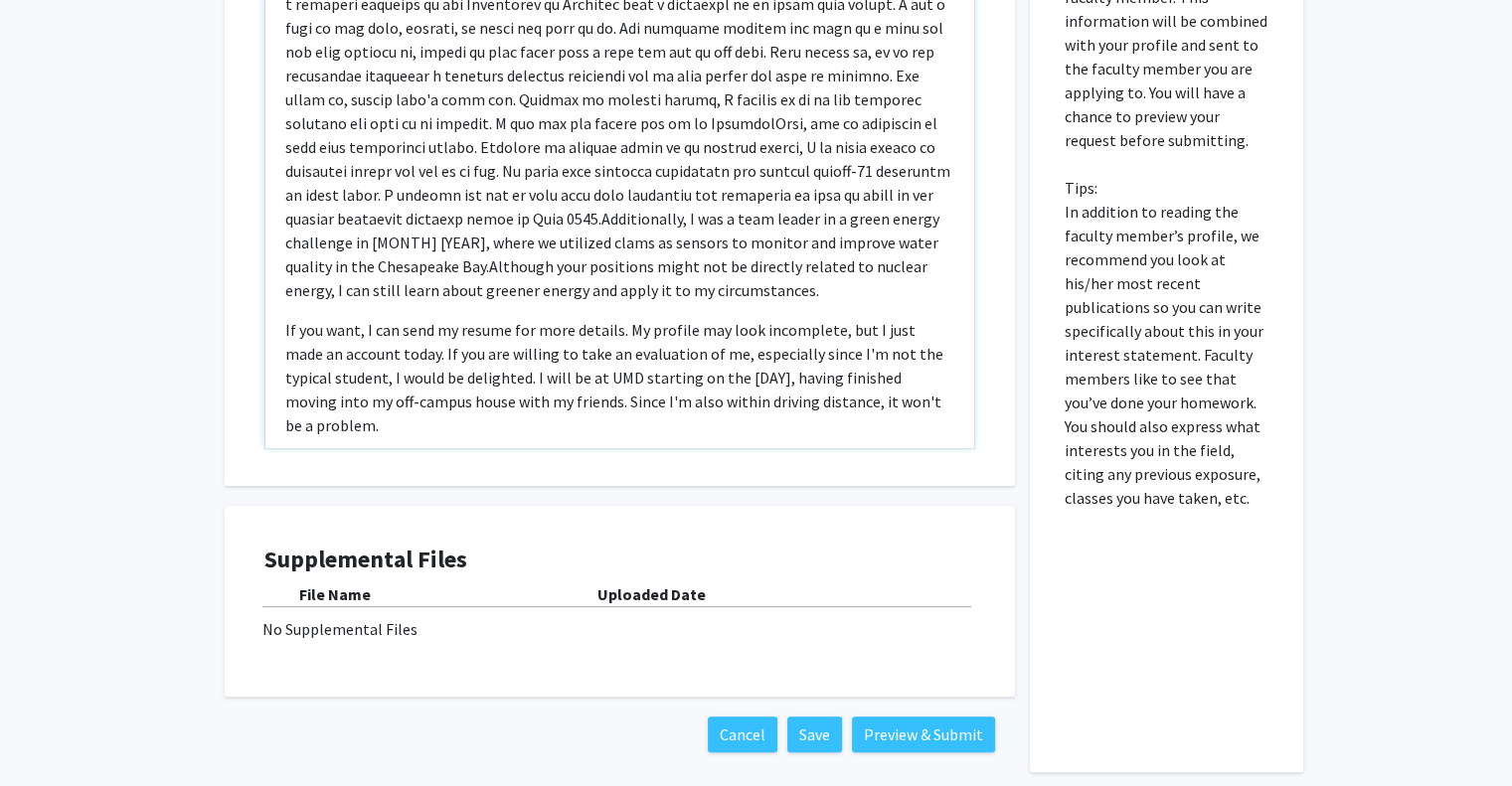 scroll, scrollTop: 460, scrollLeft: 0, axis: vertical 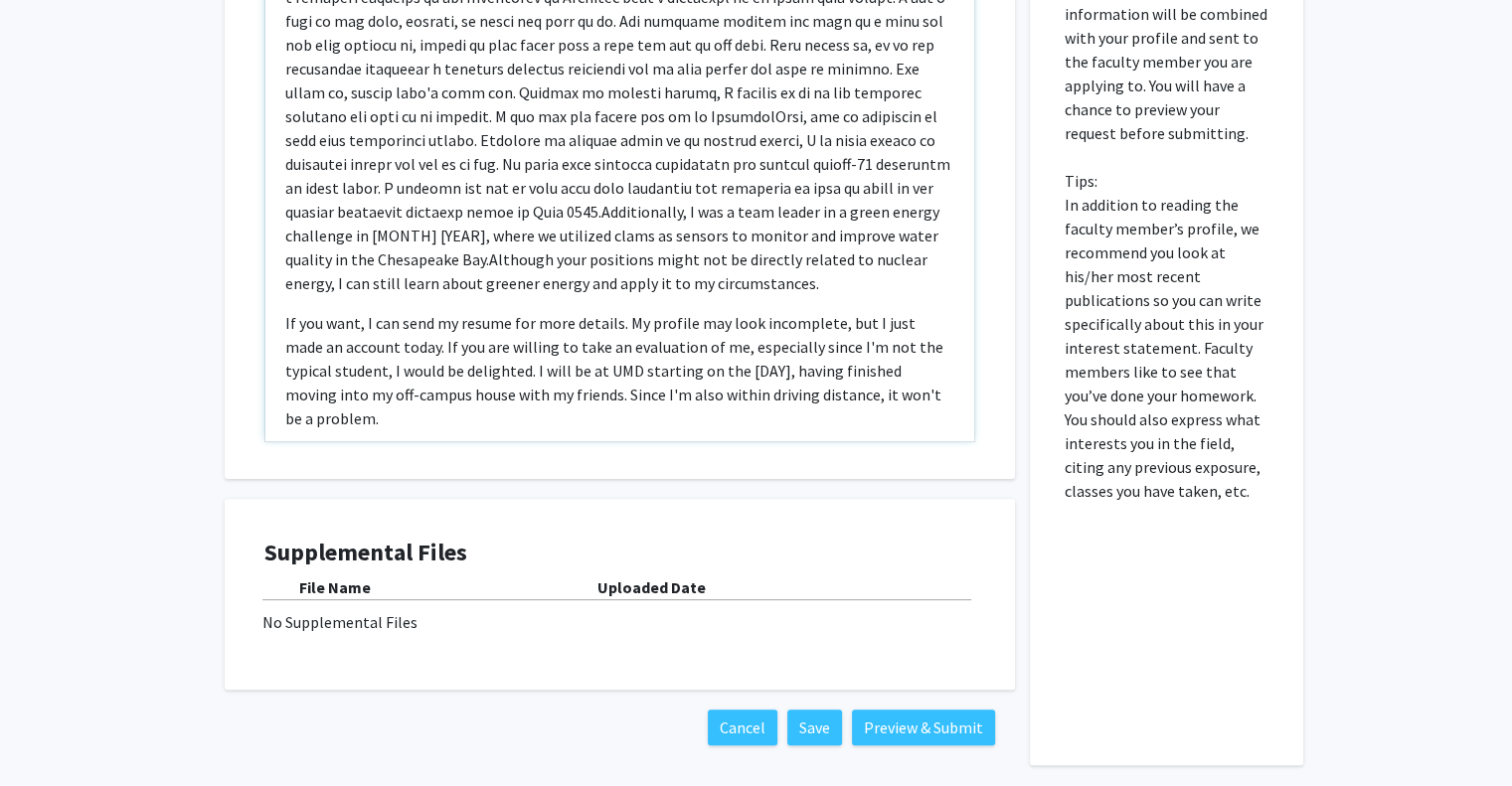 click on "If you want, I can send my resume for more details. My profile may look incomplete, but I just made an account today. If you are willing to take an evaluation of me, especially since I'm not the typical student, I would be delighted. I will be at UMD starting on the 15th, having finished moving into my off-campus house with my friends. Since I'm also within driving distance, it won't be a problem." at bounding box center [619, 371] 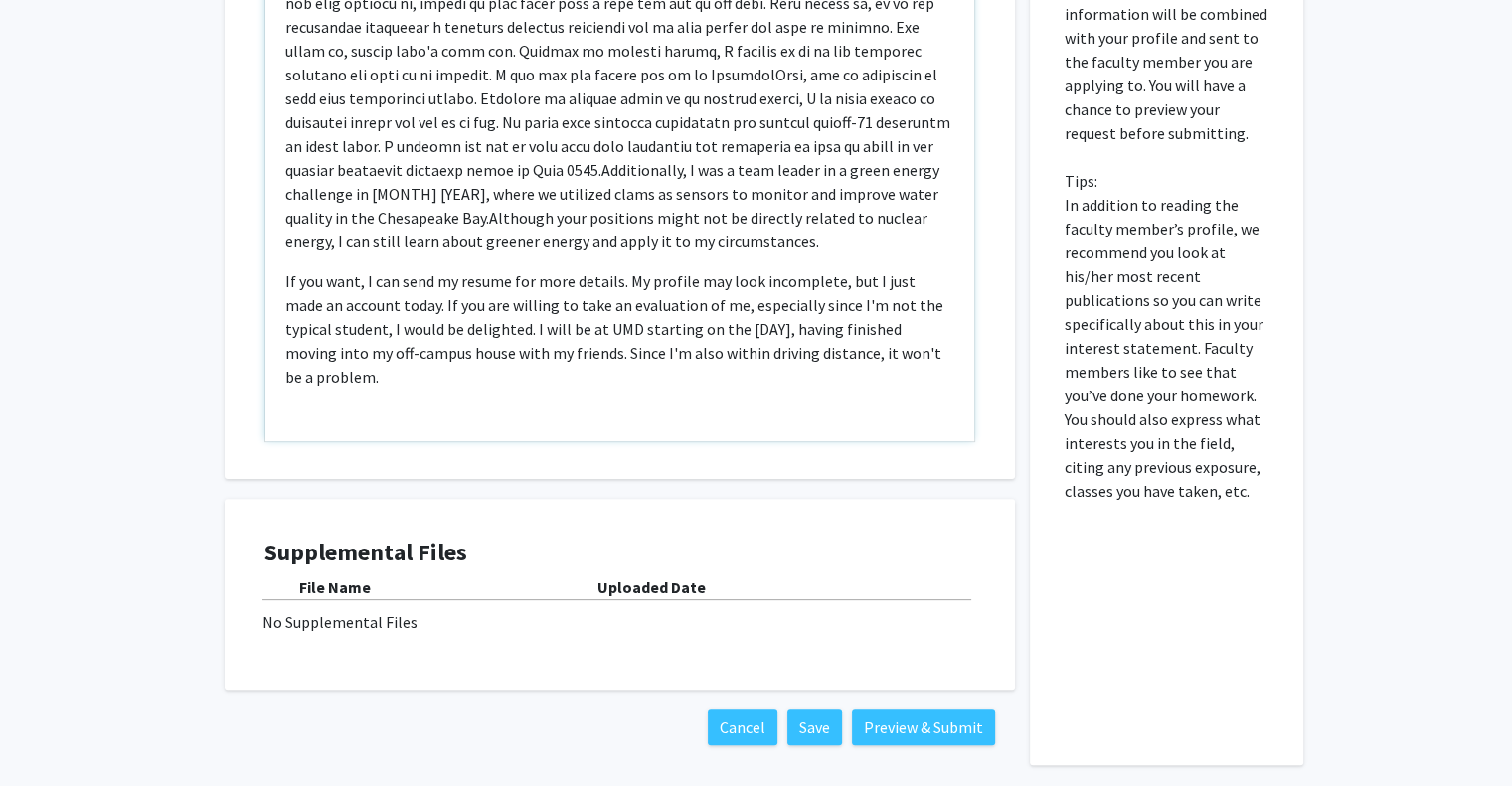 scroll, scrollTop: 196, scrollLeft: 0, axis: vertical 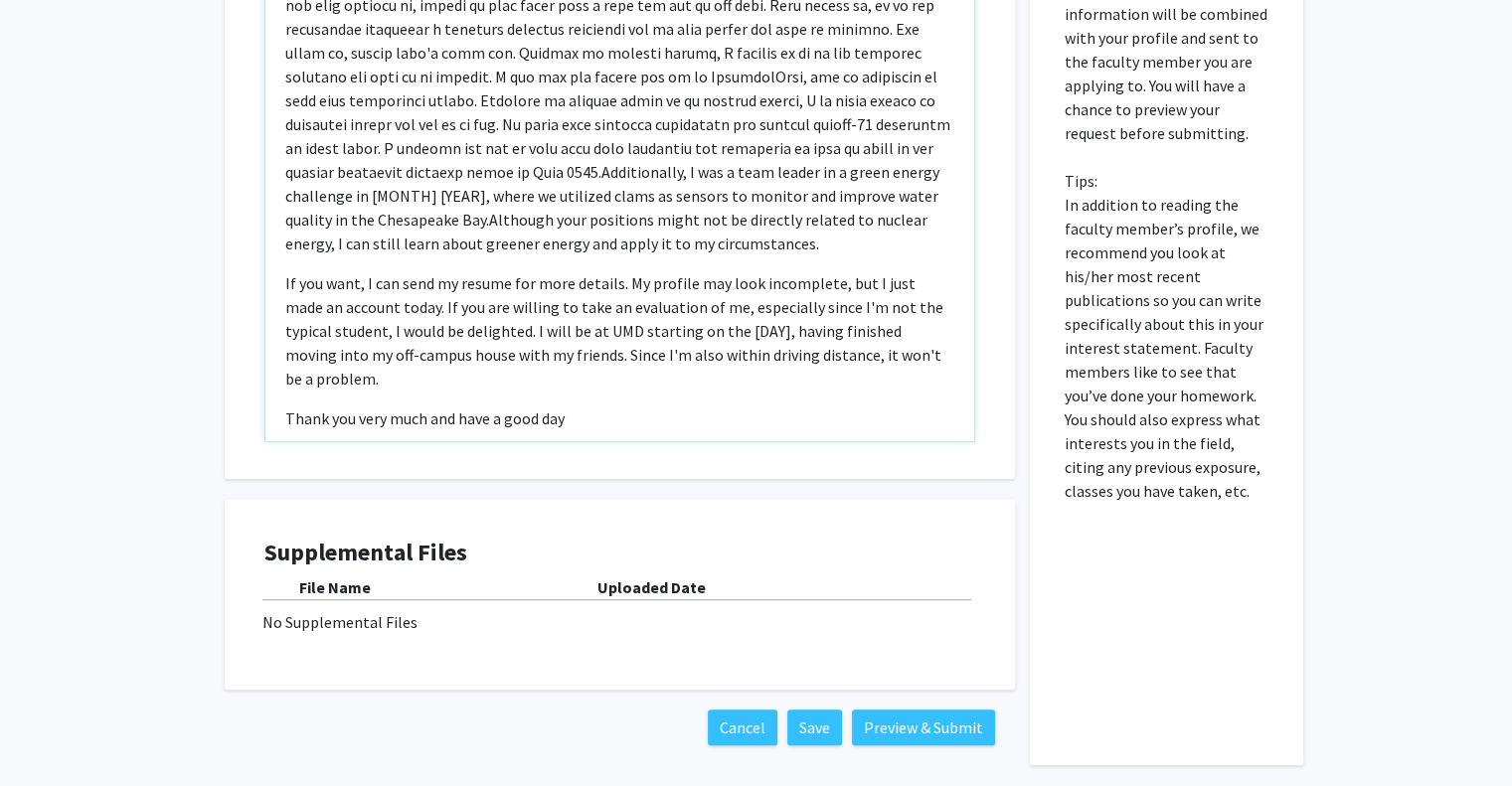 type on "<p>Hello Dr. Shiavone,</p><br><p>My name is Ian Susswein, and I am a senior undergraduate majoring in Materials Science and Engineering, with a focus on nuclear and renewable energy. I saw on Forgerone that you are accepting students. I understand that I am not in a typical school program as an engineer. However, I took on a research position at the University of Maryland with a professor in my major this summer. I got a tour of the labs, however, he never got back to me. The graduate student who gave me a feel for the labs emailed me, saying we only might have a spot for you in the fall. This bugged me, as he had previously mentioned a research position available for me this summer but kept me waiting. The truth is, things didn't work out. Instead of waiting around, I decided to go on the research database and look at my options. I saw you and looked you up on ResearchGate, and am impressed by your heat generation models. Although my primary focus is on nuclear energy, I am still versed in renewable energ..." 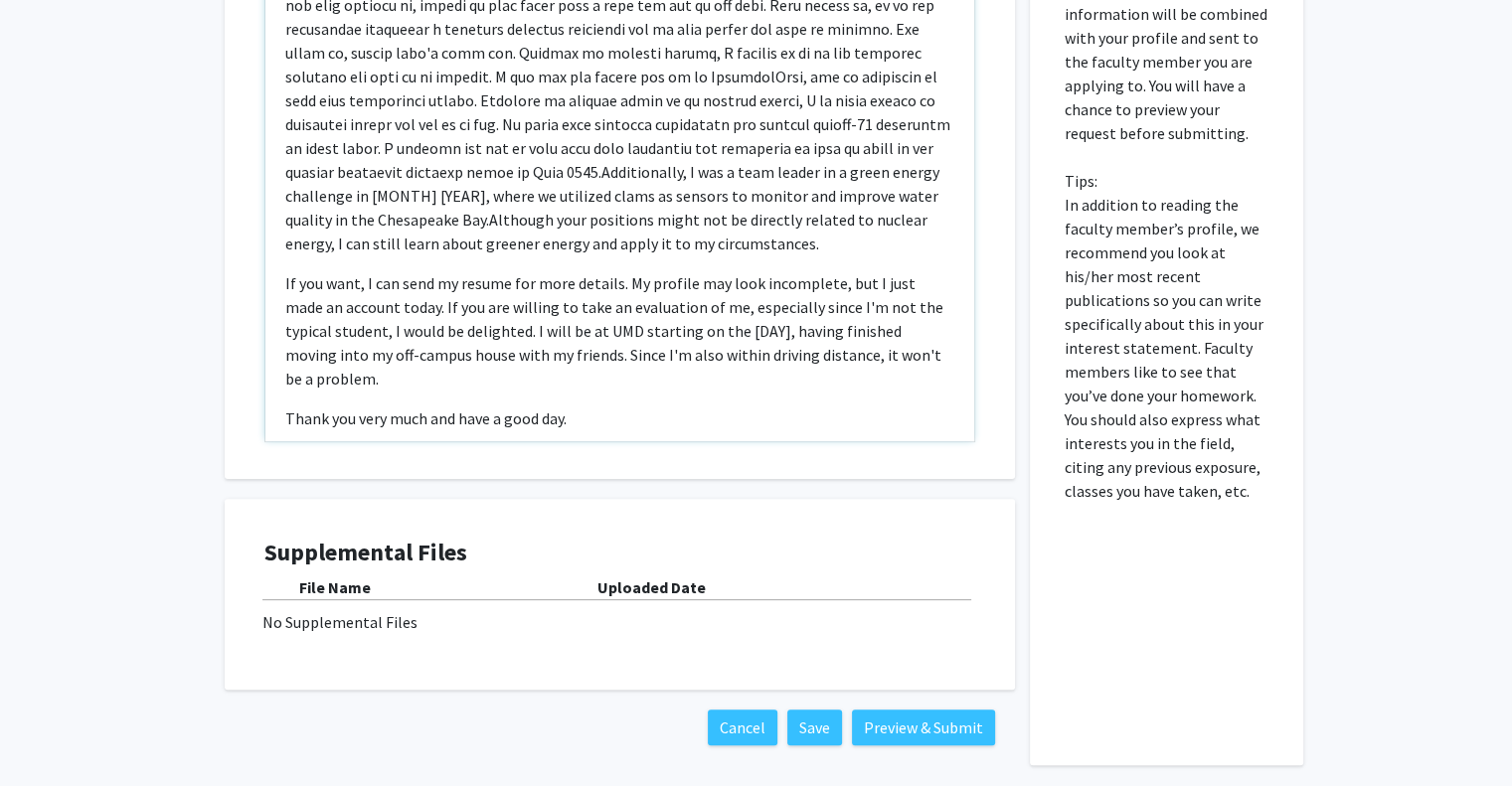 scroll, scrollTop: 0, scrollLeft: 0, axis: both 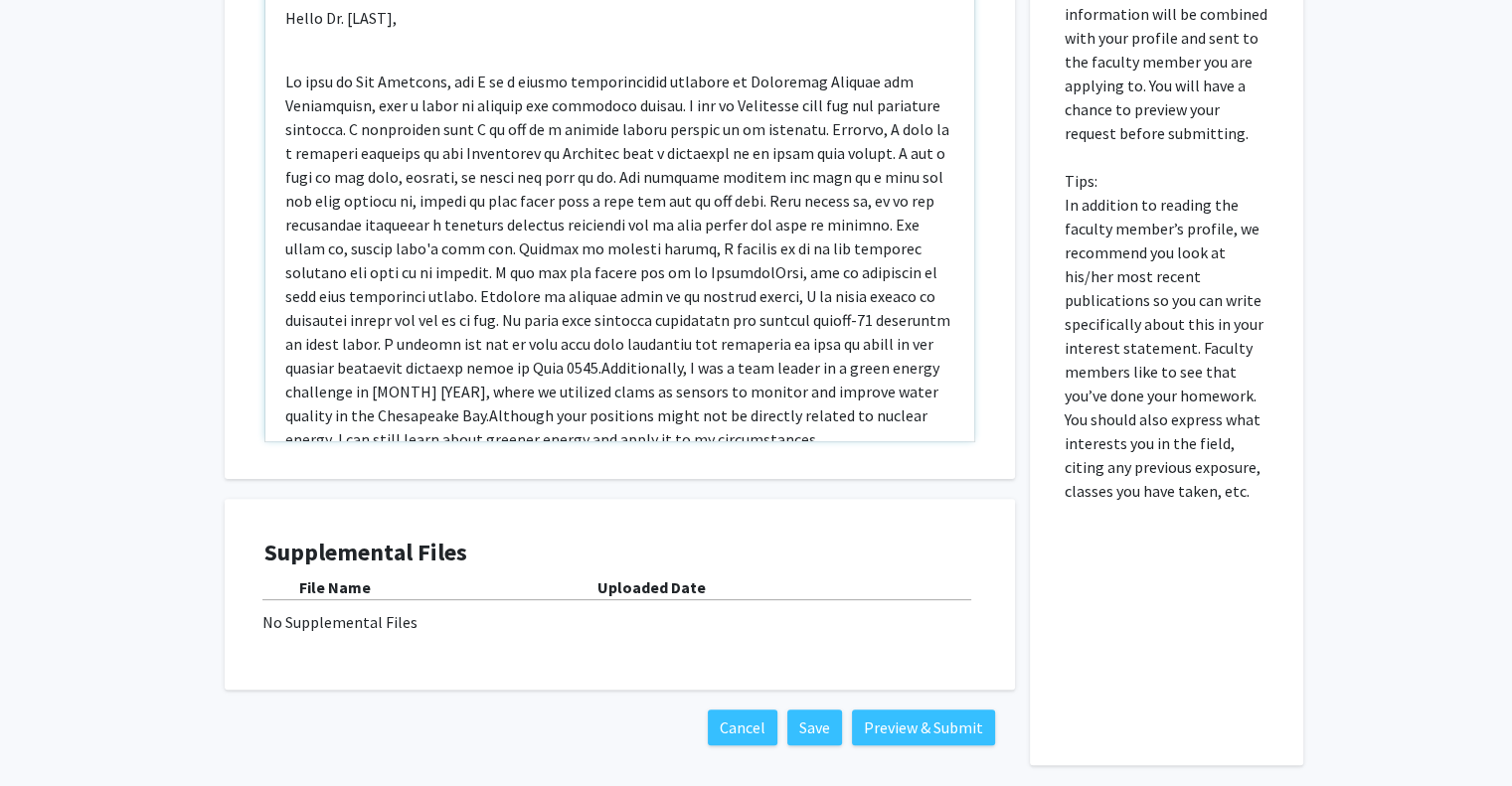 click on "Additionally, I was a team leader in a green energy challenge in June 2025, where we utilized clams as sensors to monitor and improve water quality in the Chesapeake Bay.  Although your positions might not be directly related to nuclear energy, I can still learn about greener energy and apply it to my circumstances." at bounding box center [619, 260] 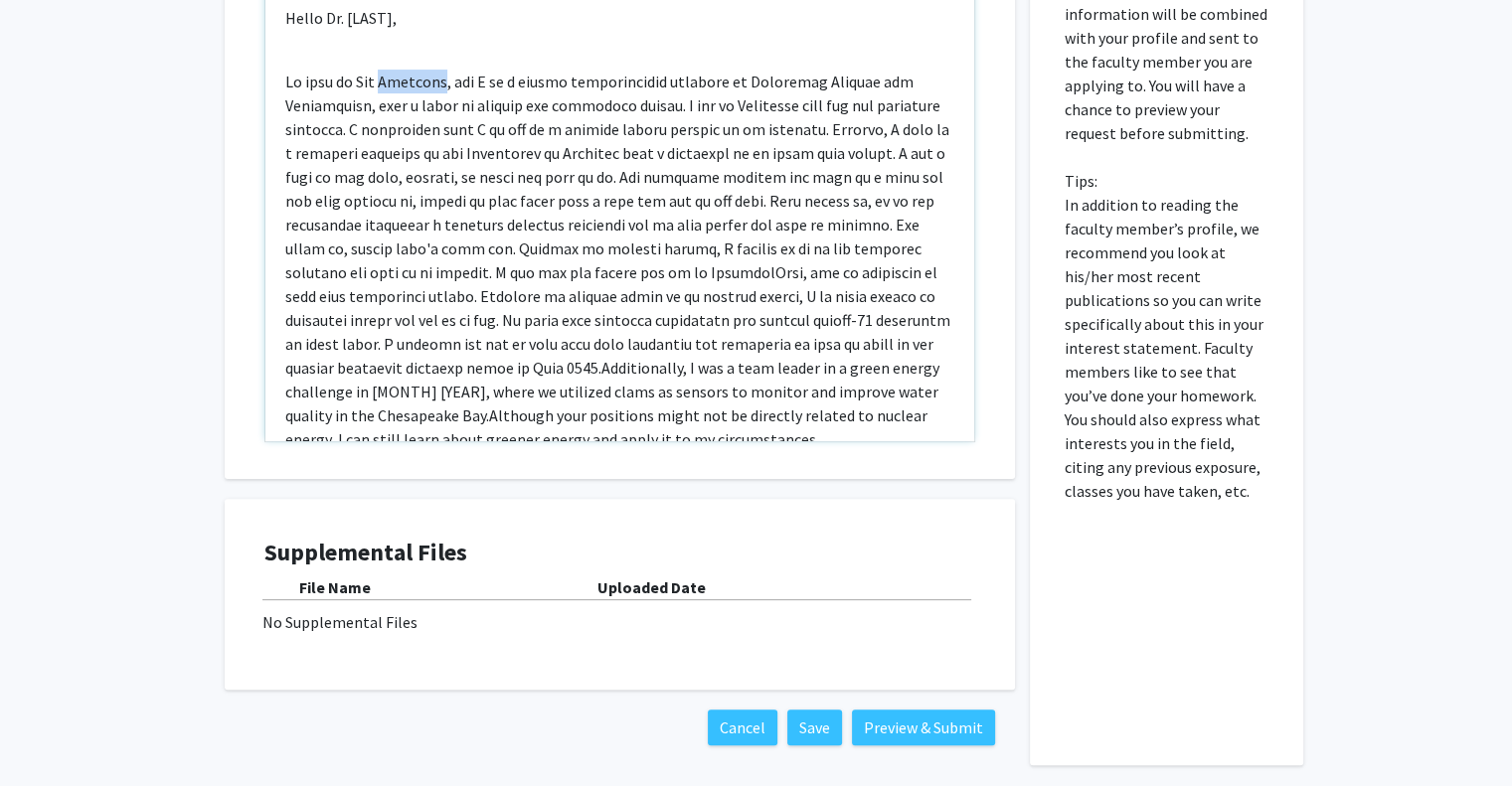click on "Additionally, I was a team leader in a green energy challenge in June 2025, where we utilized clams as sensors to monitor and improve water quality in the Chesapeake Bay.  Although your positions might not be directly related to nuclear energy, I can still learn about greener energy and apply it to my circumstances." at bounding box center (619, 260) 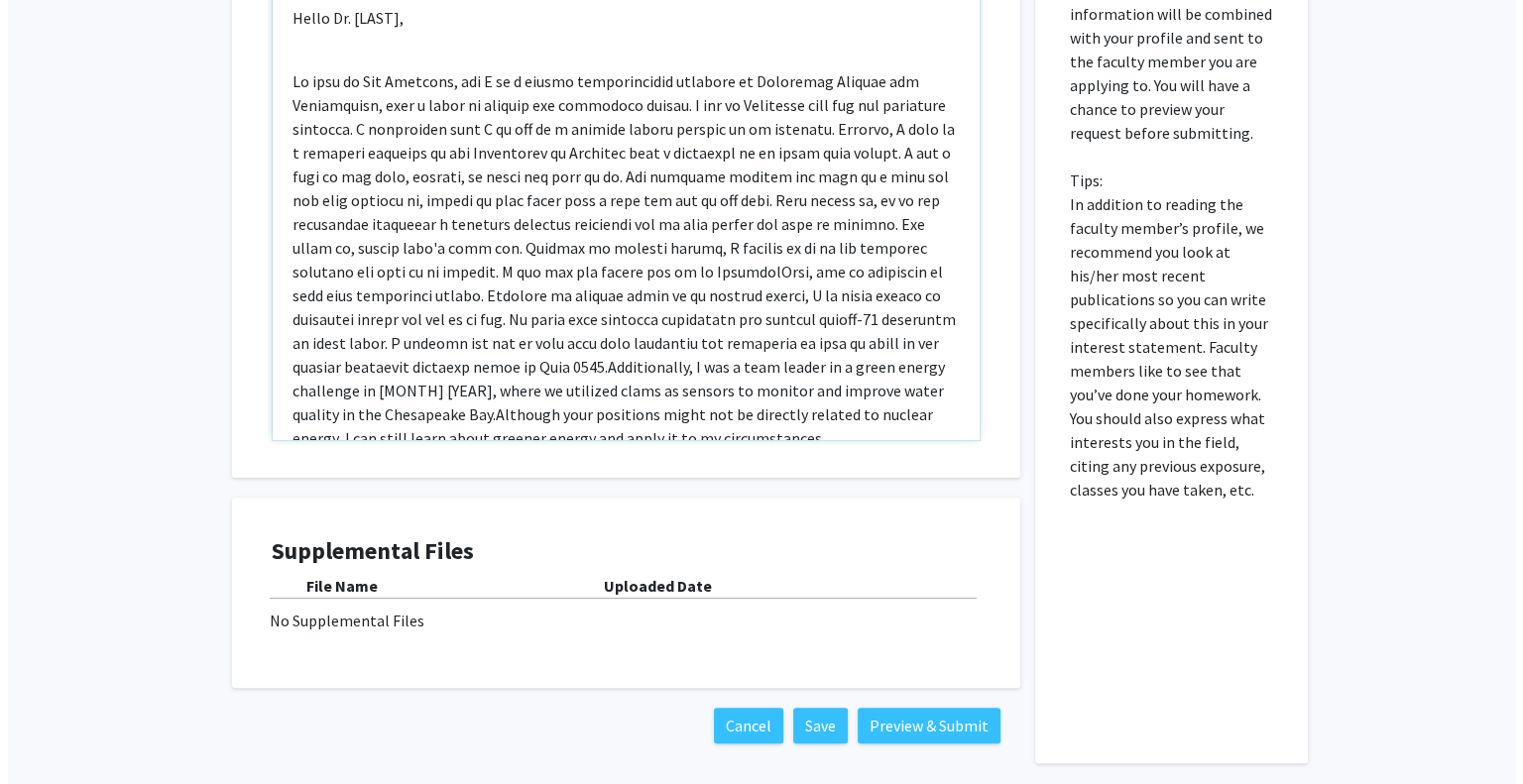 scroll, scrollTop: 195, scrollLeft: 0, axis: vertical 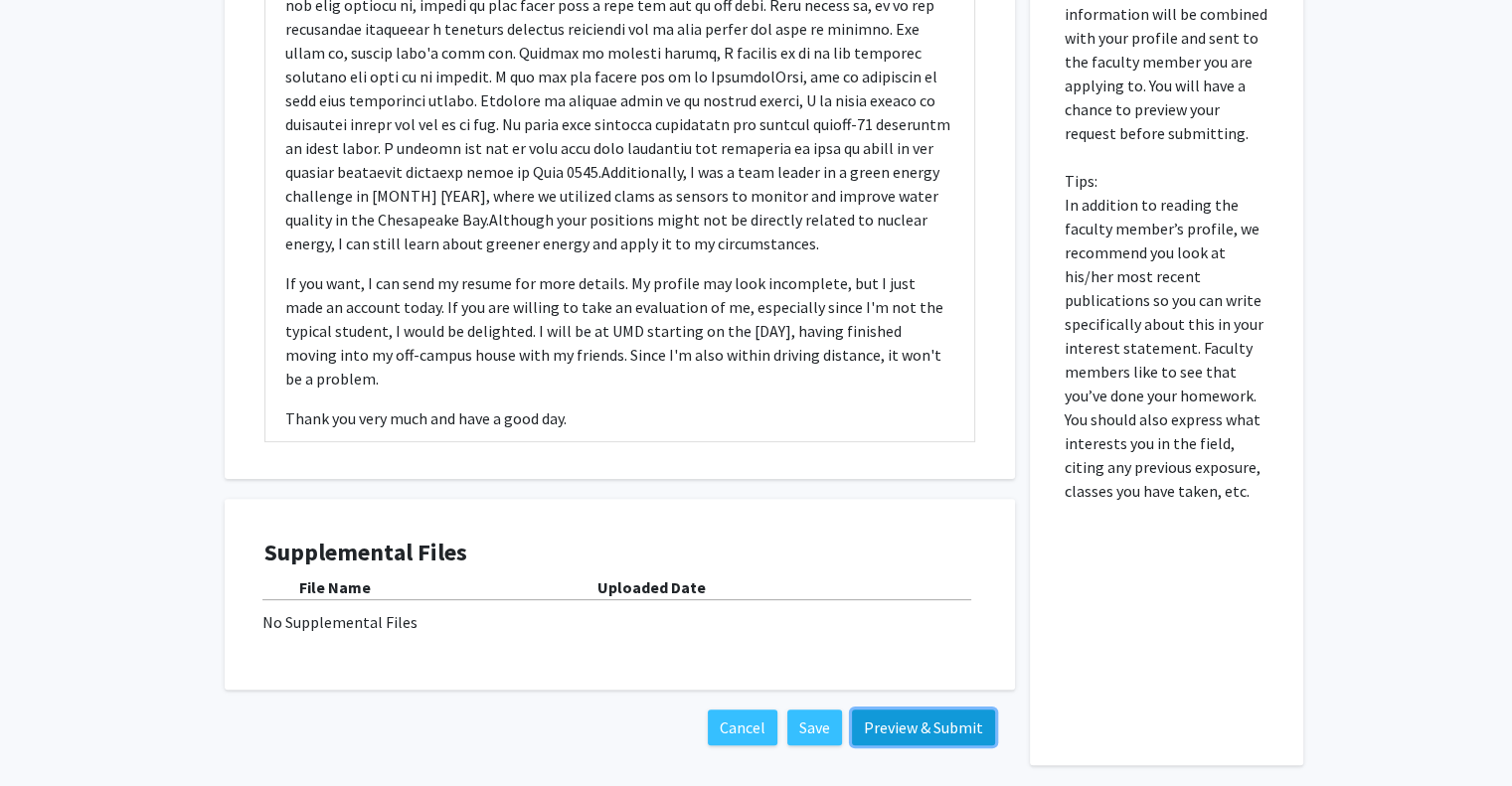 click on "Preview & Submit" at bounding box center (924, 727) 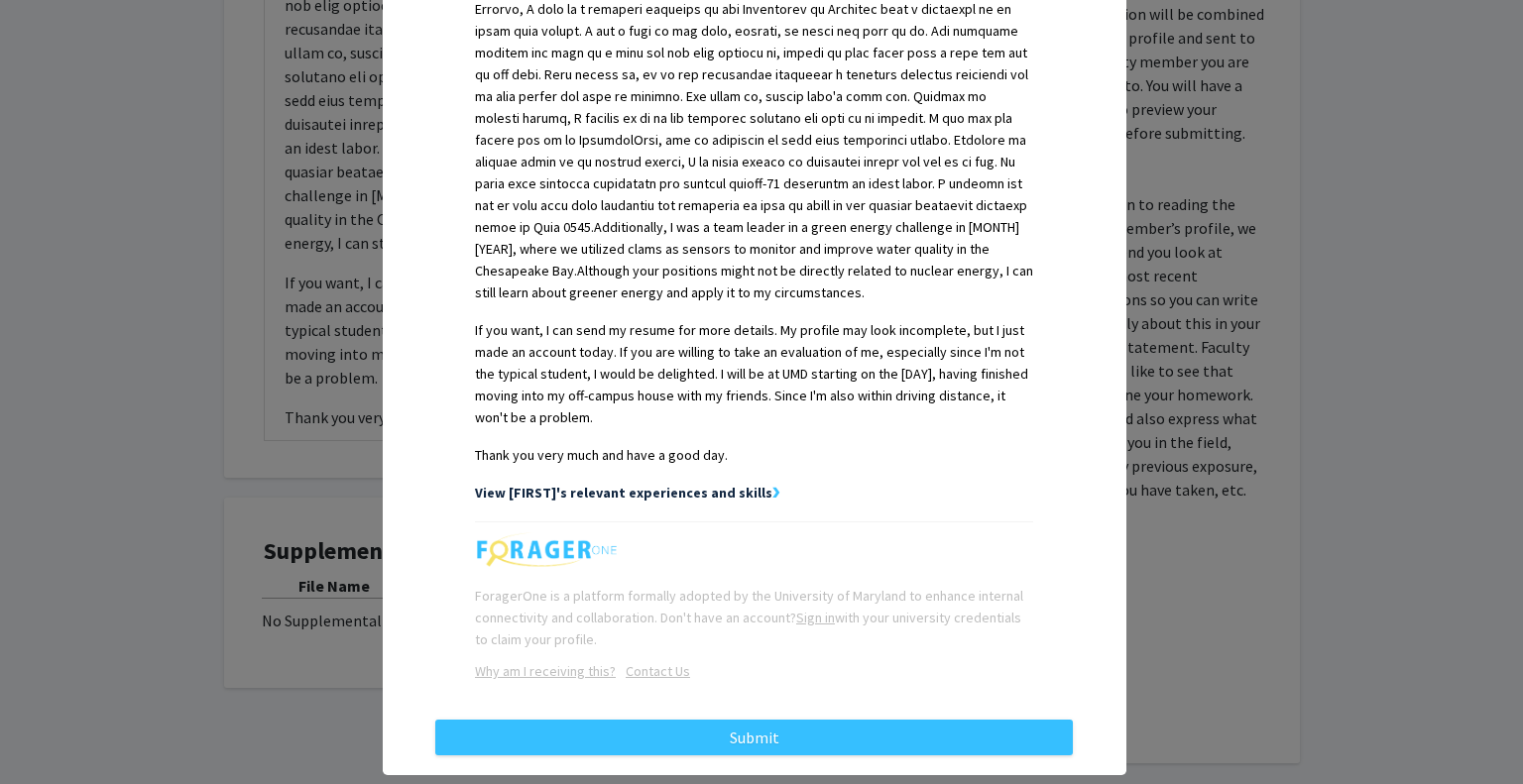 scroll, scrollTop: 707, scrollLeft: 0, axis: vertical 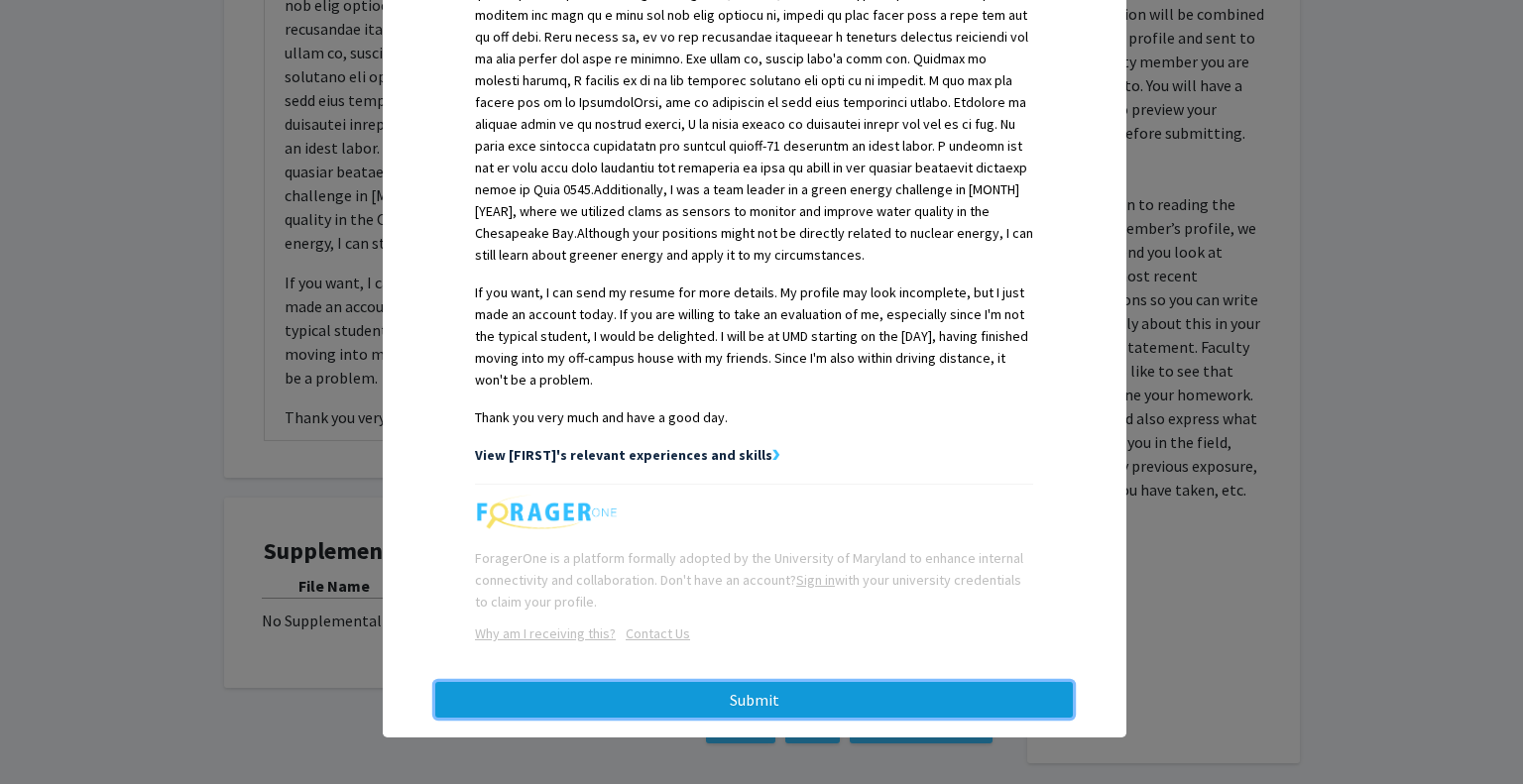 click on "Submit" at bounding box center [754, 700] 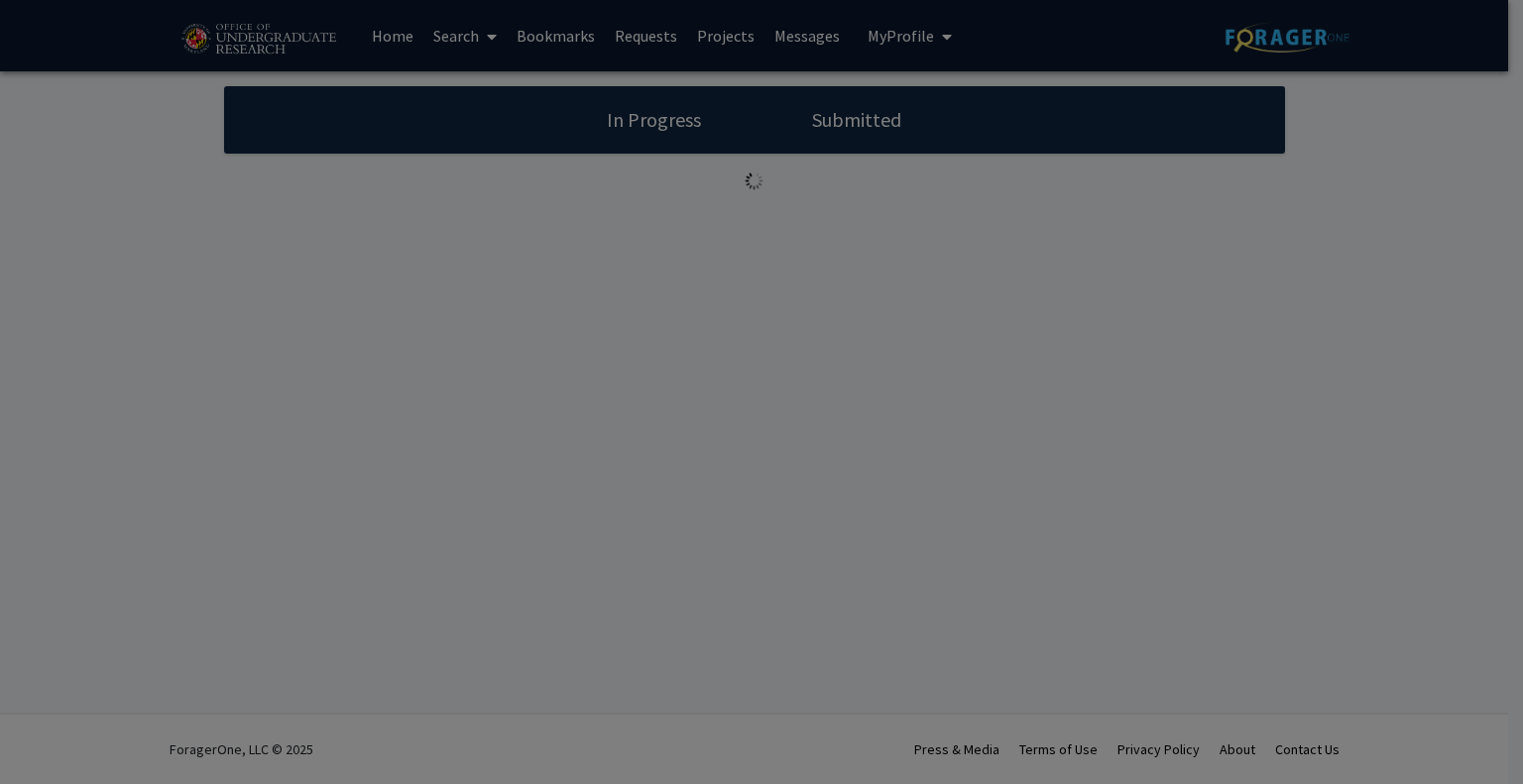 scroll, scrollTop: 0, scrollLeft: 0, axis: both 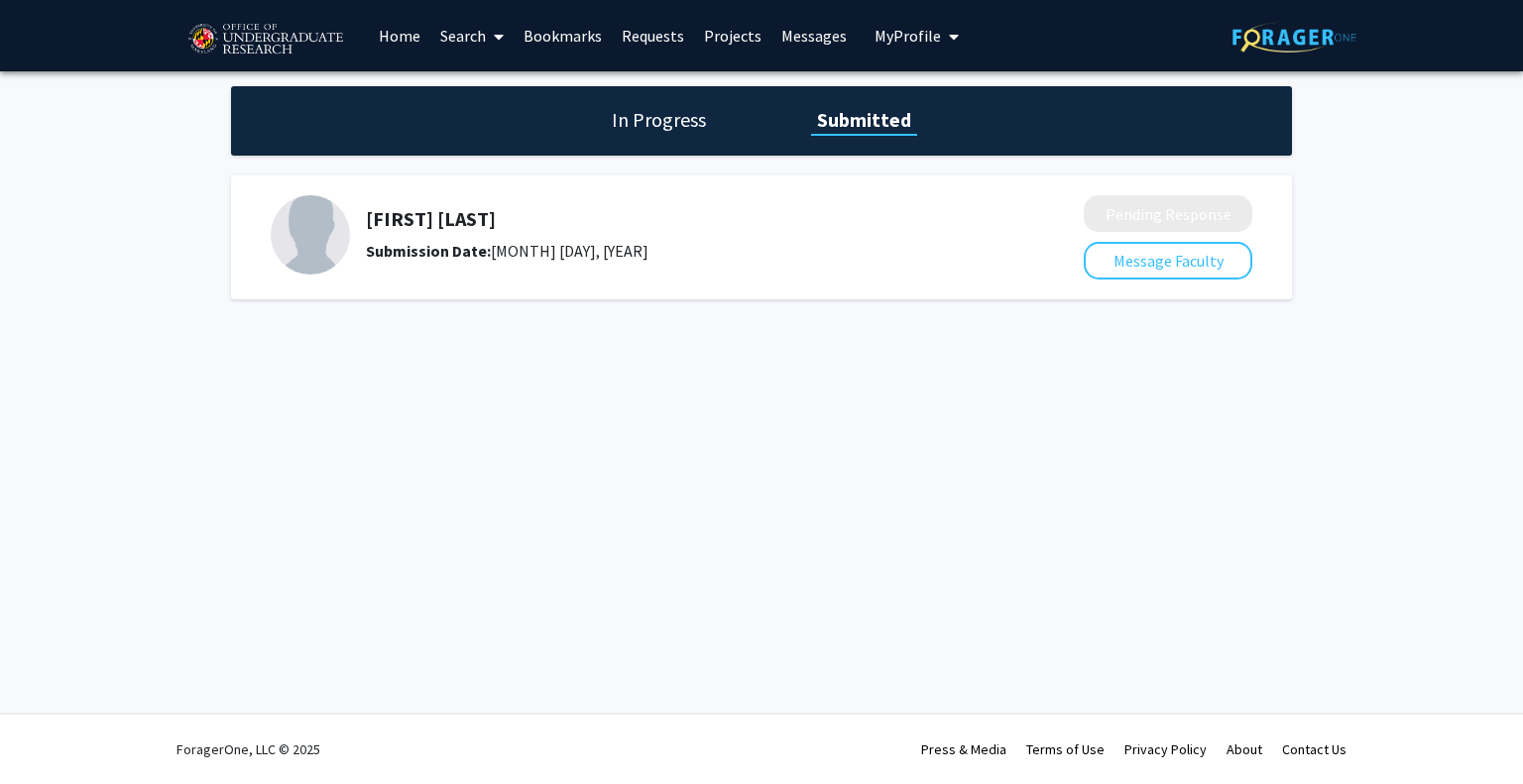 click on "In Progress" 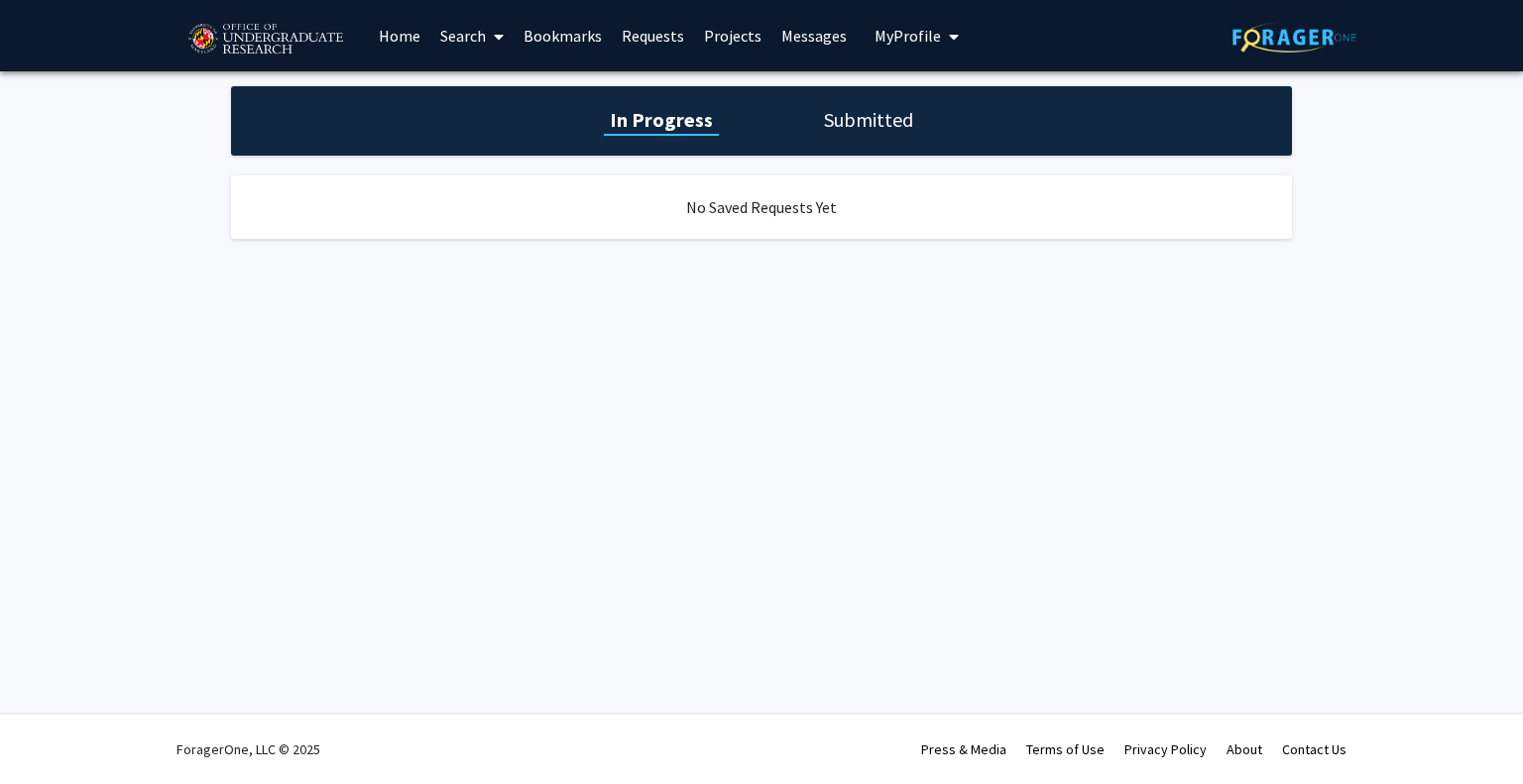 click on "Submitted" 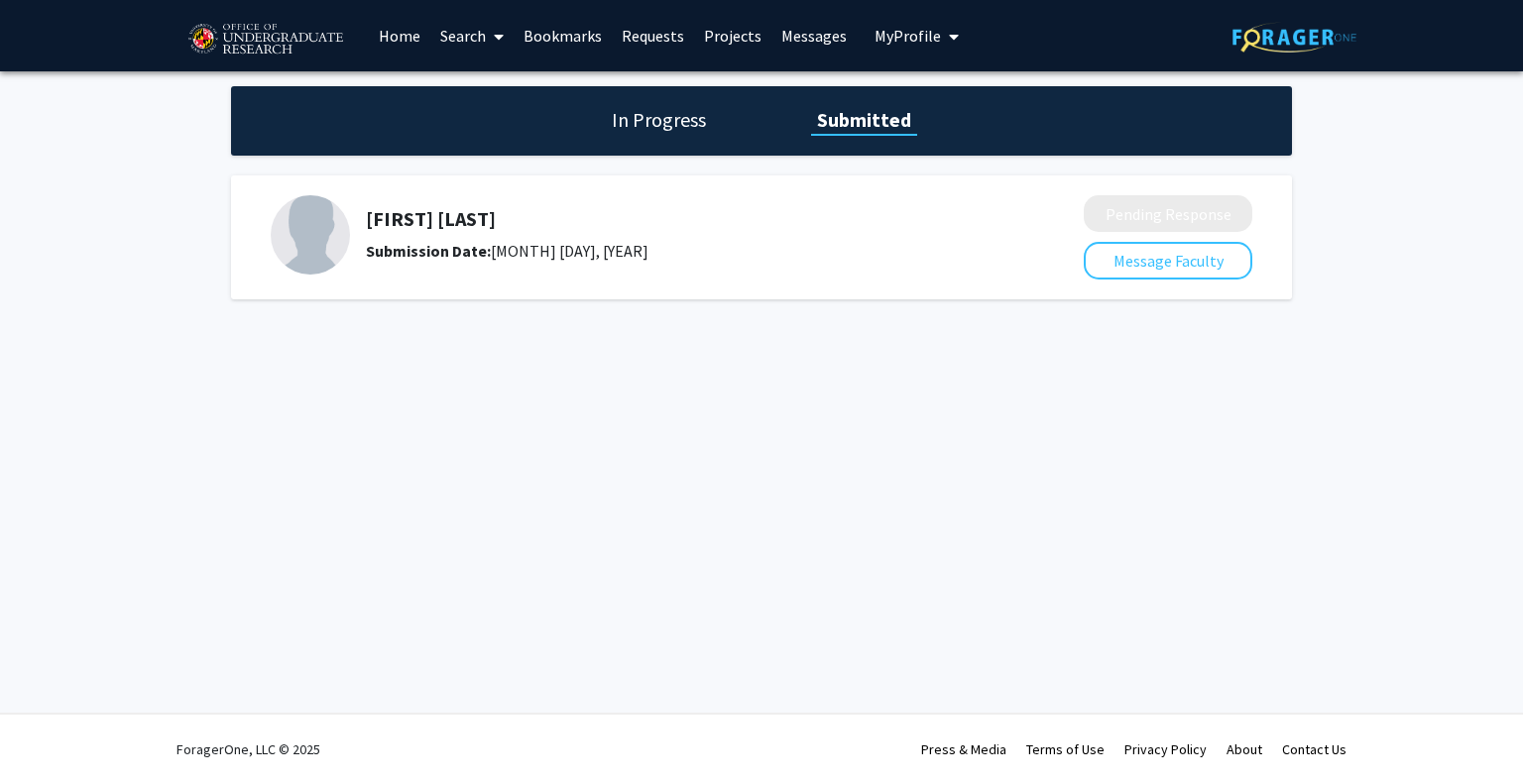 click on "Messages" at bounding box center (814, 36) 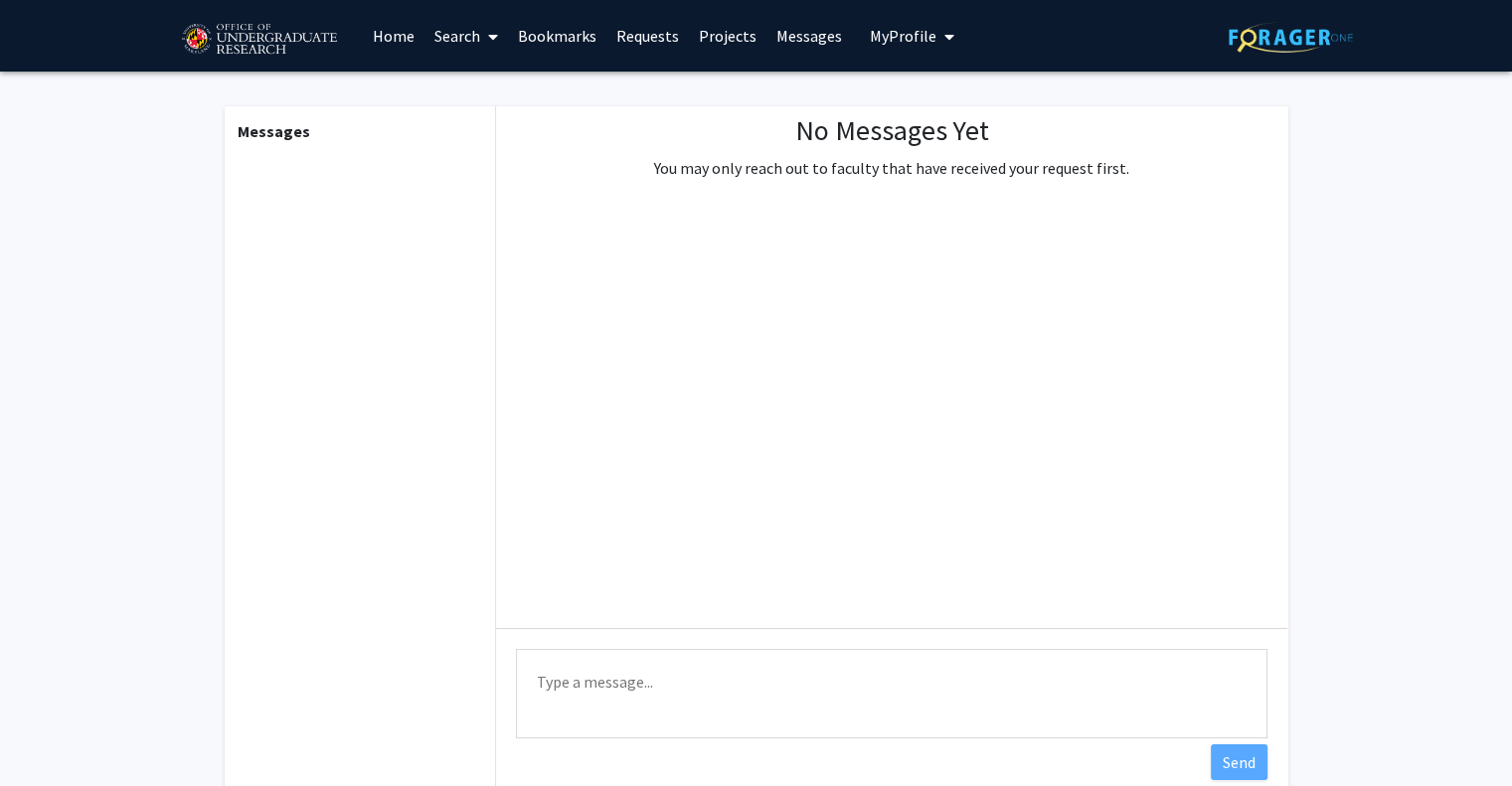 click on "Projects" at bounding box center [728, 36] 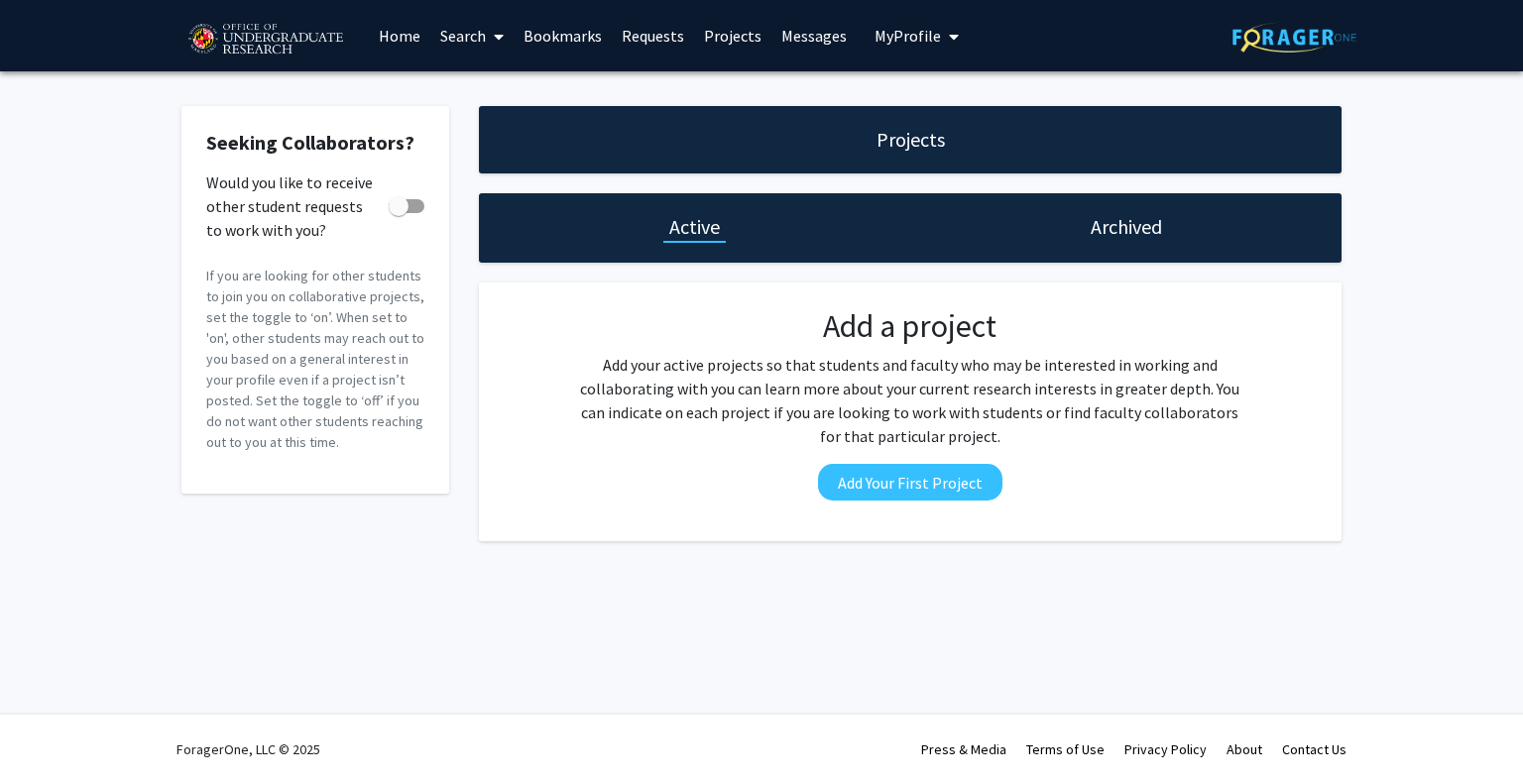 click on "Requests" at bounding box center [652, 36] 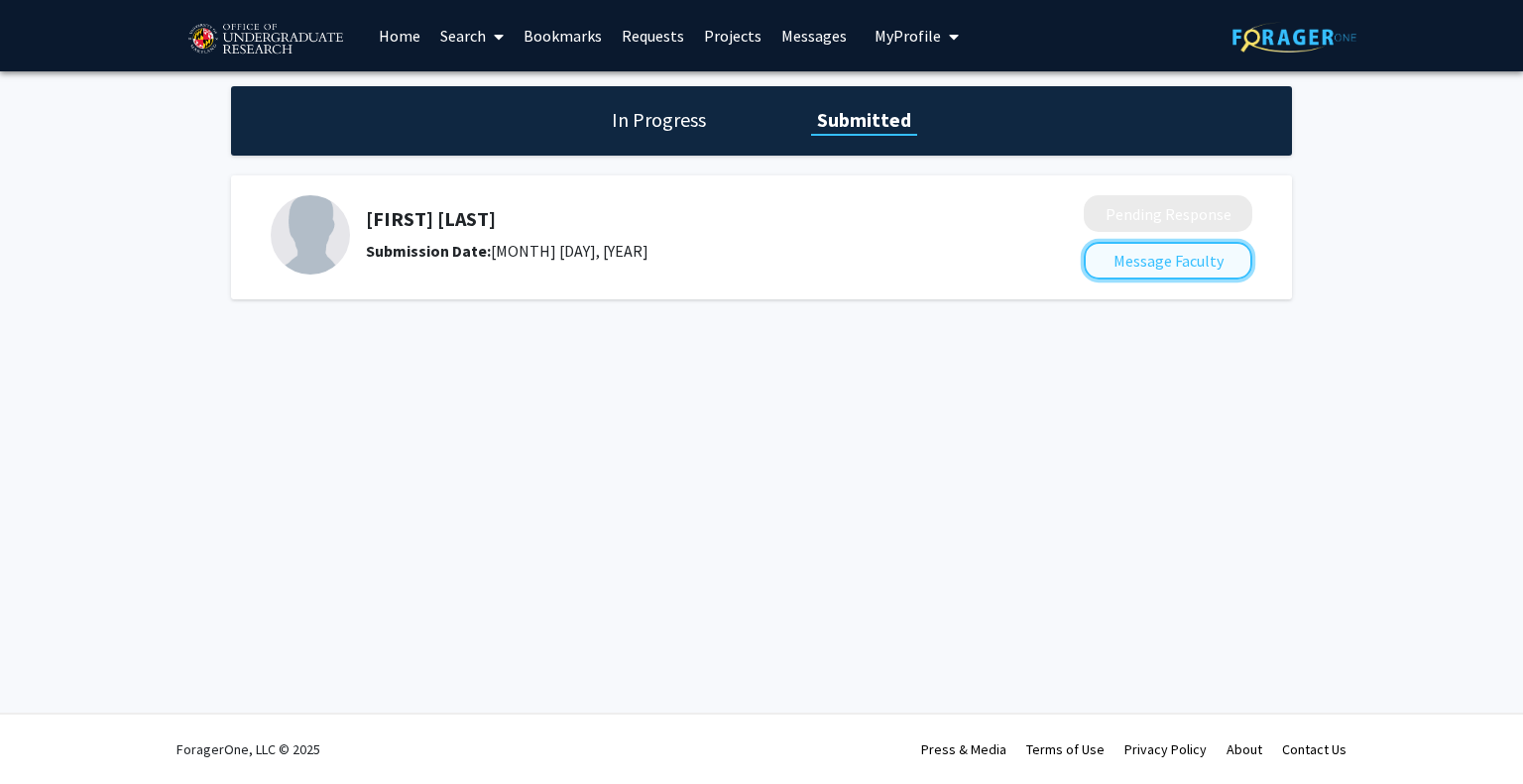 click on "Message Faculty" 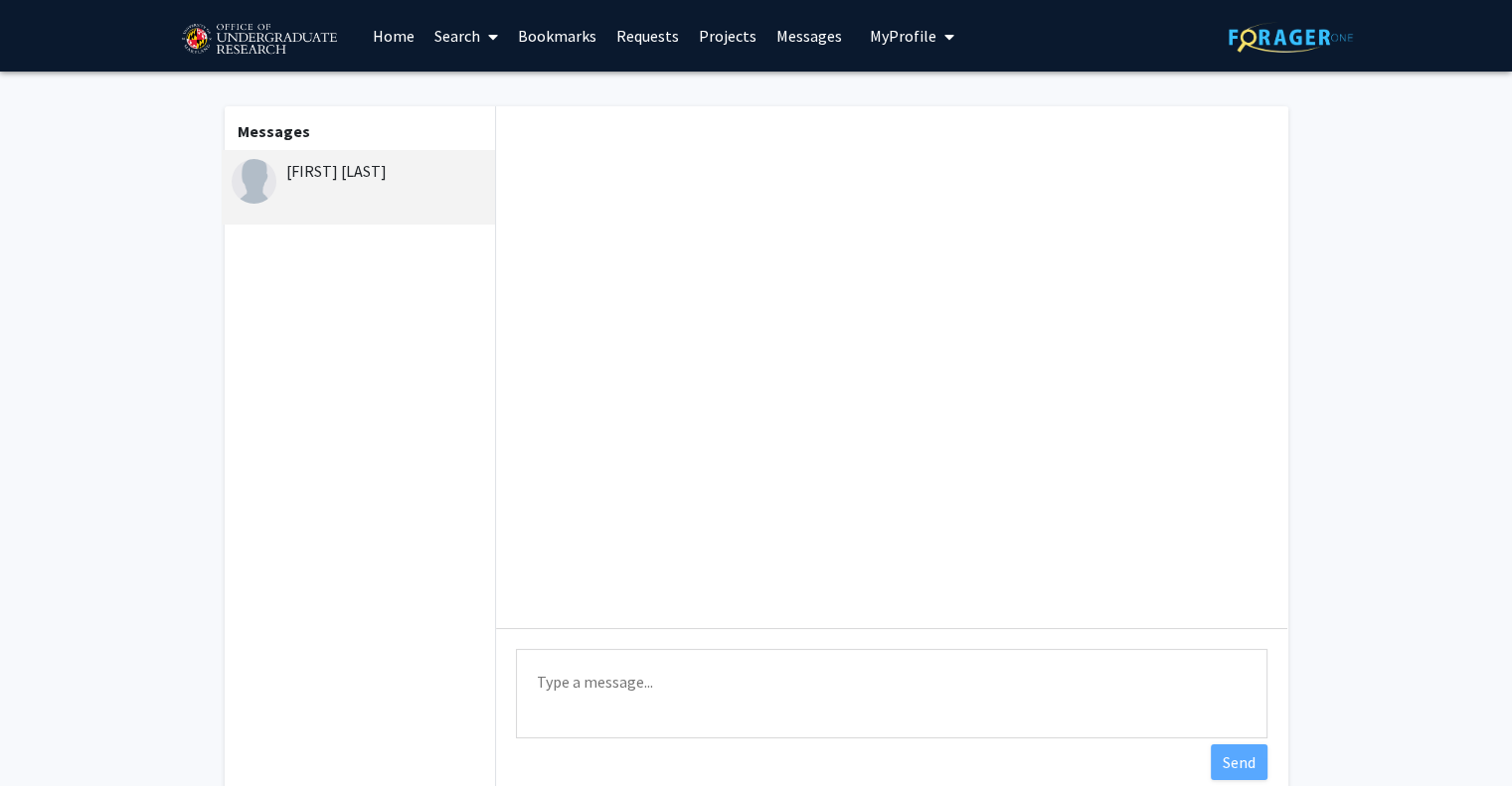 click on "Requests" at bounding box center (647, 36) 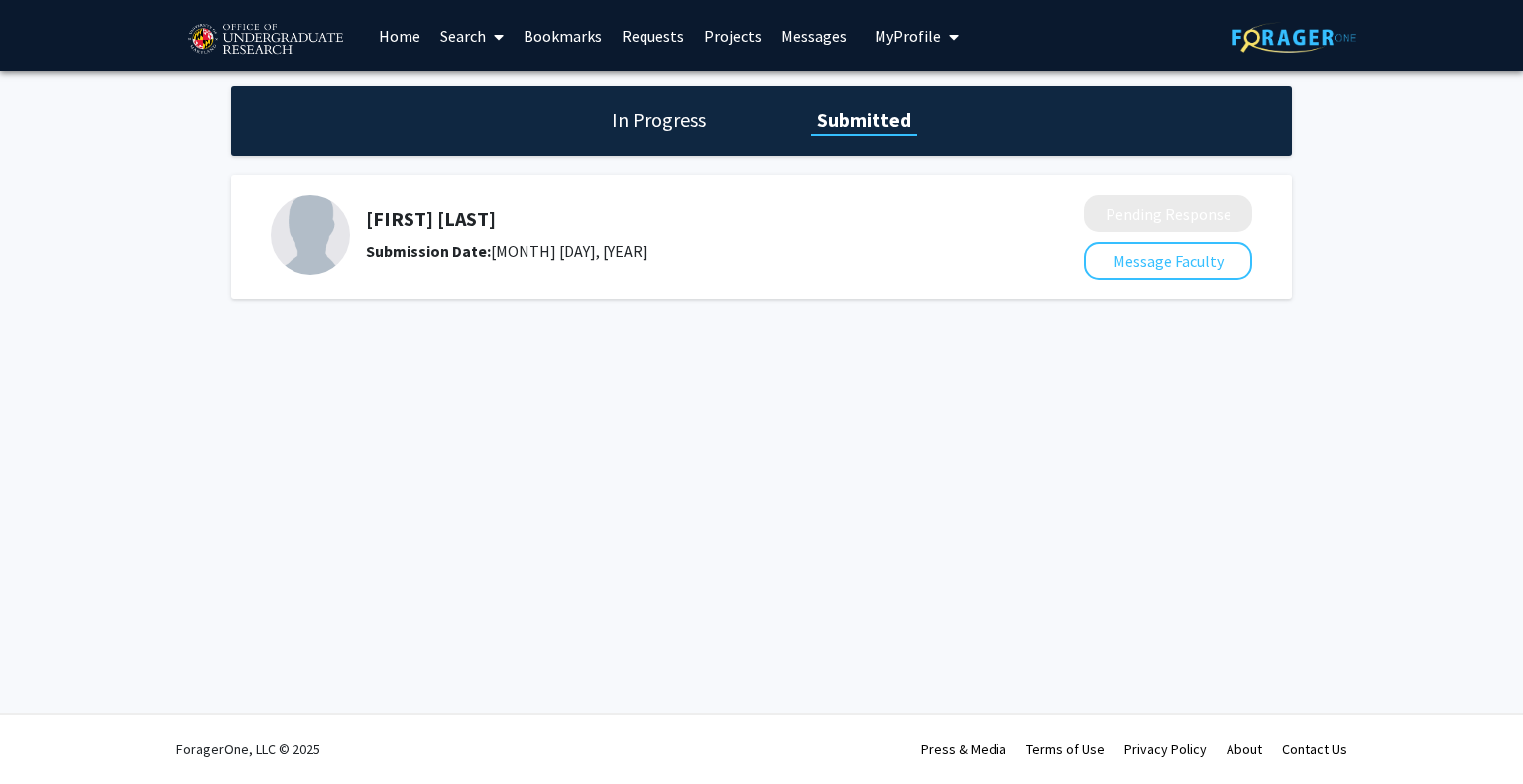 click on "Bookmarks" at bounding box center (562, 36) 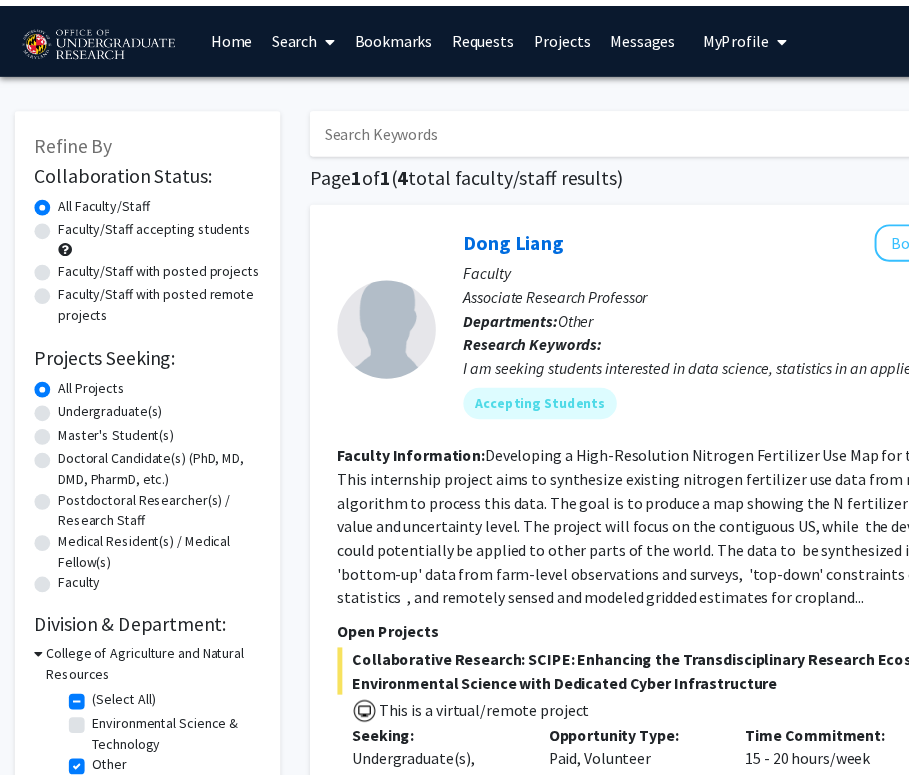 scroll, scrollTop: 0, scrollLeft: 0, axis: both 